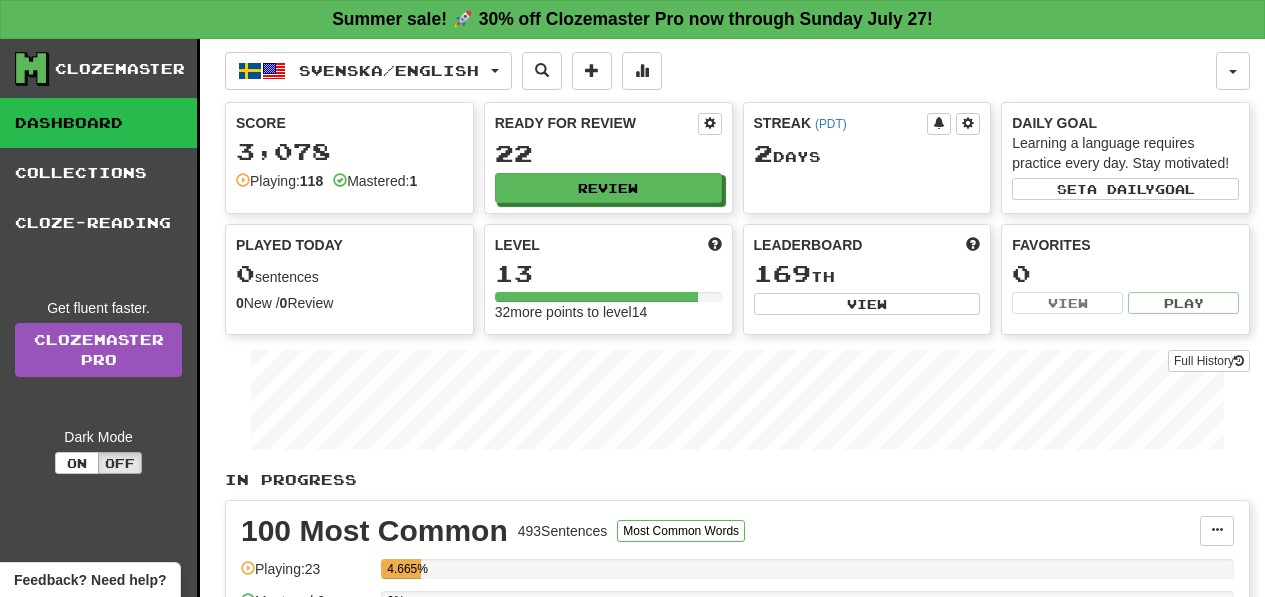 scroll, scrollTop: 0, scrollLeft: 0, axis: both 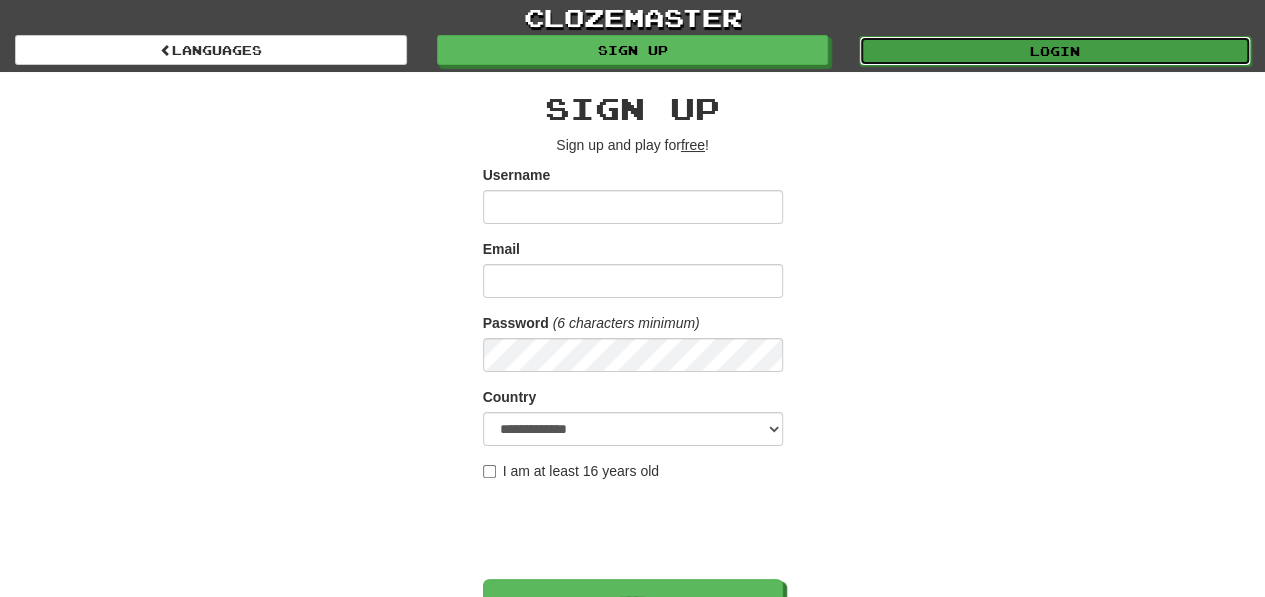 click on "Login" at bounding box center [1055, 51] 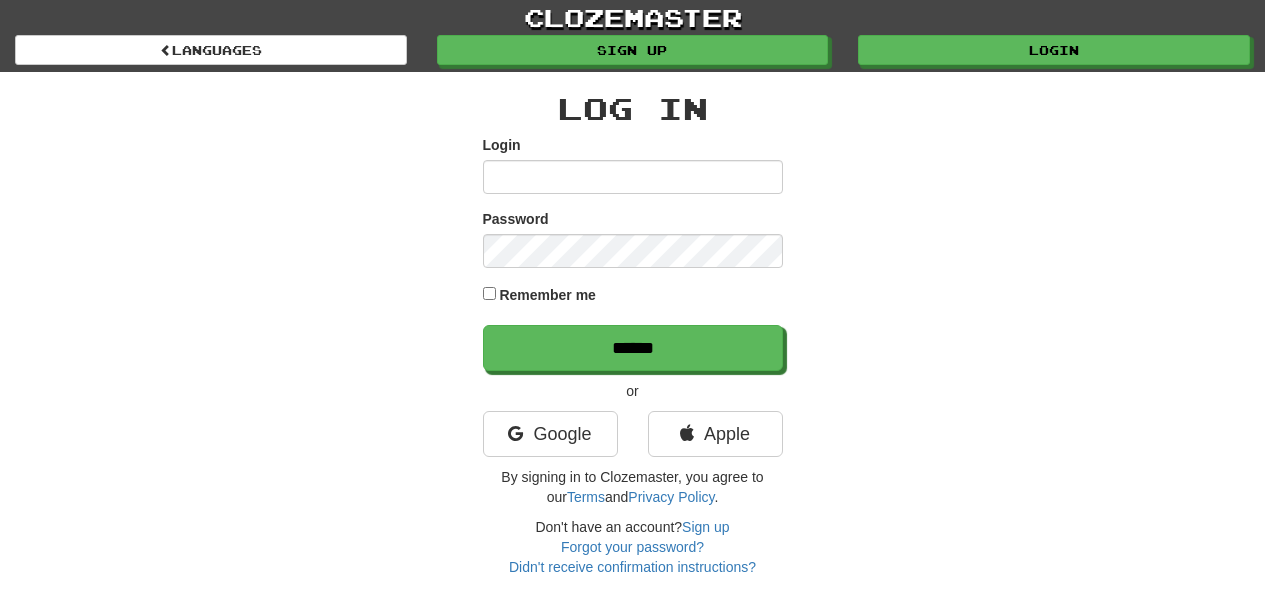 scroll, scrollTop: 0, scrollLeft: 0, axis: both 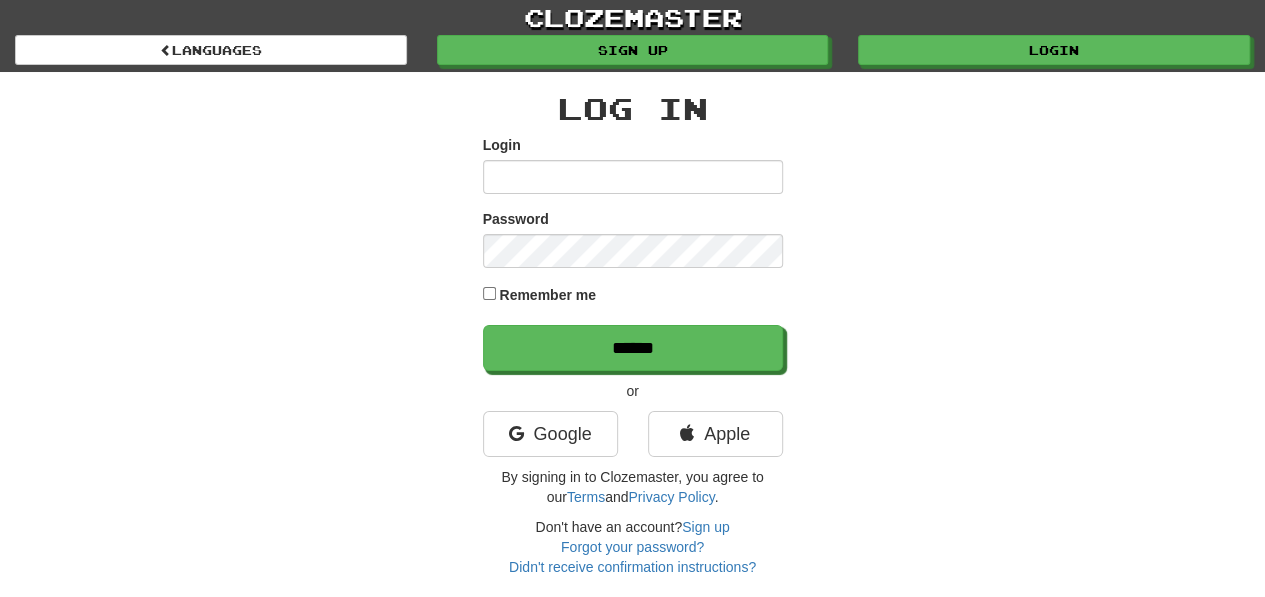 click on "Login" at bounding box center [633, 177] 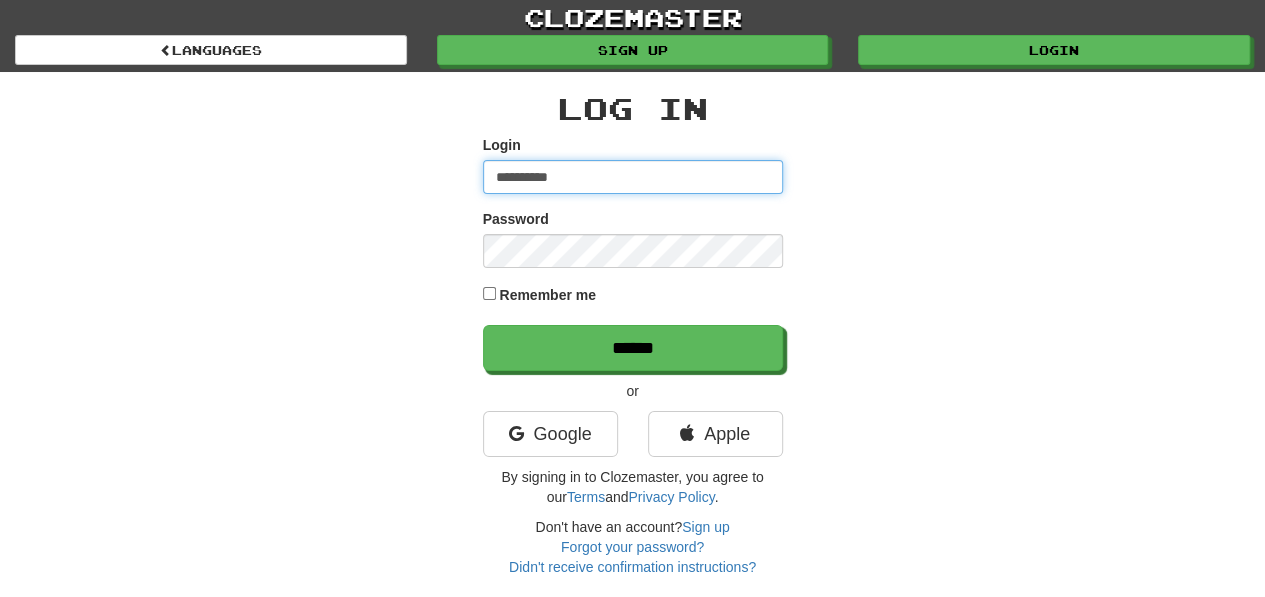 type on "**********" 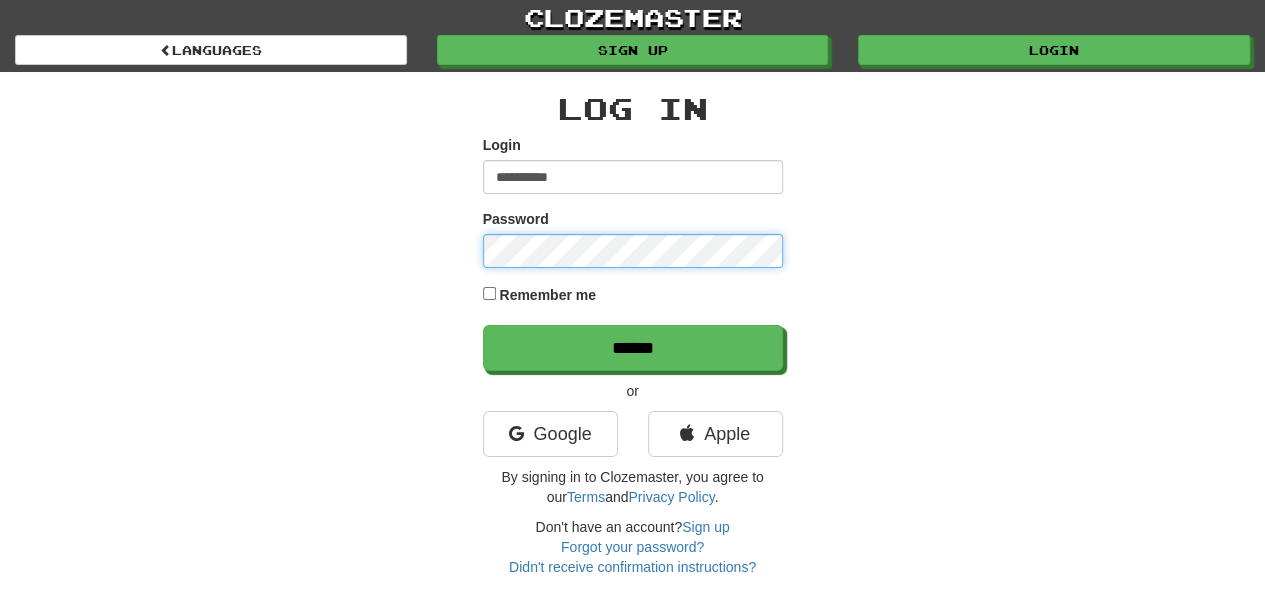click on "******" at bounding box center (633, 348) 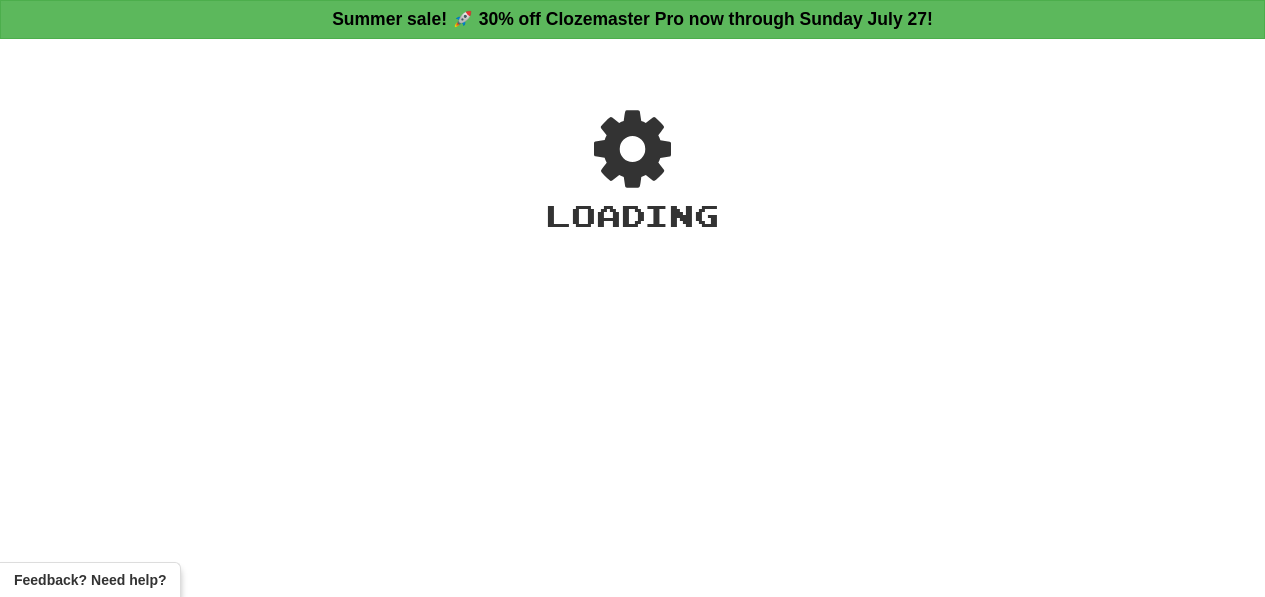 scroll, scrollTop: 0, scrollLeft: 0, axis: both 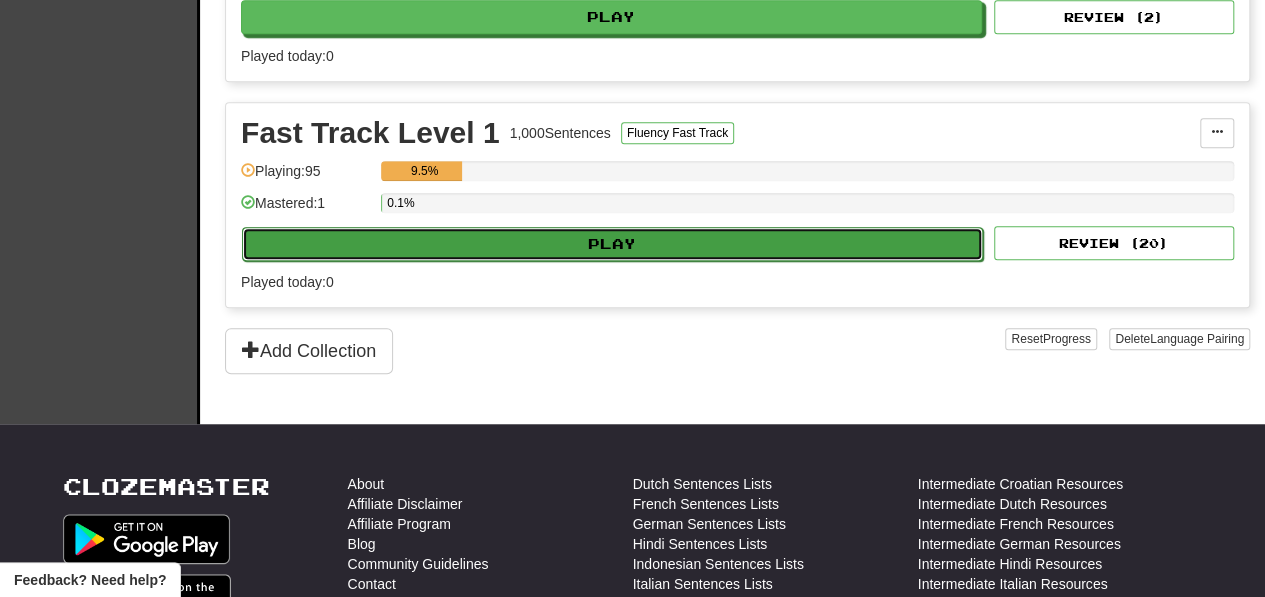 click on "Play" at bounding box center [612, 244] 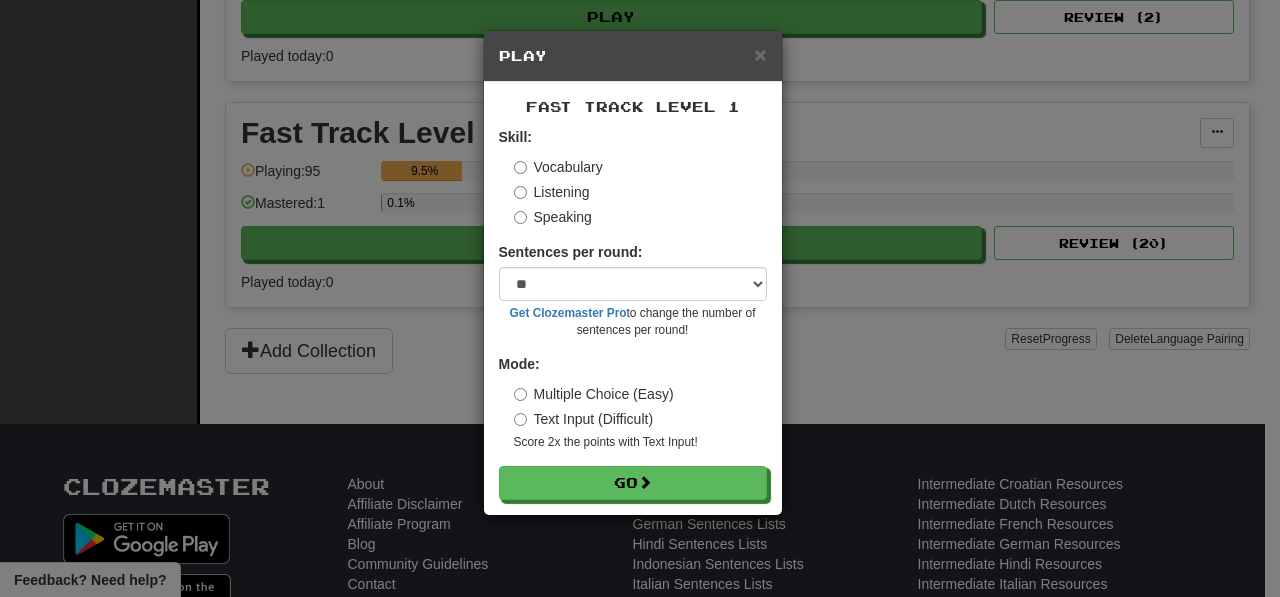 click on "Listening" at bounding box center [552, 192] 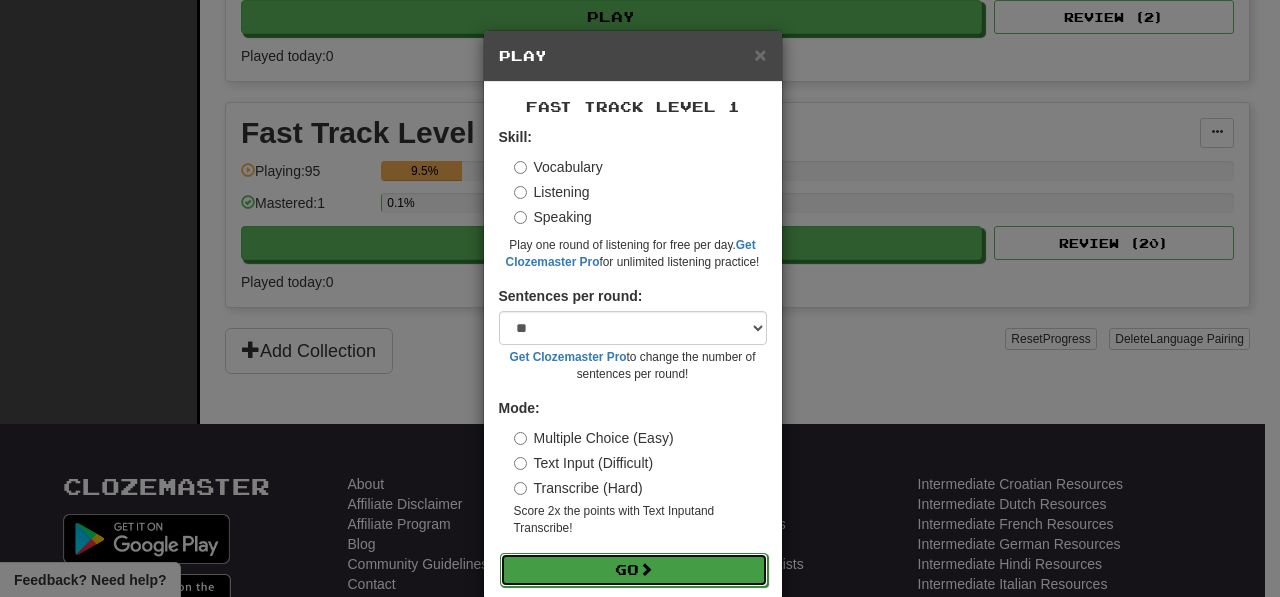 click on "Go" at bounding box center (634, 570) 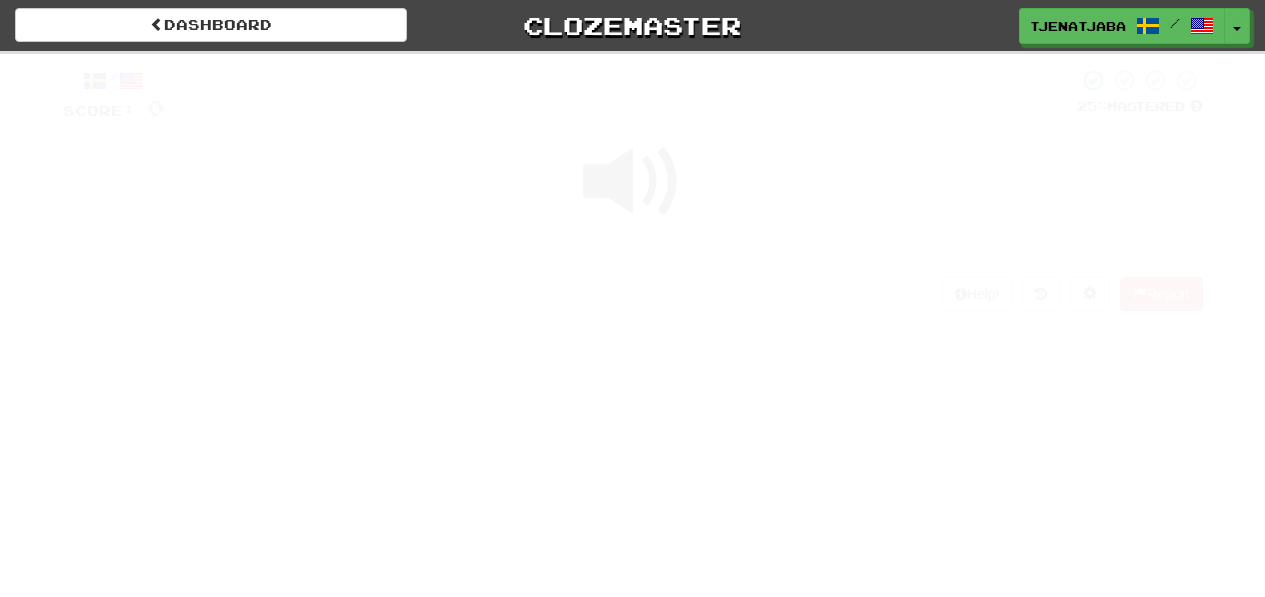 scroll, scrollTop: 0, scrollLeft: 0, axis: both 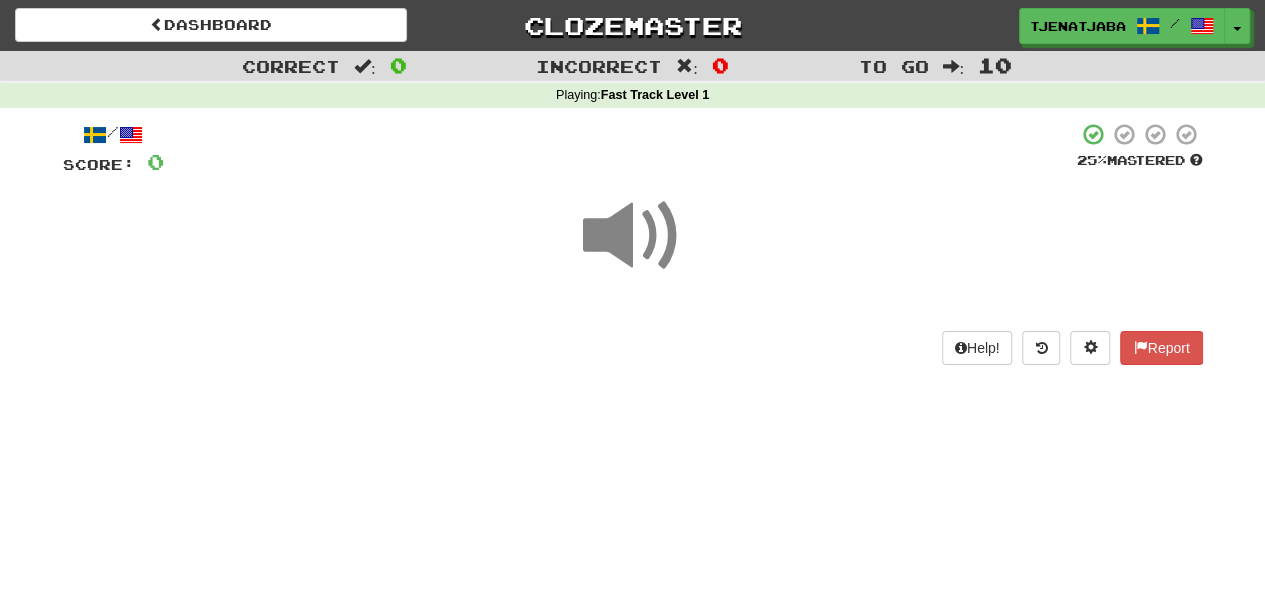 click at bounding box center (633, 236) 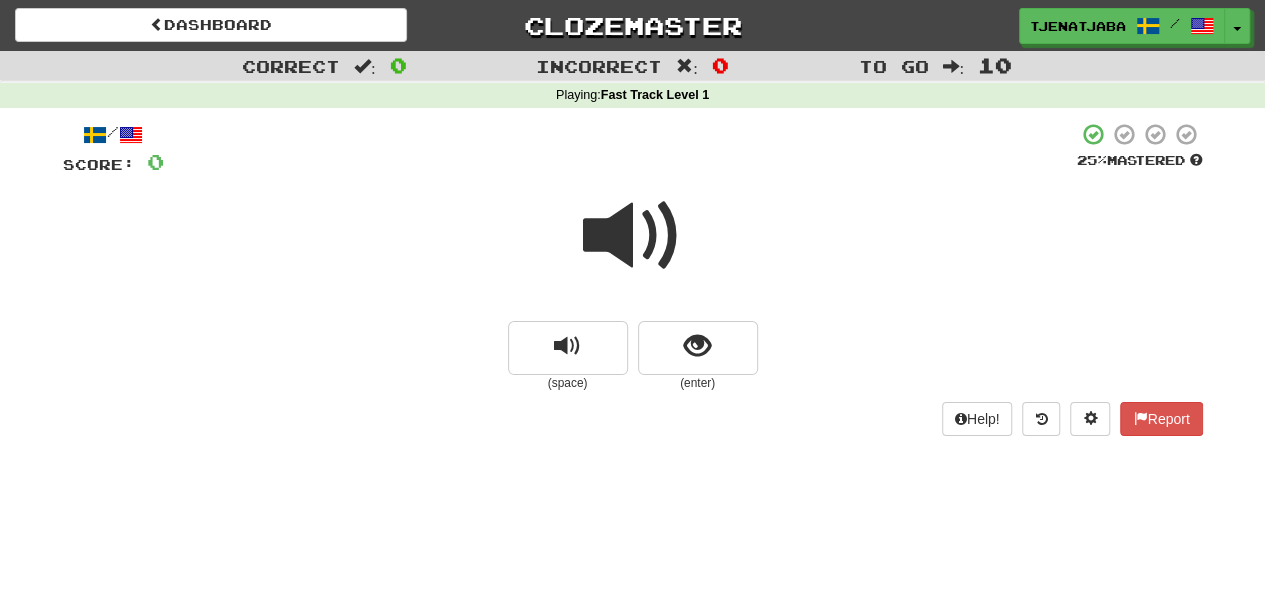 click at bounding box center [633, 236] 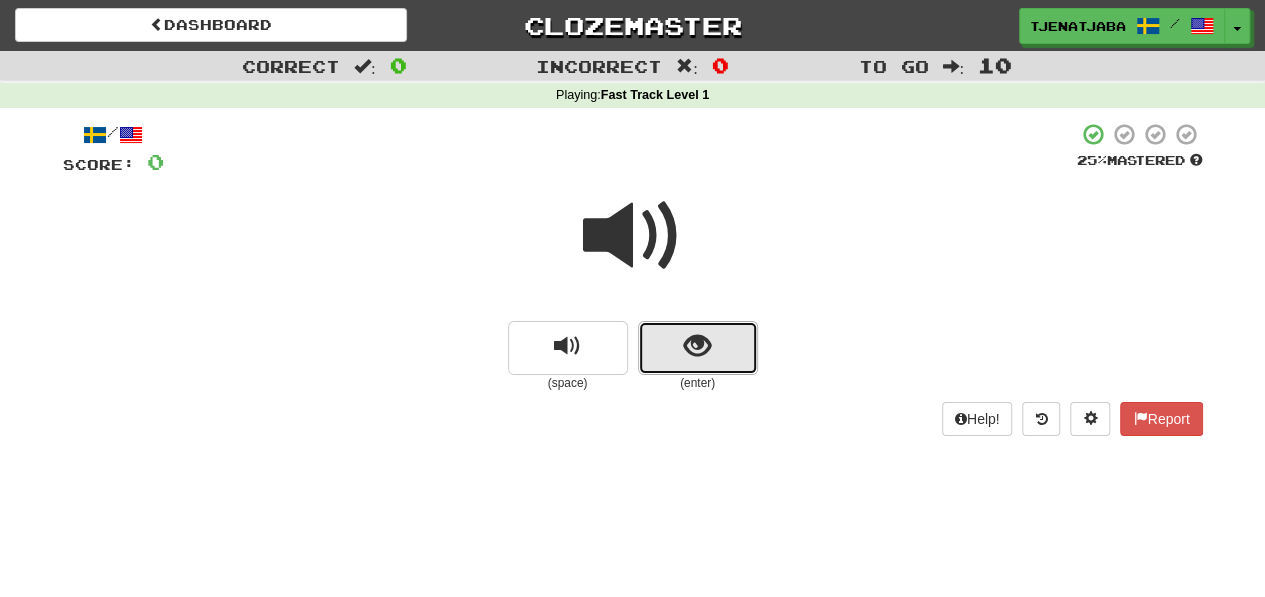 click at bounding box center (697, 346) 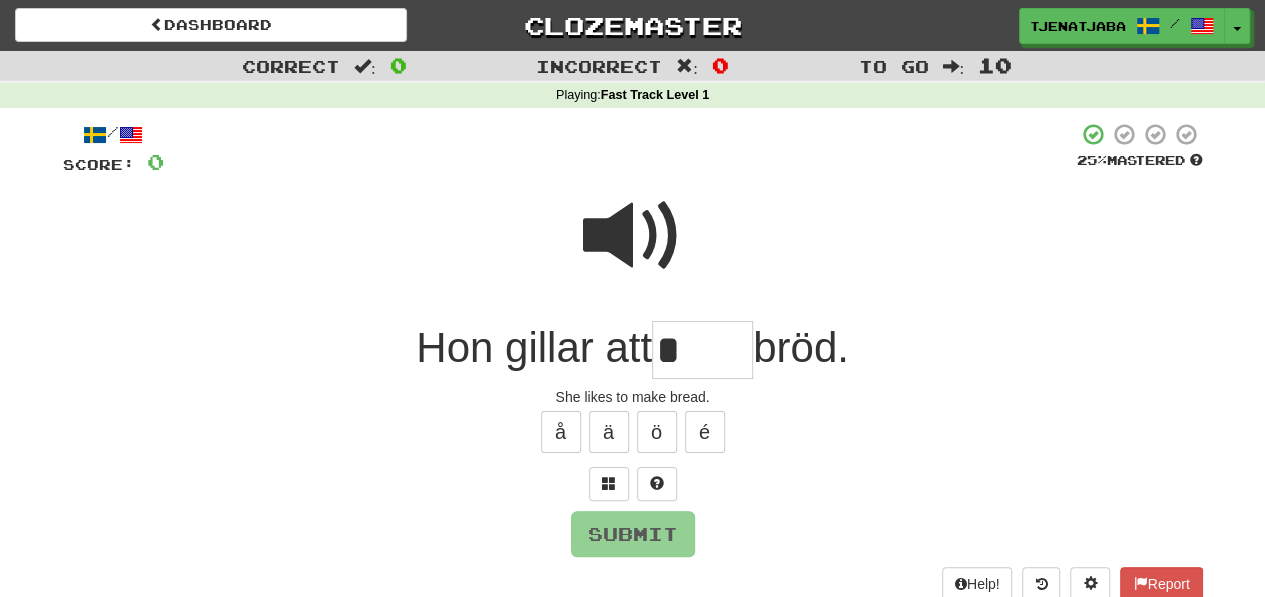 click on "*" at bounding box center (702, 350) 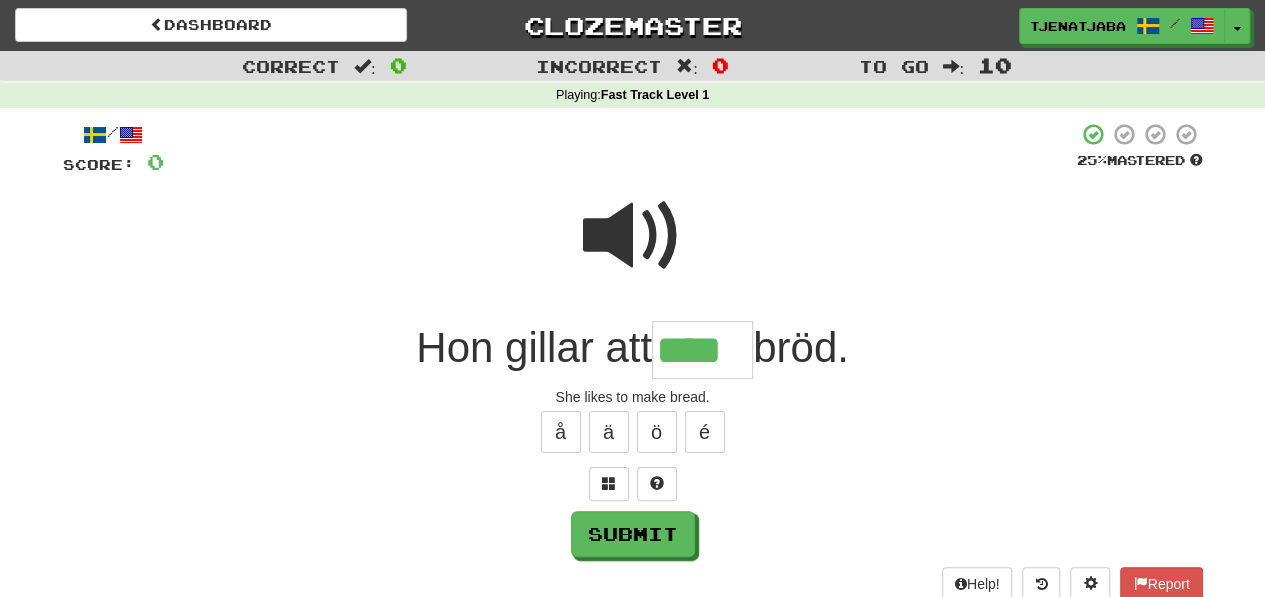 type on "****" 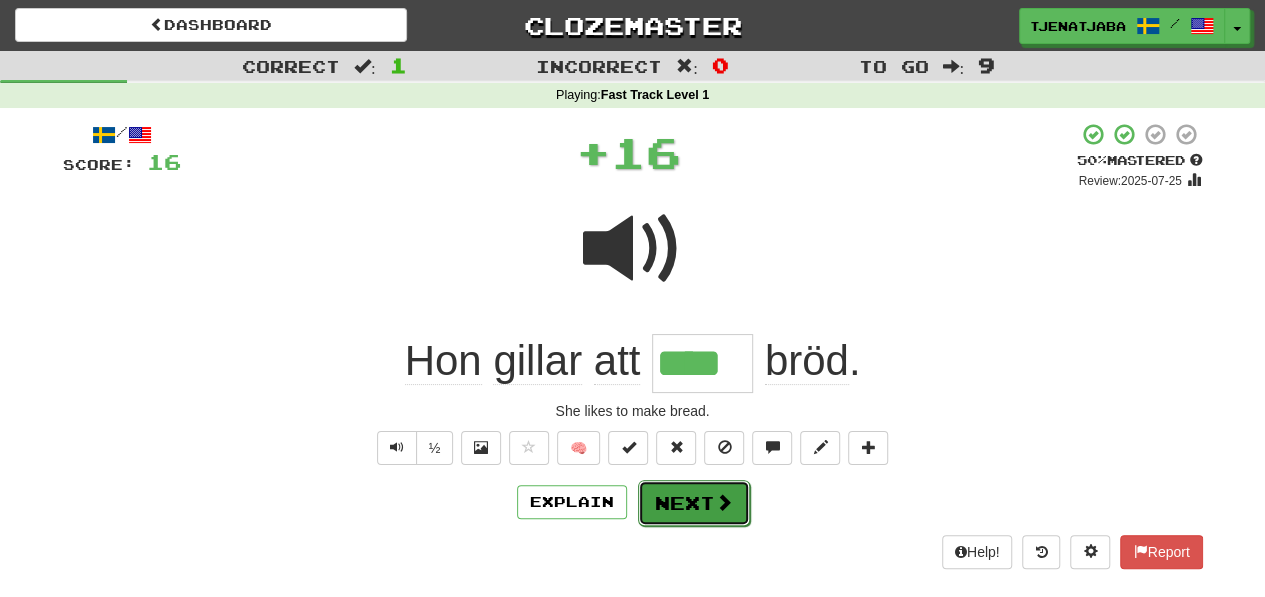 click on "Next" at bounding box center (694, 503) 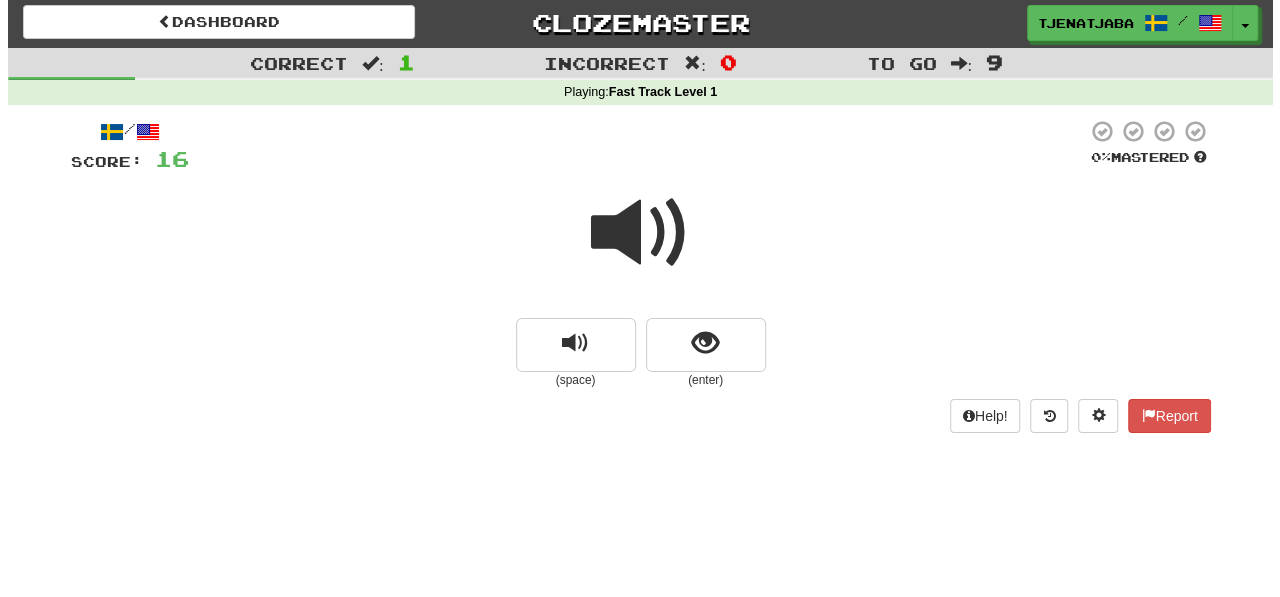 scroll, scrollTop: 4, scrollLeft: 0, axis: vertical 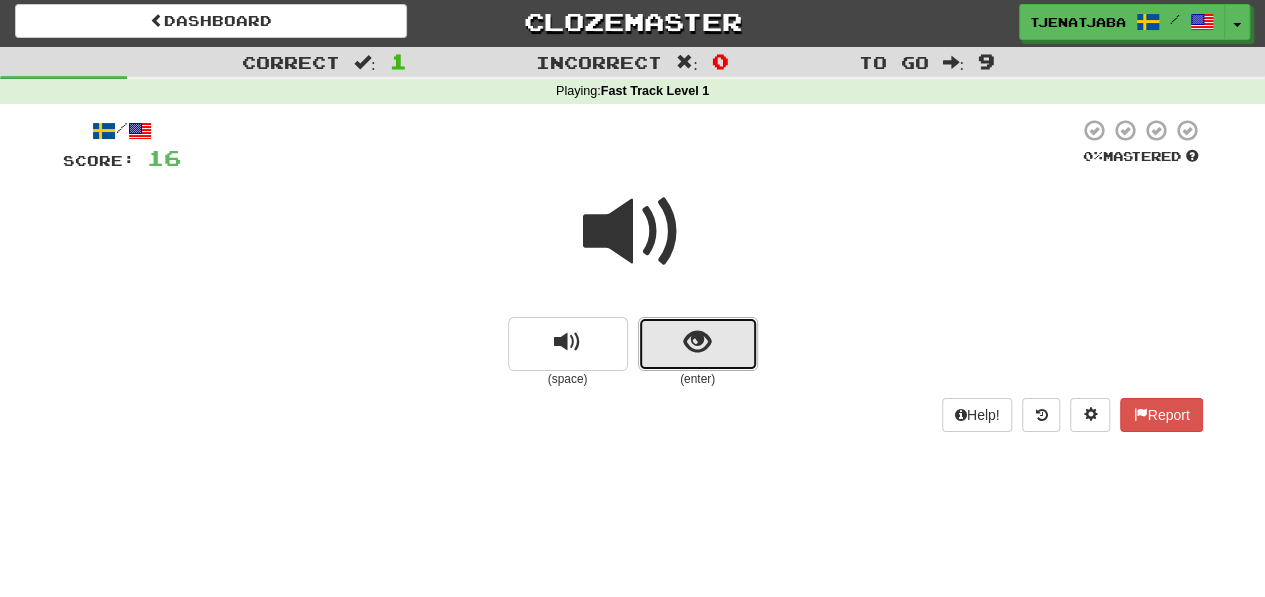 click at bounding box center [697, 342] 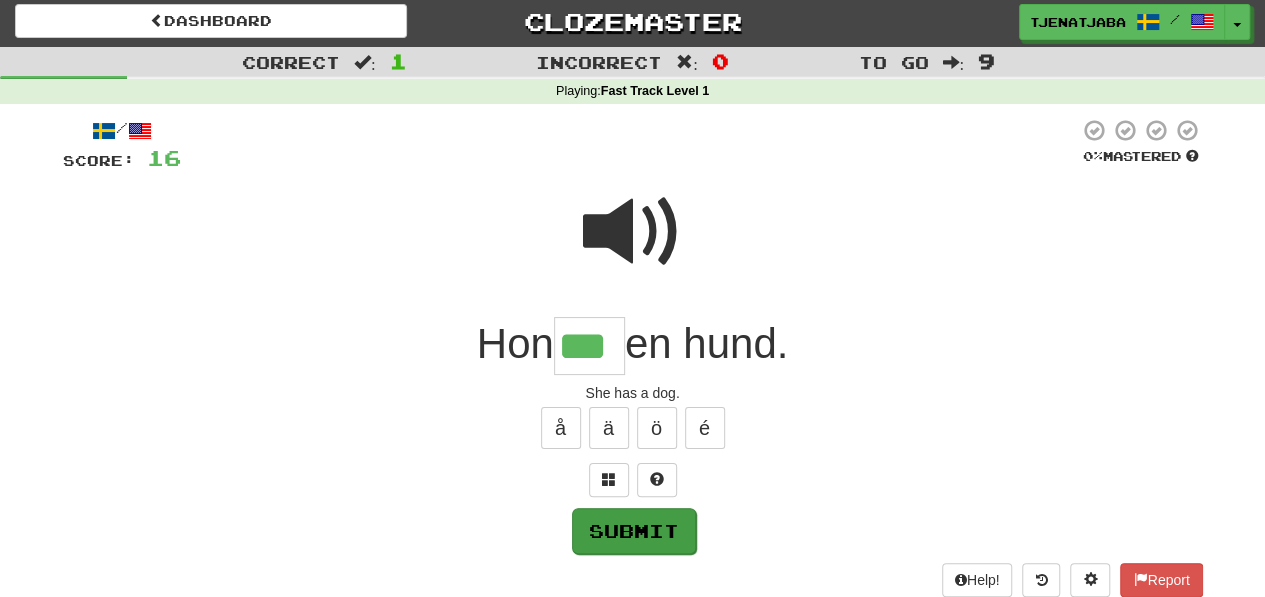 type on "***" 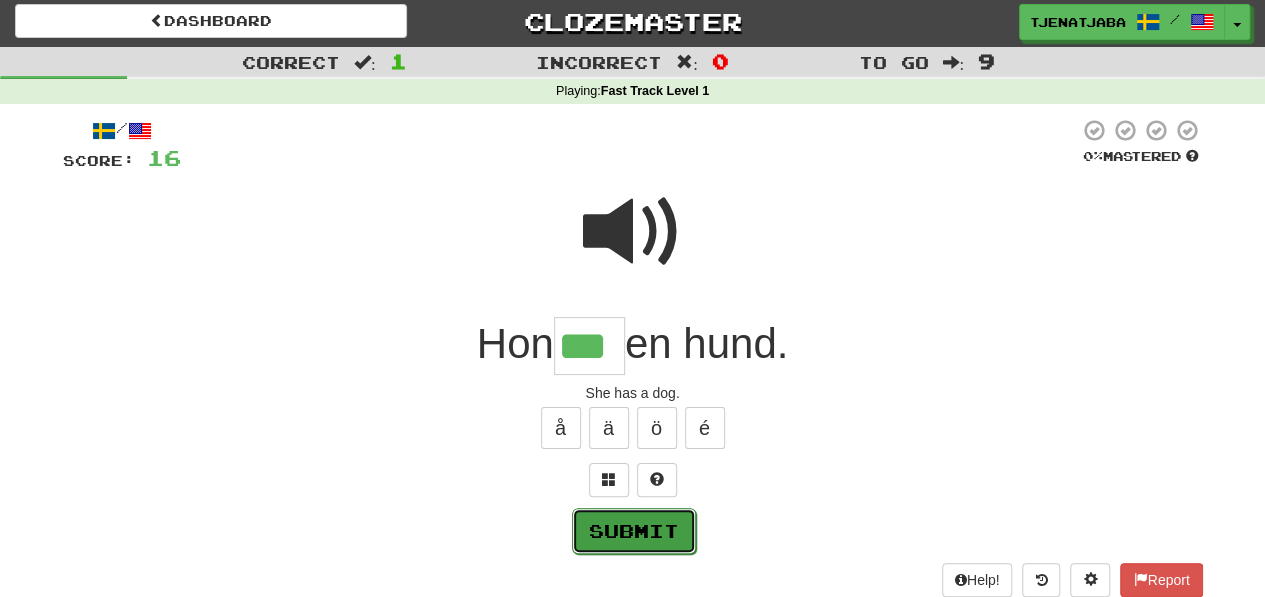 click on "Submit" at bounding box center [634, 531] 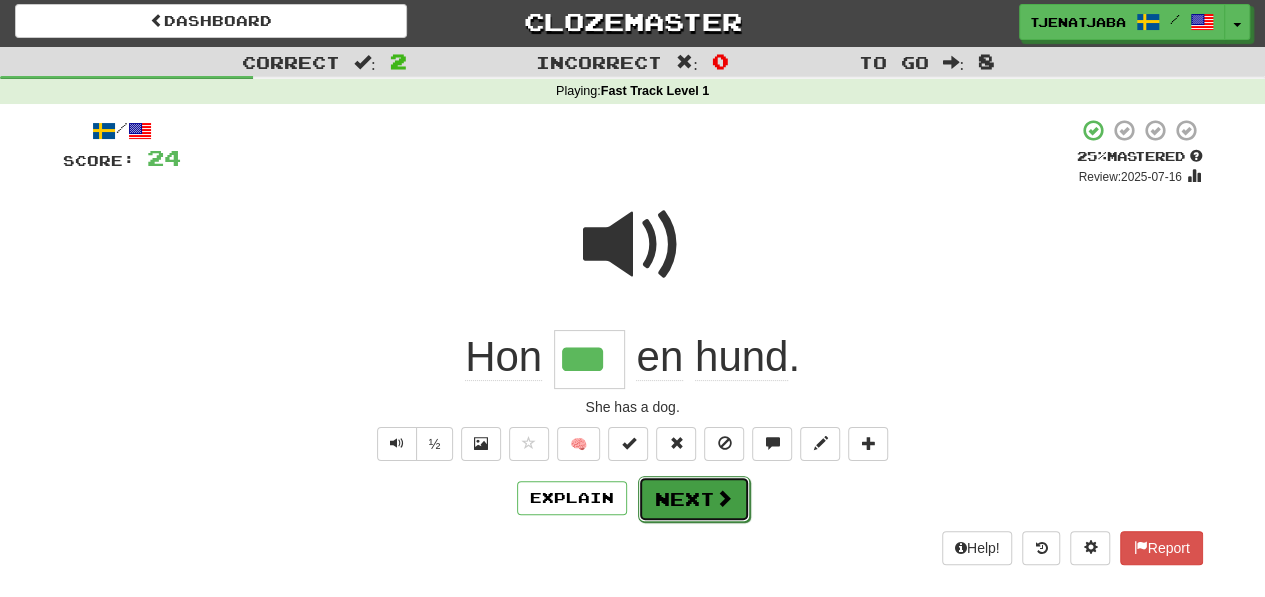 click on "Next" at bounding box center [694, 499] 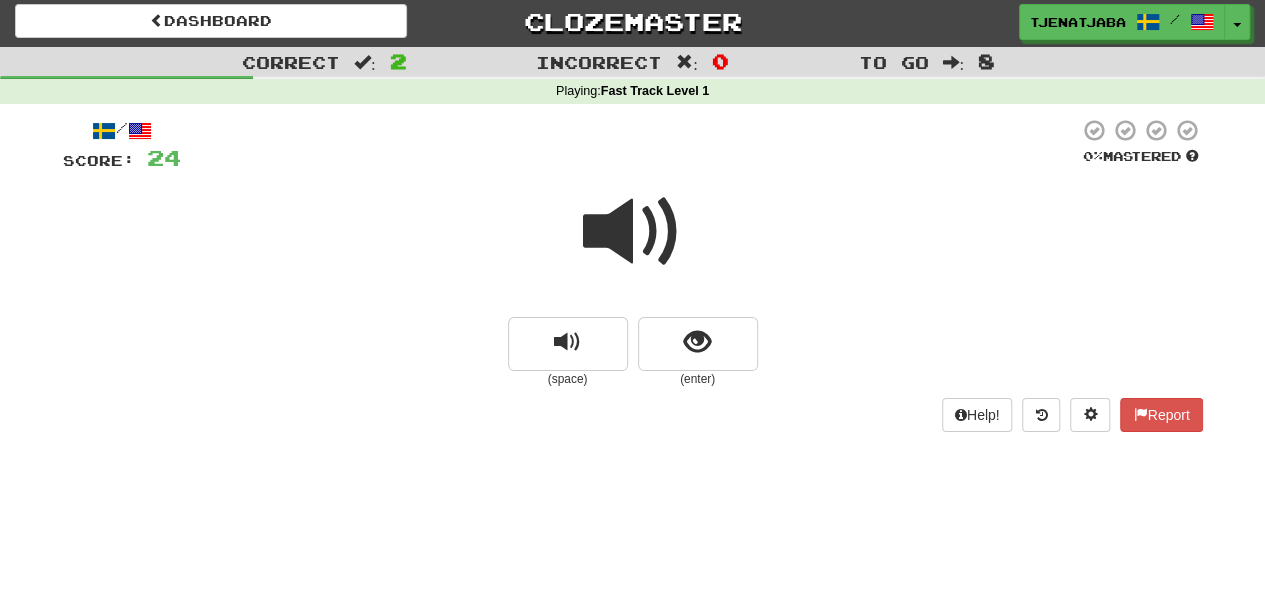 click at bounding box center [633, 232] 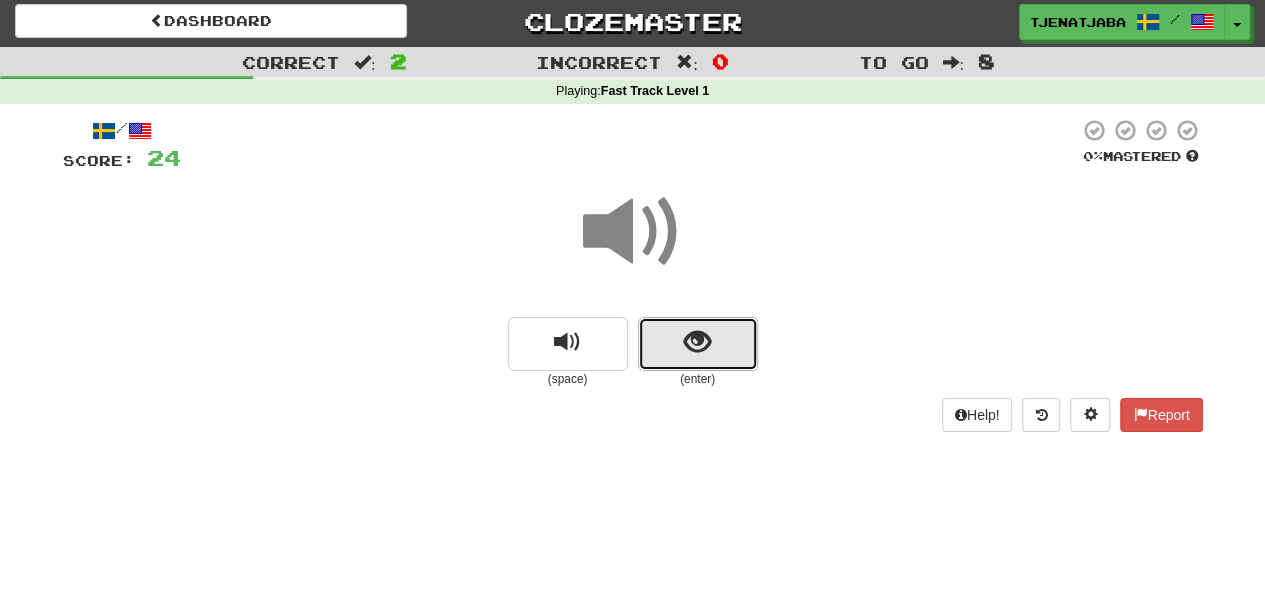 click at bounding box center (697, 342) 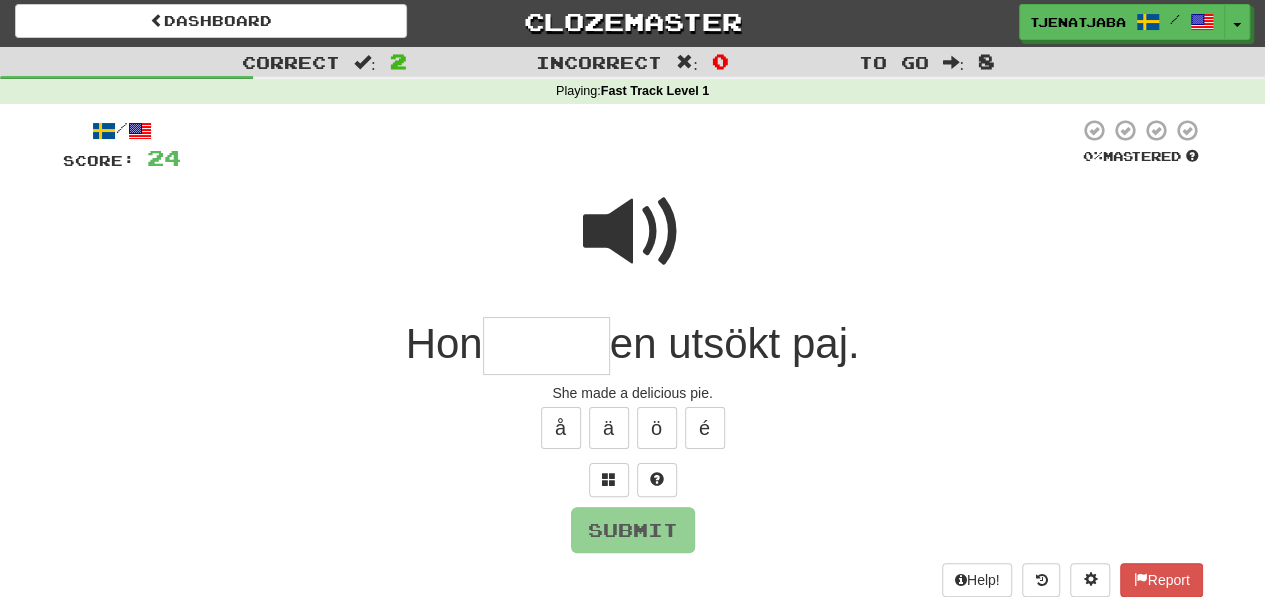 click at bounding box center (633, 232) 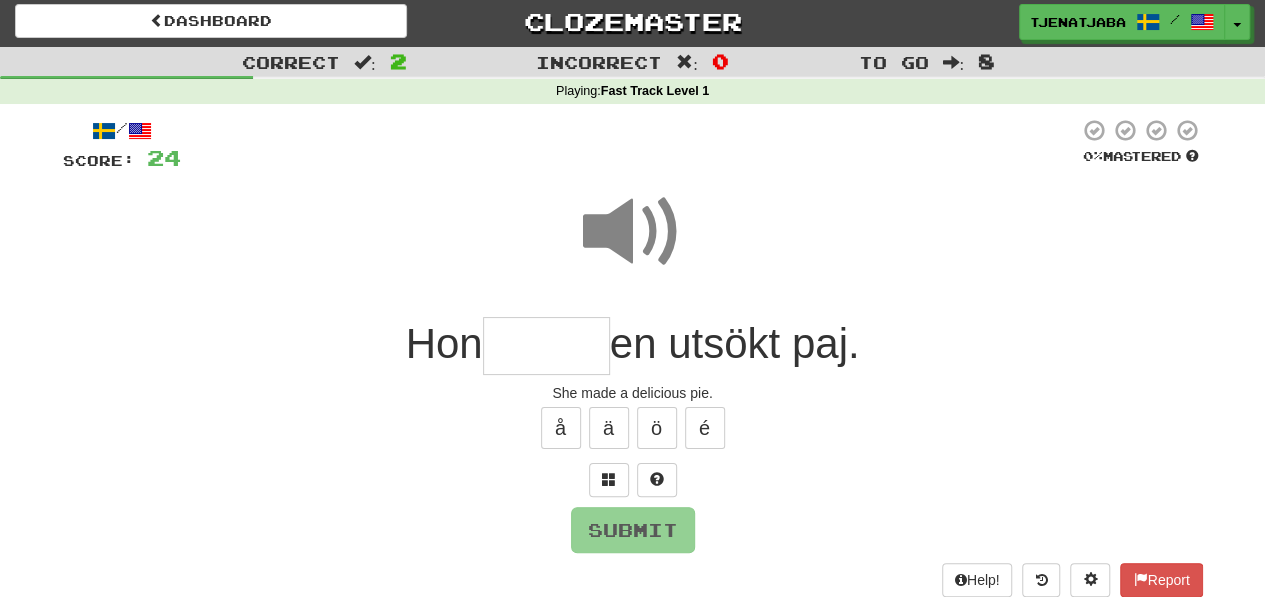 click at bounding box center (546, 346) 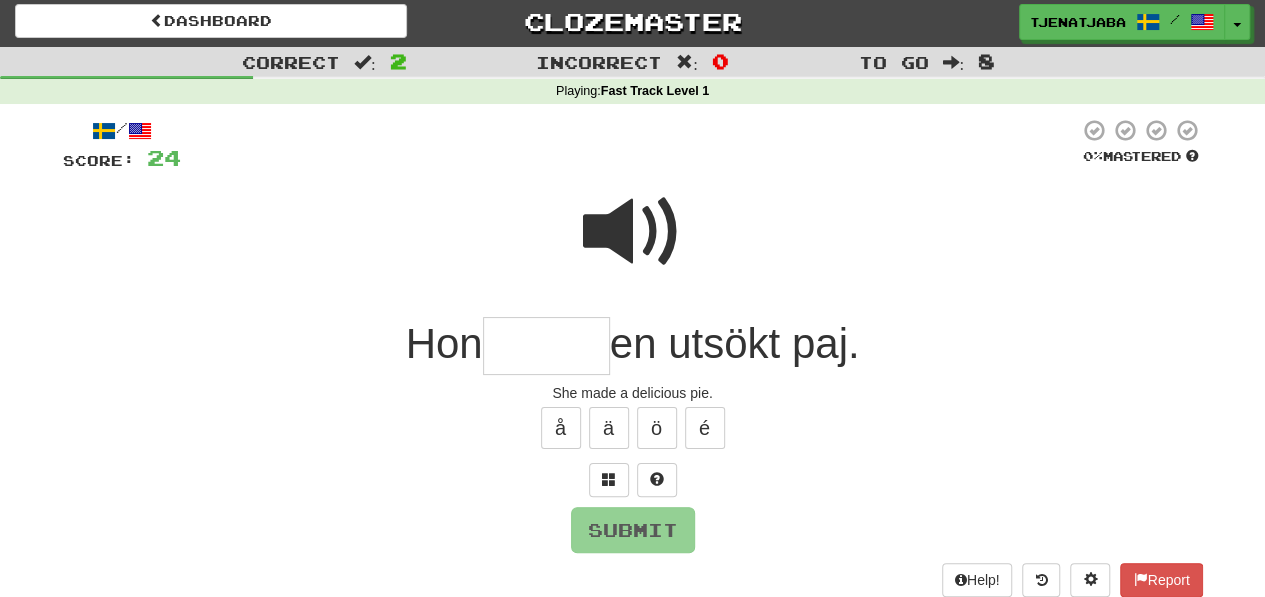 type on "*" 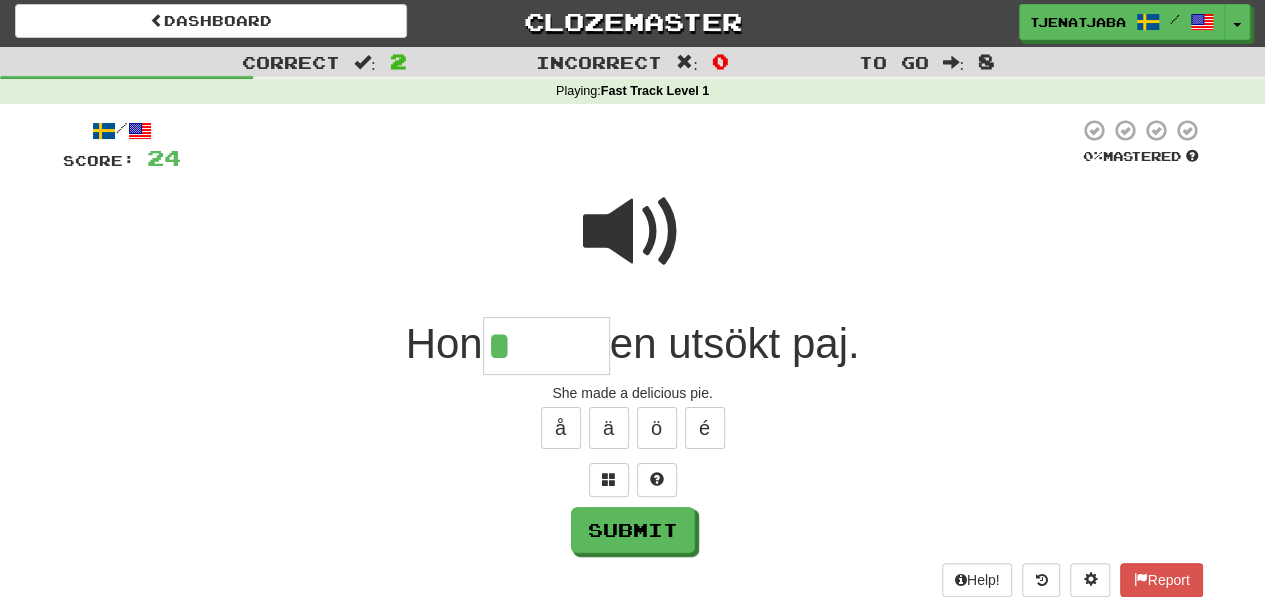 click at bounding box center (633, 232) 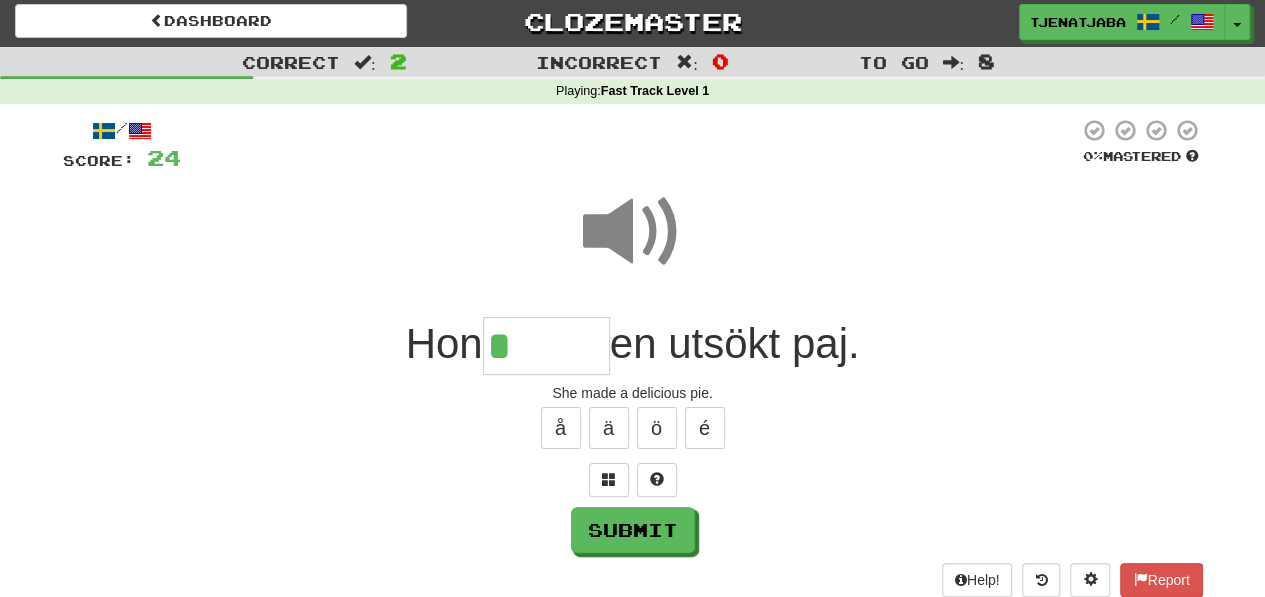 click on "*" at bounding box center [546, 346] 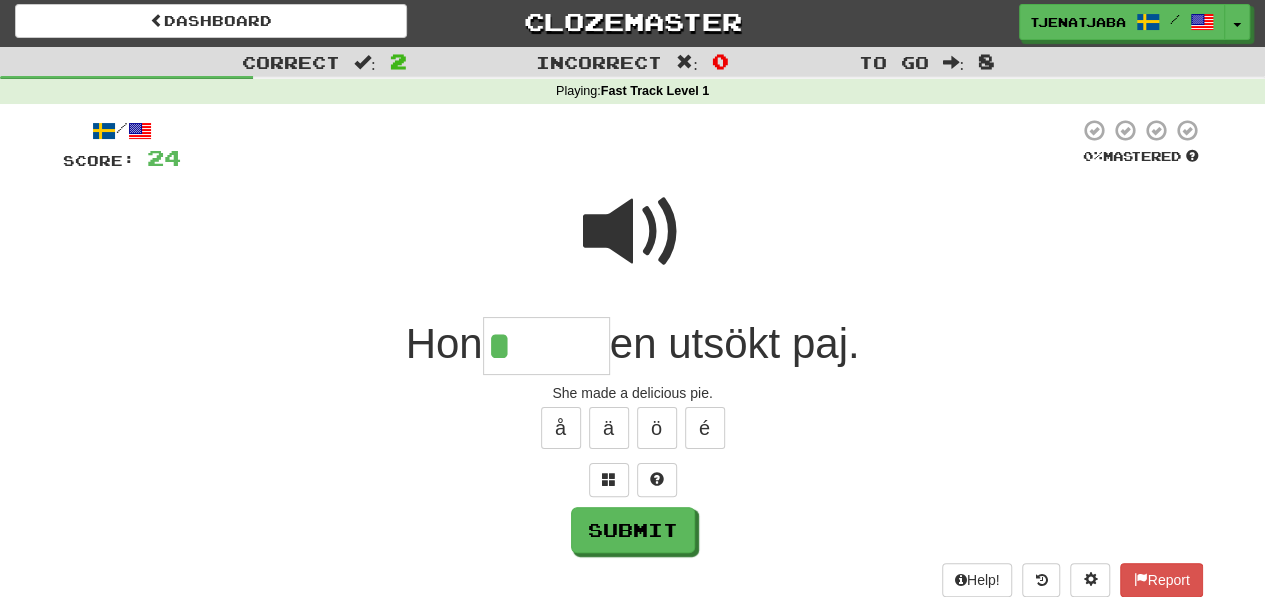 click at bounding box center [633, 232] 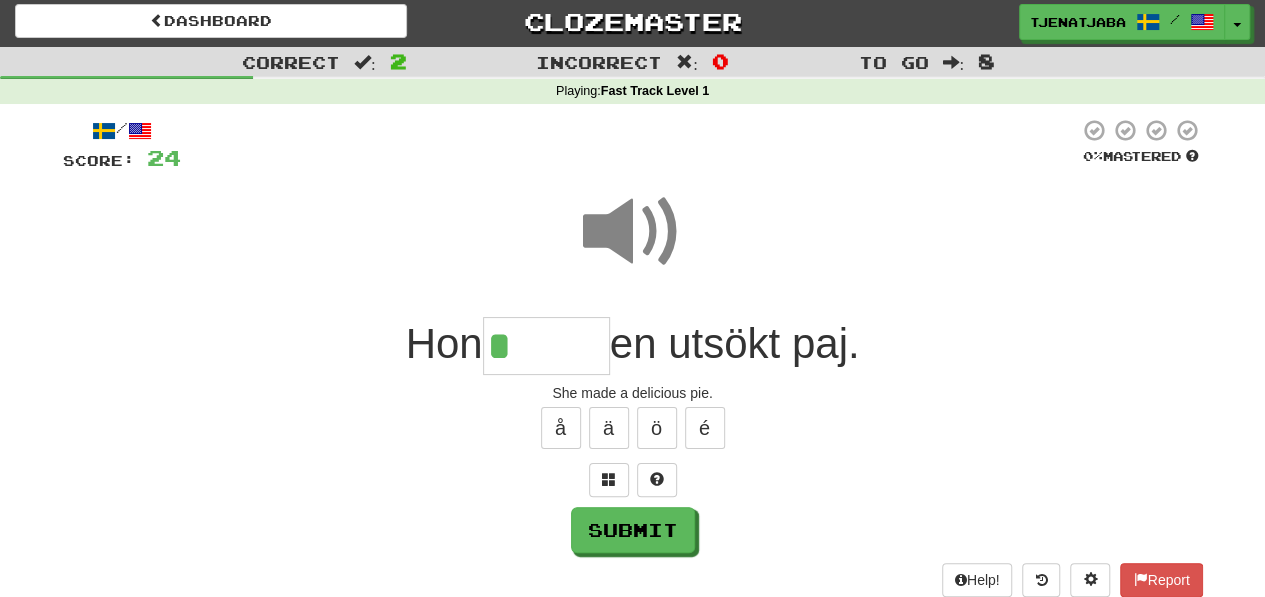 click on "*" at bounding box center (546, 346) 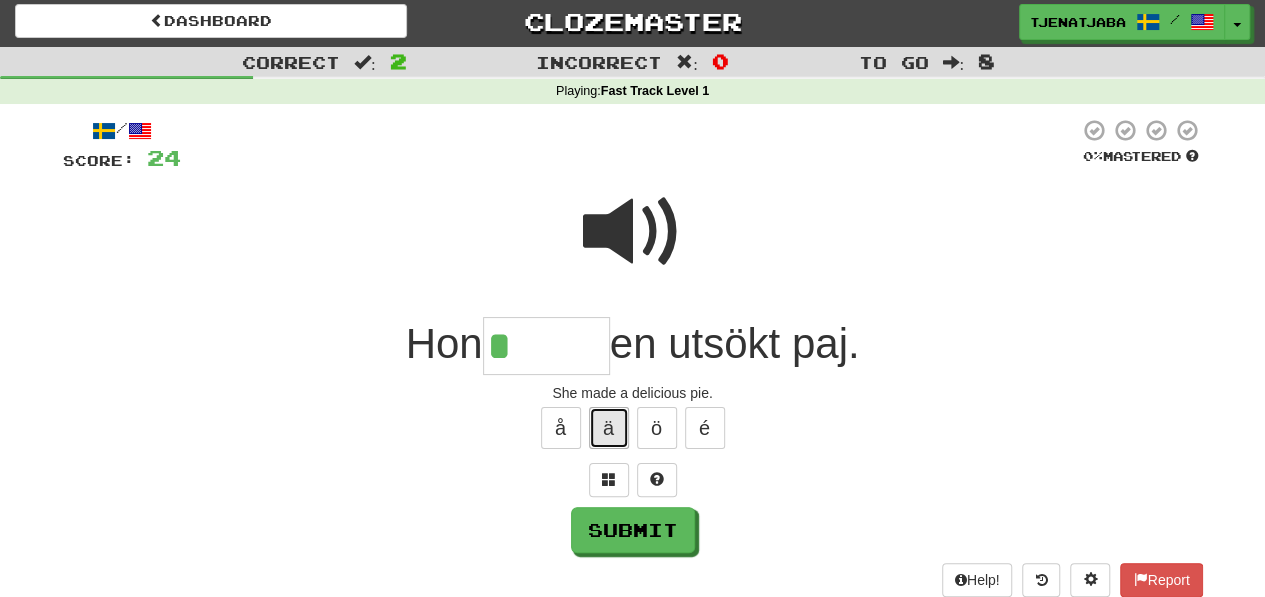 click on "ä" at bounding box center [609, 428] 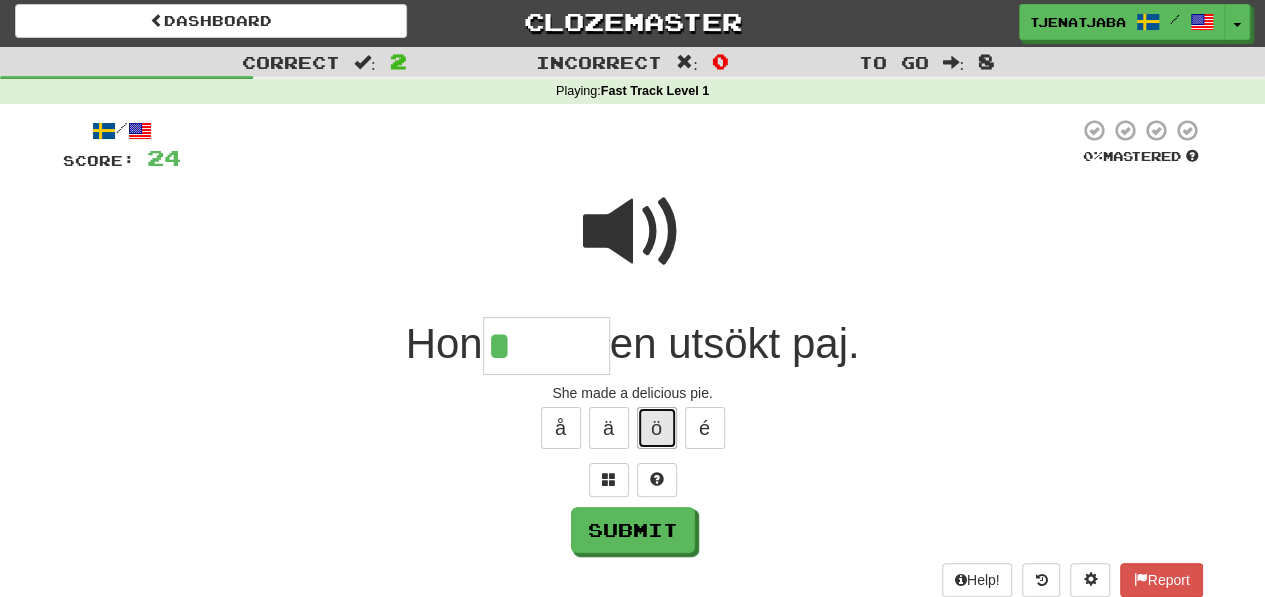 click on "ö" at bounding box center [657, 428] 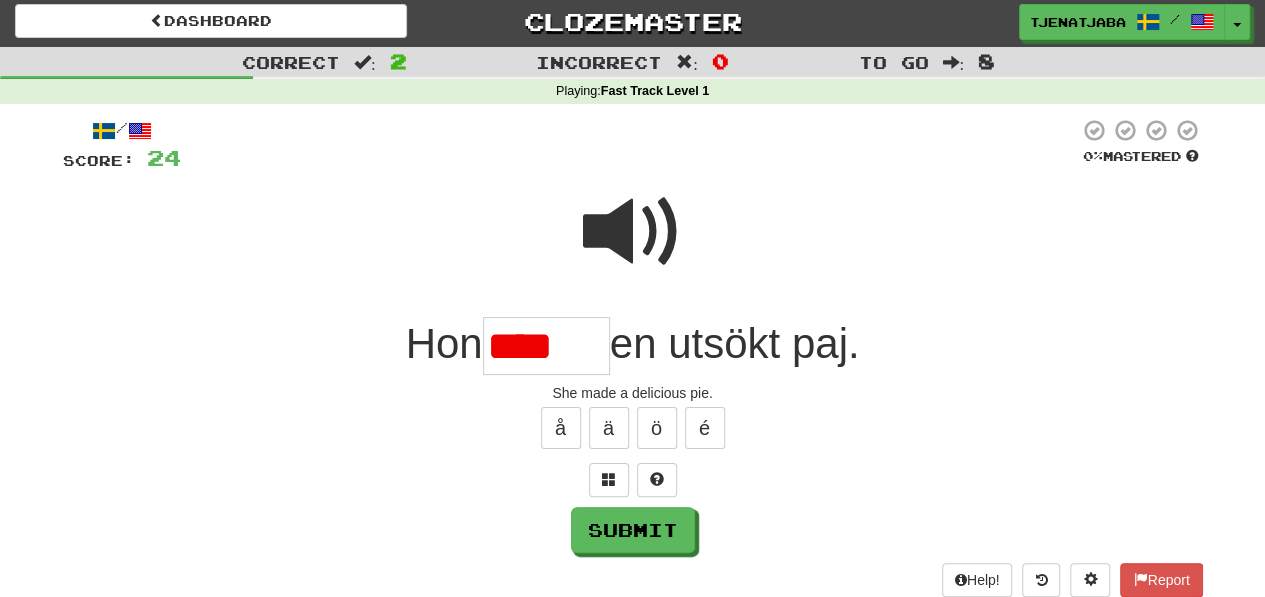 click on "****" at bounding box center [546, 346] 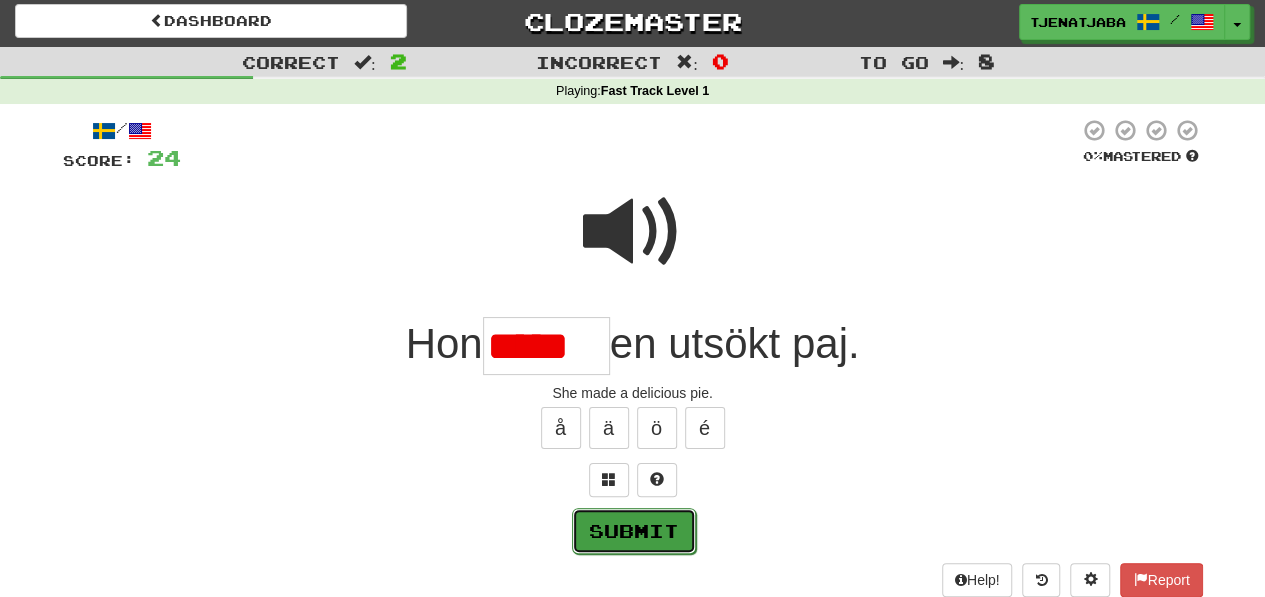 click on "Submit" at bounding box center (634, 531) 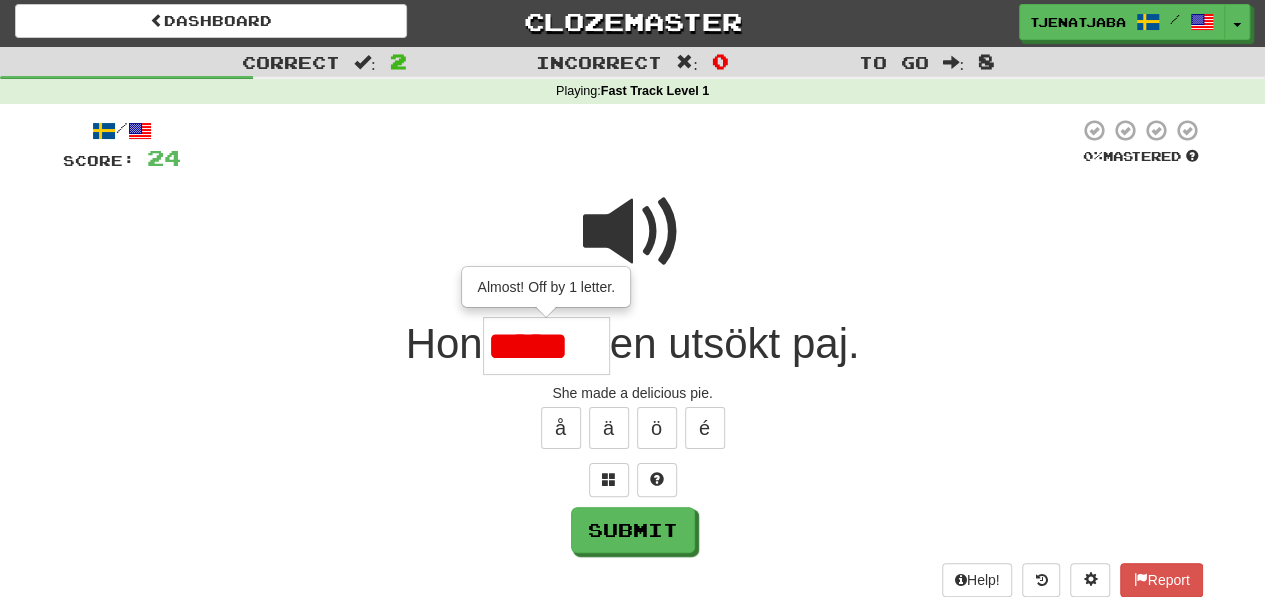 click on "*****" at bounding box center (546, 346) 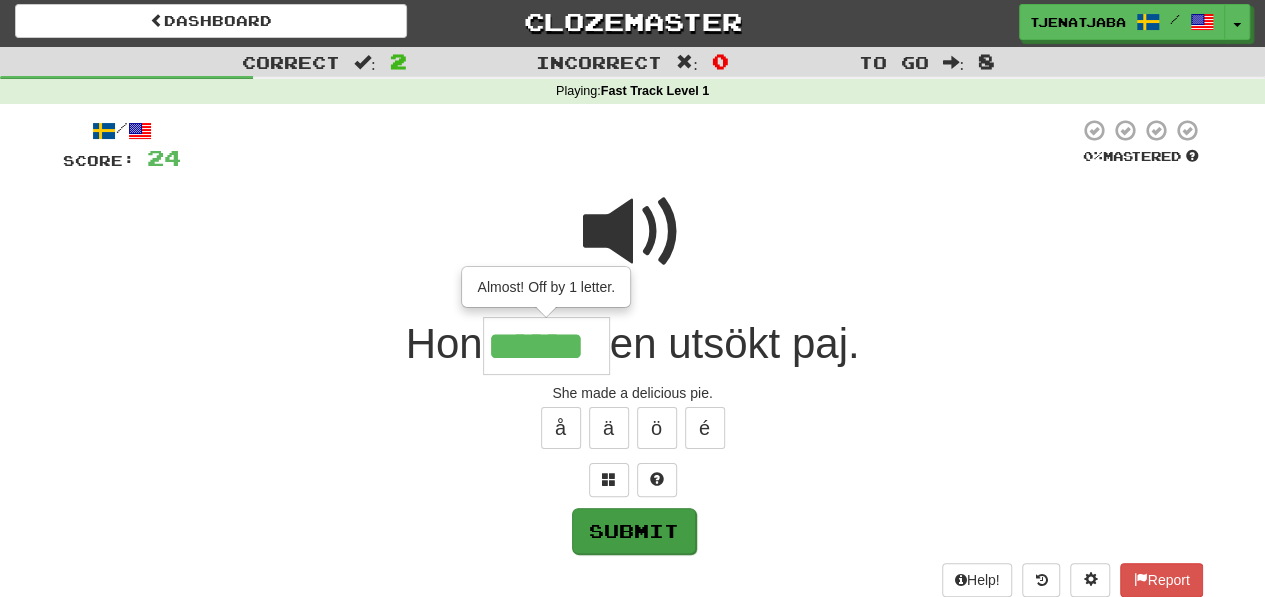 type on "******" 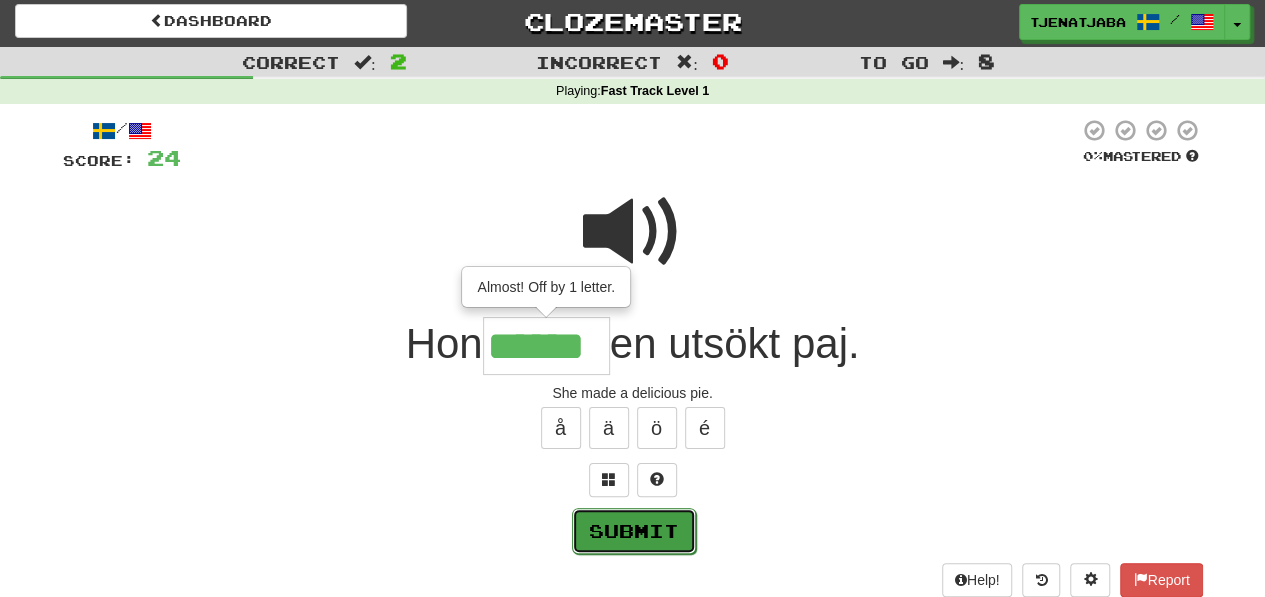 click on "Submit" at bounding box center (634, 531) 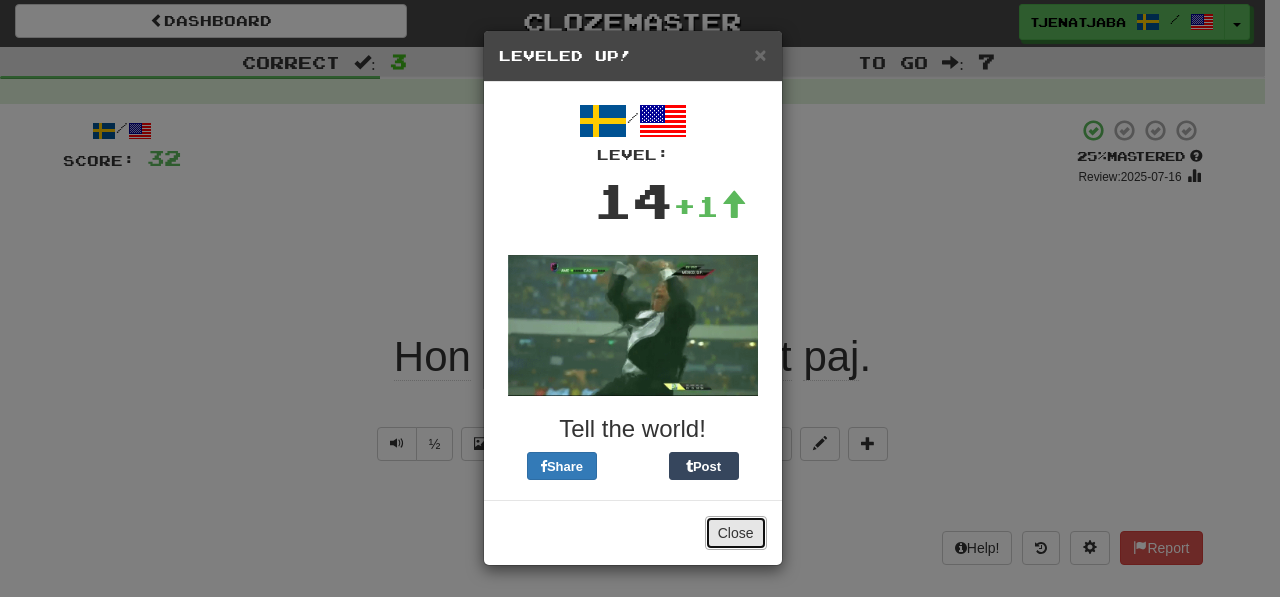 click on "Close" at bounding box center (736, 533) 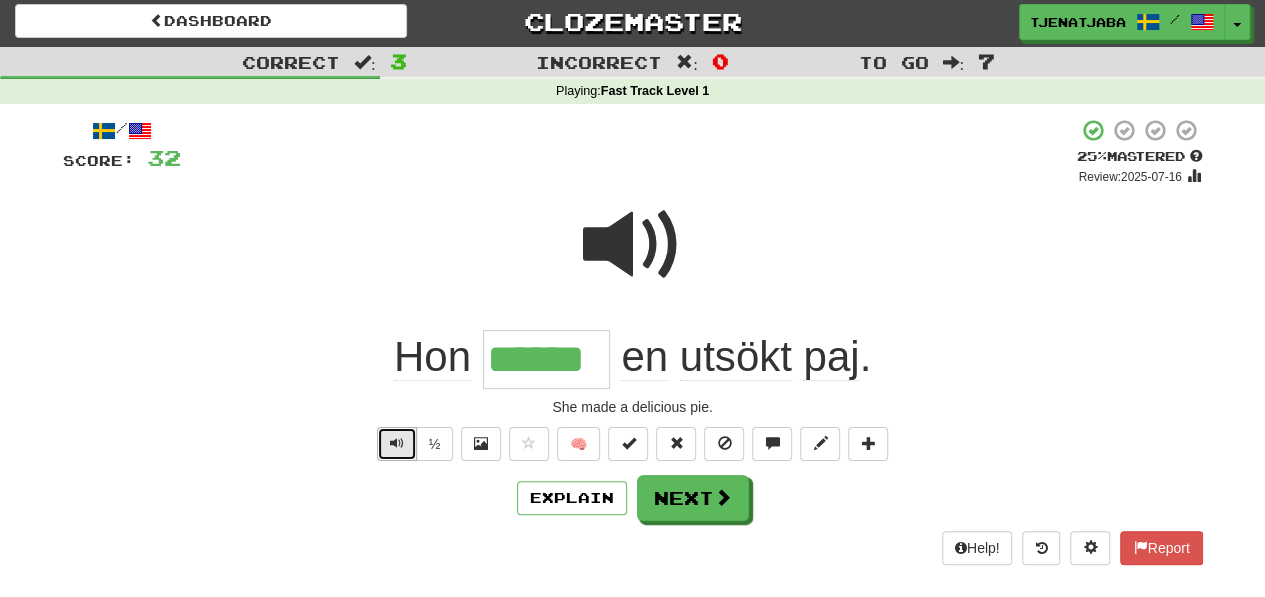 click at bounding box center [397, 443] 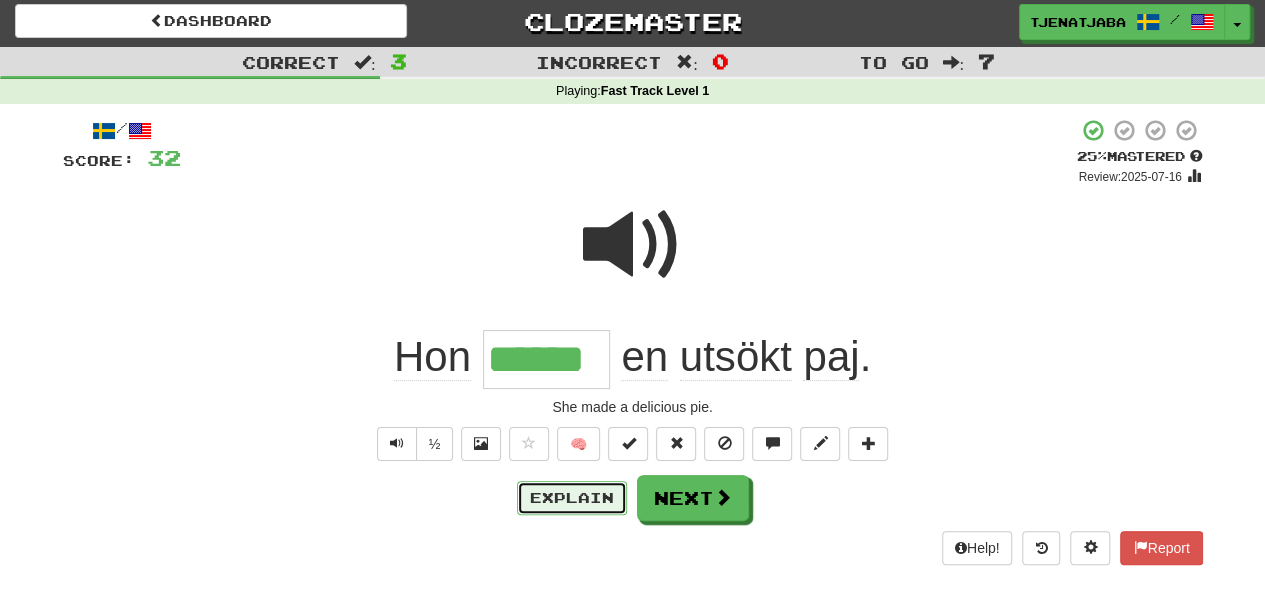 click on "Explain" at bounding box center [572, 498] 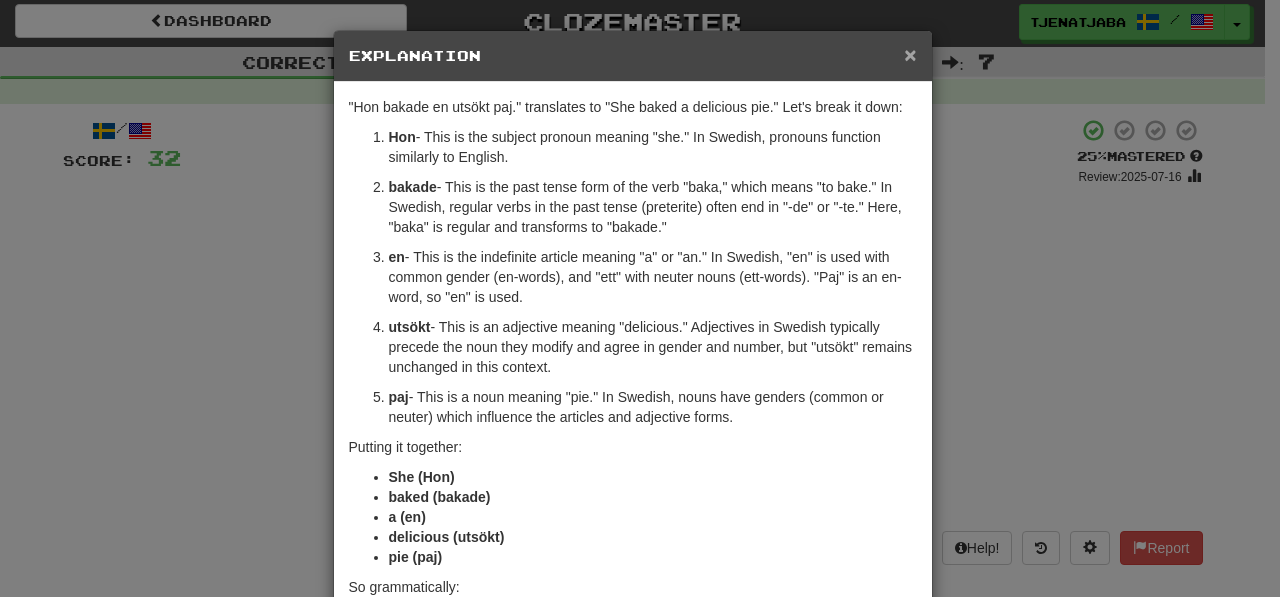 click on "×" at bounding box center (910, 54) 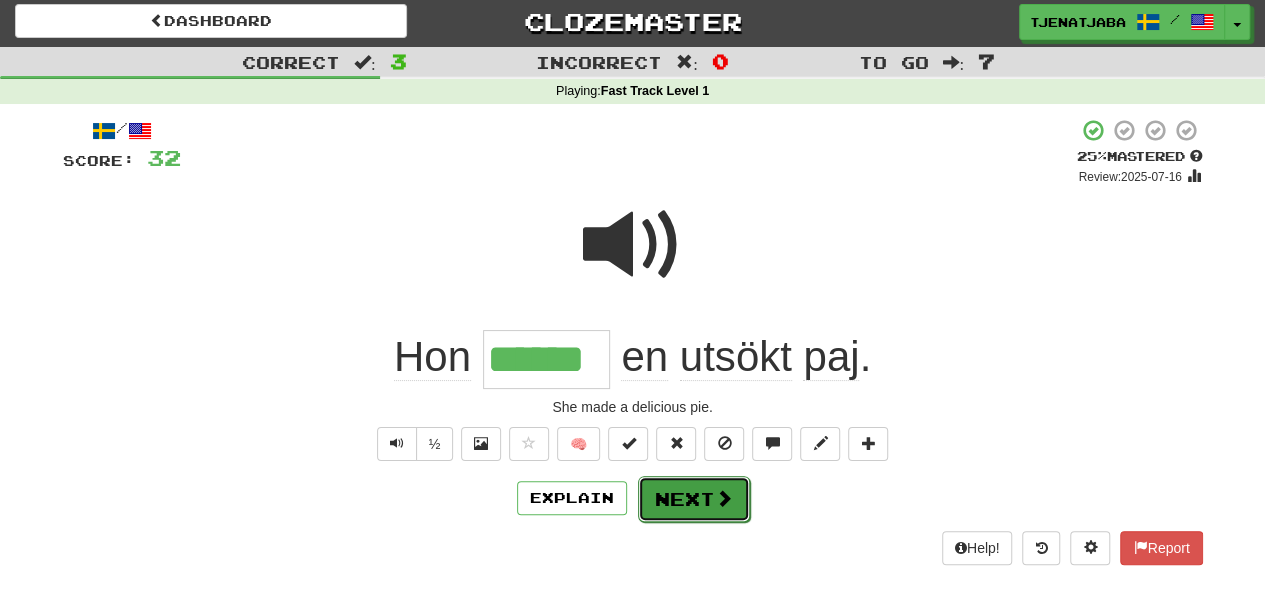 click on "Next" at bounding box center (694, 499) 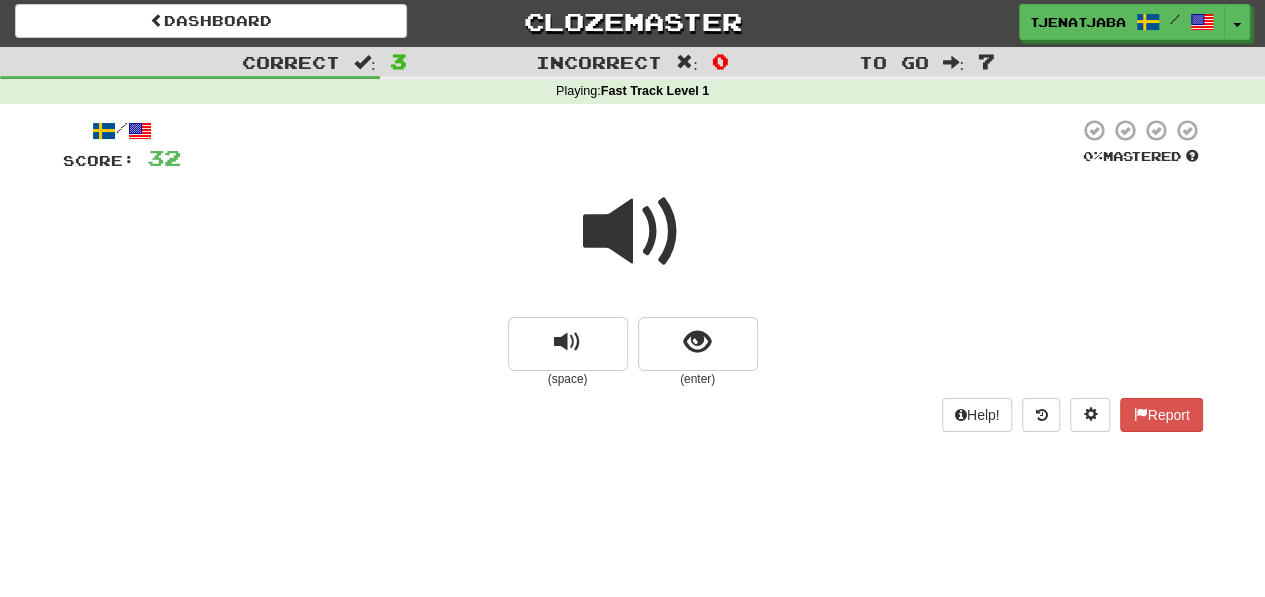 click at bounding box center (633, 232) 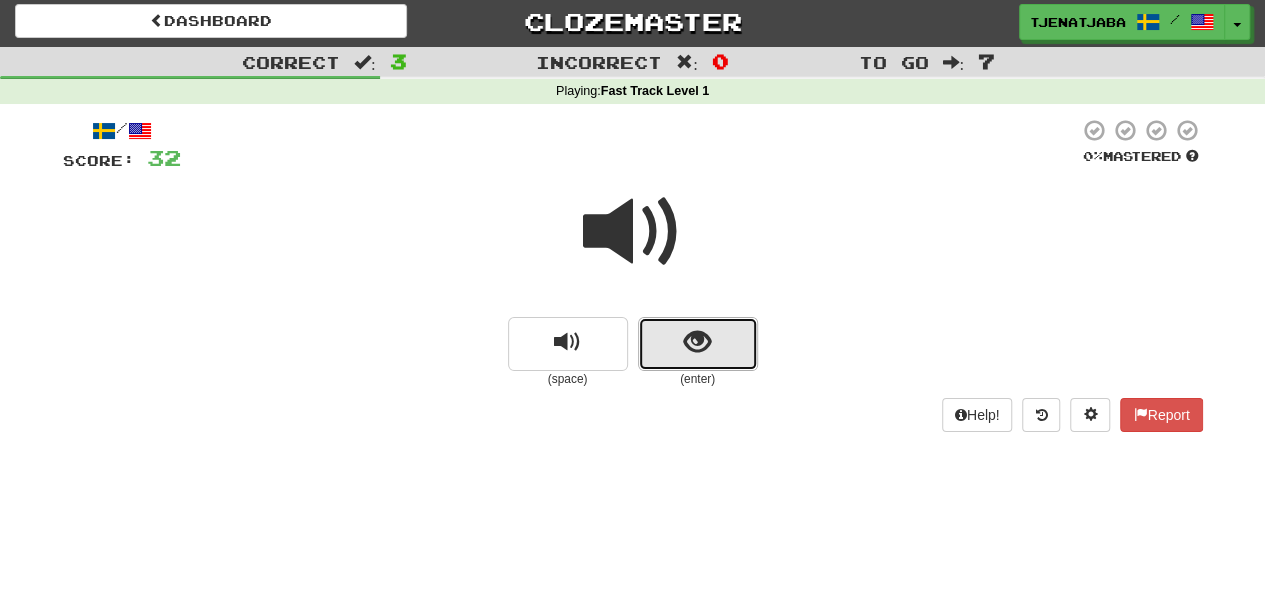 click at bounding box center [697, 342] 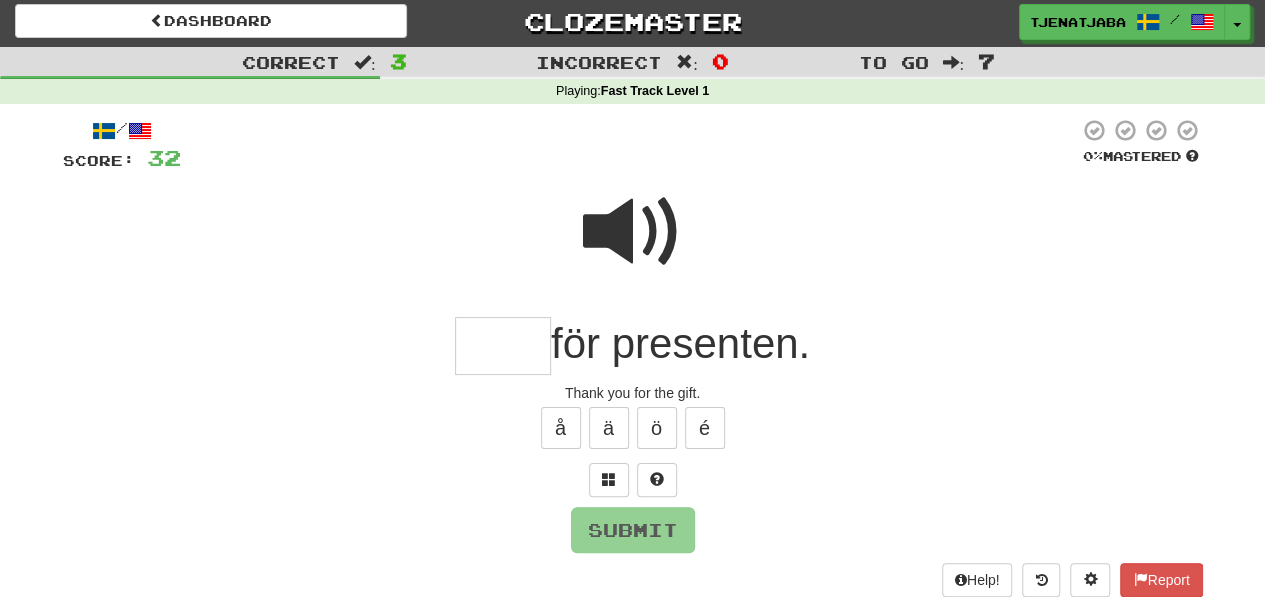 click at bounding box center (503, 346) 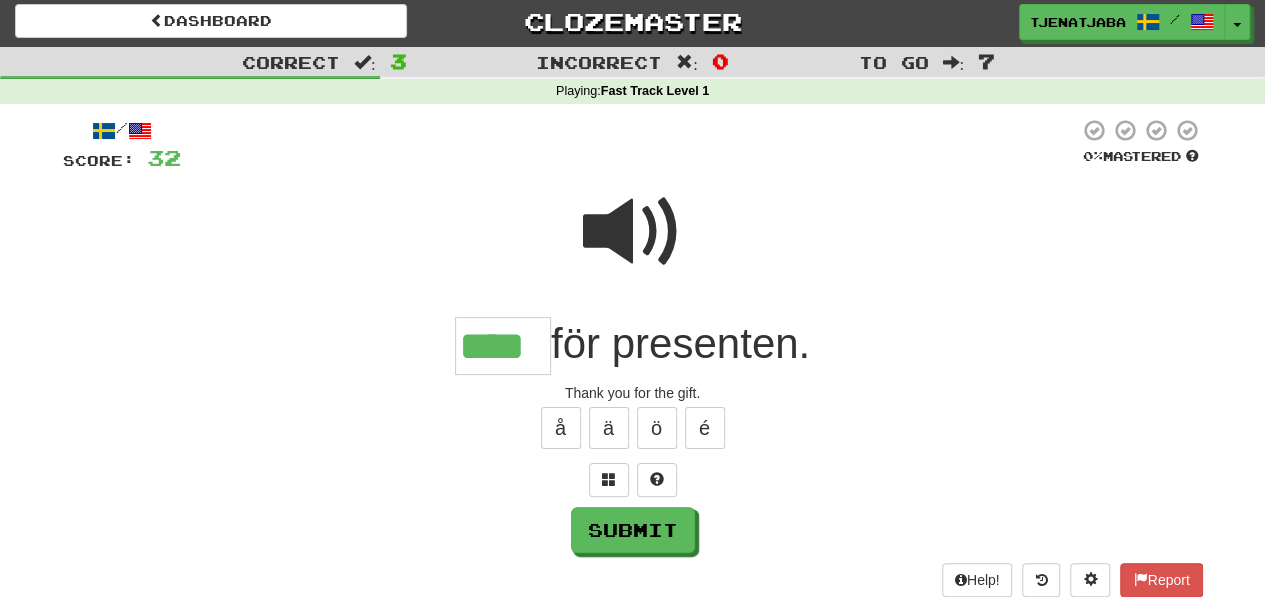 type on "****" 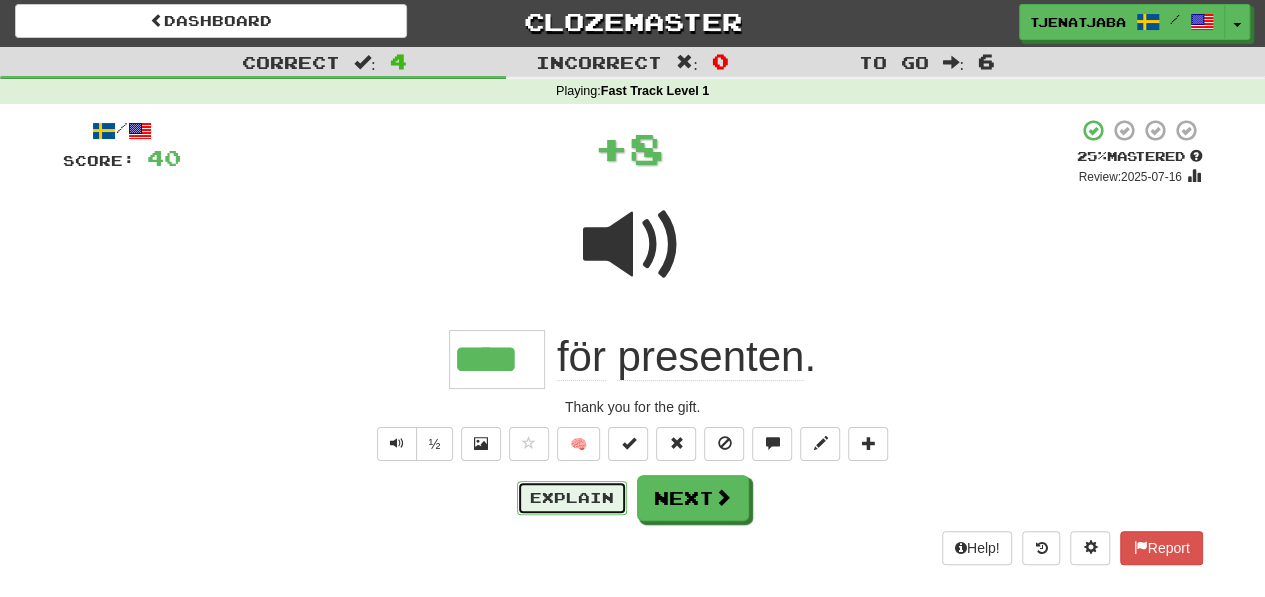click on "Explain" at bounding box center [572, 498] 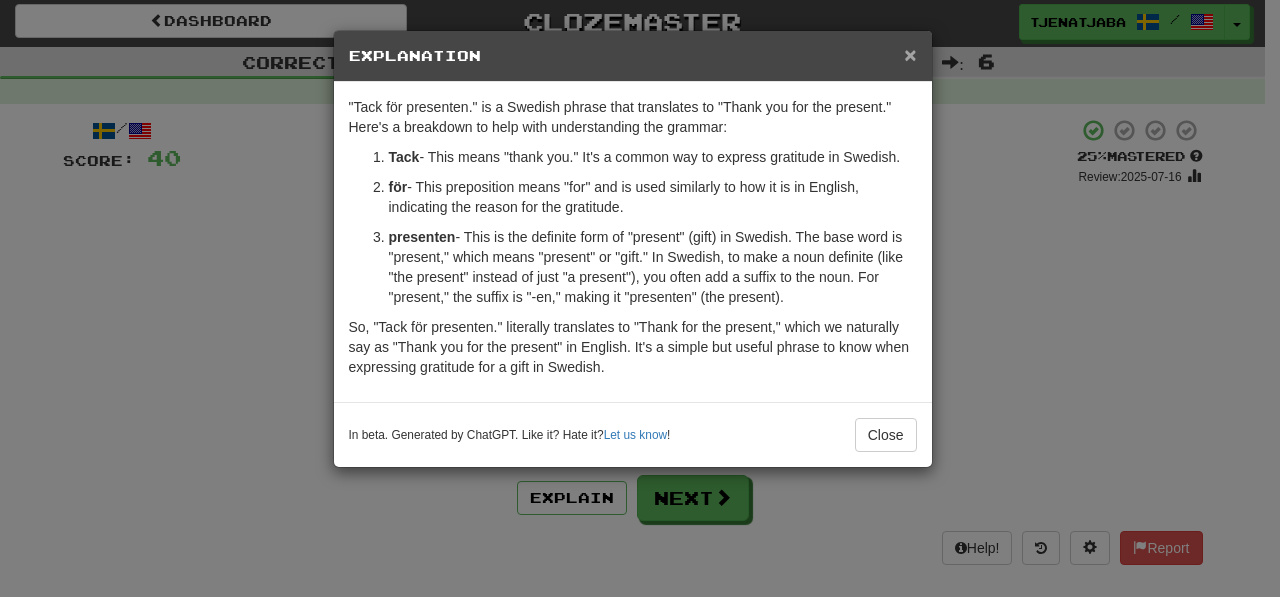 click on "×" at bounding box center [910, 54] 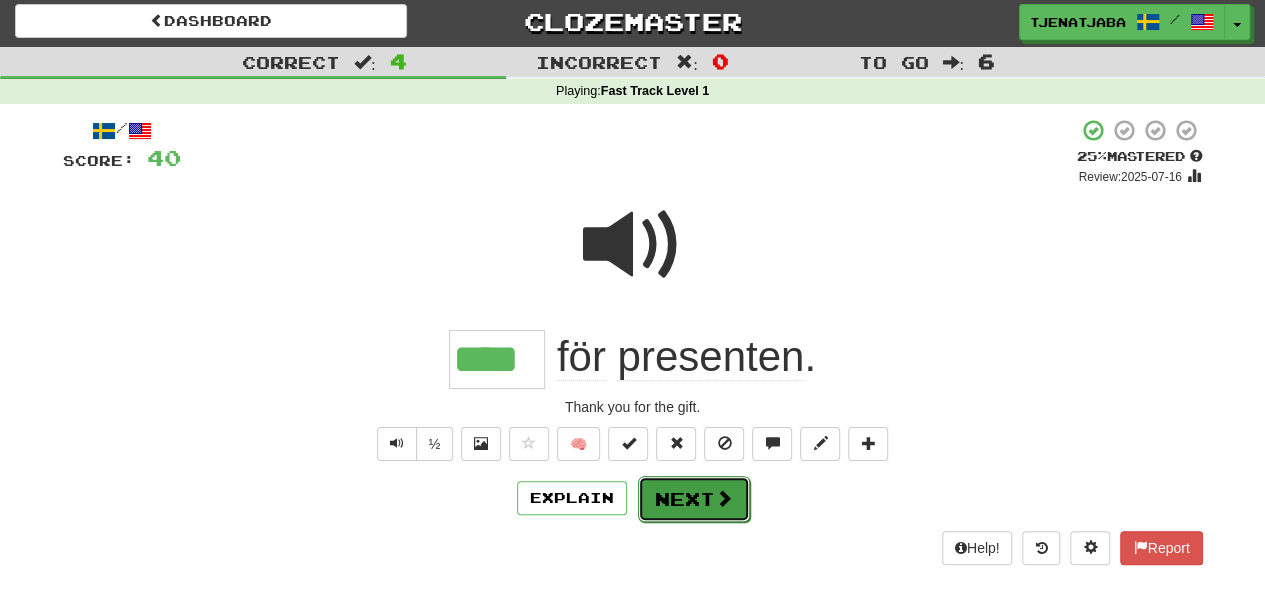 click on "Next" at bounding box center (694, 499) 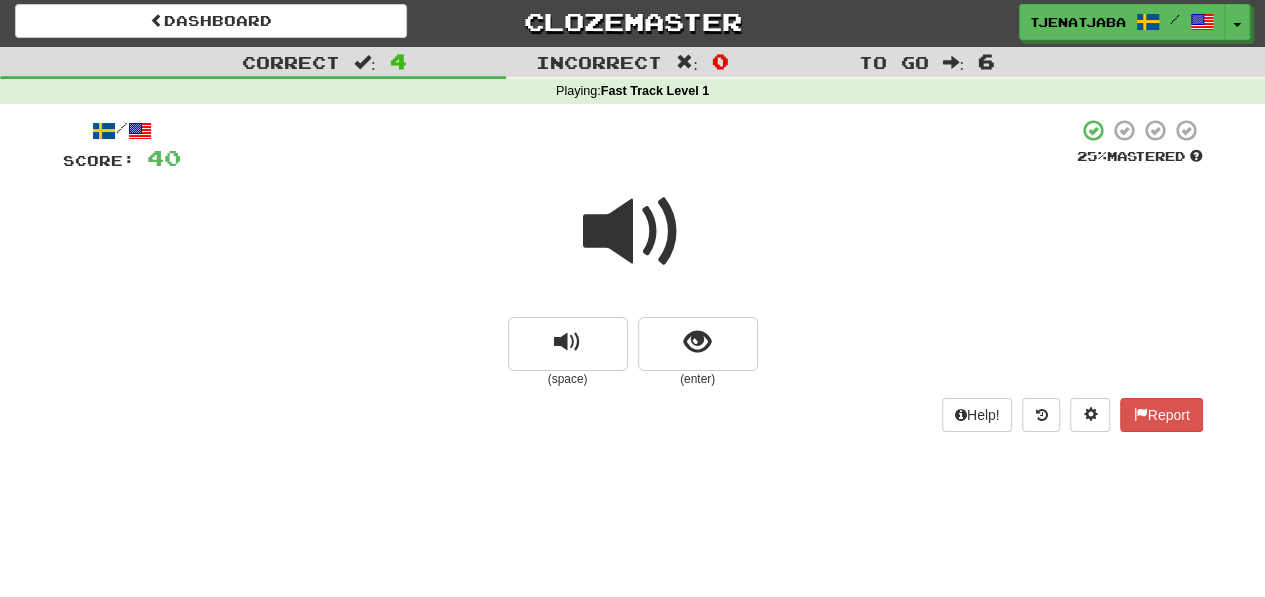 click at bounding box center (633, 232) 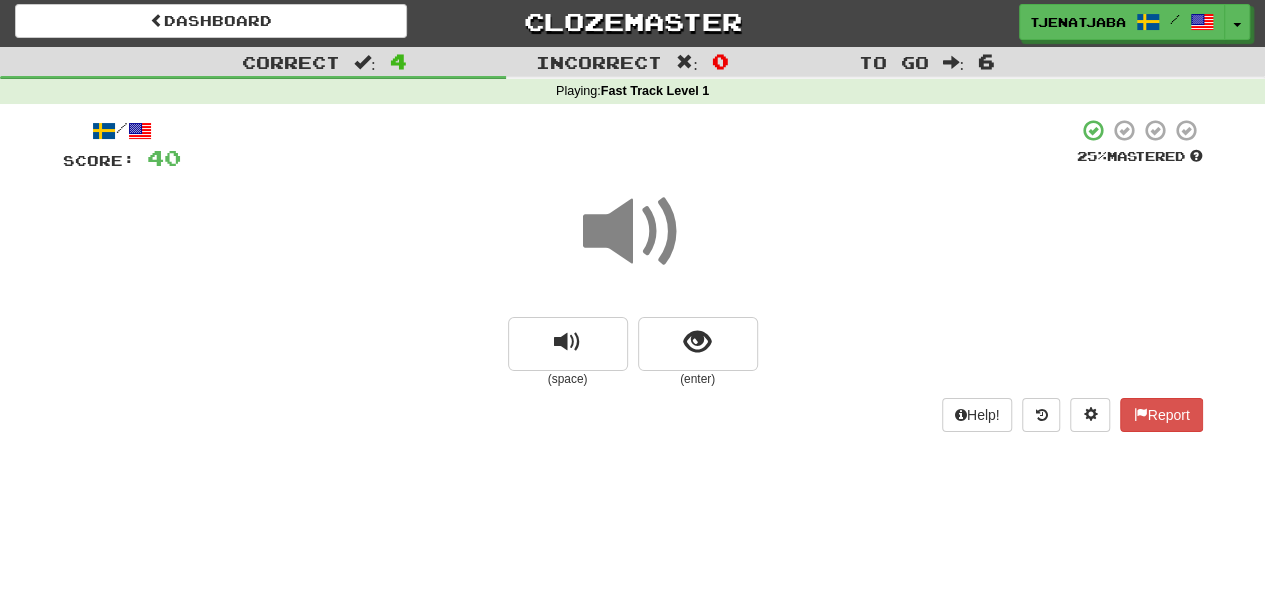 click at bounding box center (633, 232) 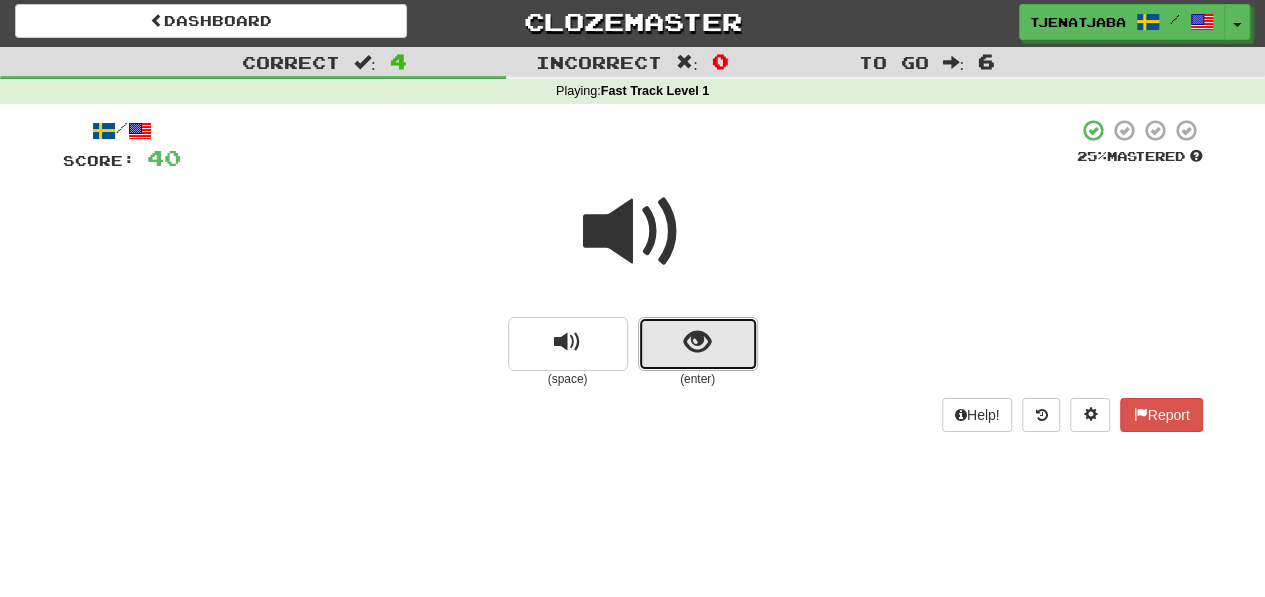 click at bounding box center [698, 344] 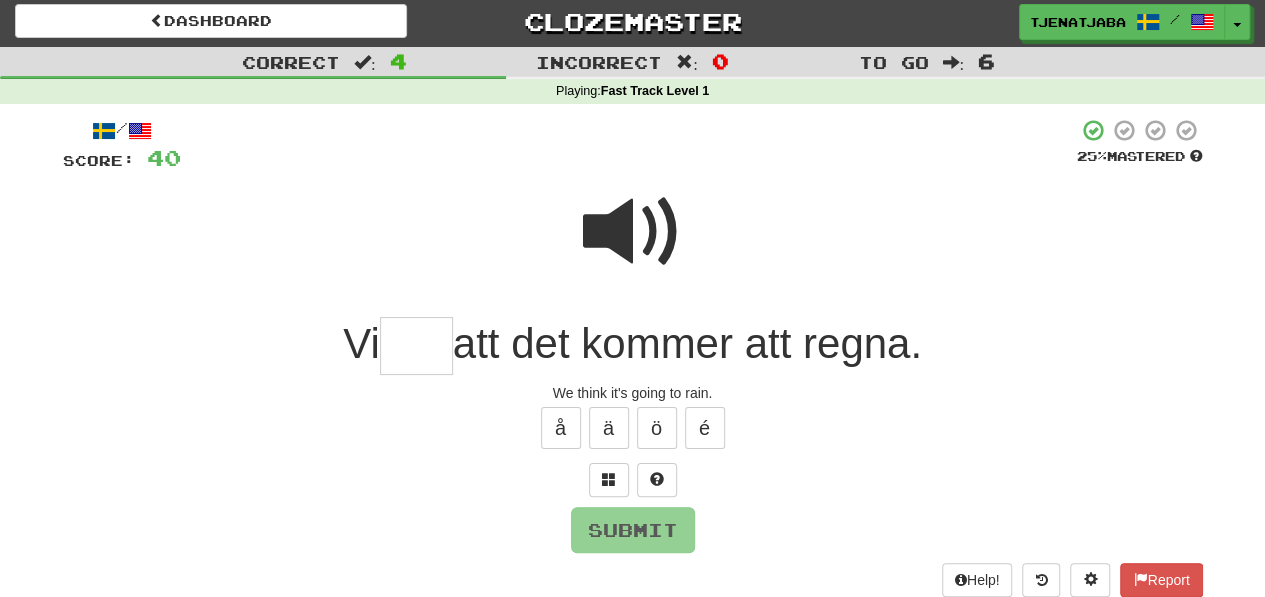 click at bounding box center [633, 232] 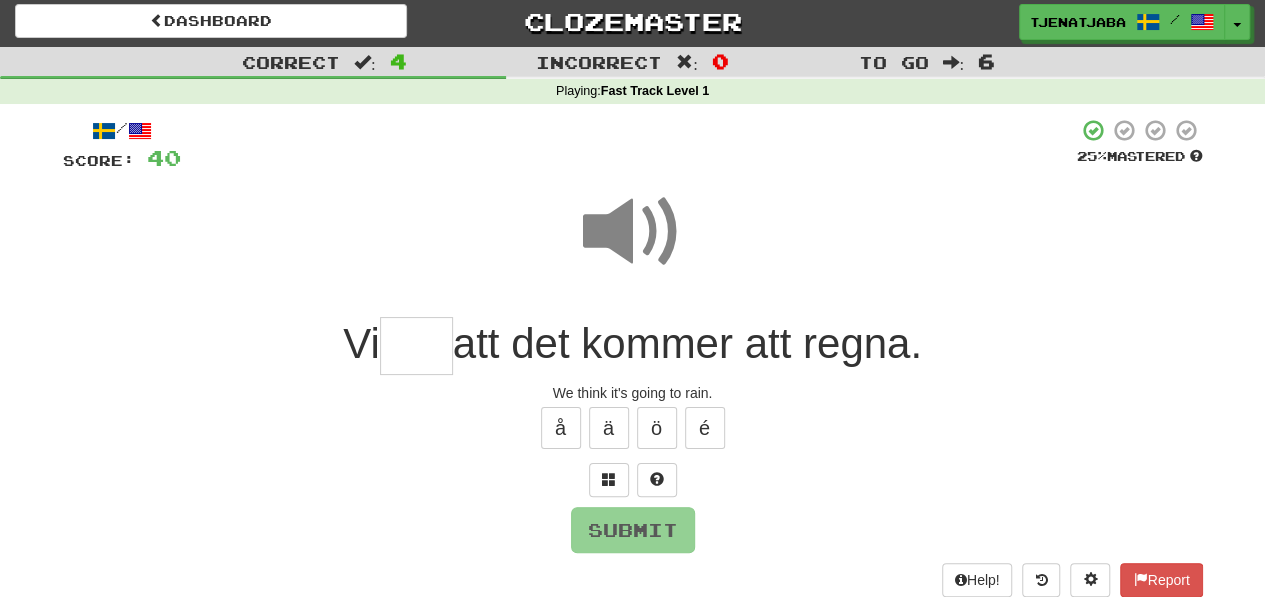click at bounding box center [416, 346] 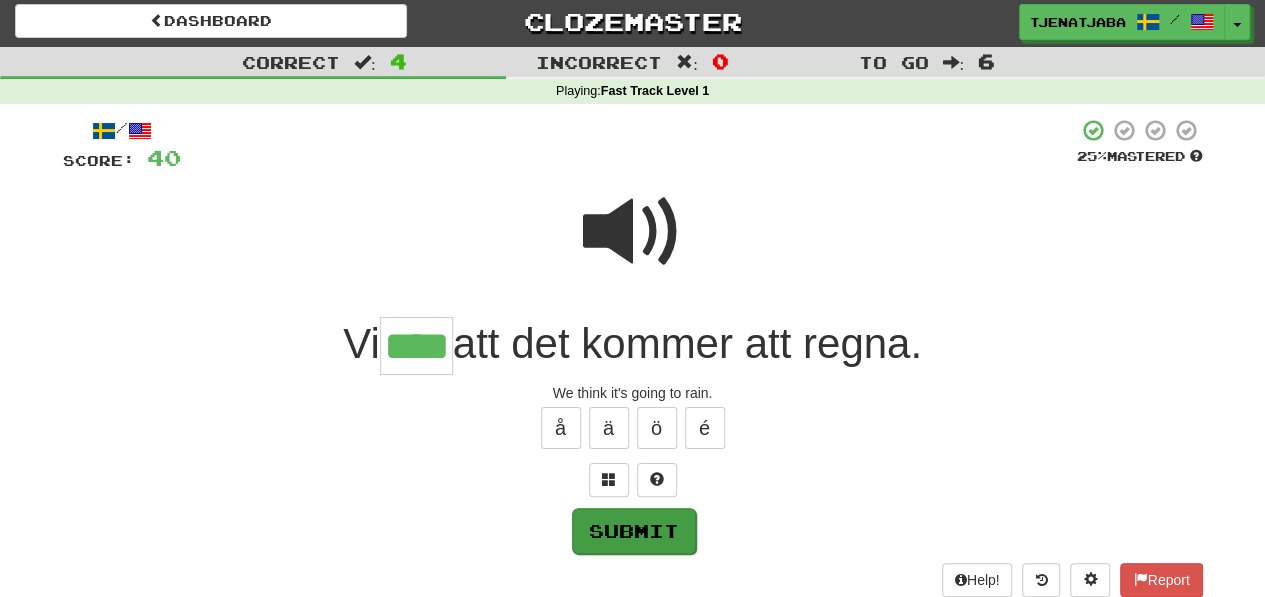 type on "****" 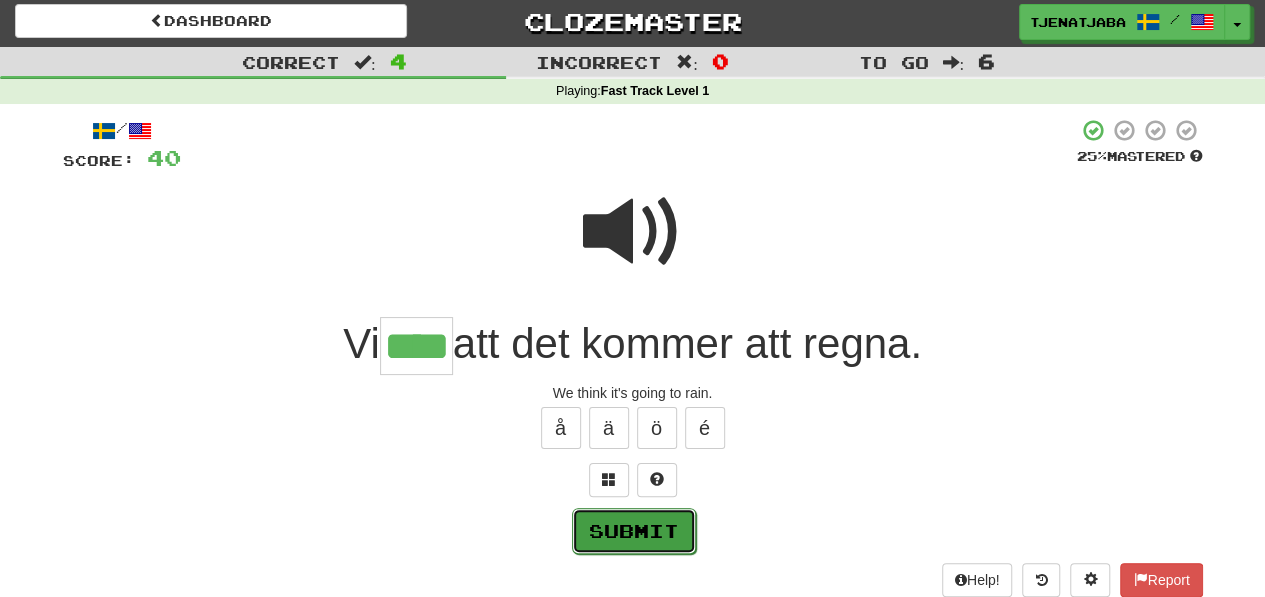 click on "Submit" at bounding box center (634, 531) 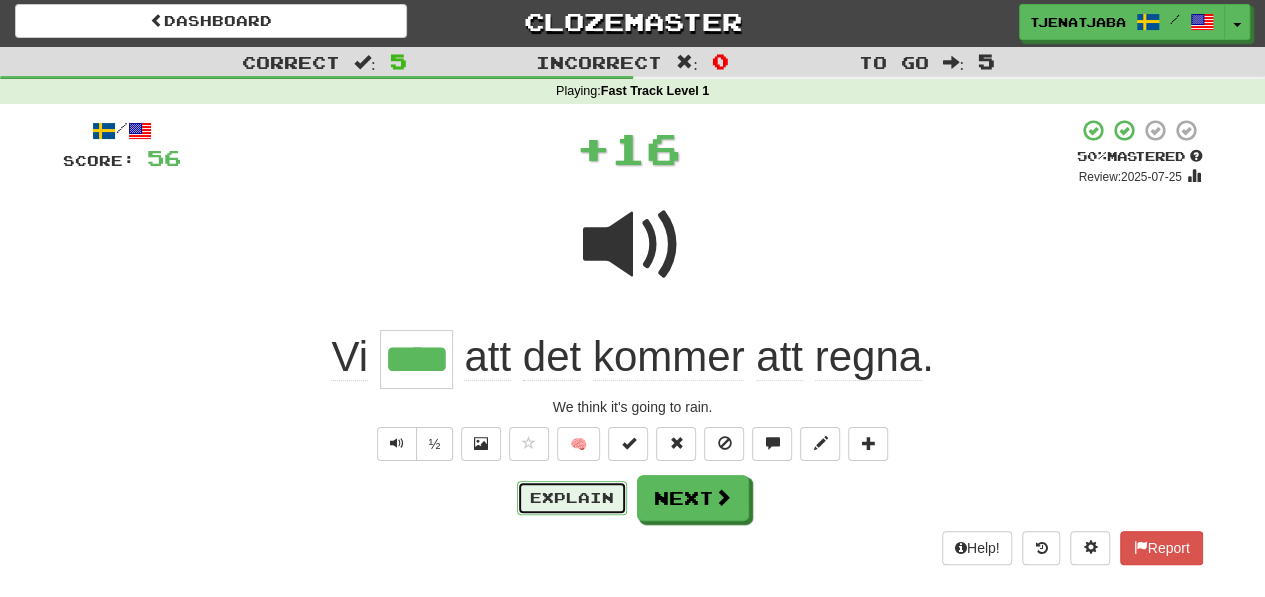 click on "Explain" at bounding box center [572, 498] 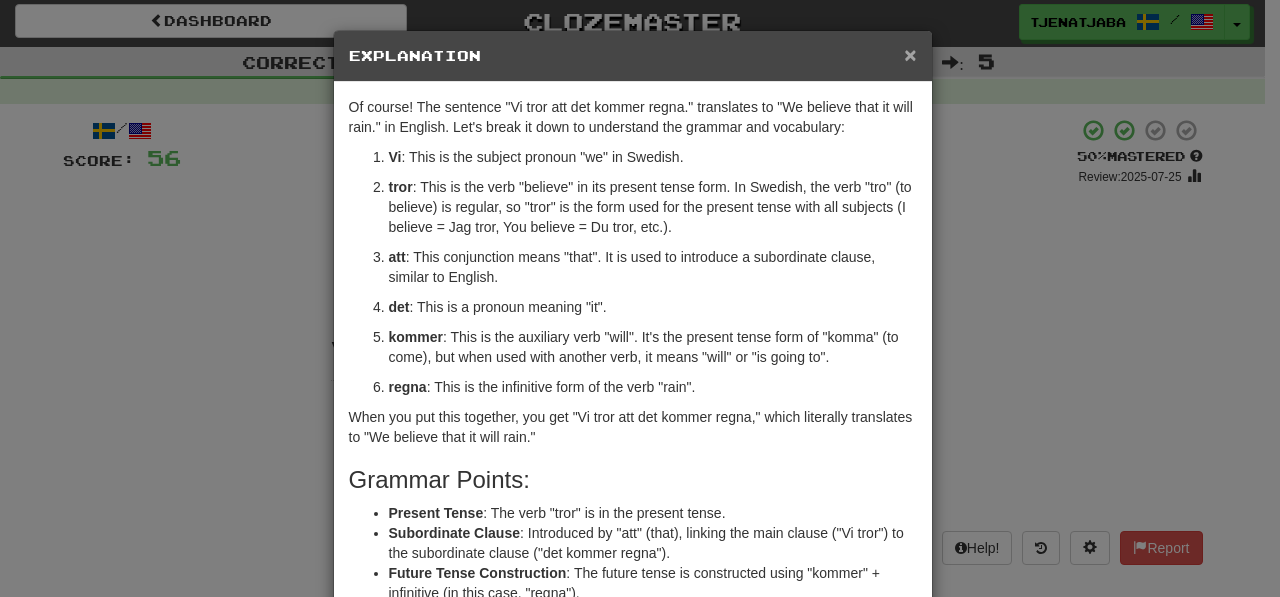 click on "×" at bounding box center (910, 54) 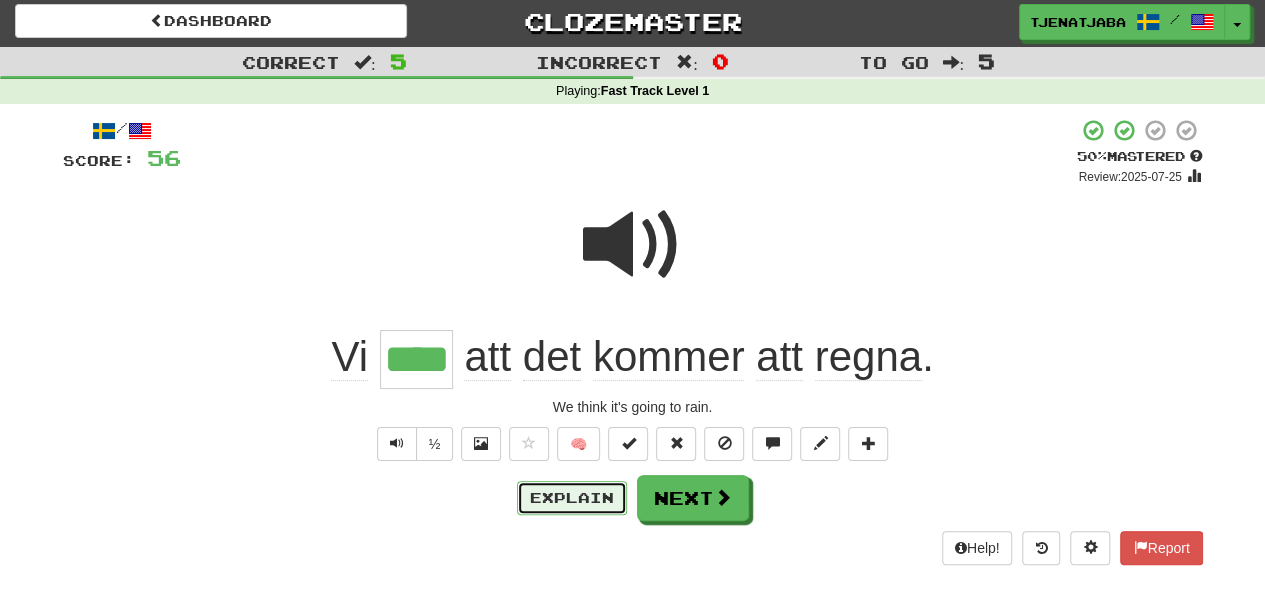 click on "Explain" at bounding box center [572, 498] 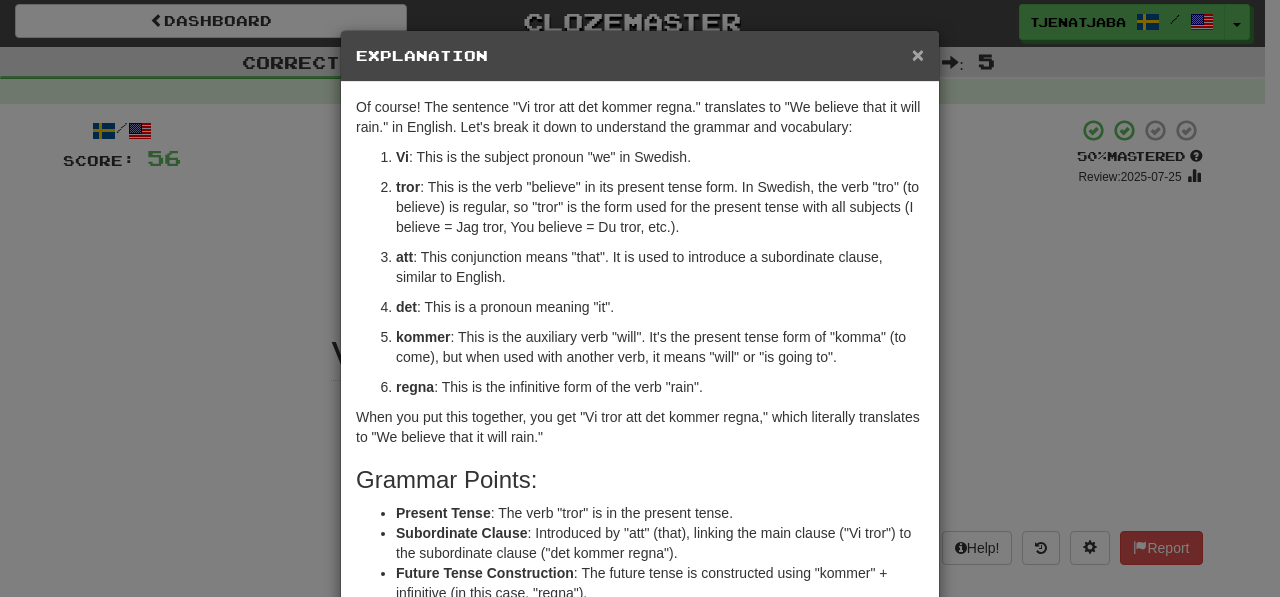click on "×" at bounding box center (918, 54) 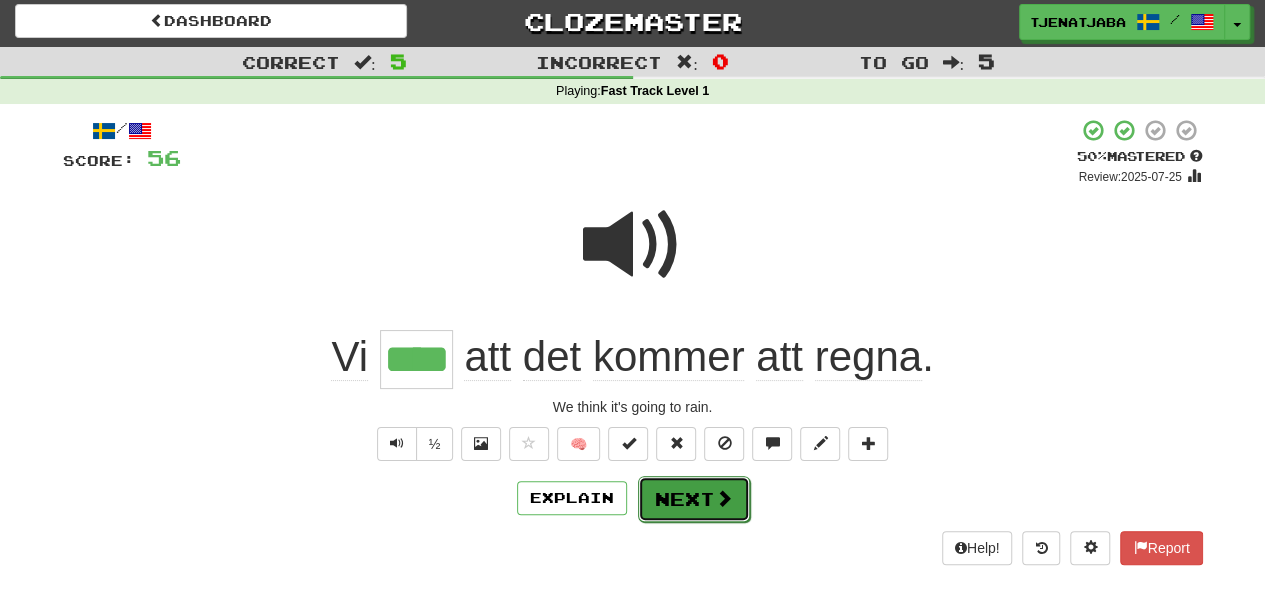 click on "Next" at bounding box center (694, 499) 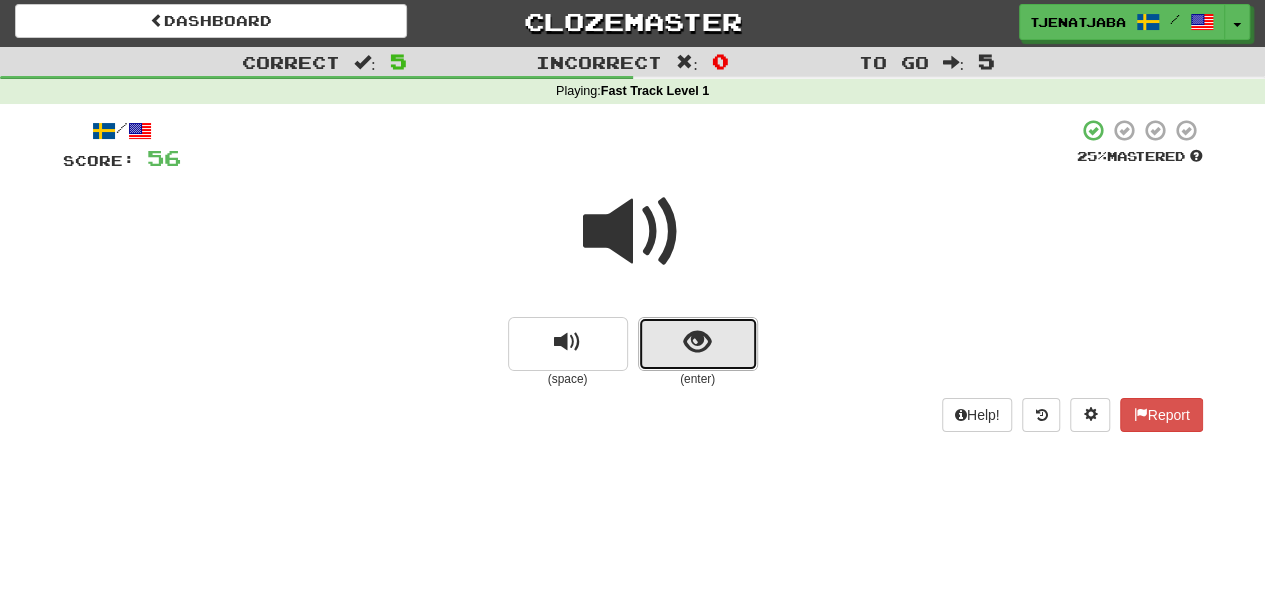 click at bounding box center [698, 344] 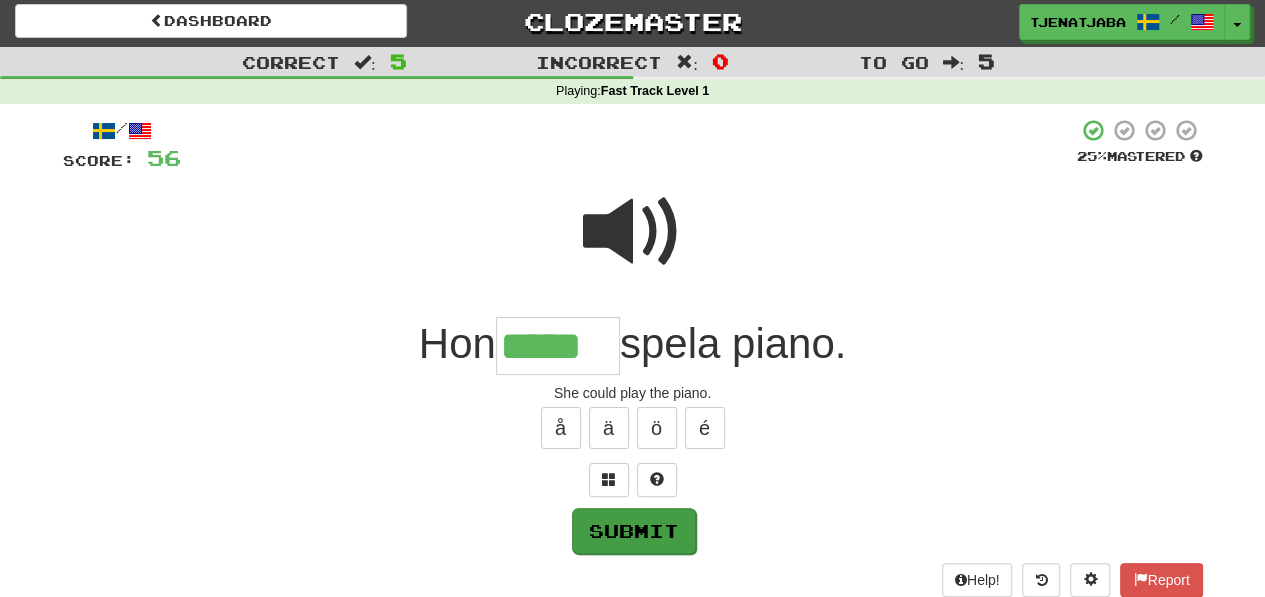 type on "*****" 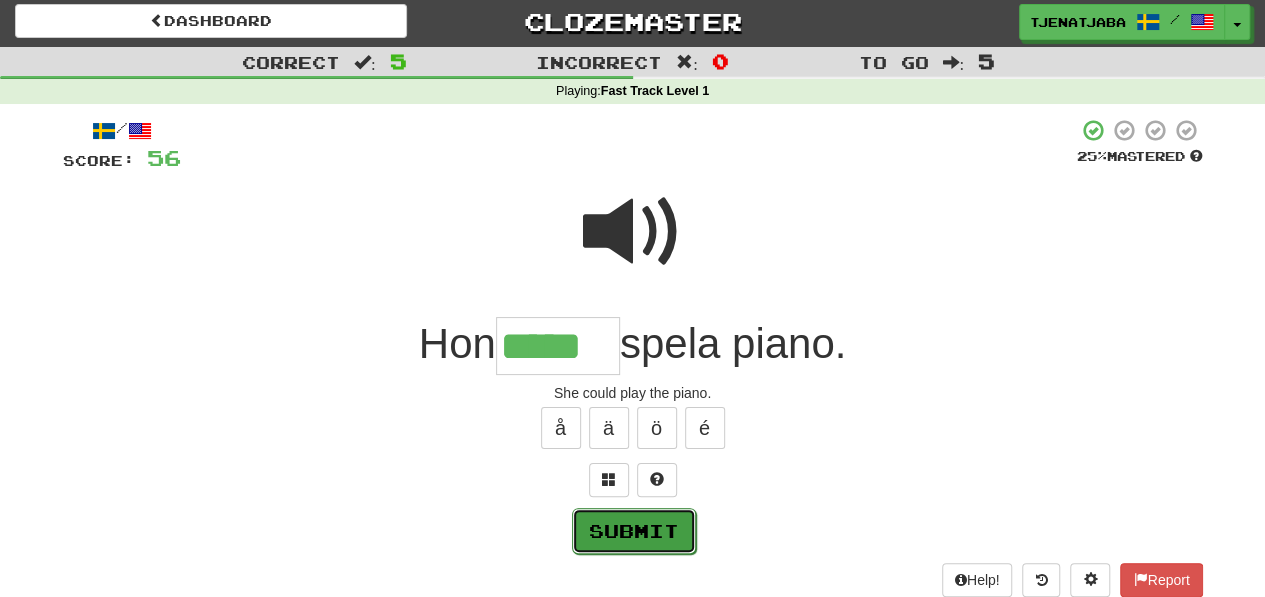 click on "Submit" at bounding box center (634, 531) 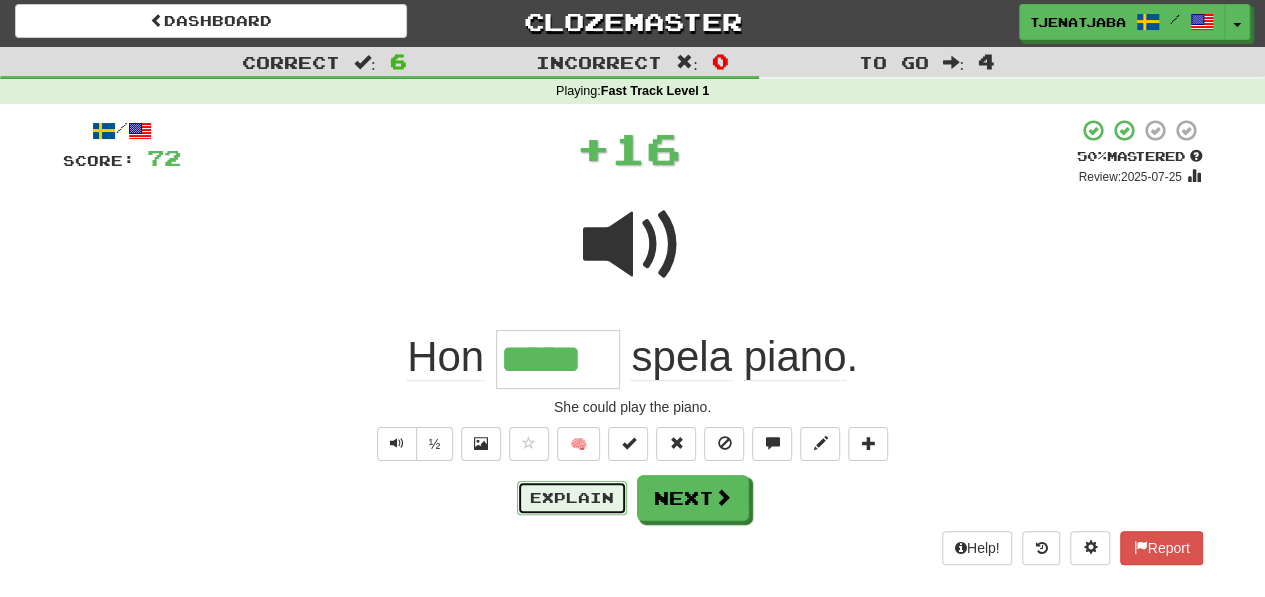 click on "Explain" at bounding box center (572, 498) 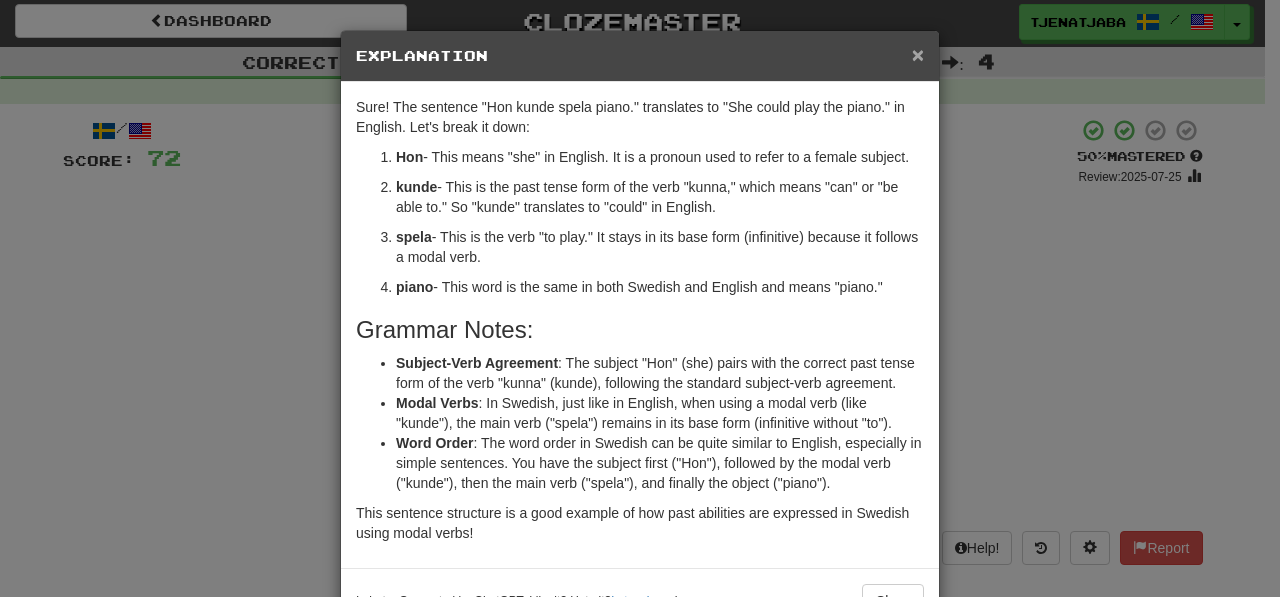 click on "× Explanation" at bounding box center (640, 56) 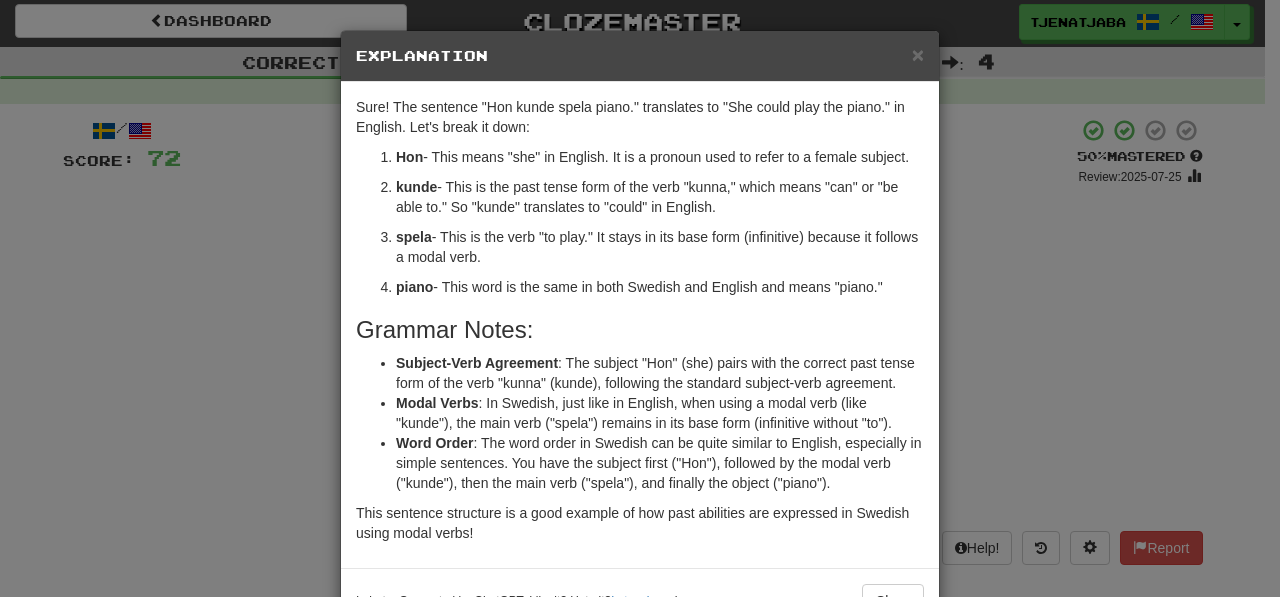 click on "Explanation" at bounding box center (640, 56) 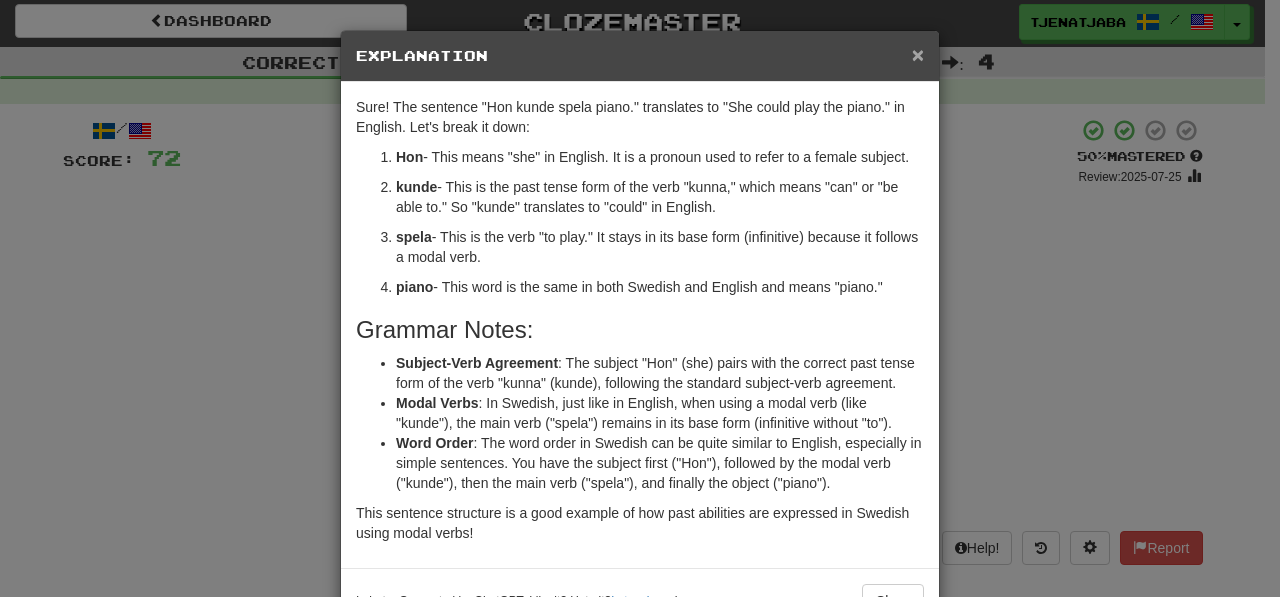 click on "×" at bounding box center (918, 54) 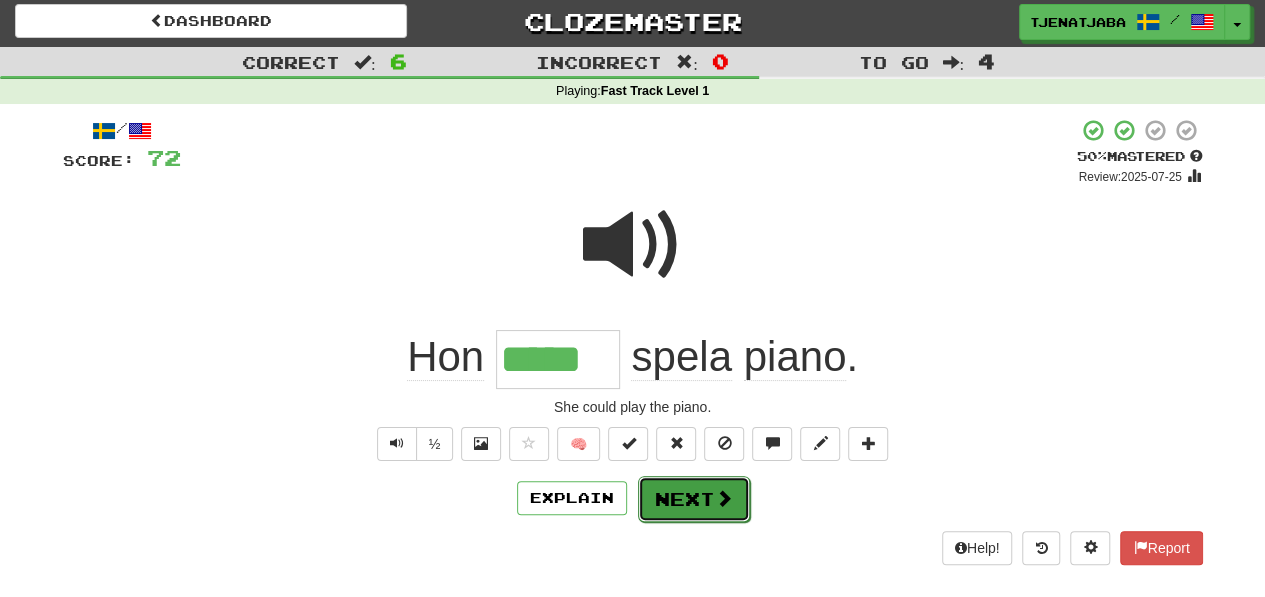 click on "Next" at bounding box center [694, 499] 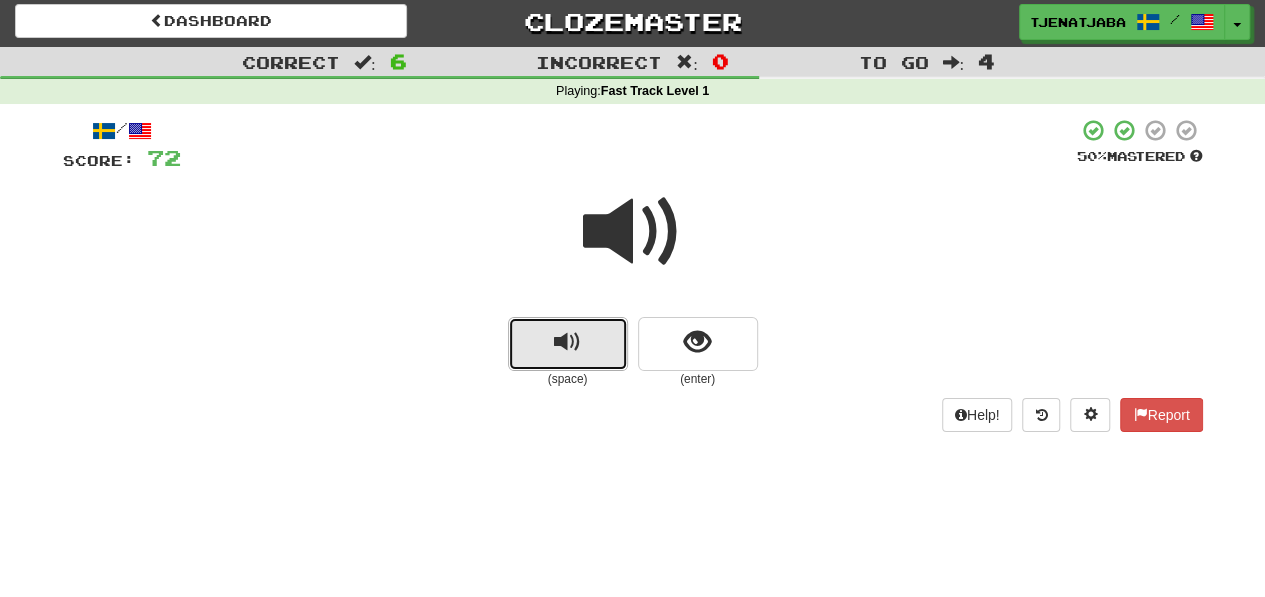 click at bounding box center (568, 344) 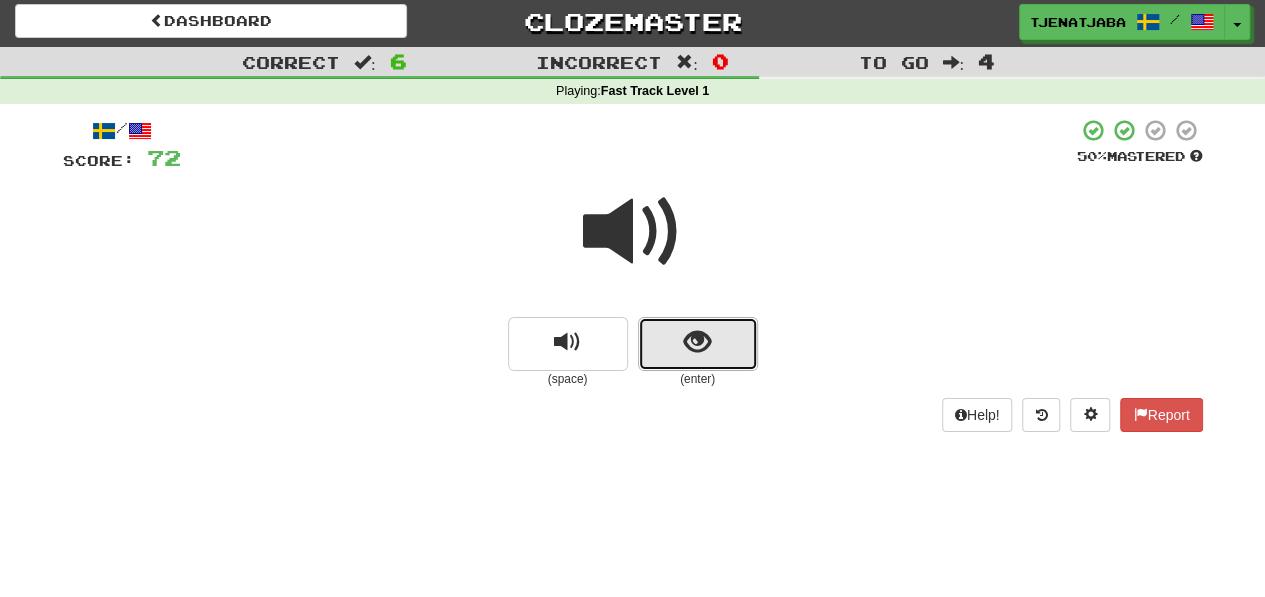 click at bounding box center (698, 344) 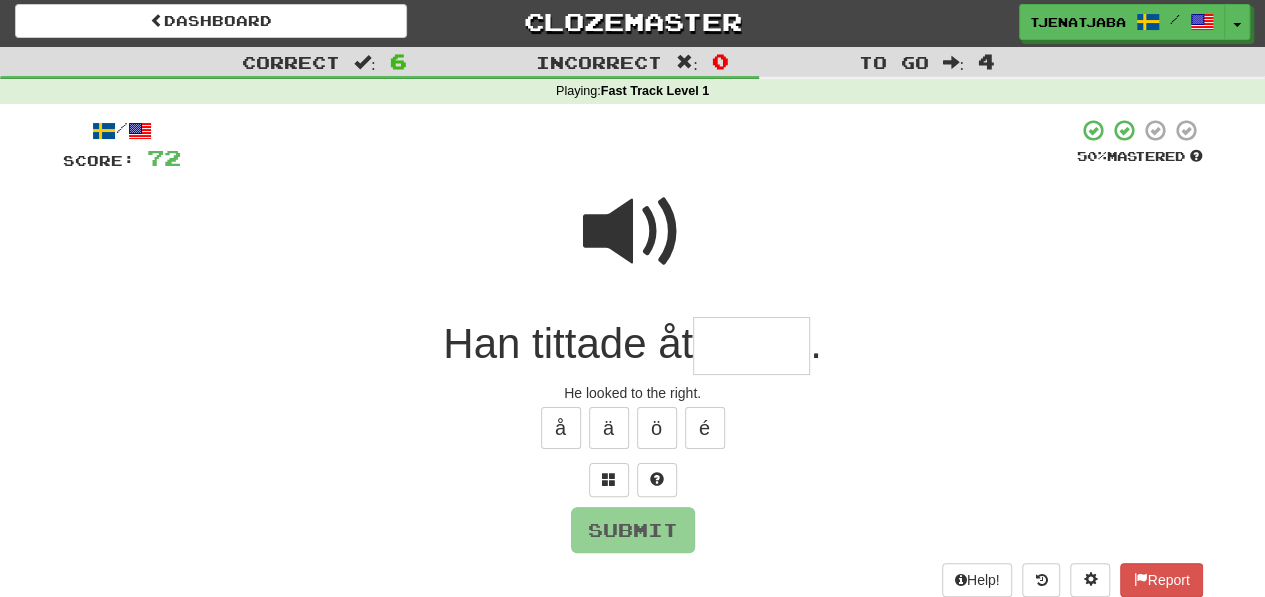 click at bounding box center [751, 346] 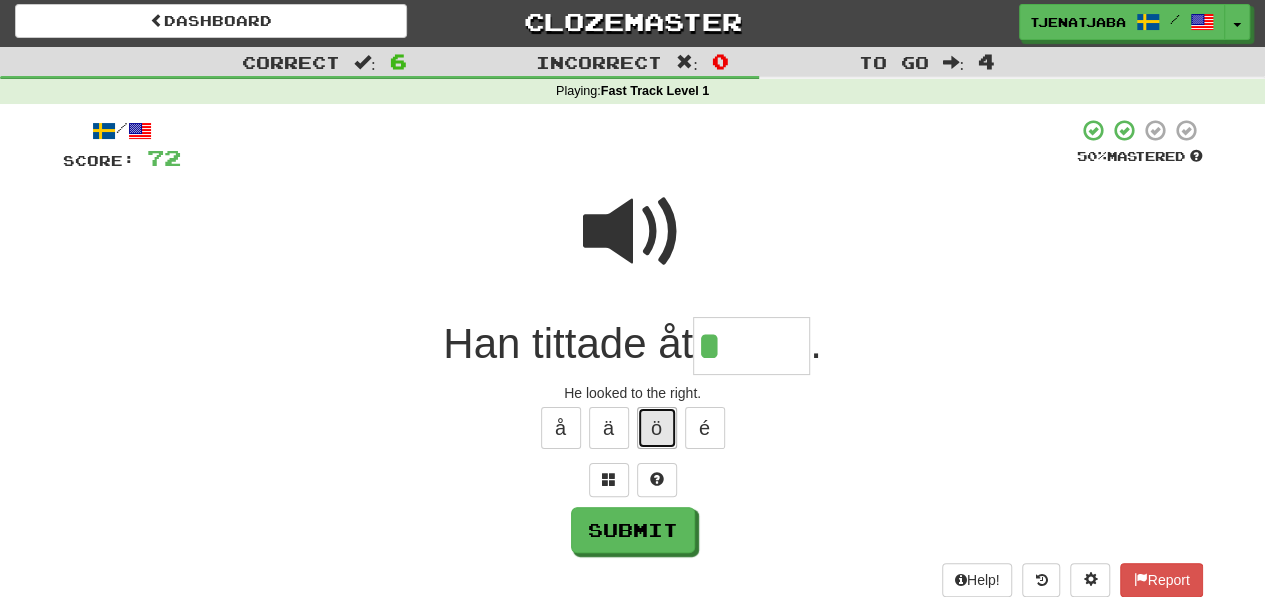 click on "ö" at bounding box center [657, 428] 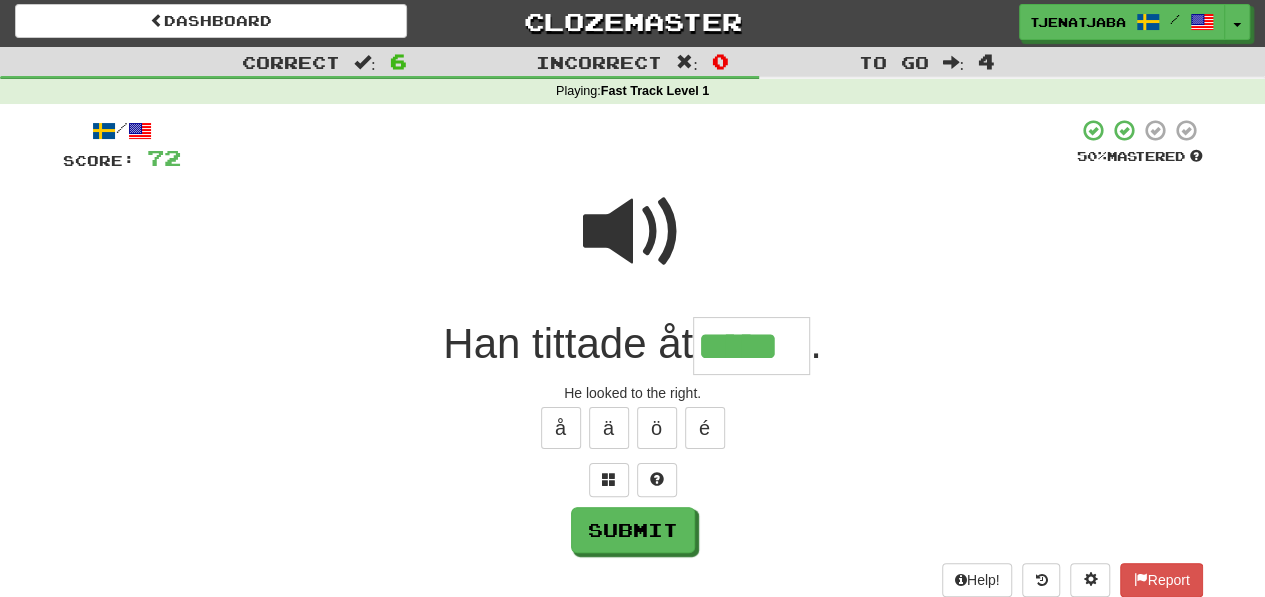 type on "*****" 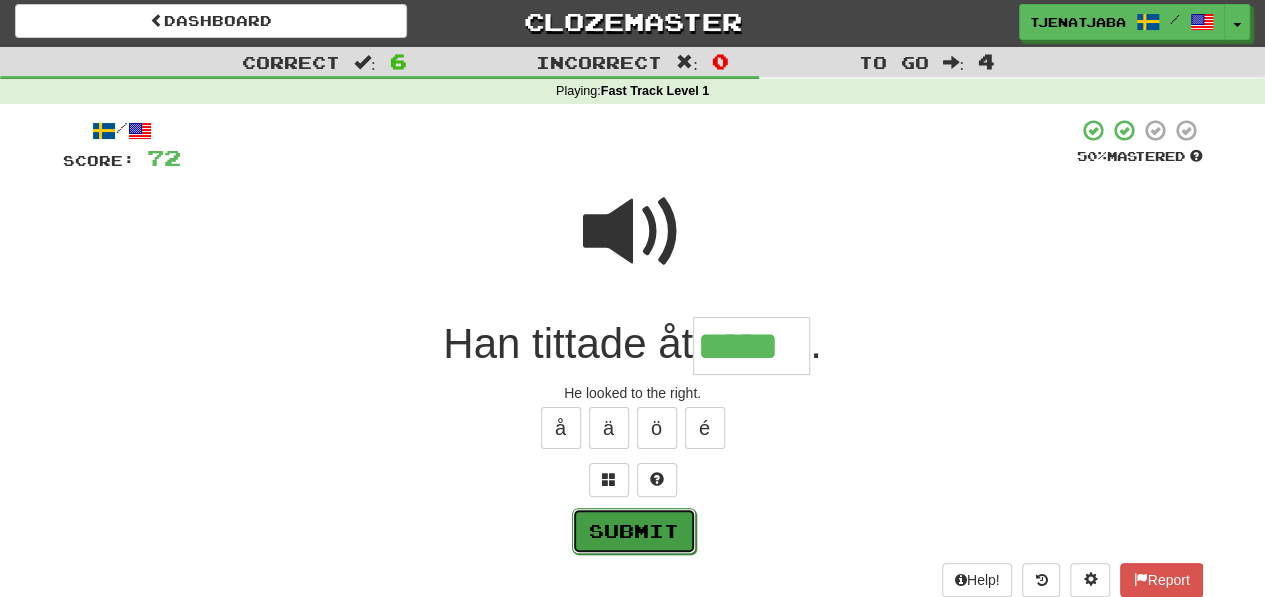 click on "Submit" at bounding box center [634, 531] 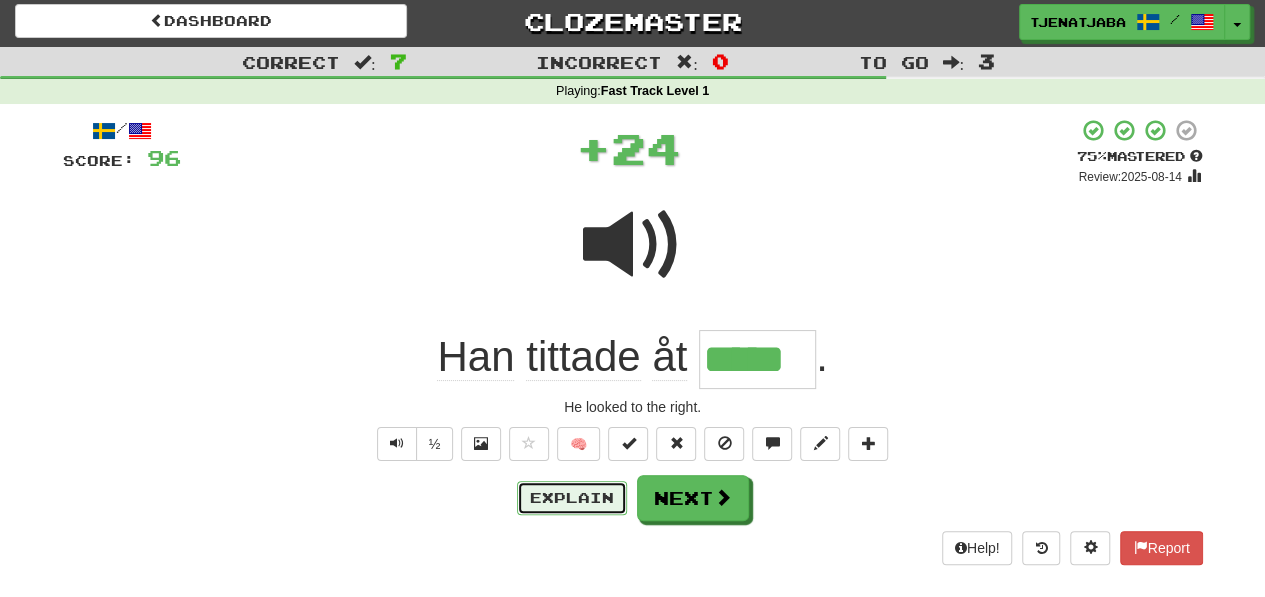 click on "Explain" at bounding box center [572, 498] 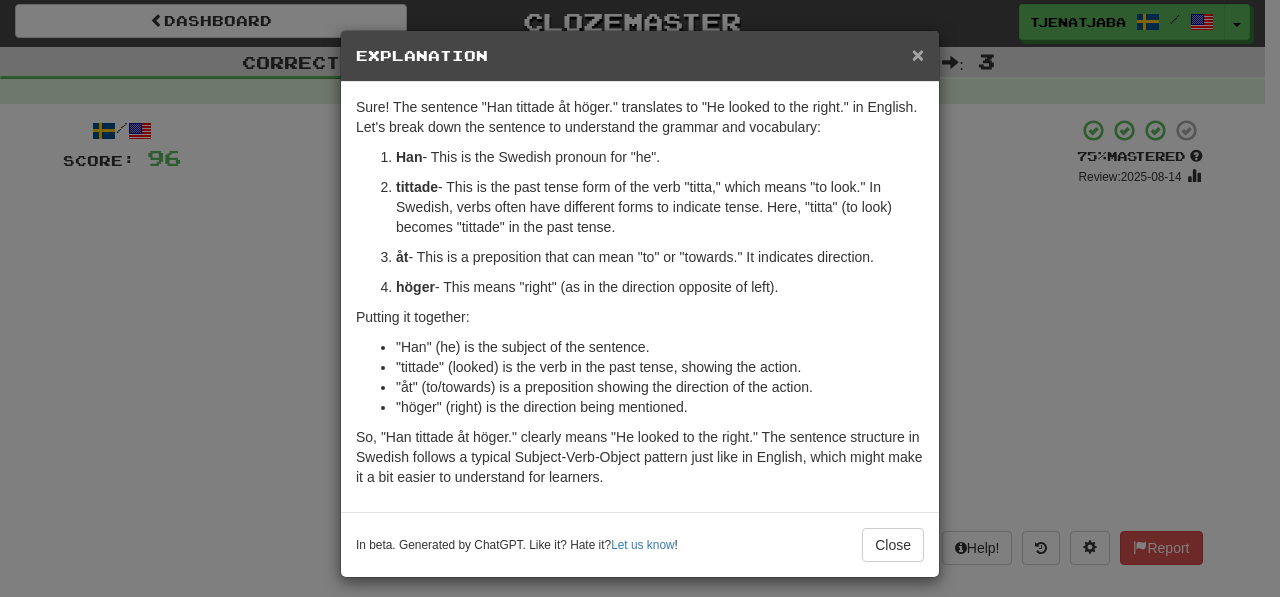 click on "×" at bounding box center (918, 54) 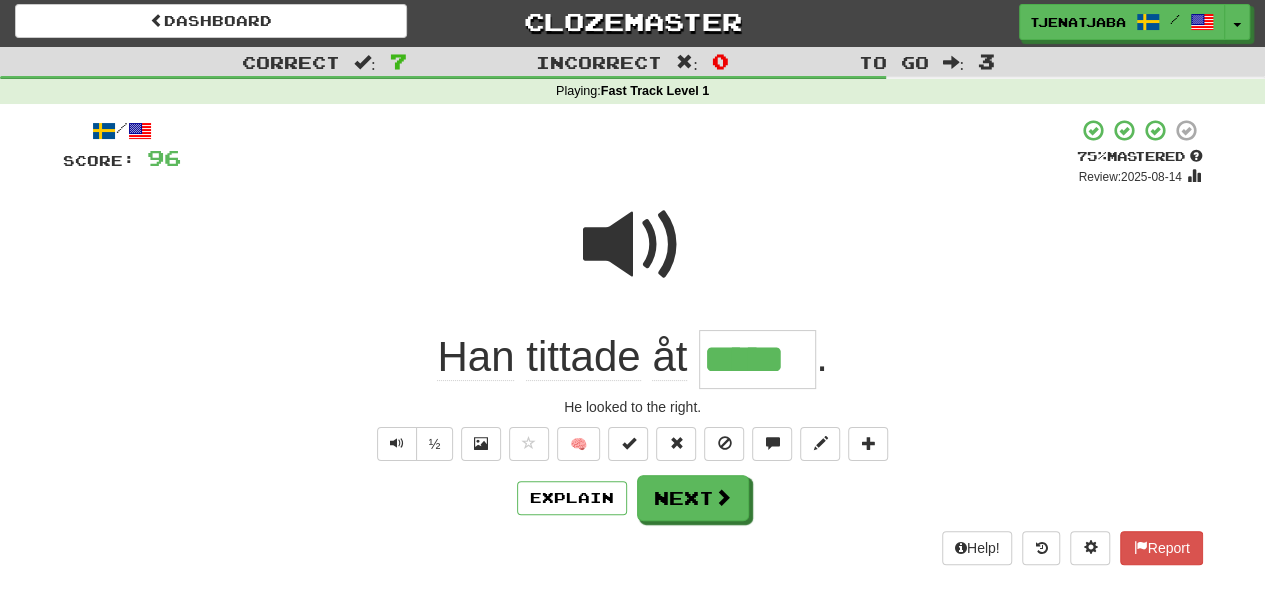 click at bounding box center (633, 245) 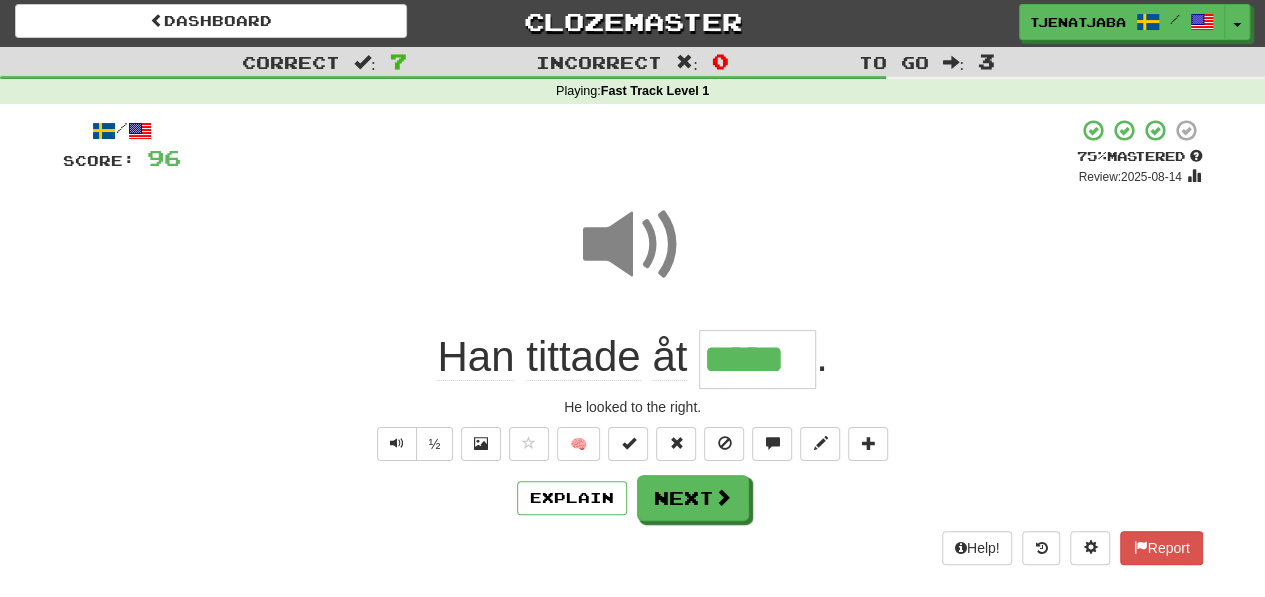 click at bounding box center [633, 245] 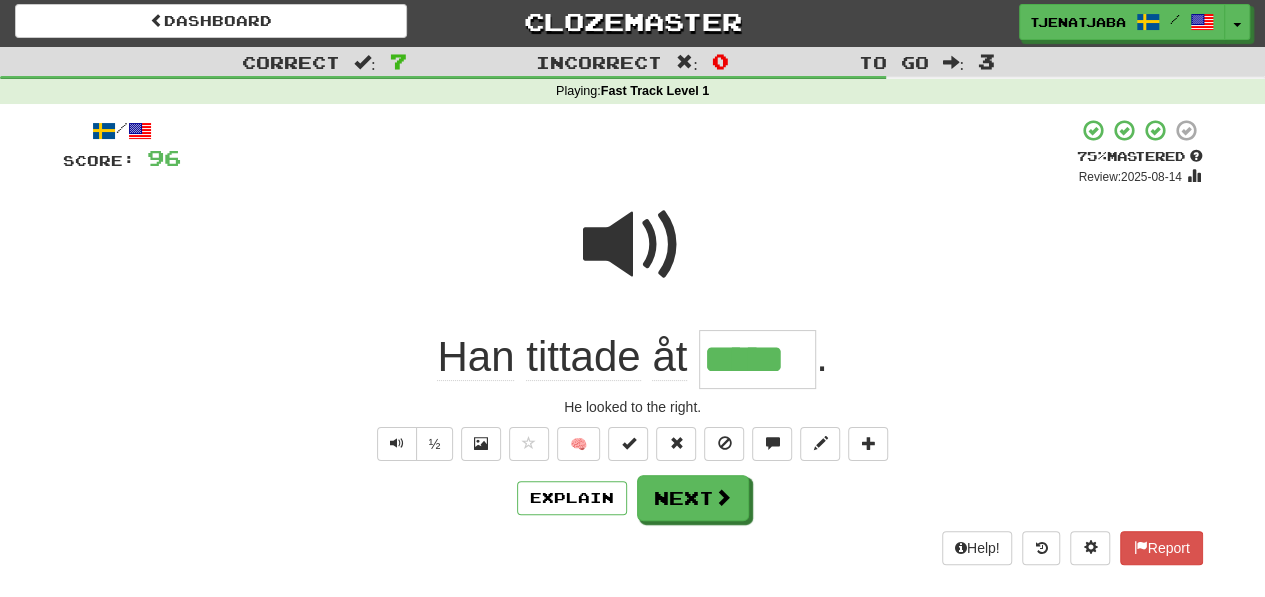 click at bounding box center [633, 245] 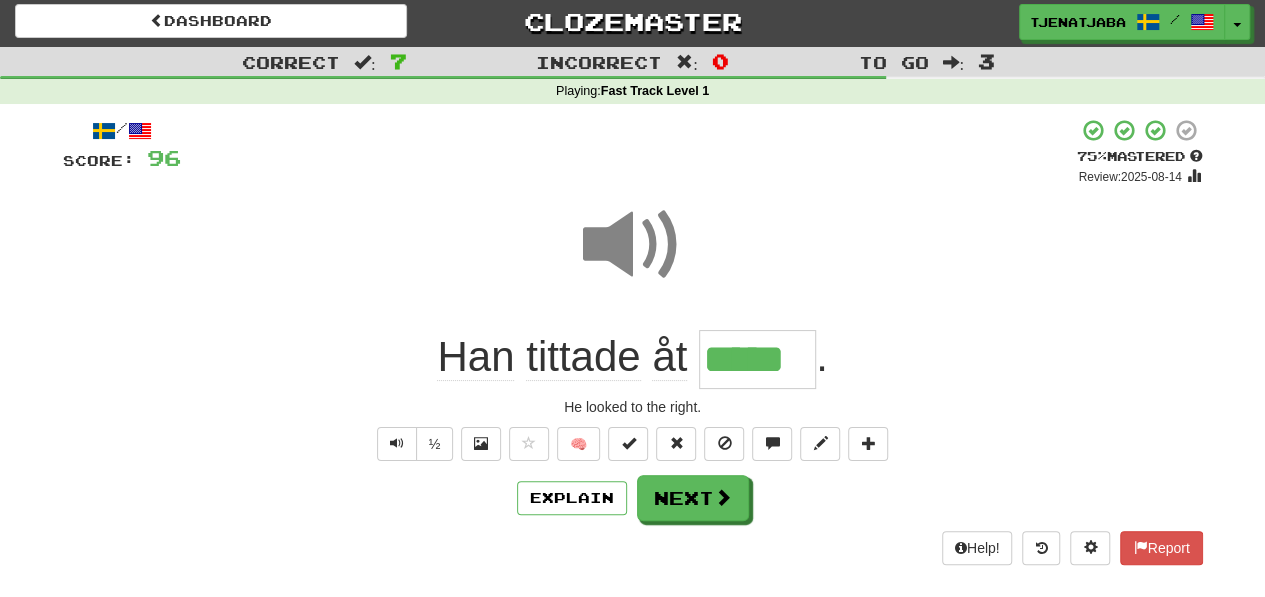 click at bounding box center [633, 245] 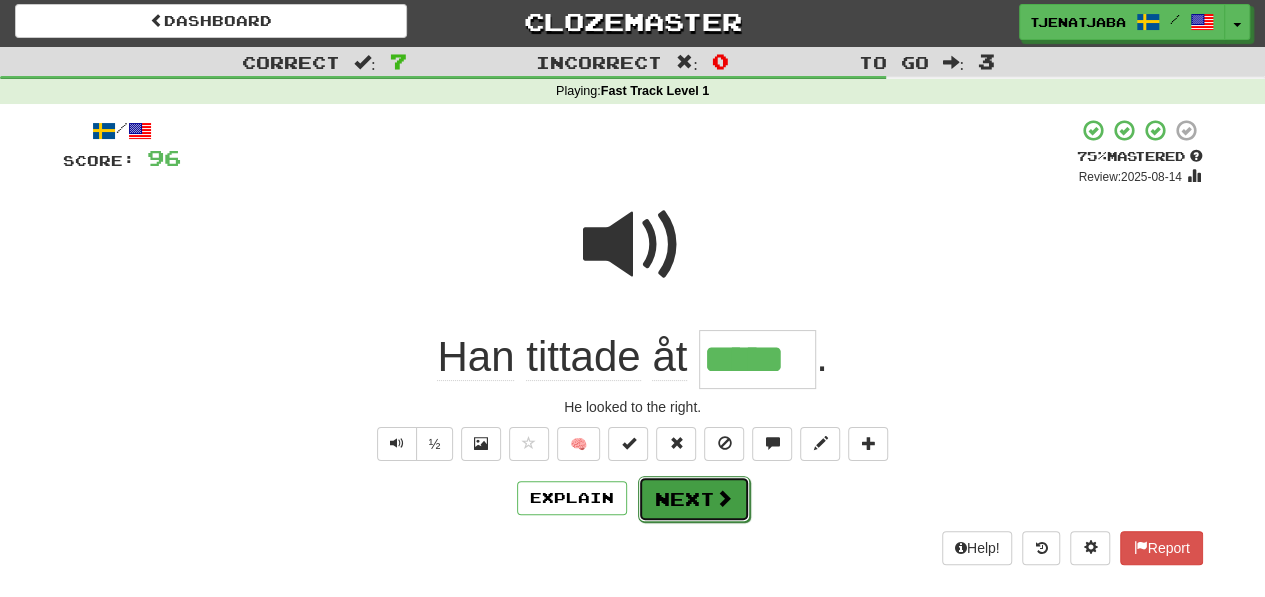 click on "Next" at bounding box center (694, 499) 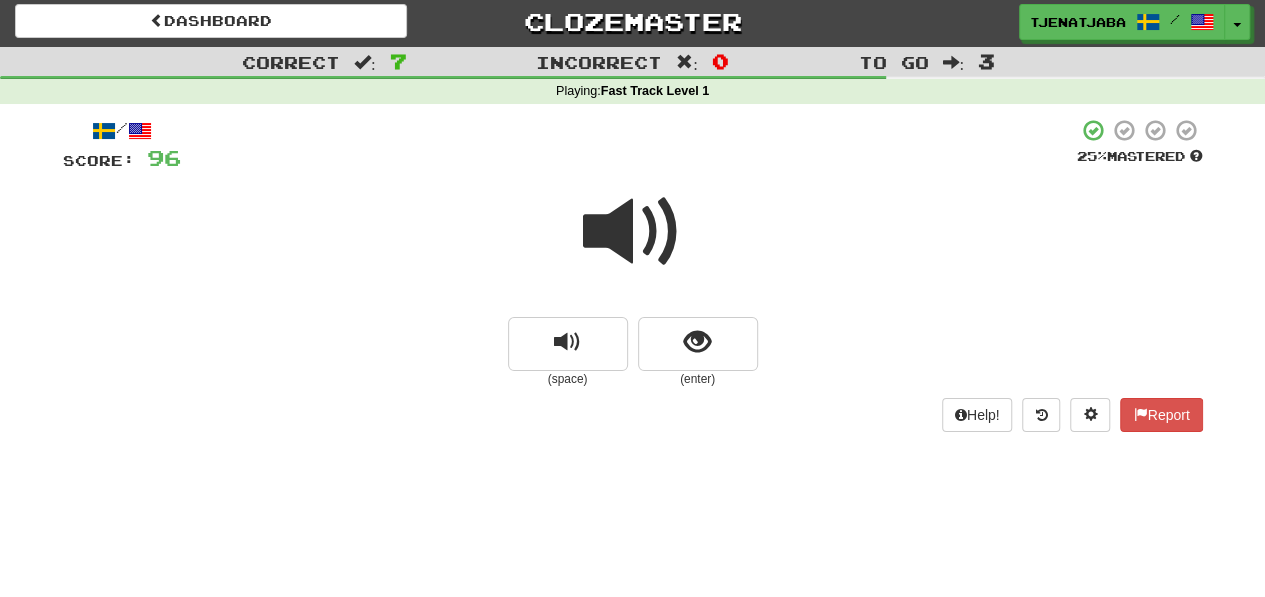 click at bounding box center (633, 232) 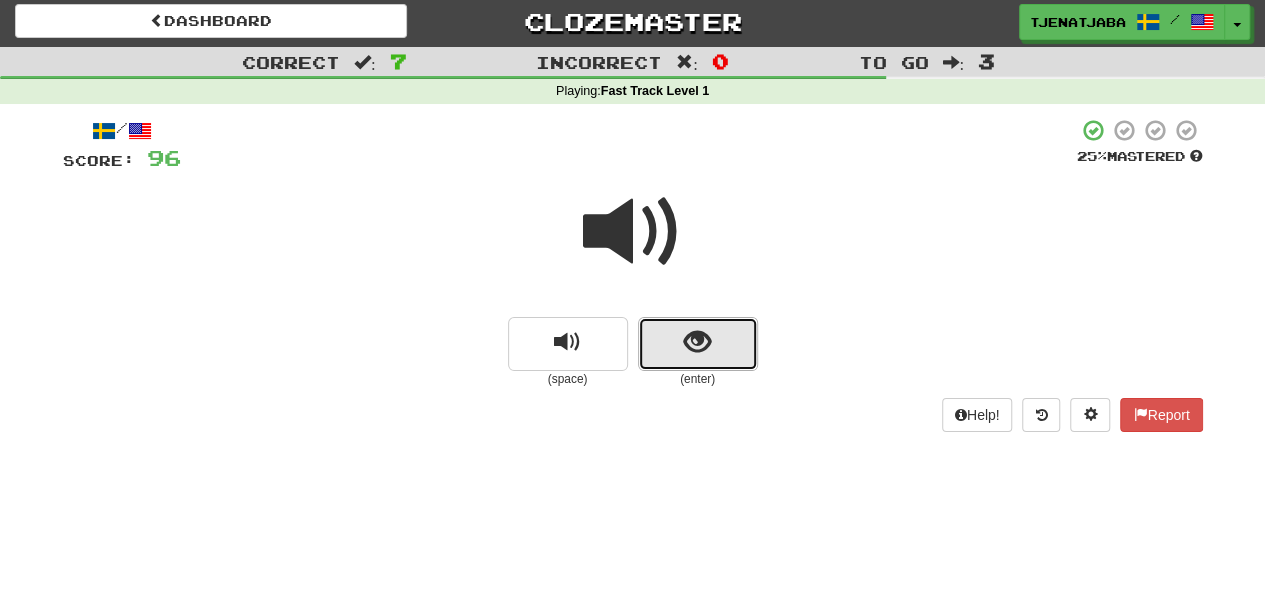 click at bounding box center (698, 344) 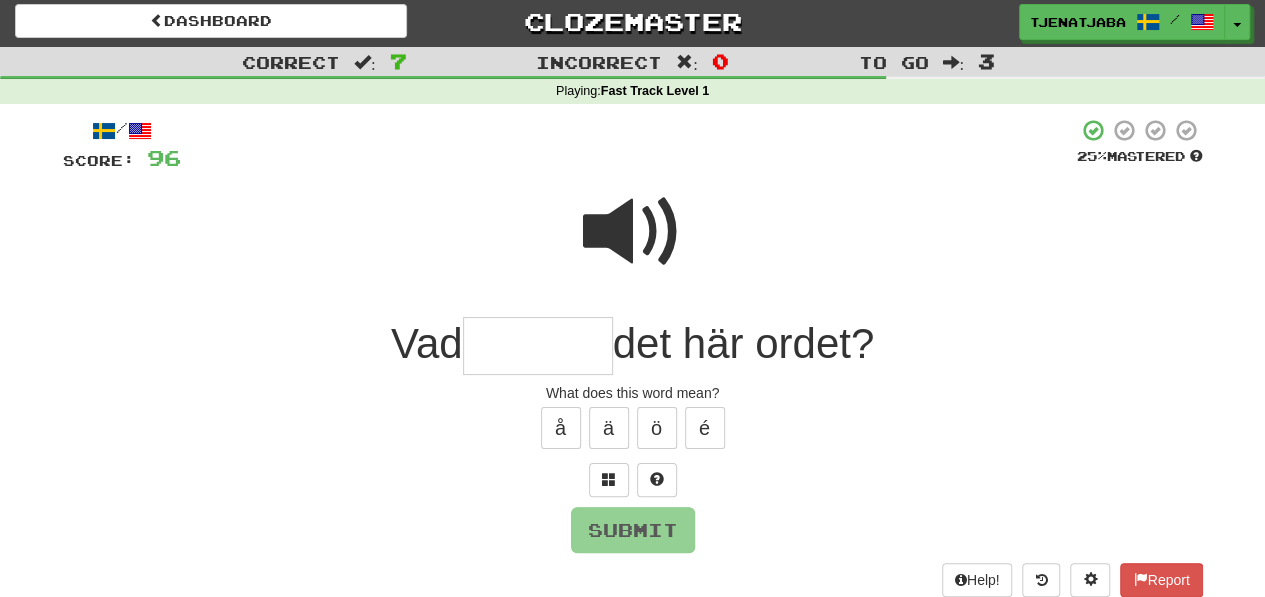 click at bounding box center (538, 346) 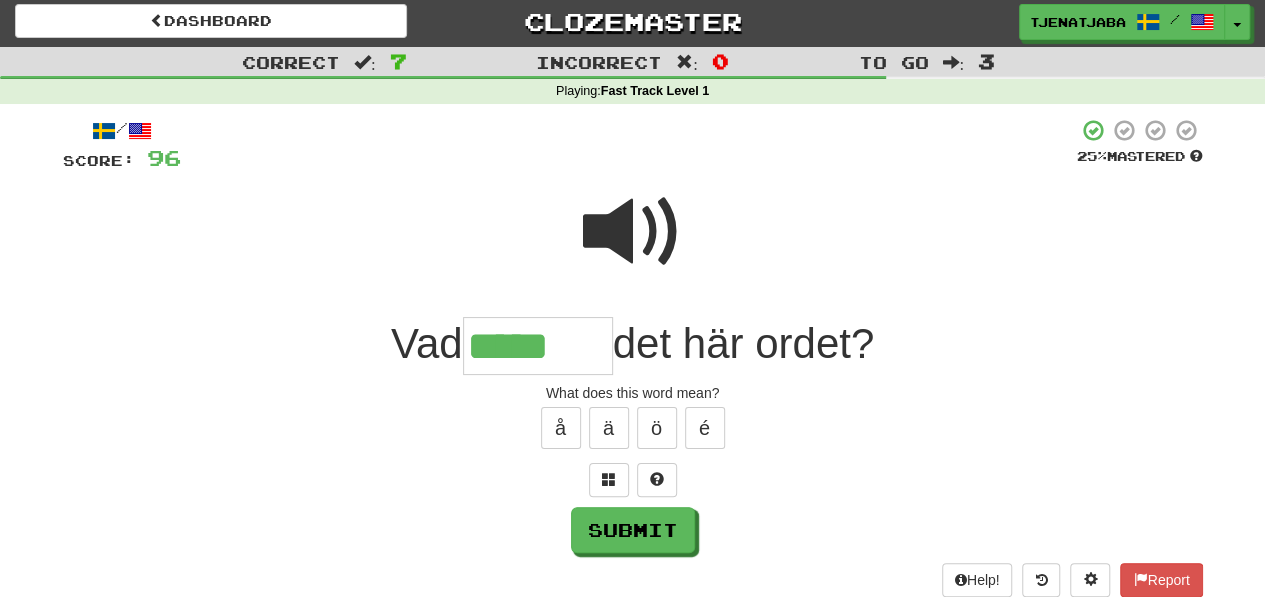 click at bounding box center (633, 232) 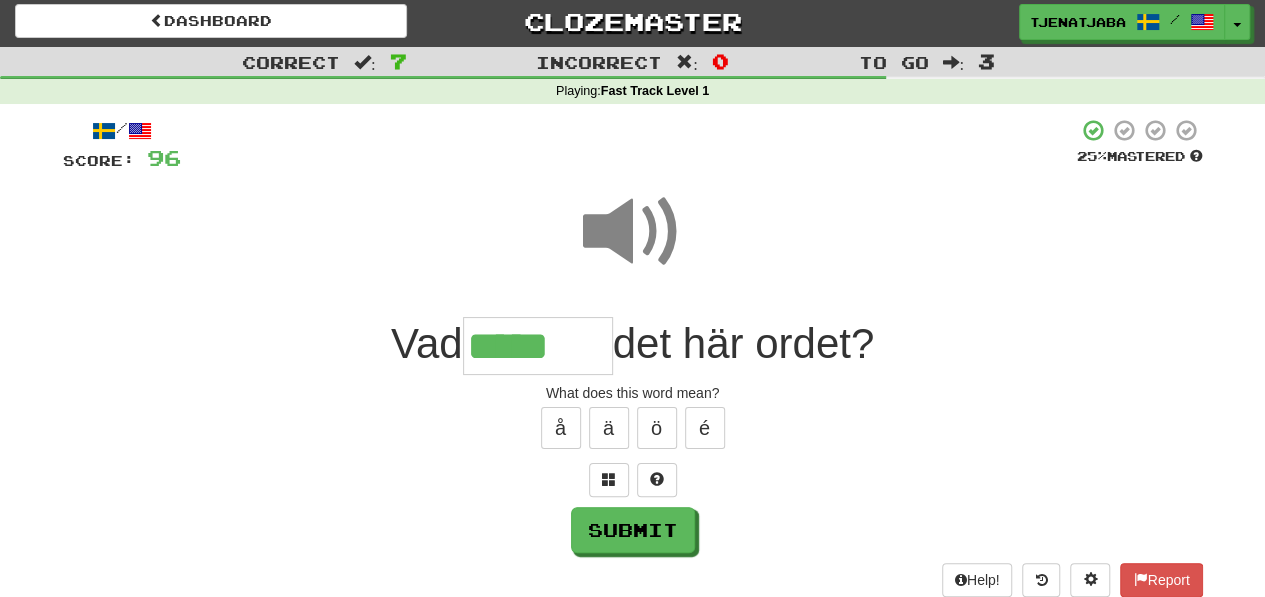 click on "*****" at bounding box center [538, 346] 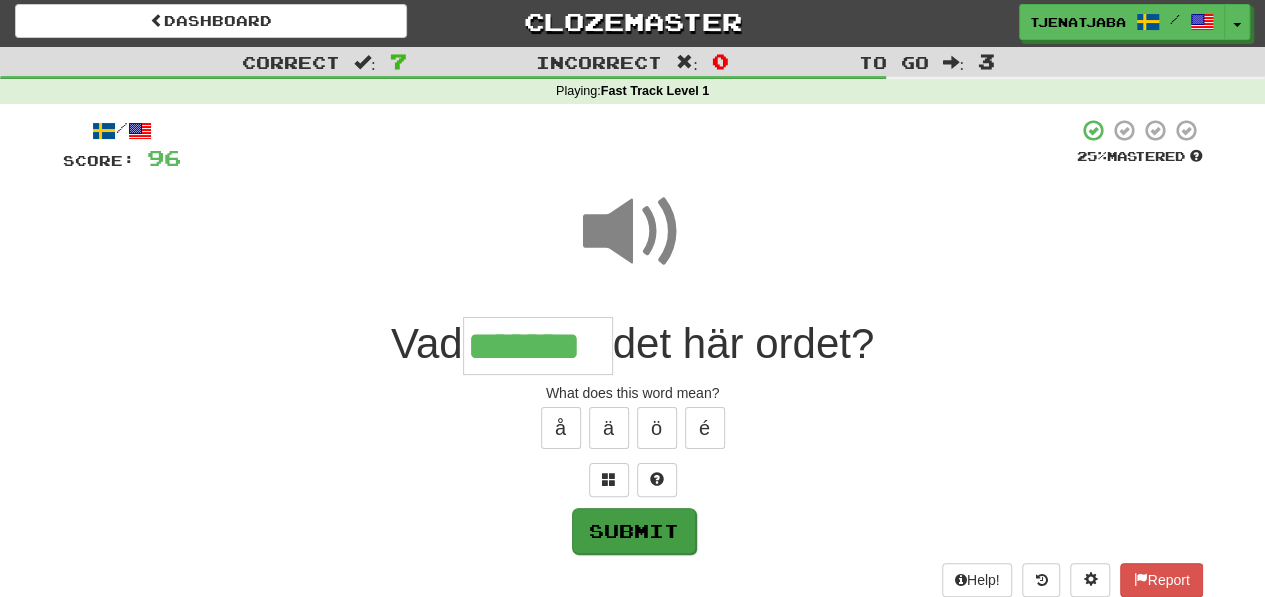 type on "*******" 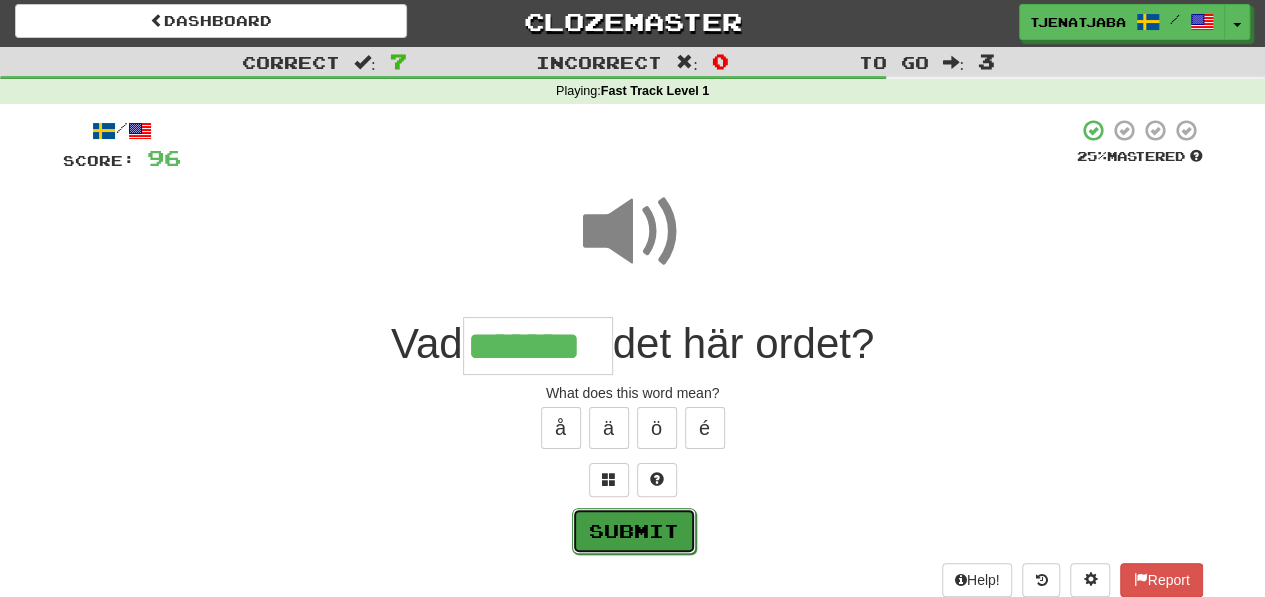 click on "Submit" at bounding box center (634, 531) 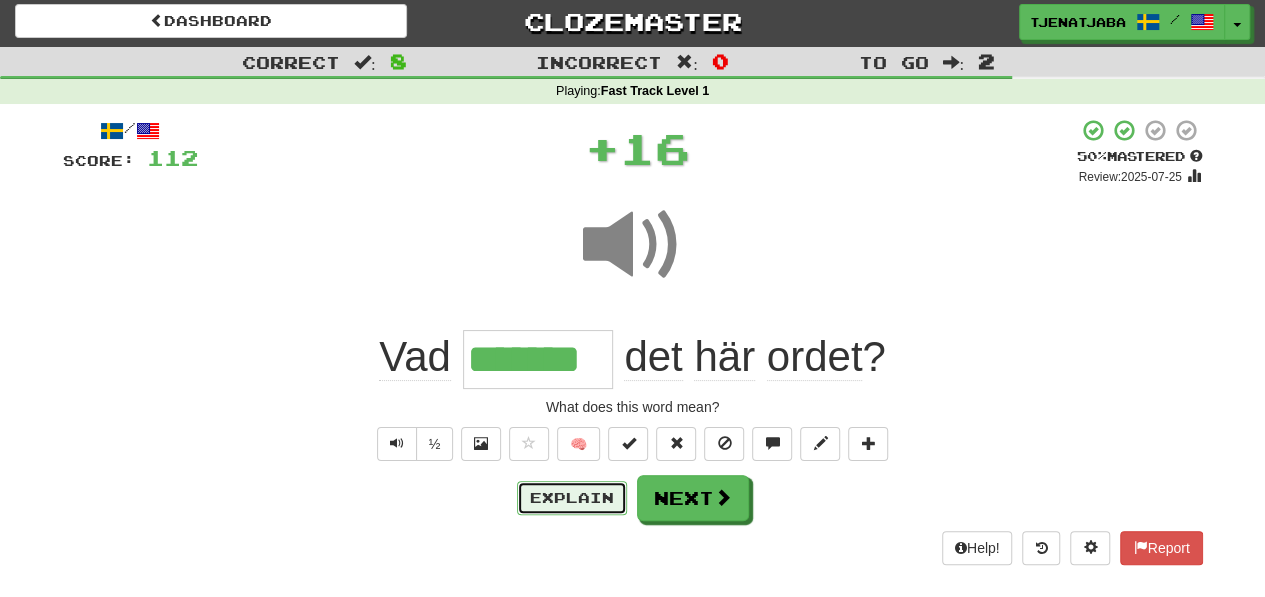 click on "Explain" at bounding box center [572, 498] 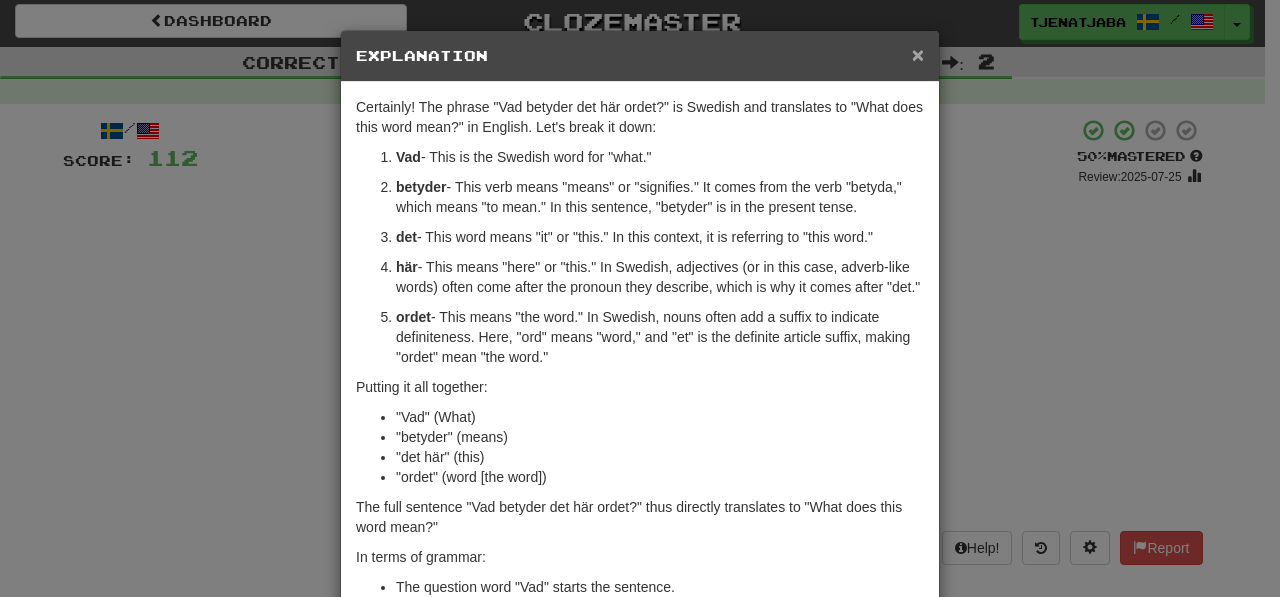 click on "×" at bounding box center [918, 54] 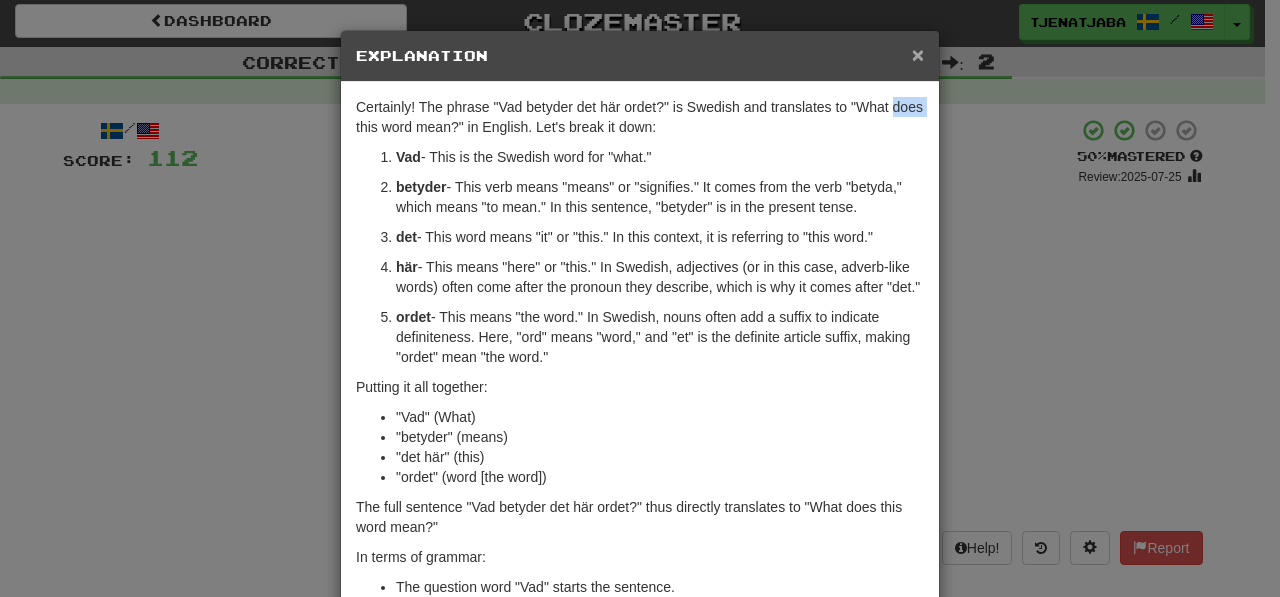 click on "Dashboard
Clozemaster
tjenatjaba
/
Toggle Dropdown
Dashboard
Leaderboard
Activity Feed
Notifications
Profile
Discussions
Svenska
/
English
Streak:
2
Review:
22
Points Today: 0
Languages
Account
Logout
tjenatjaba
/
Toggle Dropdown
Dashboard
Leaderboard
Activity Feed
Notifications
Profile
Discussions
Svenska
/
English
Streak:
2
Review:
22
Points Today: 0
Languages
Account
Logout
clozemaster
Correct   :   8 Incorrect   :   0 To go   :   2 Playing :  Fast Track Level 1  /  Score:   112 + 16 50 %  Mastered Review:  2025-07-25 Vad   *******   det   här   ordet ? What does this word mean? ½ 🧠 Explain Next  Help!  Report" at bounding box center [640, 649] 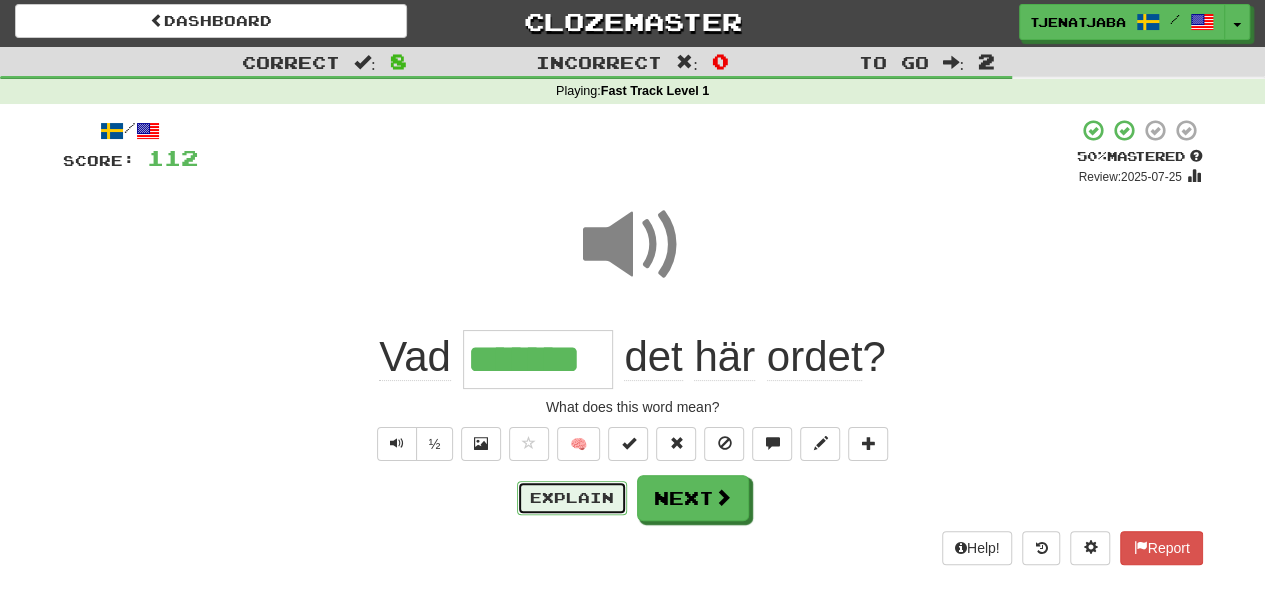 click on "Explain" at bounding box center [572, 498] 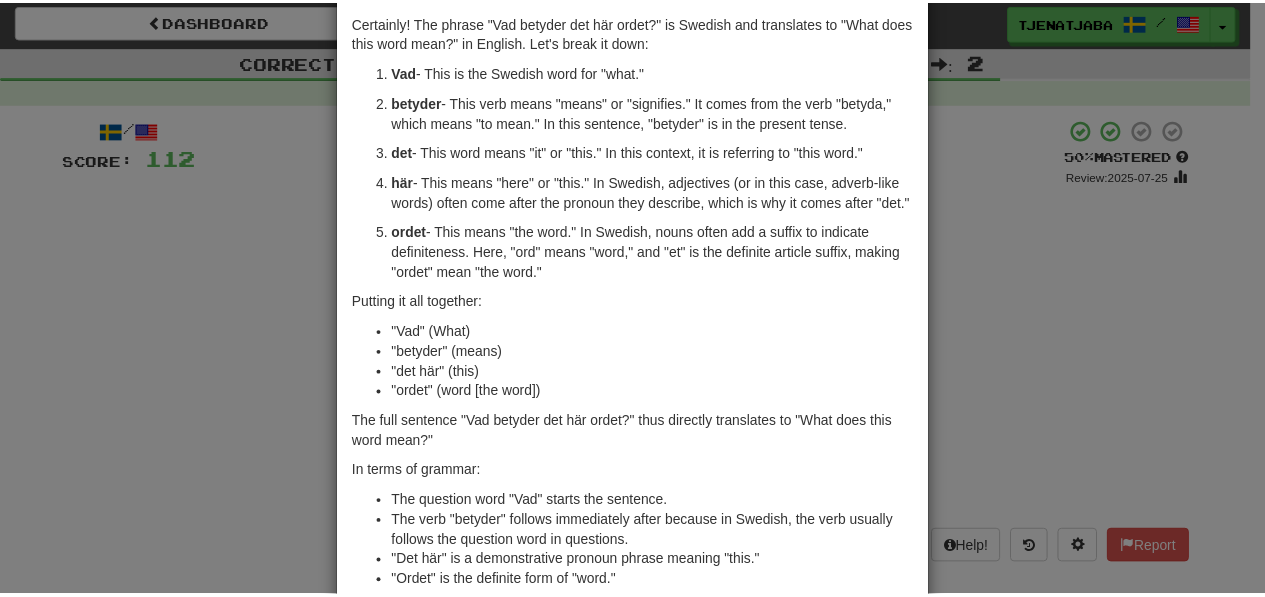 scroll, scrollTop: 0, scrollLeft: 0, axis: both 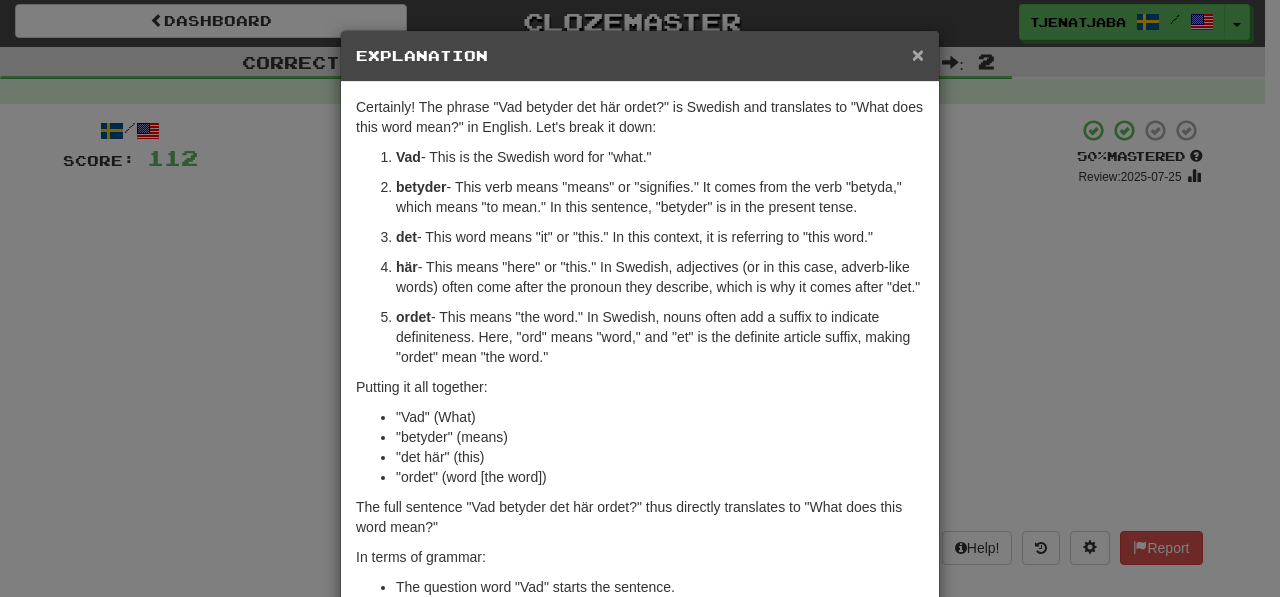 click on "×" at bounding box center [918, 54] 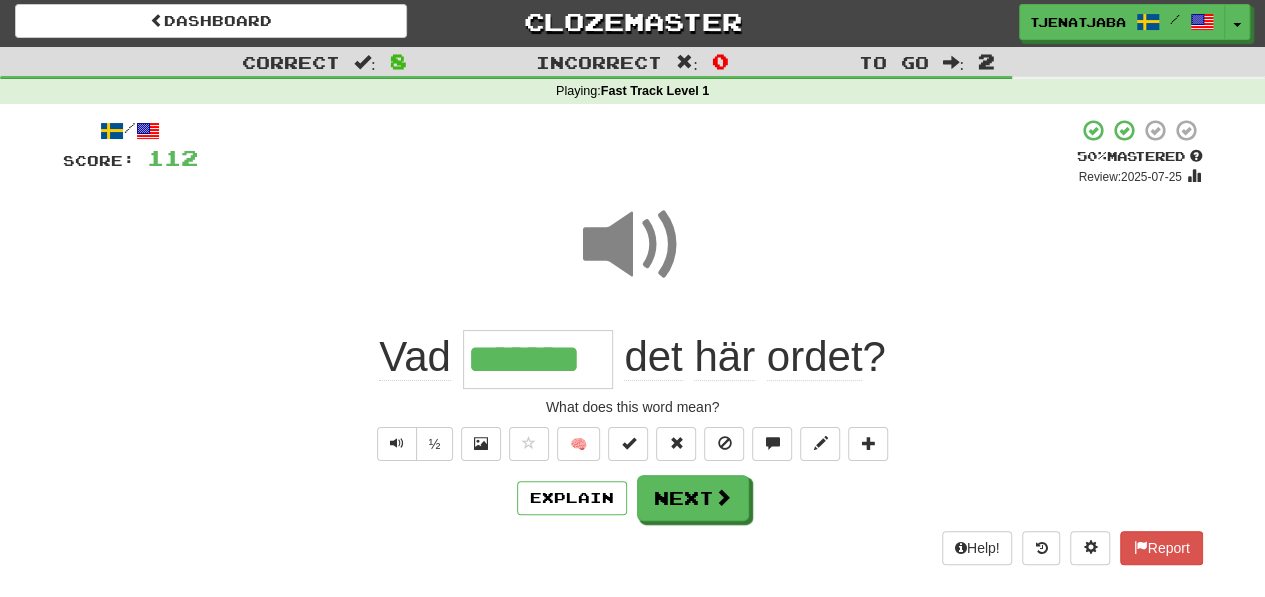 click at bounding box center [633, 245] 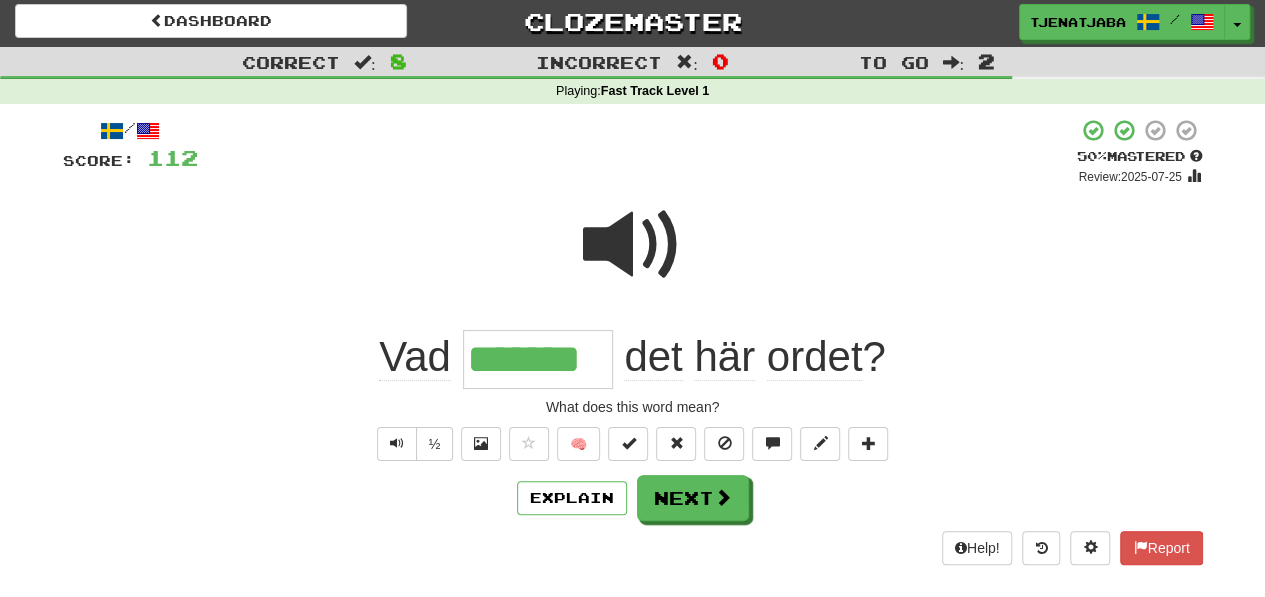 click at bounding box center [633, 245] 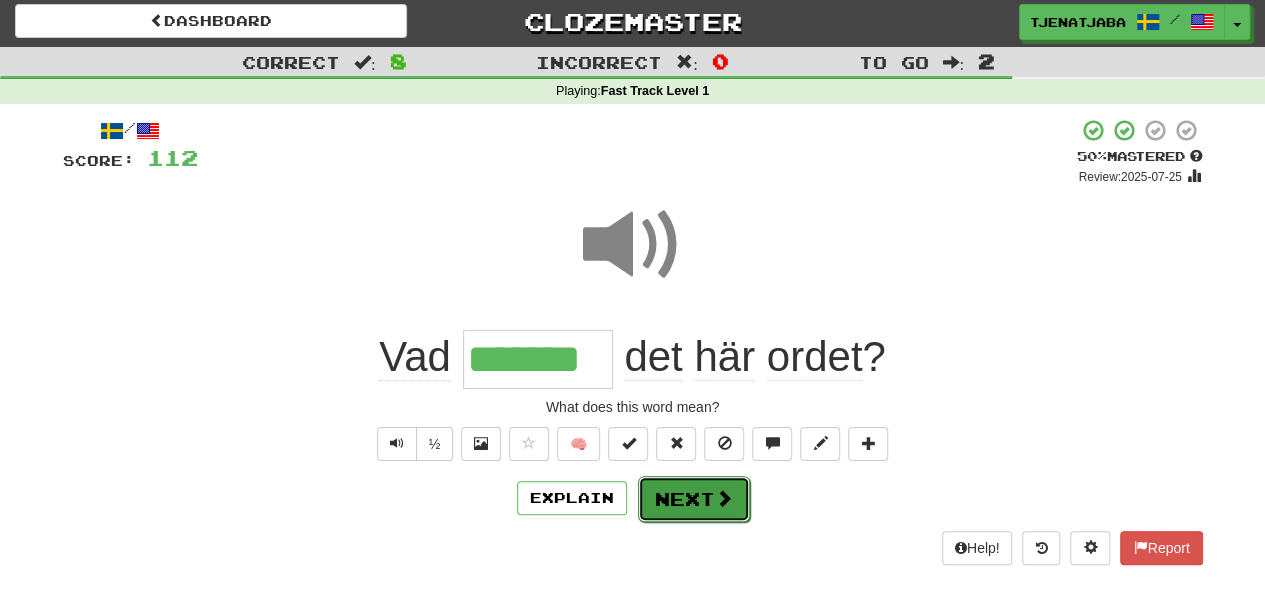 click at bounding box center [724, 498] 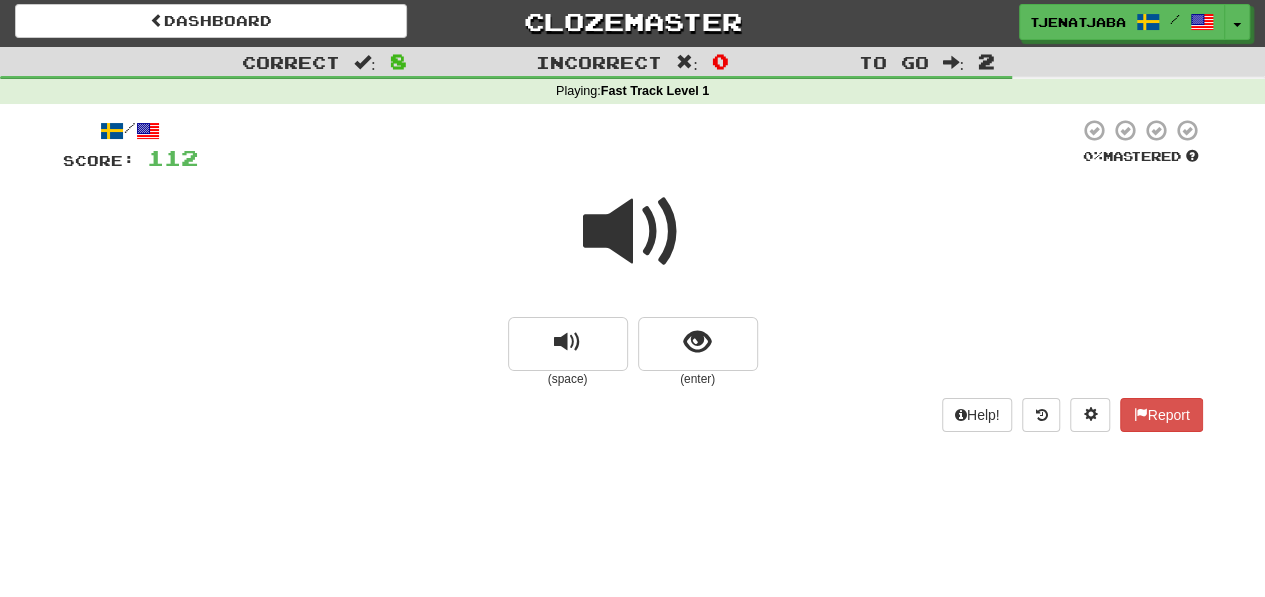 click at bounding box center [633, 232] 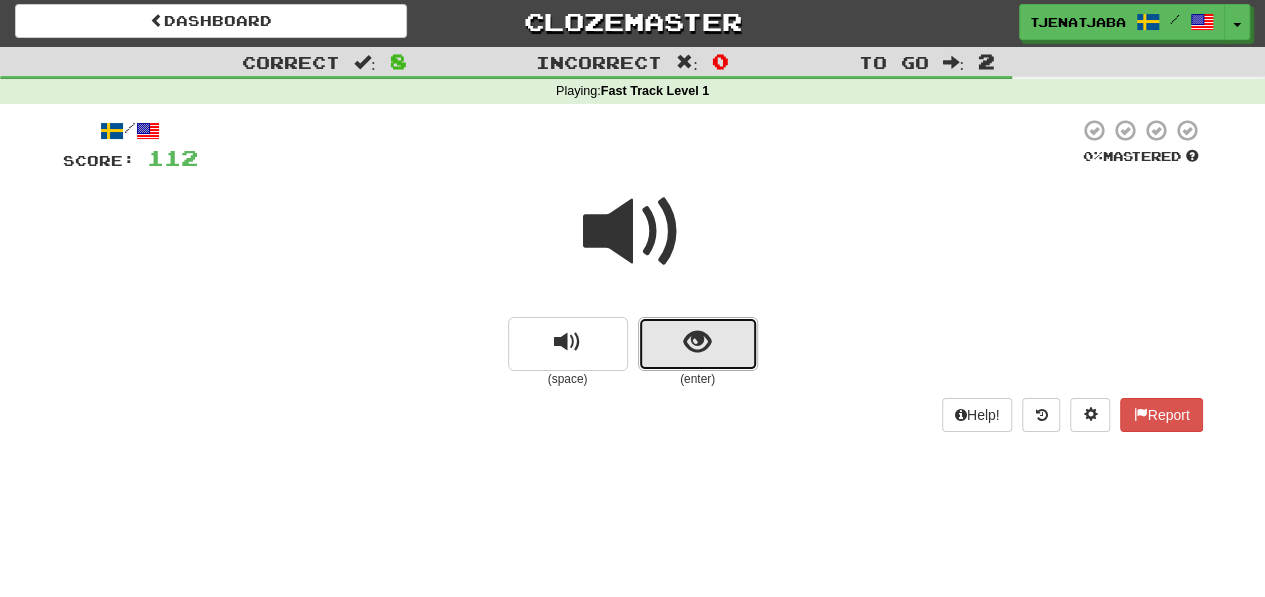 click at bounding box center (698, 344) 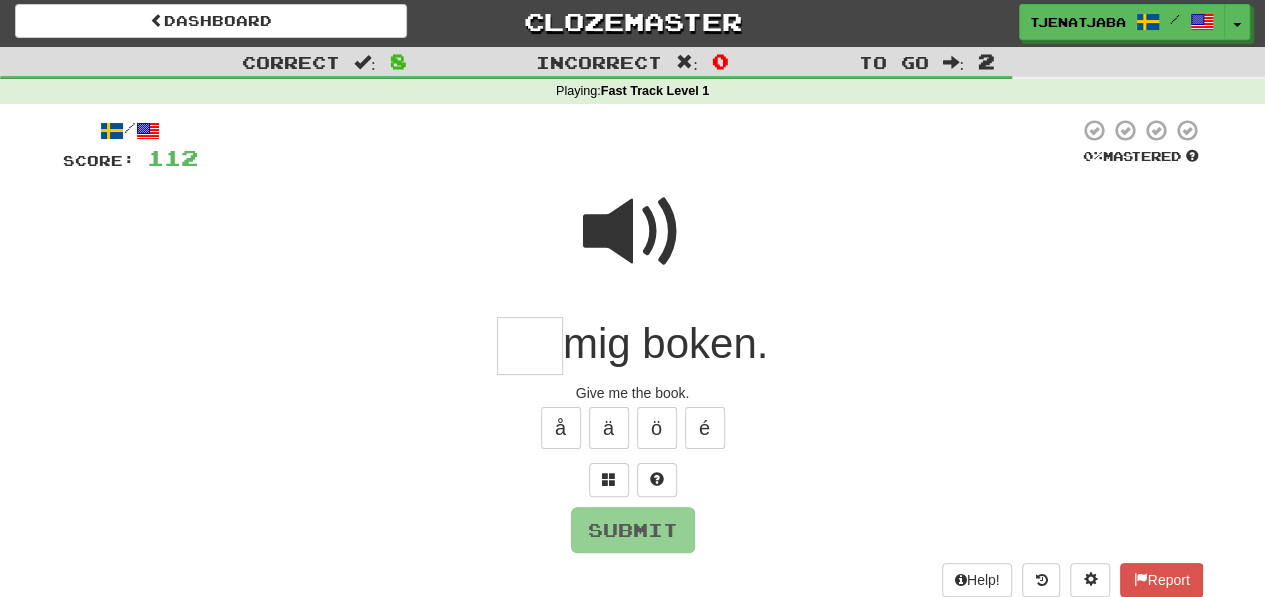 click at bounding box center (530, 346) 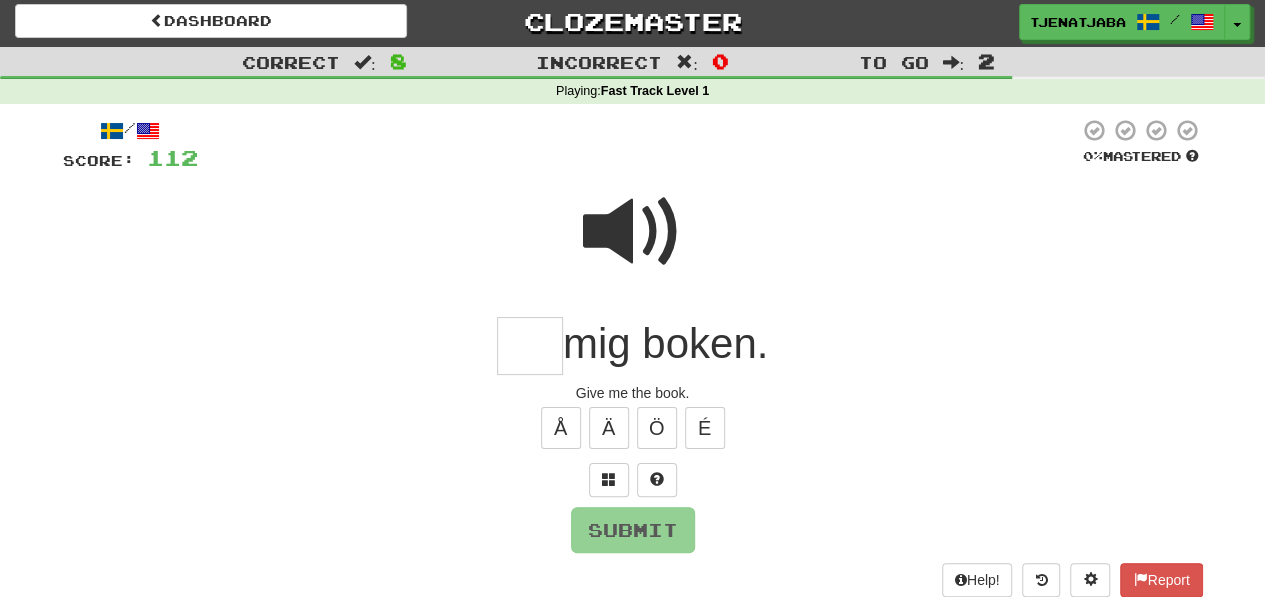 type on "*" 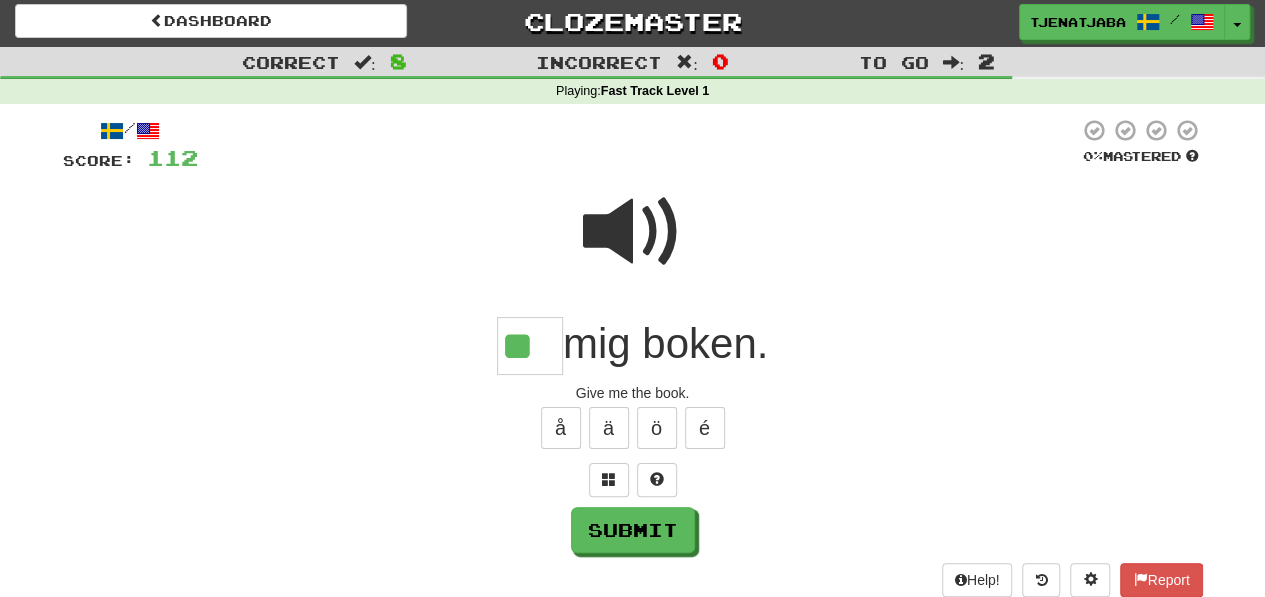 type on "**" 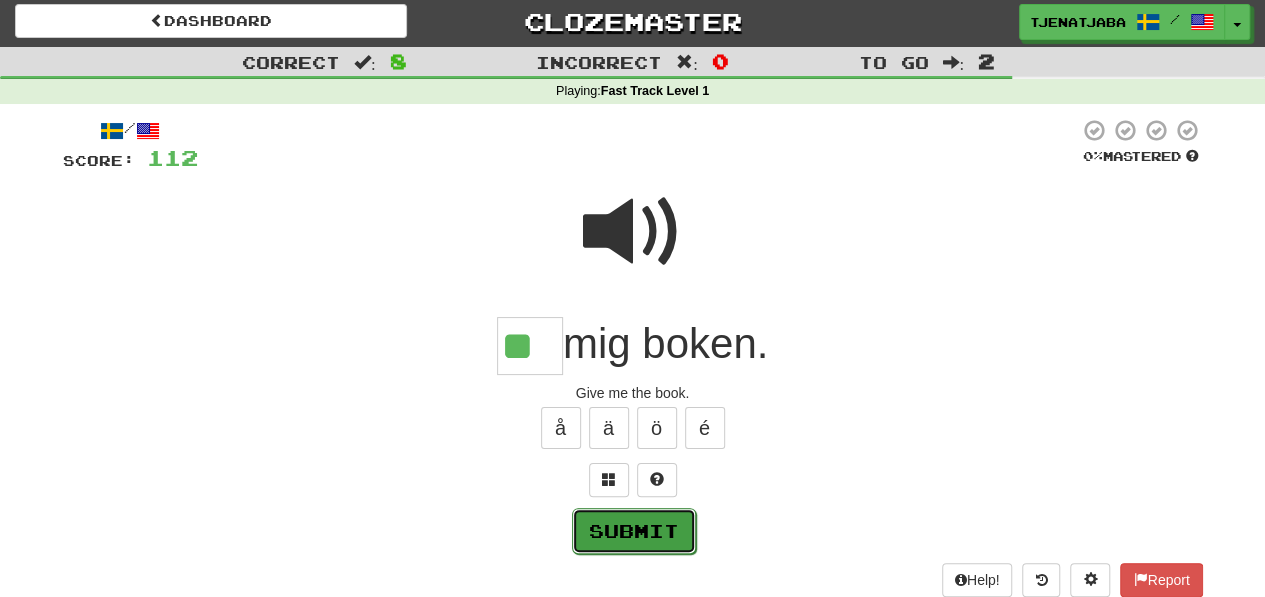 click on "Submit" at bounding box center [634, 531] 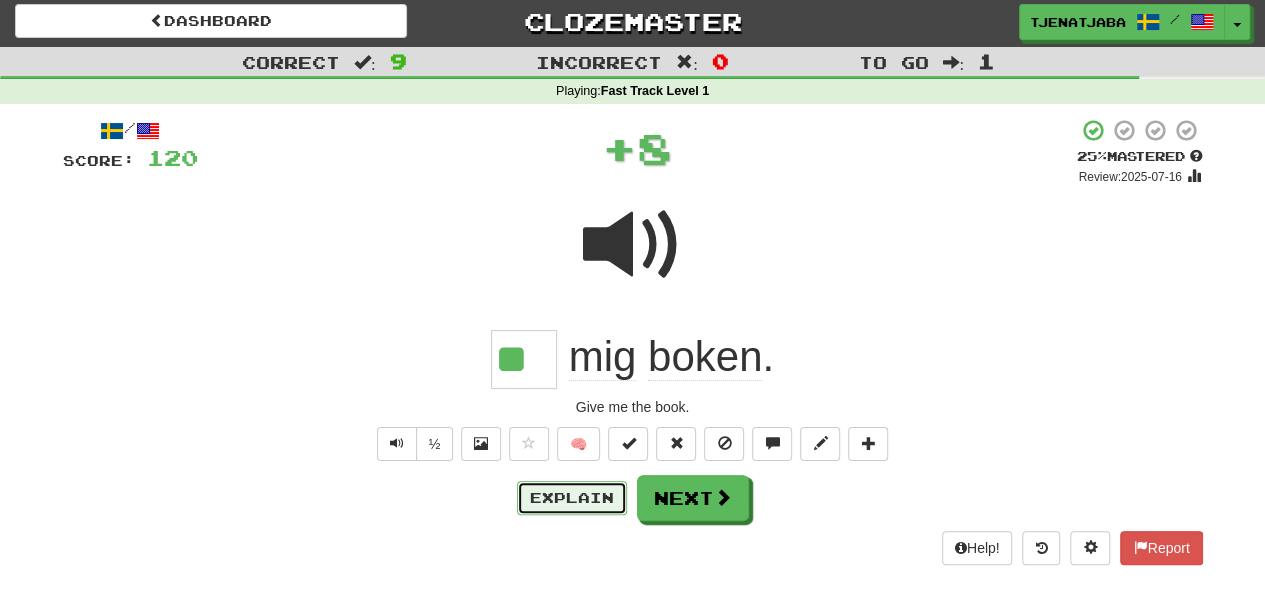 click on "Explain" at bounding box center (572, 498) 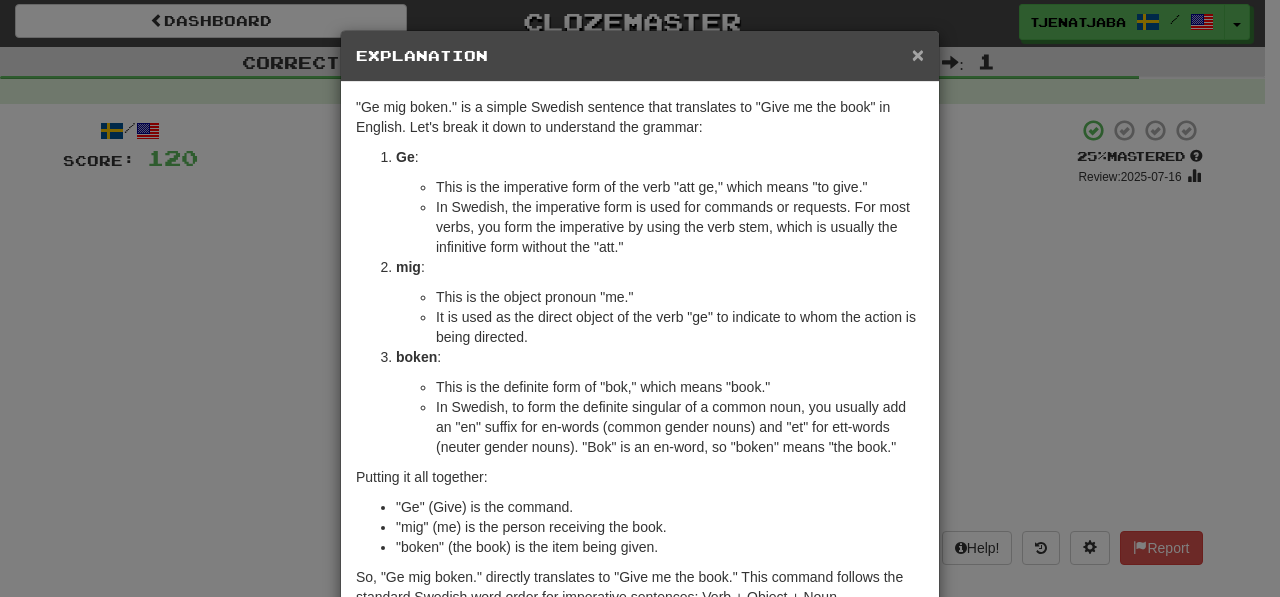 click on "×" at bounding box center [918, 54] 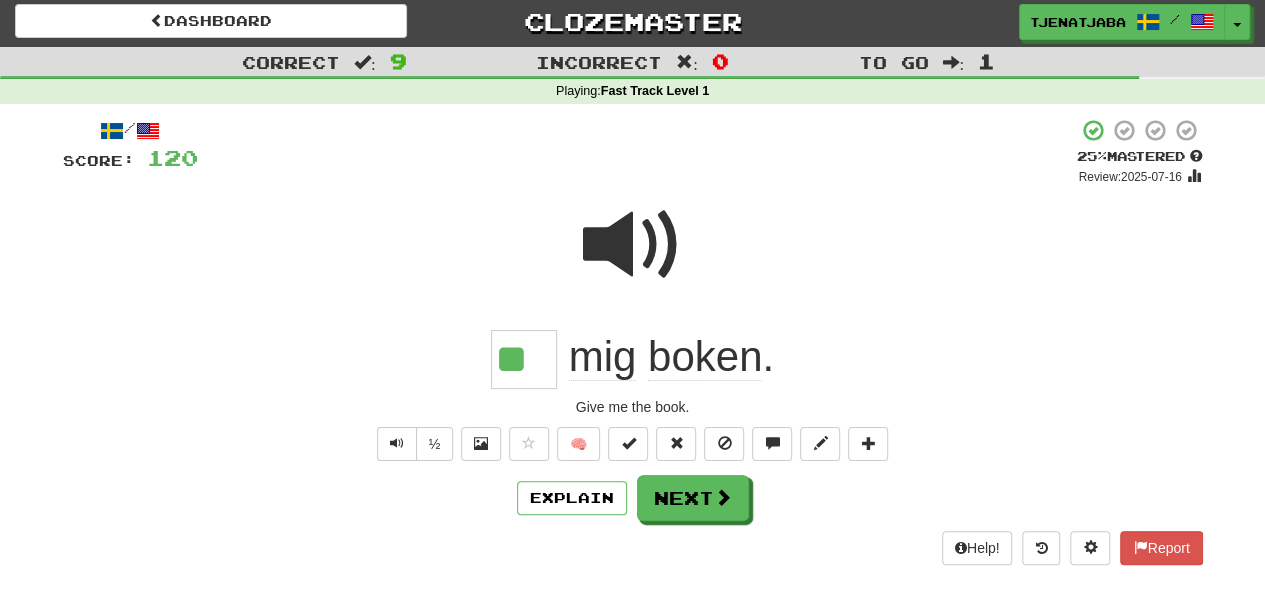 click at bounding box center (633, 245) 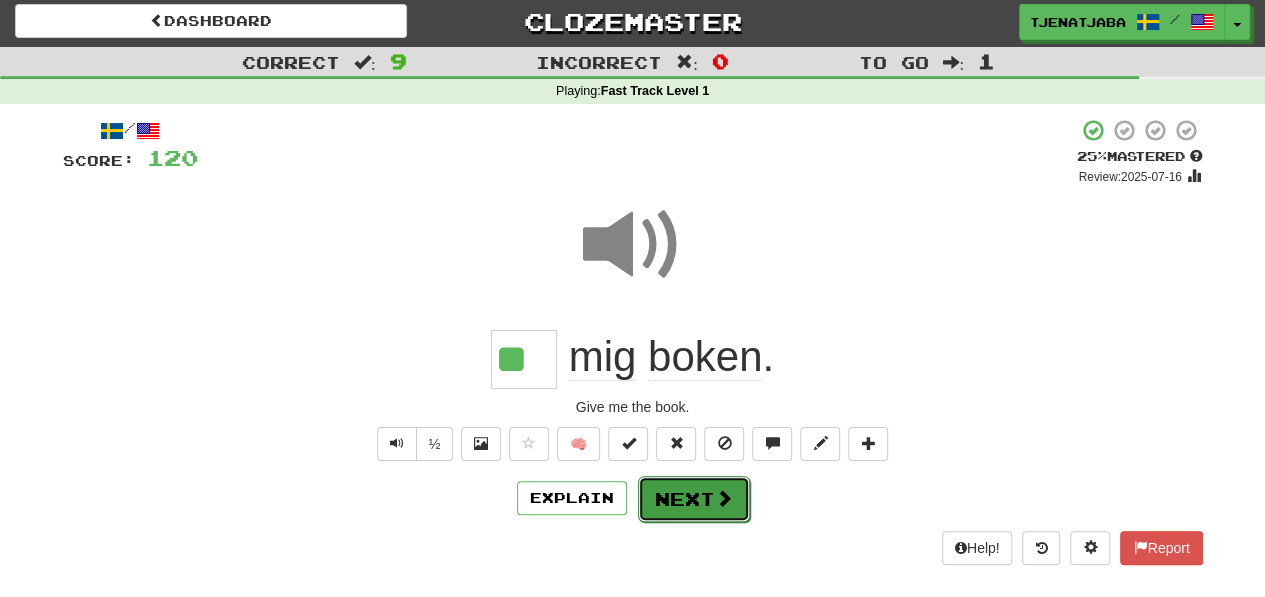 click at bounding box center (724, 498) 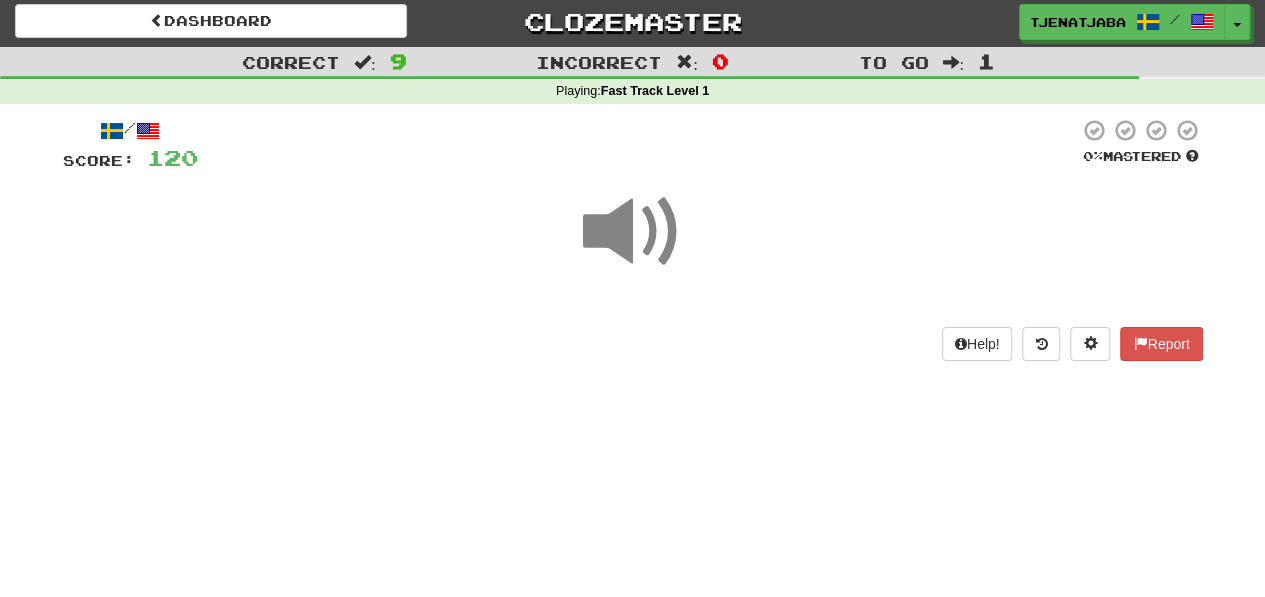 click at bounding box center [633, 232] 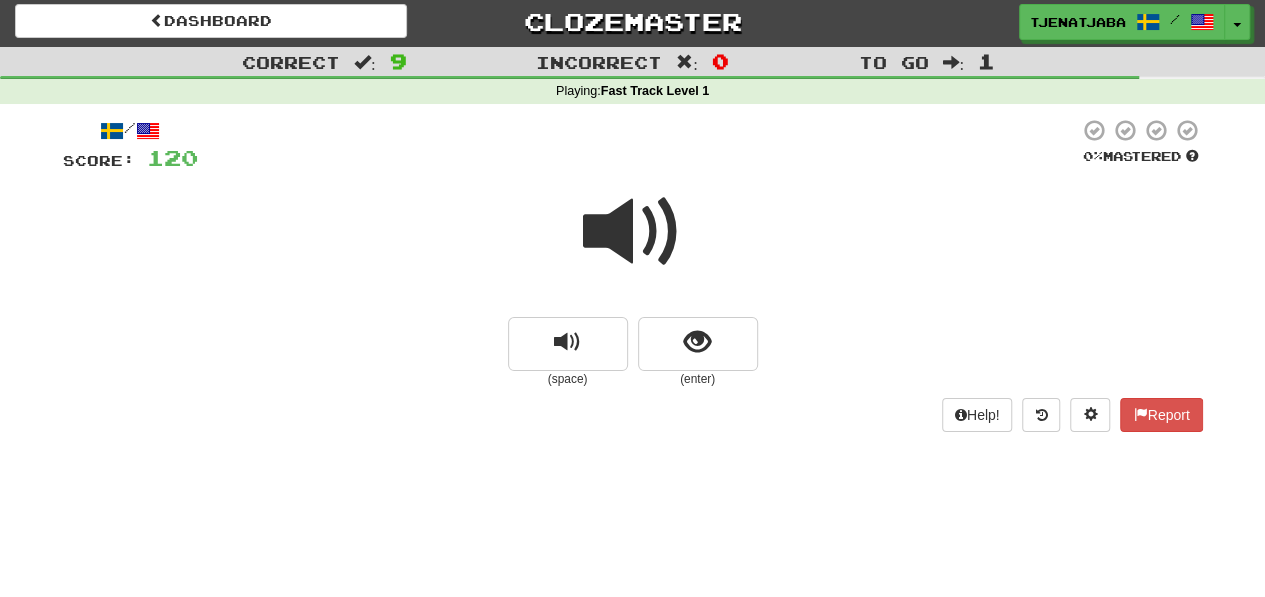 click at bounding box center [633, 232] 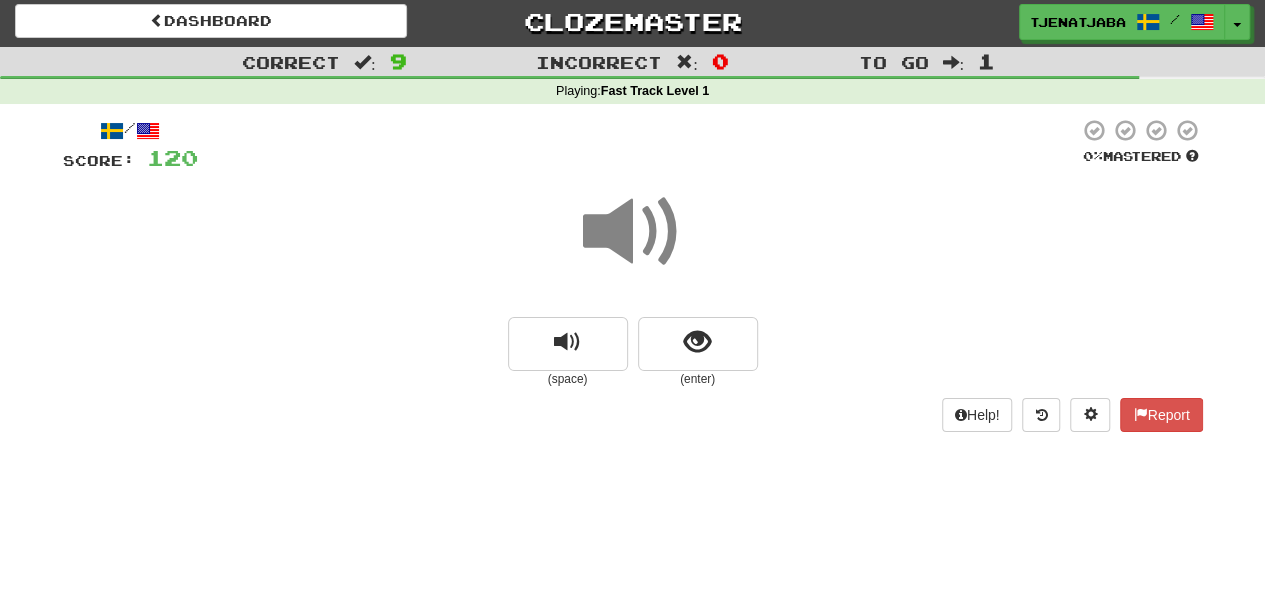 click at bounding box center [633, 232] 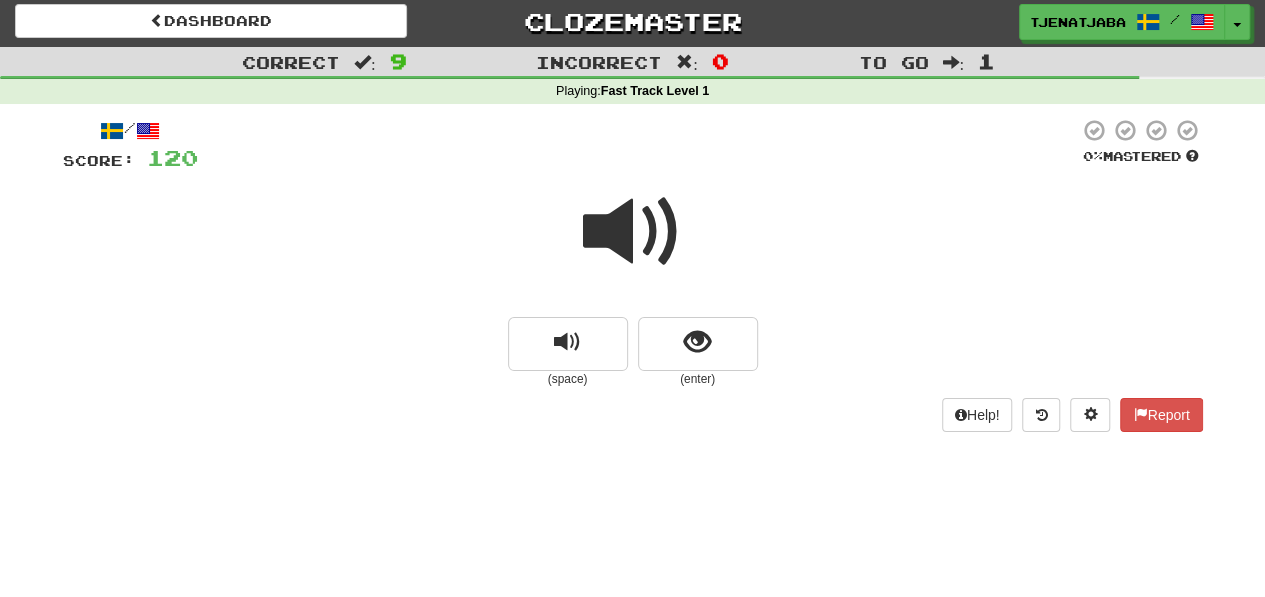 click at bounding box center [633, 232] 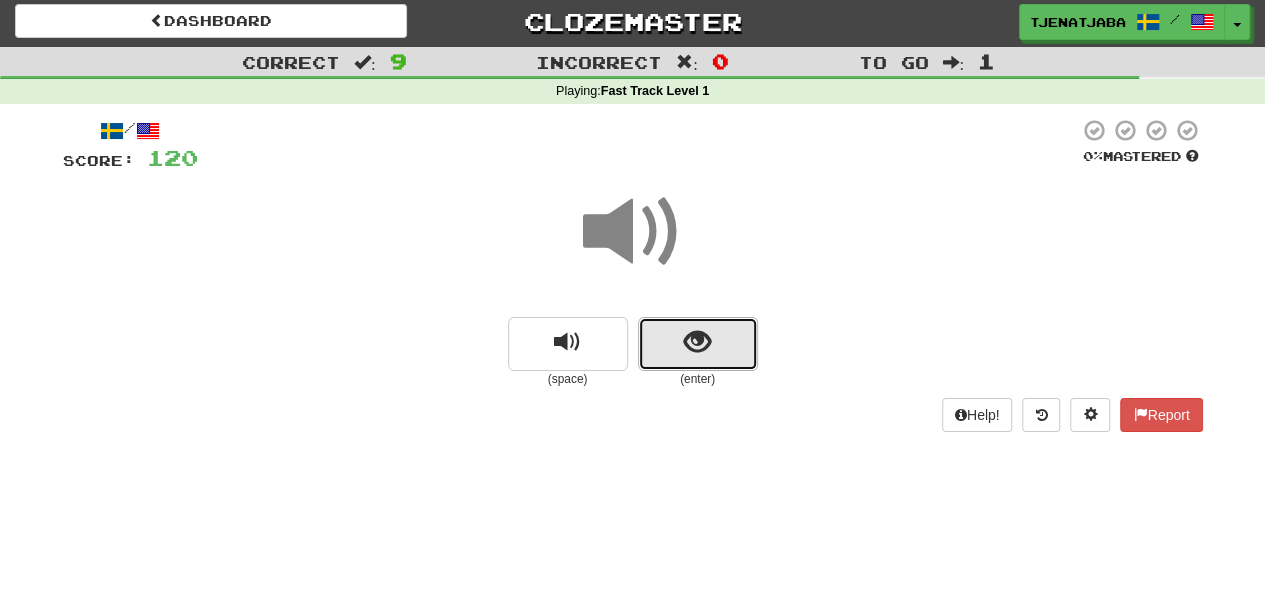 click at bounding box center [697, 342] 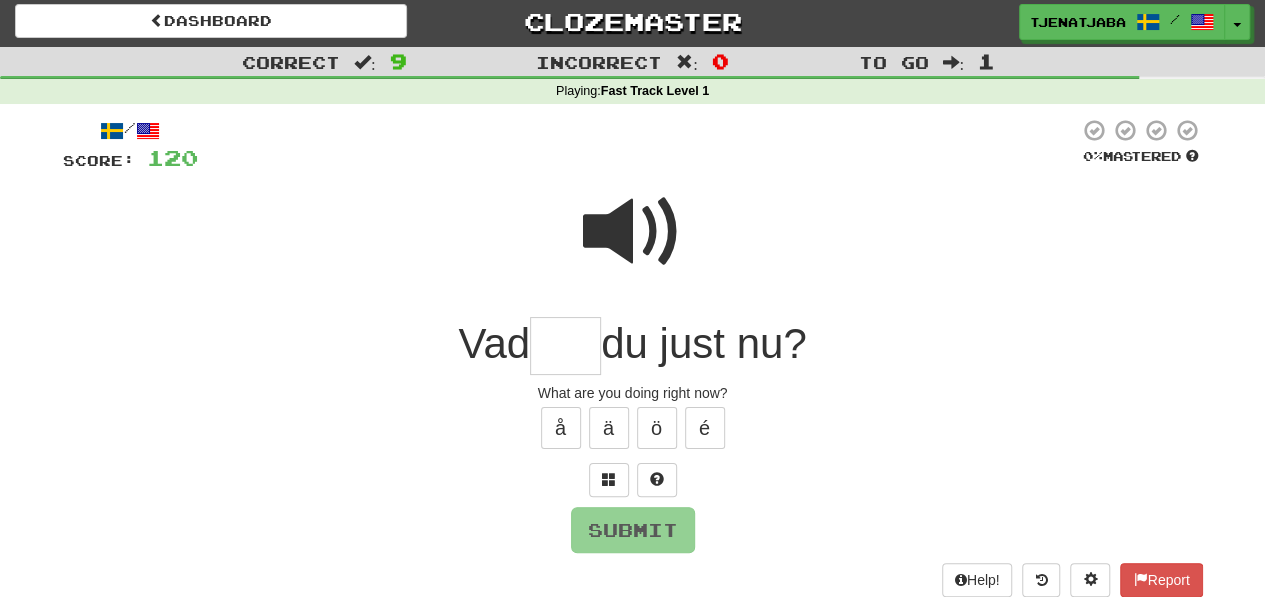 click at bounding box center [633, 232] 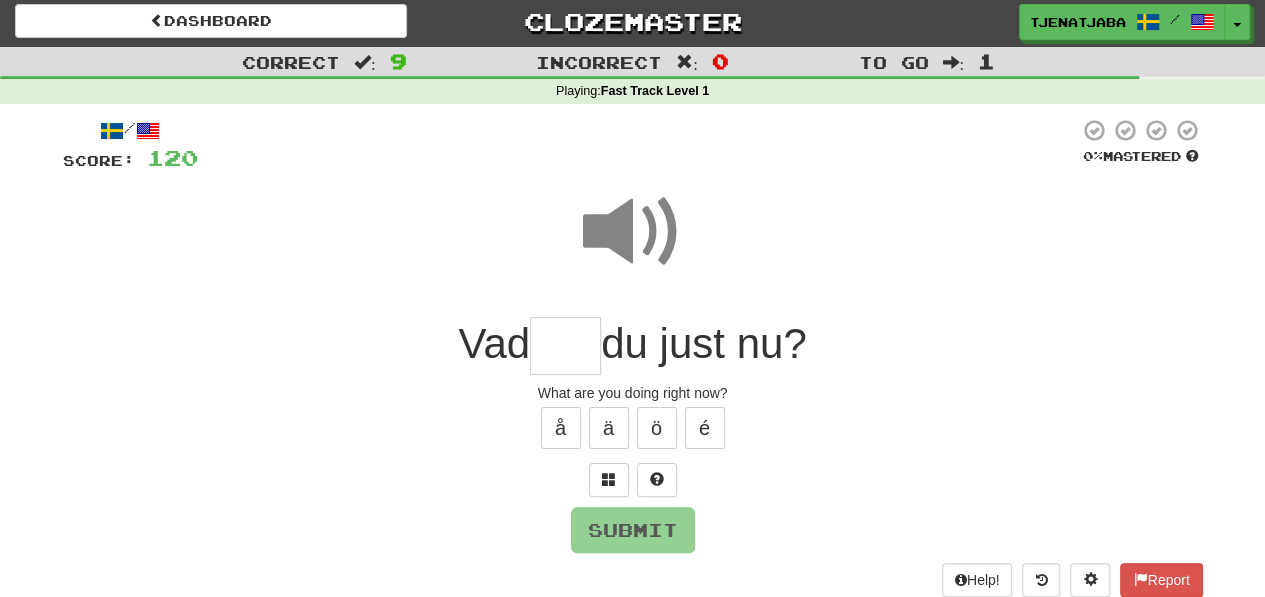 click at bounding box center (633, 232) 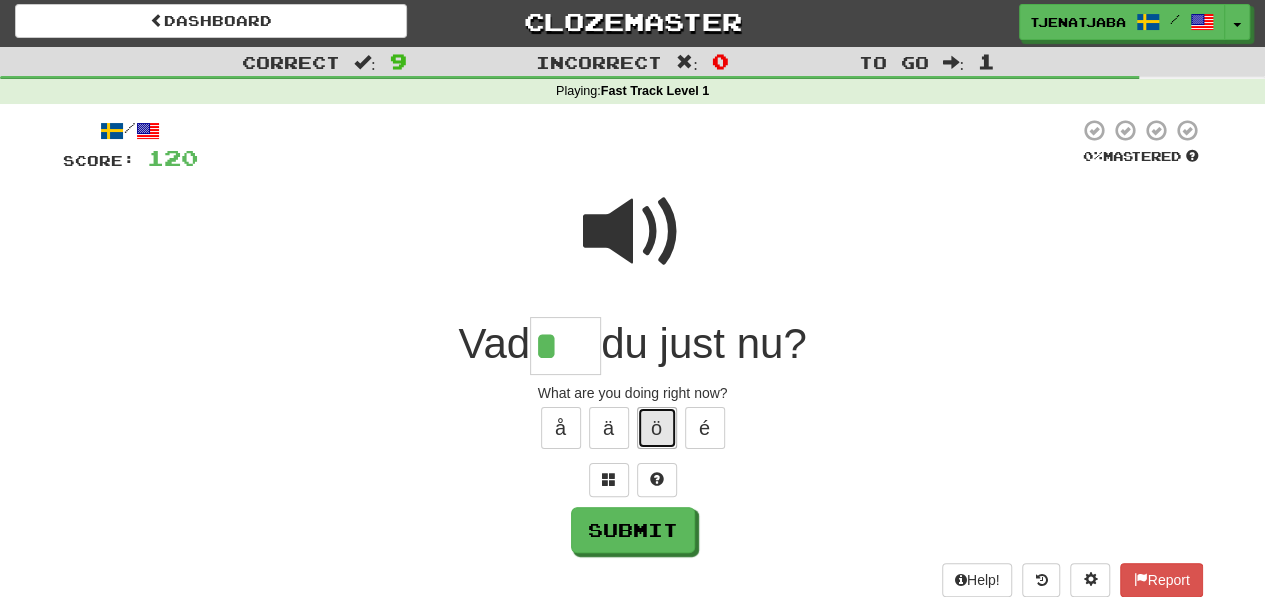 click on "ö" at bounding box center (657, 428) 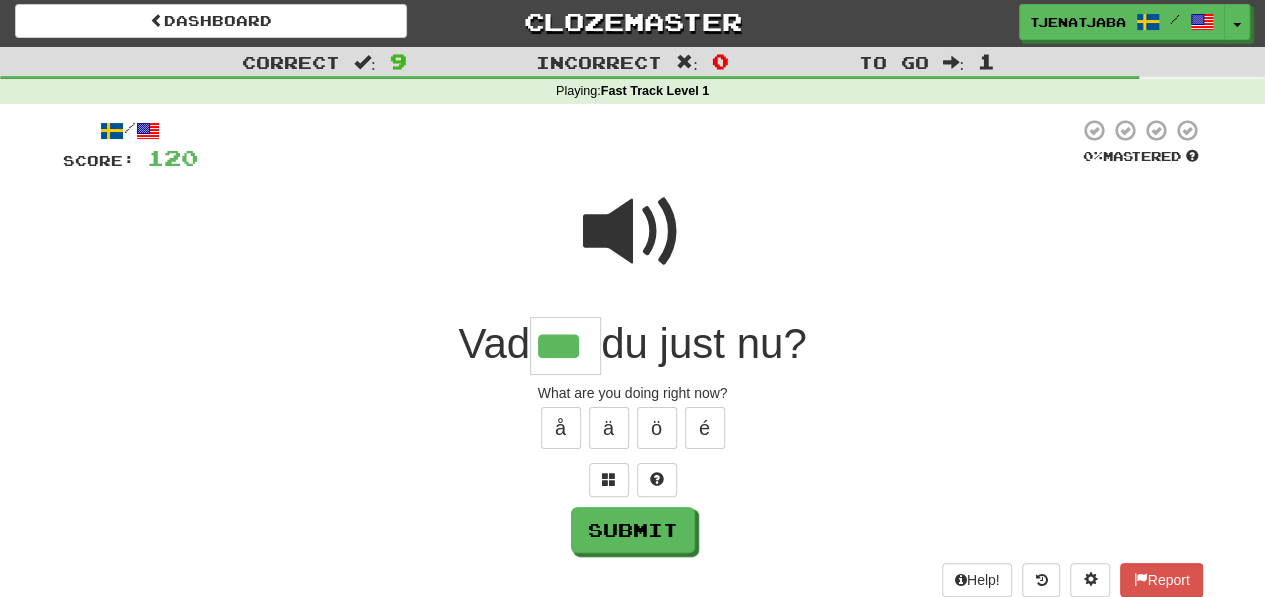 type on "***" 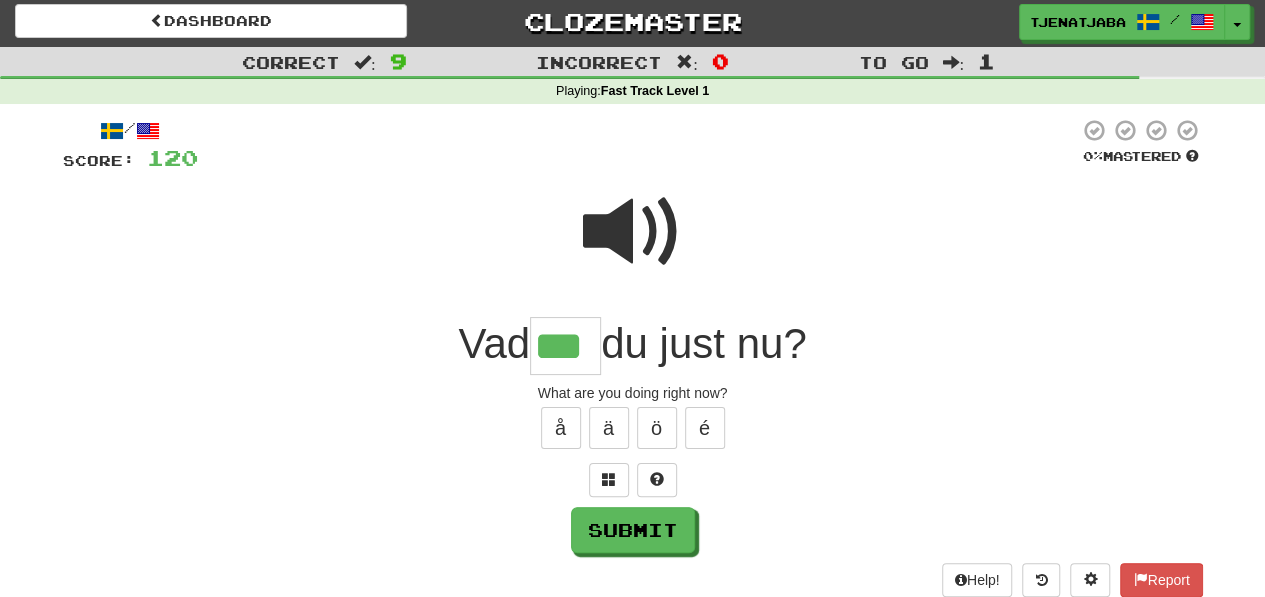 click at bounding box center [633, 232] 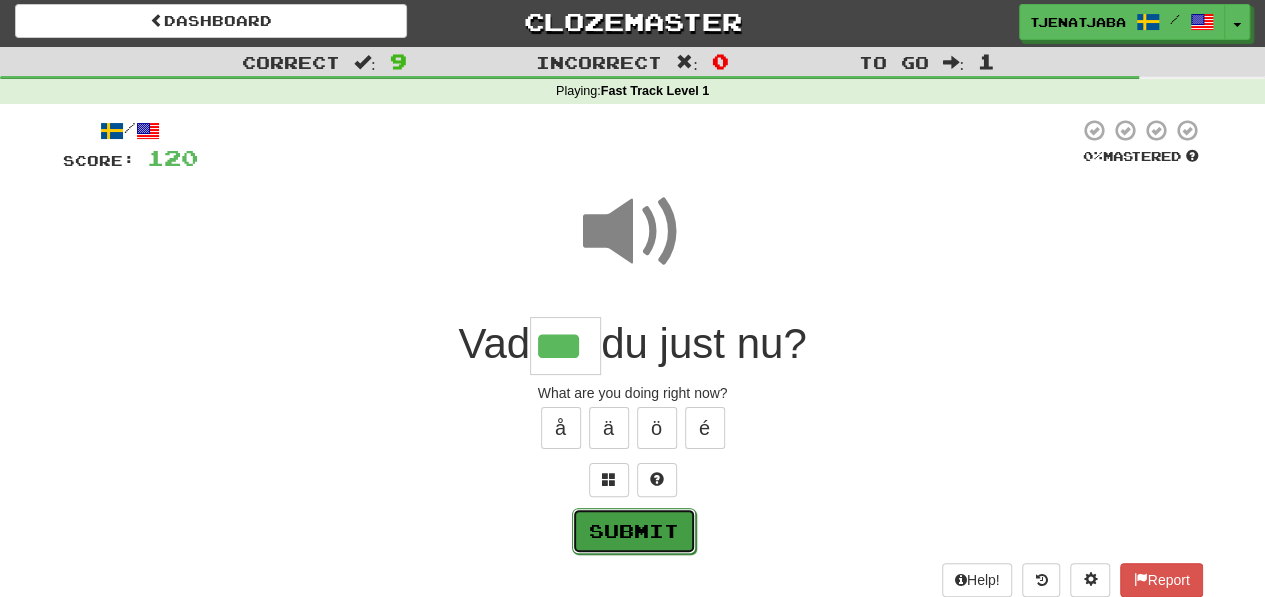 click on "Submit" at bounding box center (634, 531) 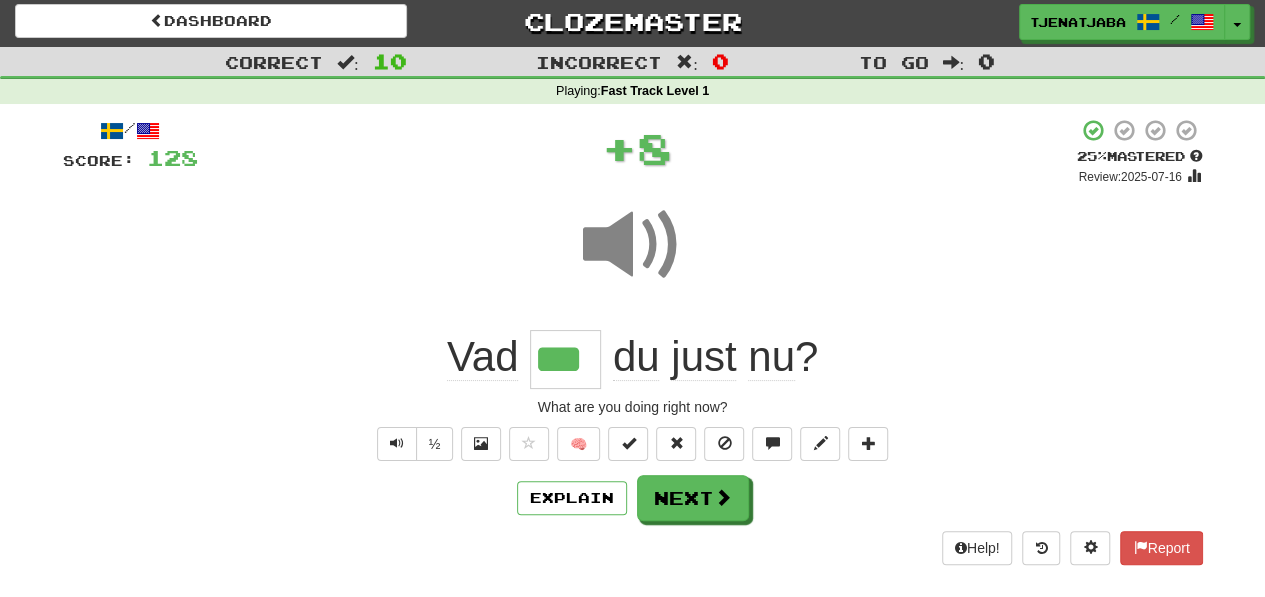 click on "Explain Next" at bounding box center [633, 498] 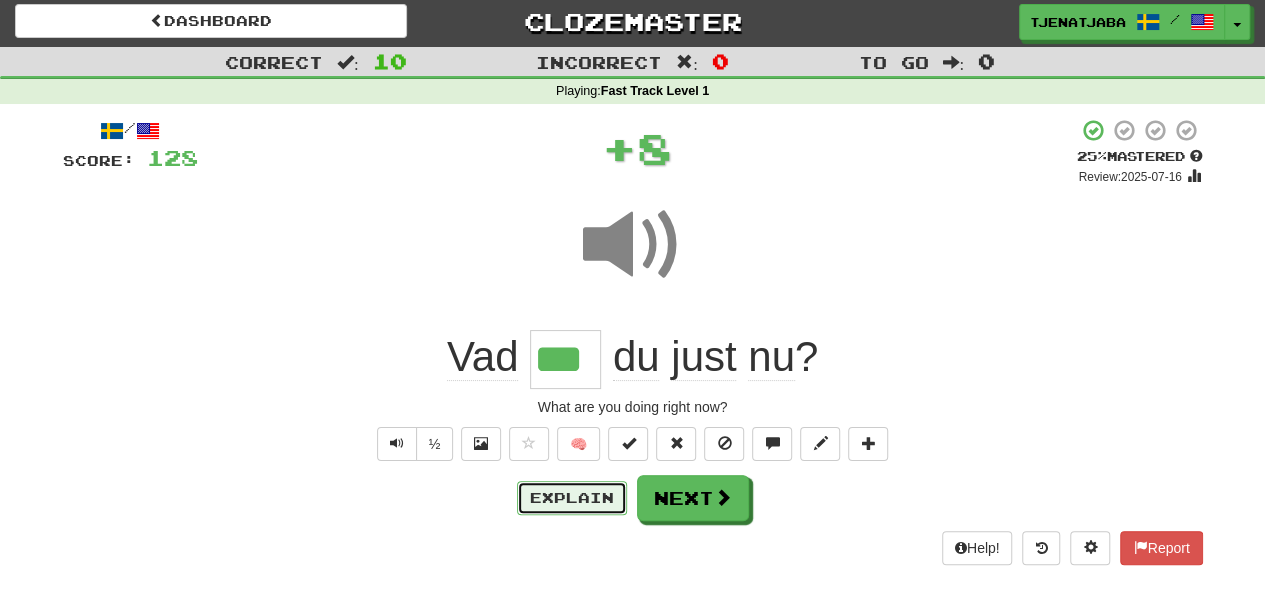 click on "Explain" at bounding box center [572, 498] 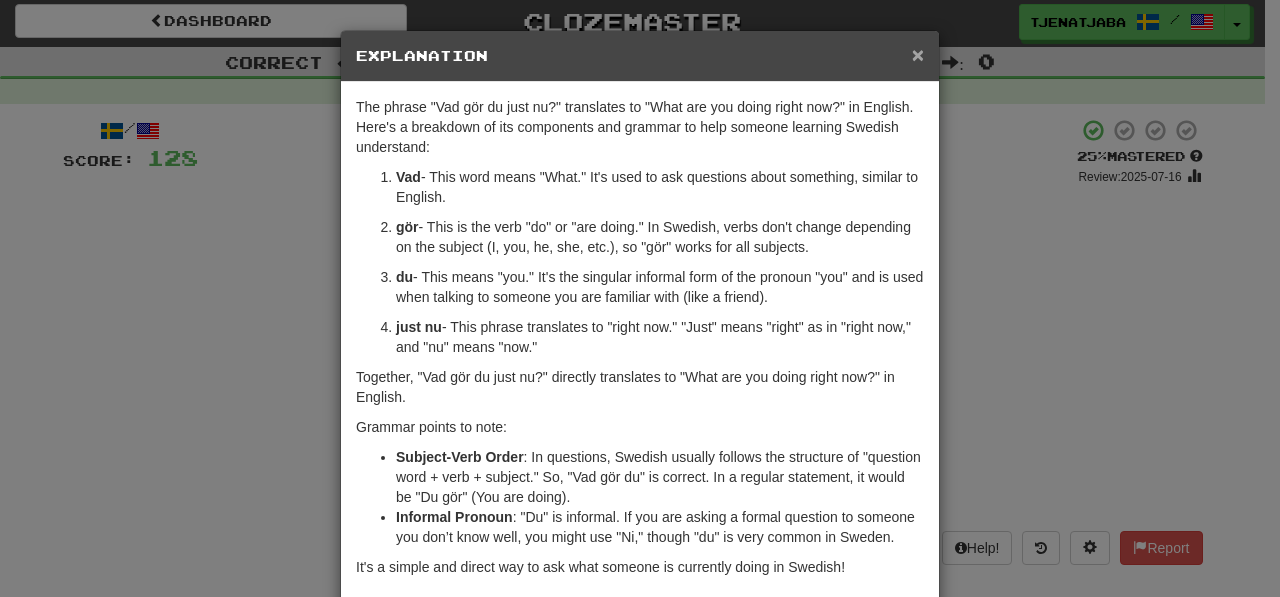 click on "×" at bounding box center (918, 54) 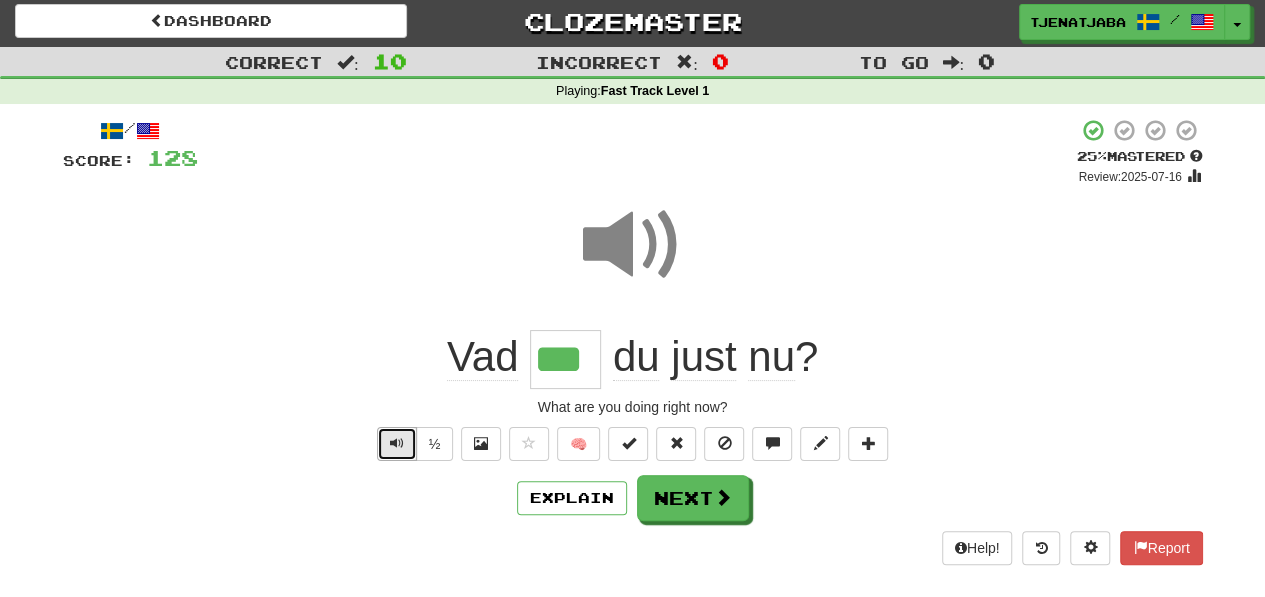 click at bounding box center (397, 443) 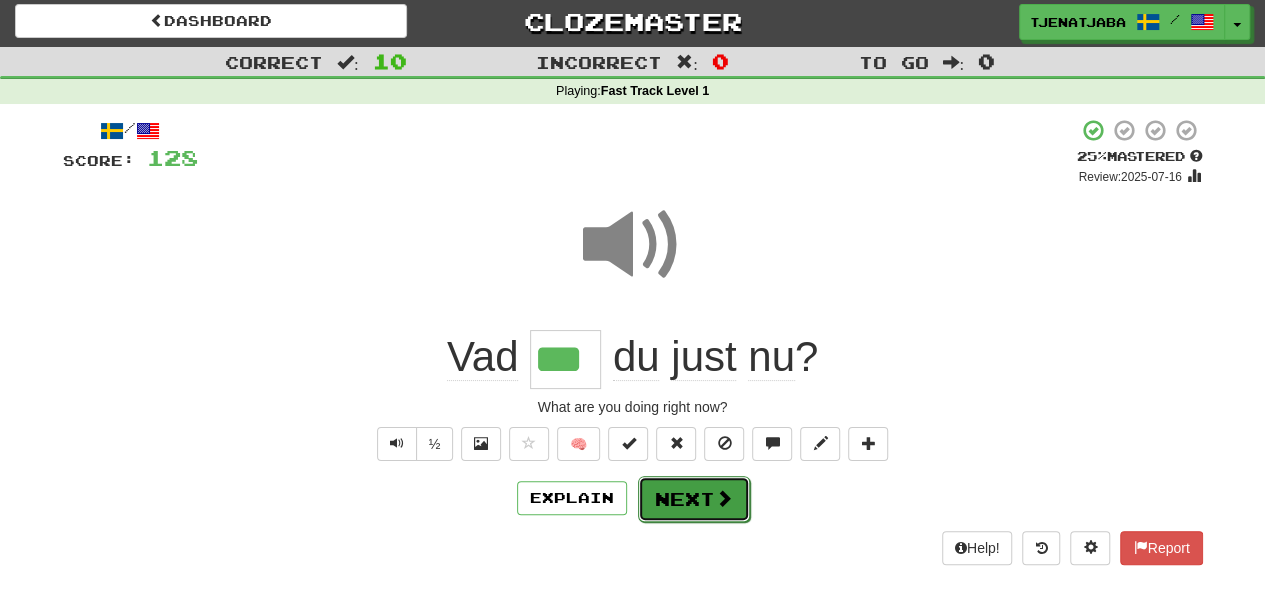 click on "Next" at bounding box center (694, 499) 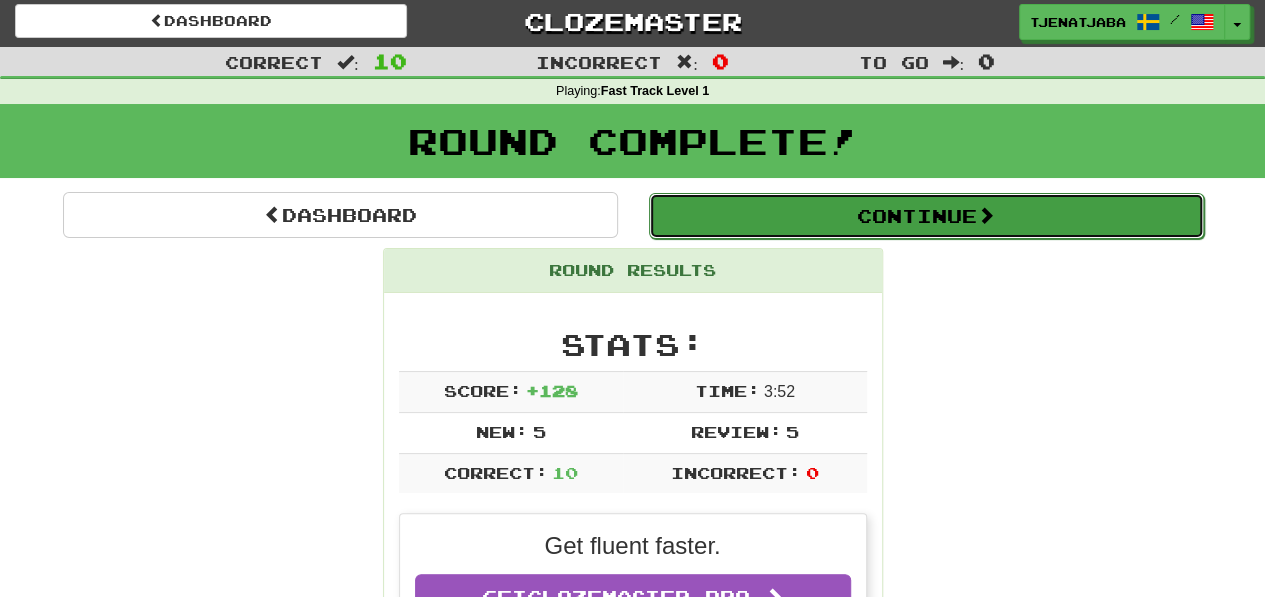 click on "Continue" at bounding box center (926, 216) 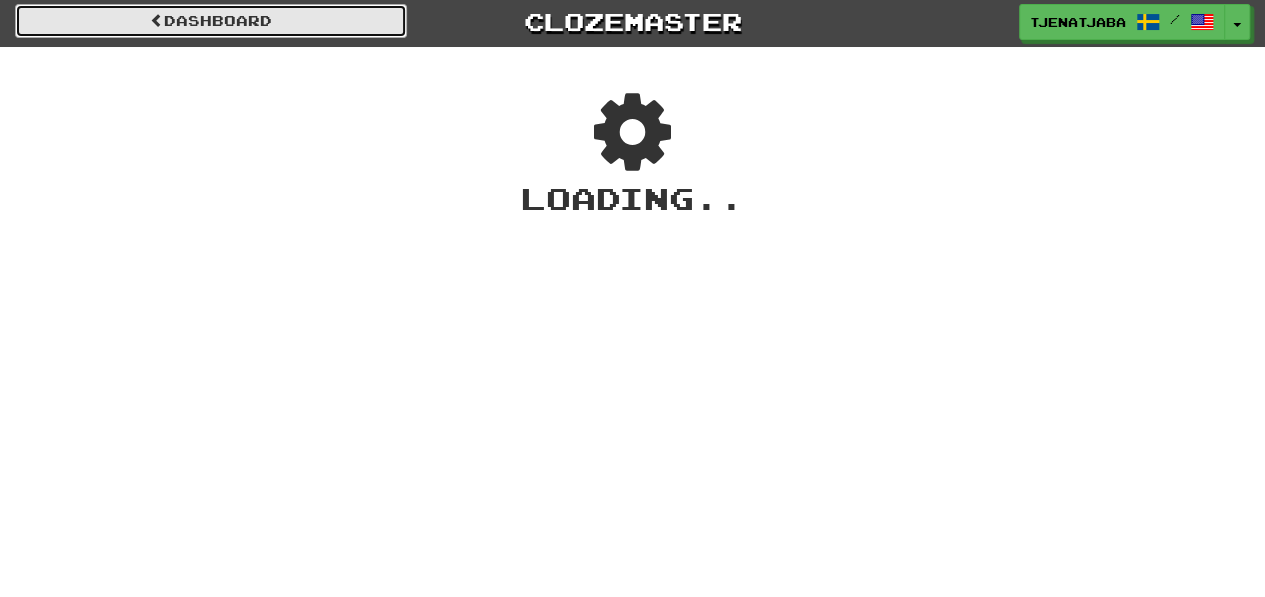 click on "Dashboard" at bounding box center (211, 21) 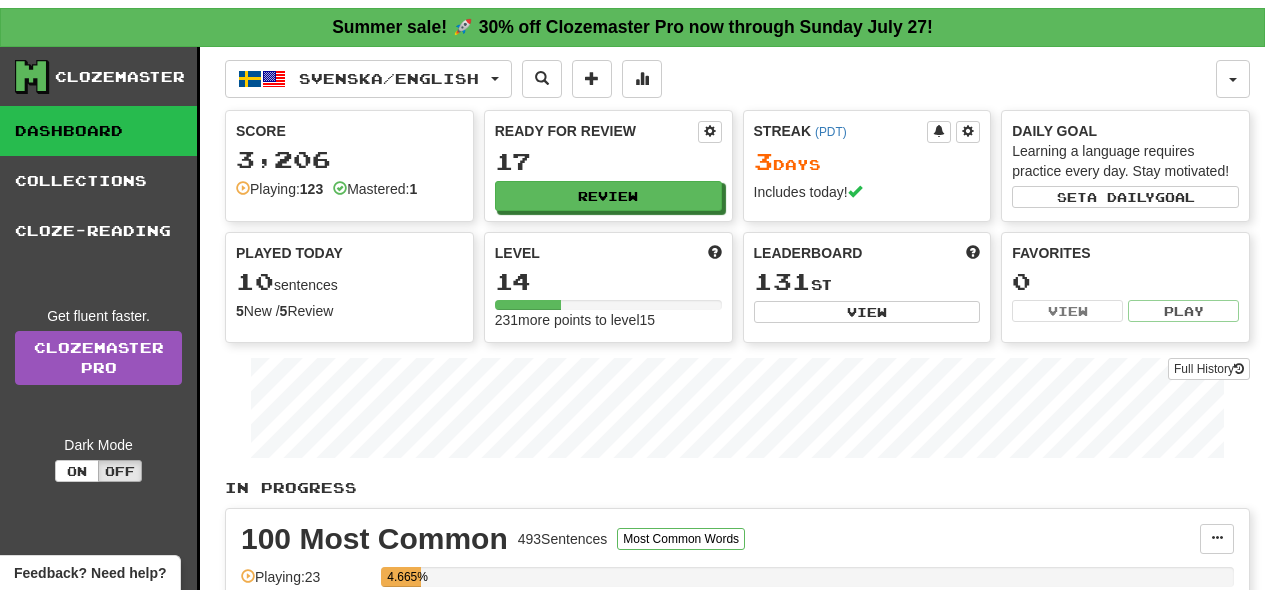 scroll, scrollTop: 0, scrollLeft: 0, axis: both 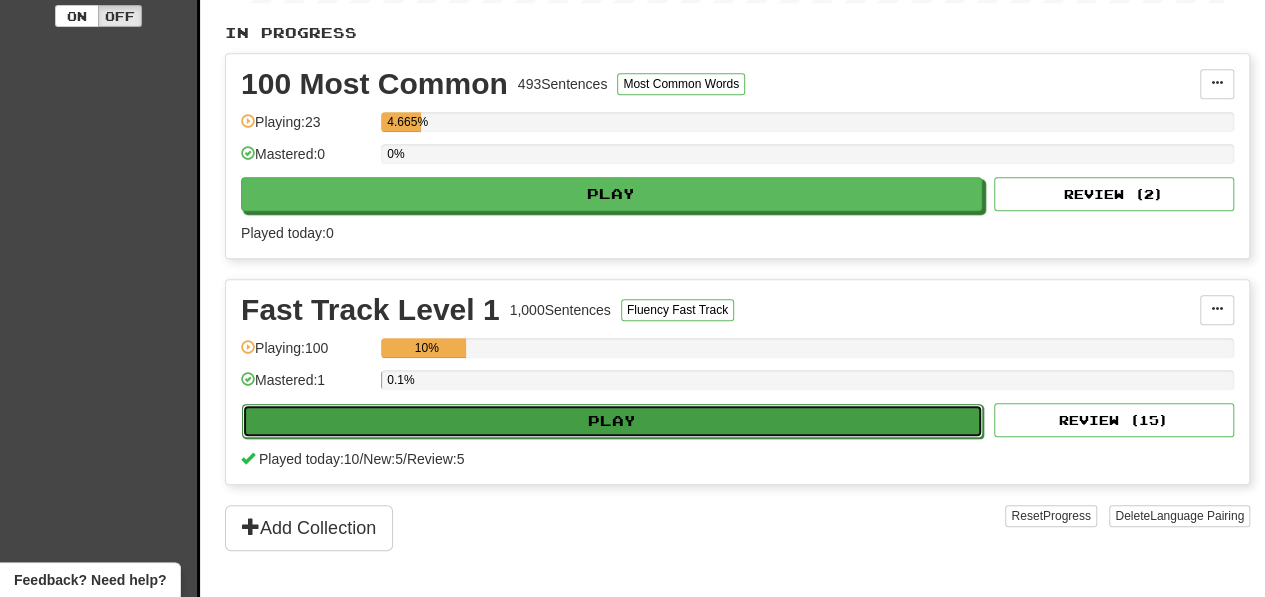 click on "Play" at bounding box center (612, 421) 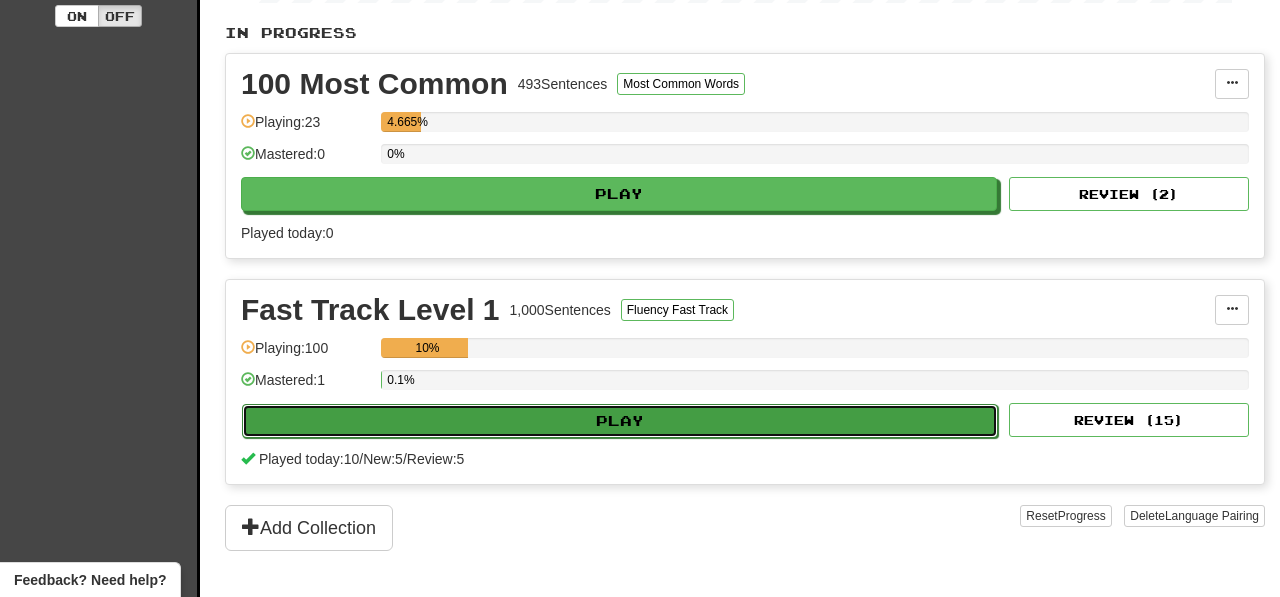 select on "**" 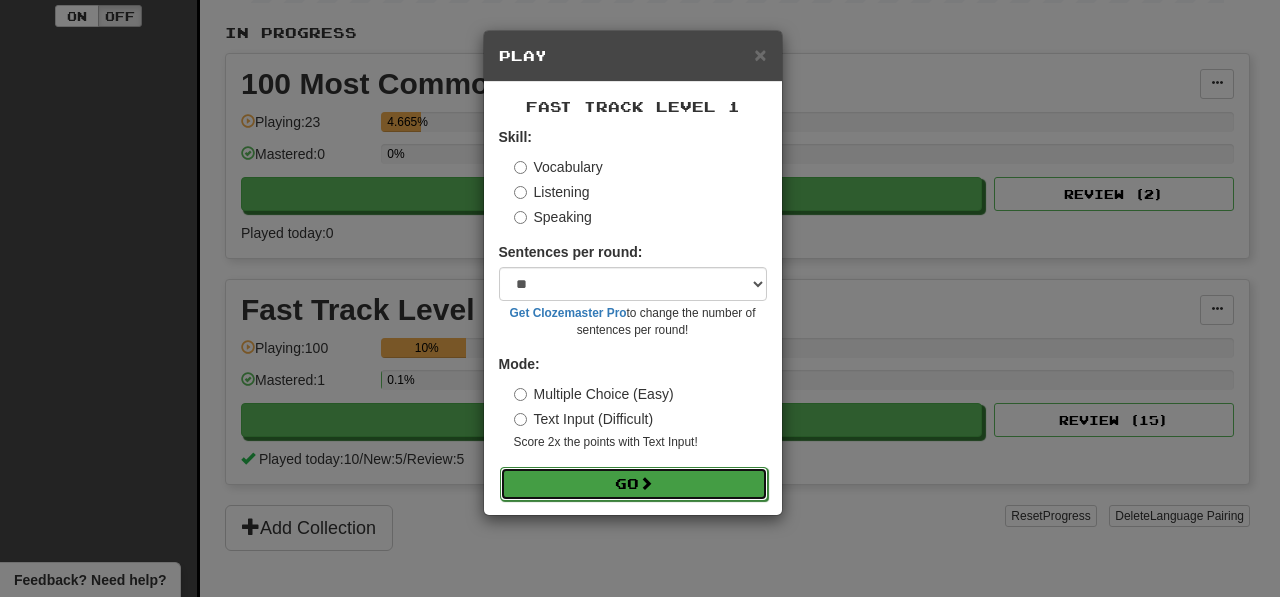 click on "Go" at bounding box center [634, 484] 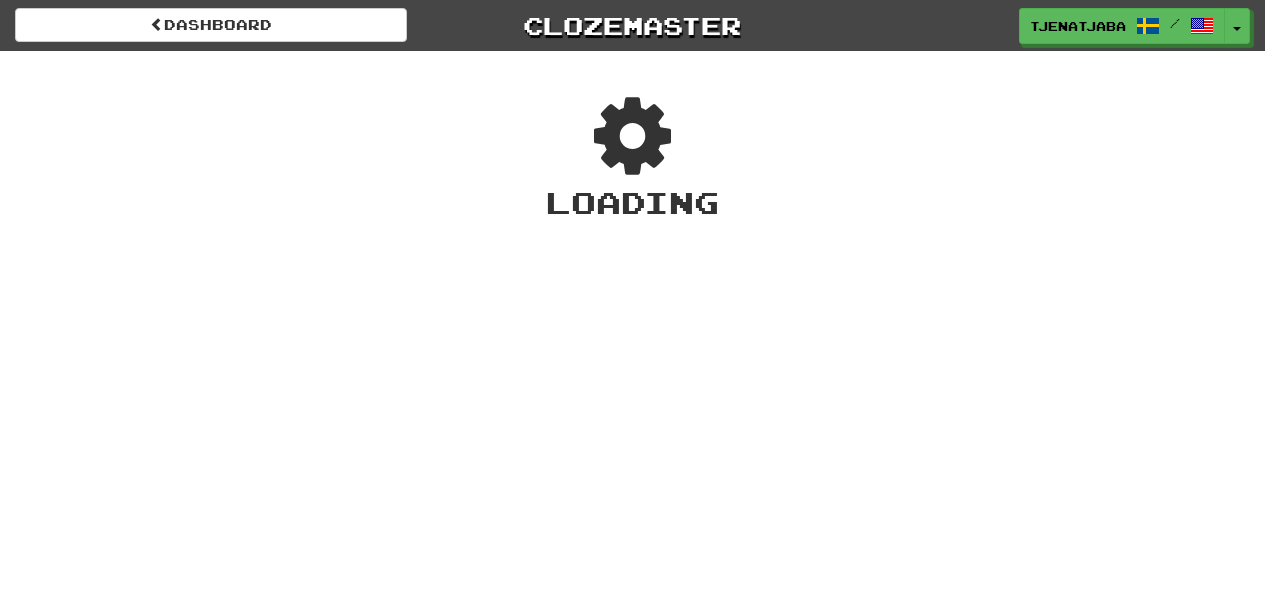 scroll, scrollTop: 0, scrollLeft: 0, axis: both 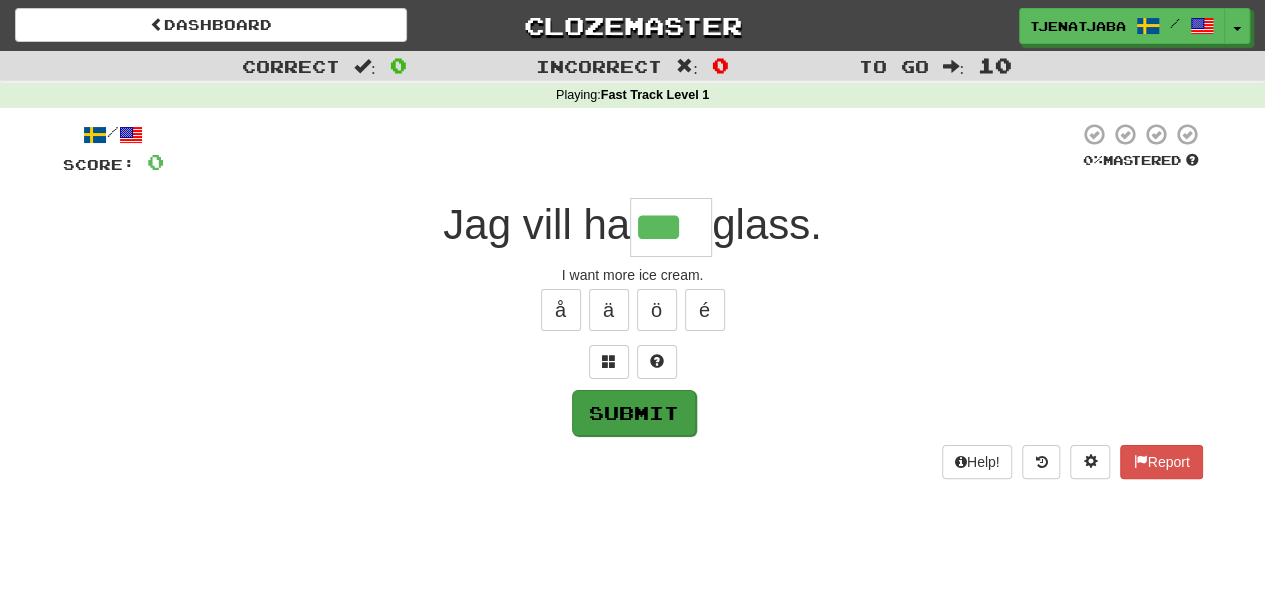 type on "***" 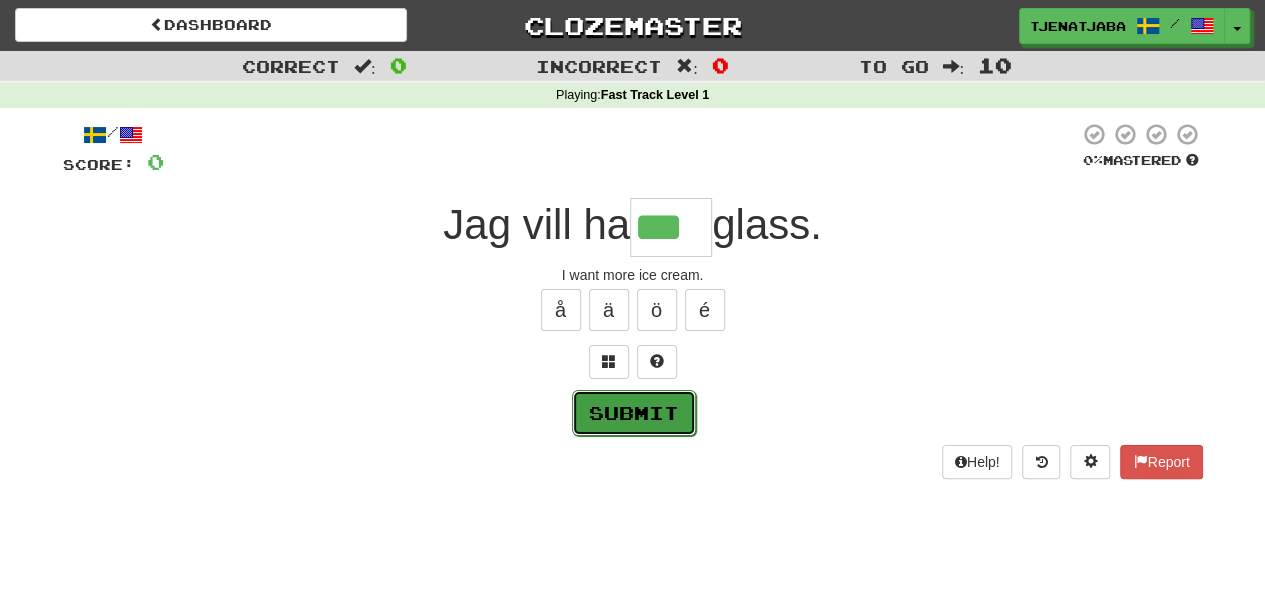 click on "Submit" at bounding box center (634, 413) 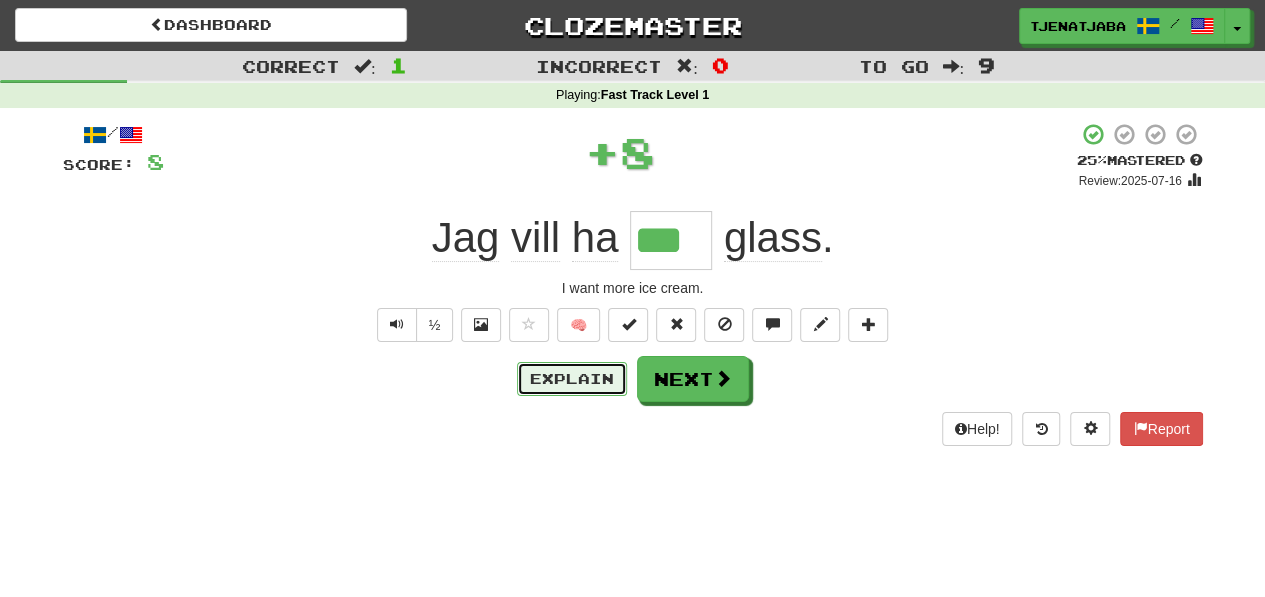 click on "Explain" at bounding box center (572, 379) 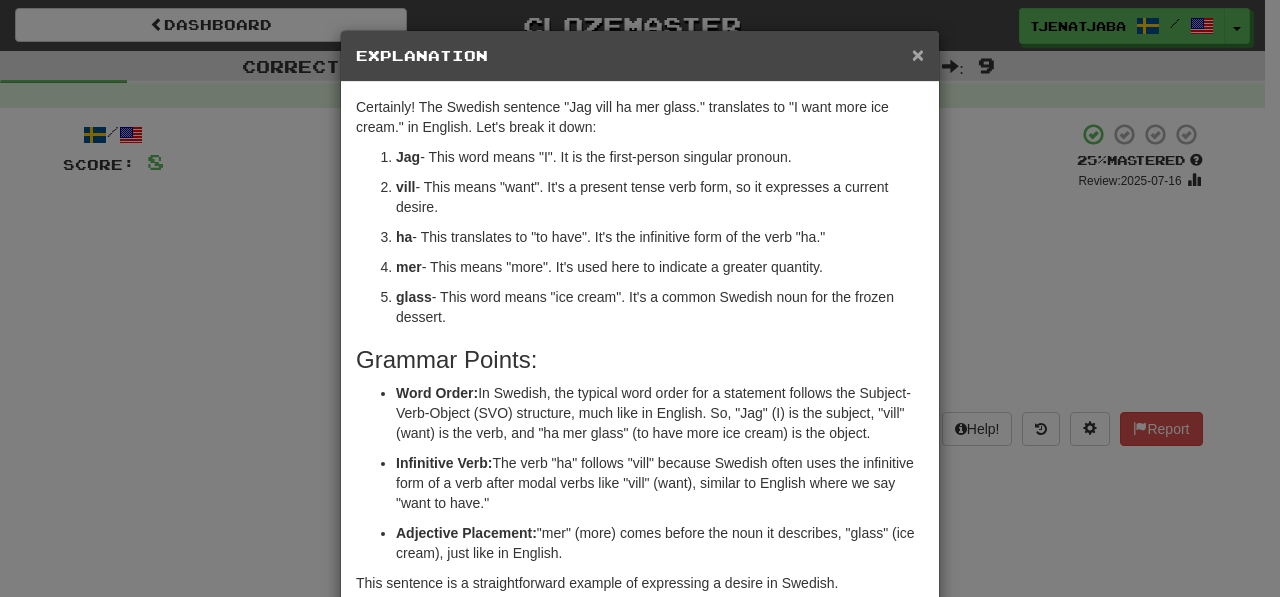 click on "×" at bounding box center (918, 54) 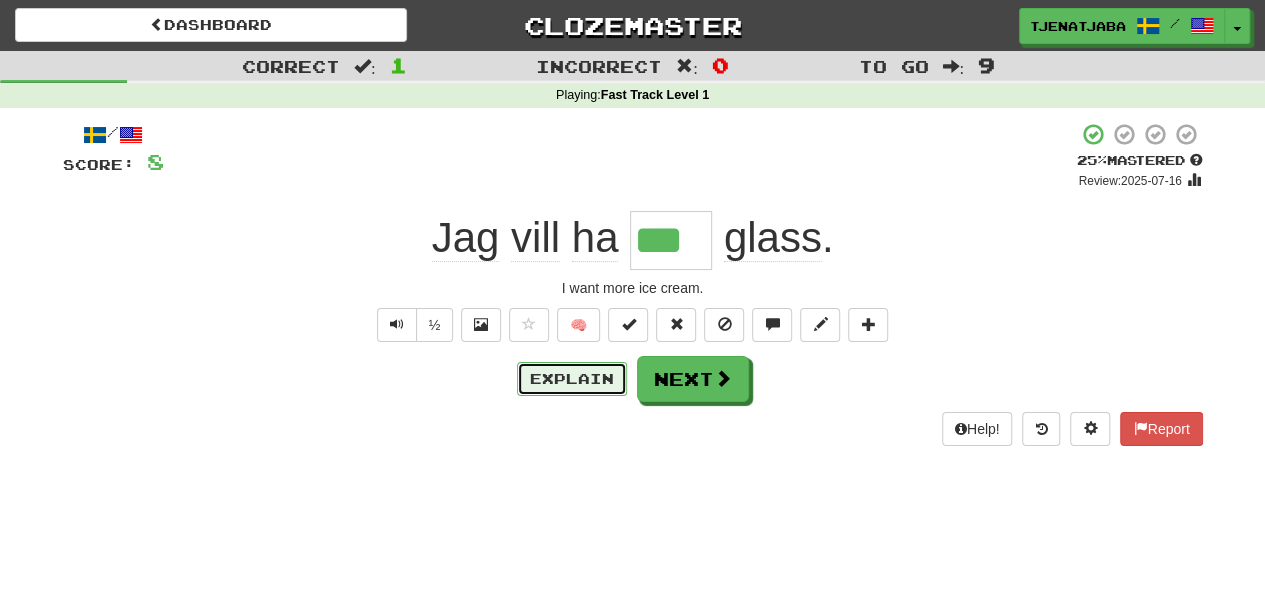 click on "Explain" at bounding box center [572, 379] 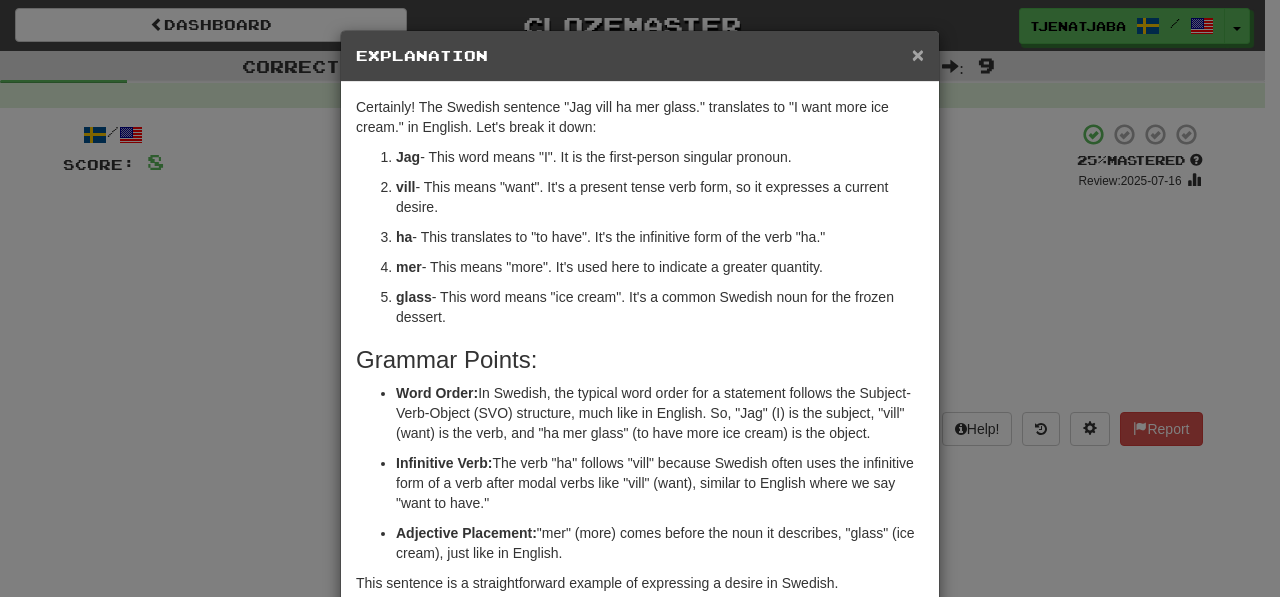 click on "×" at bounding box center [918, 54] 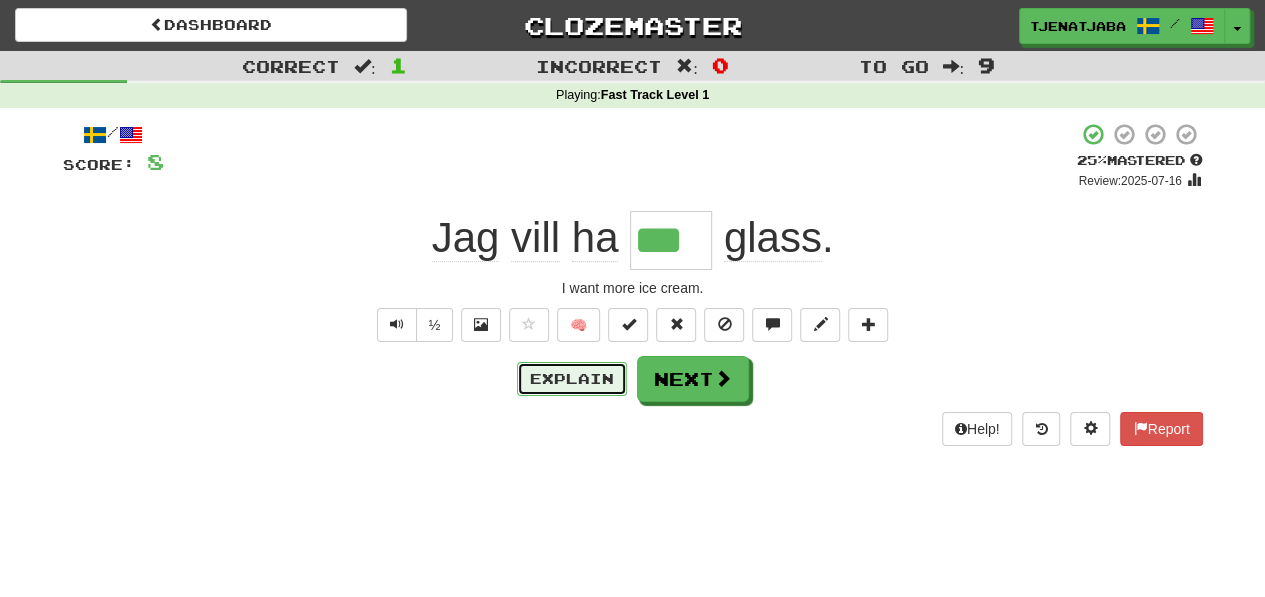 click on "Explain" at bounding box center [572, 379] 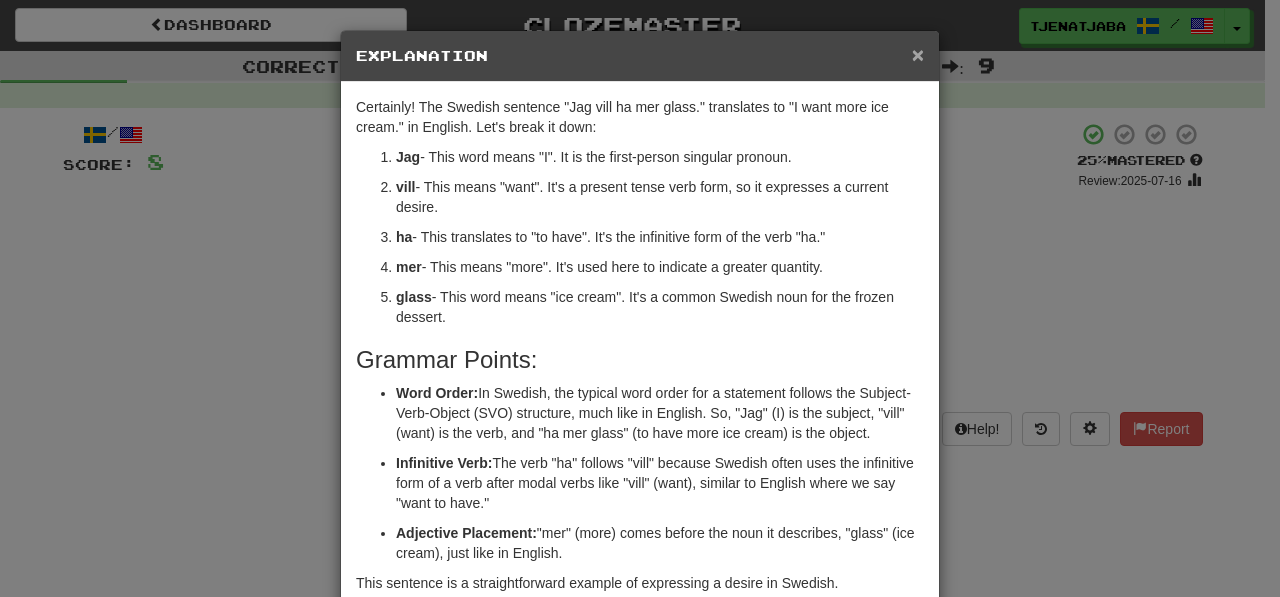 click on "×" at bounding box center [918, 54] 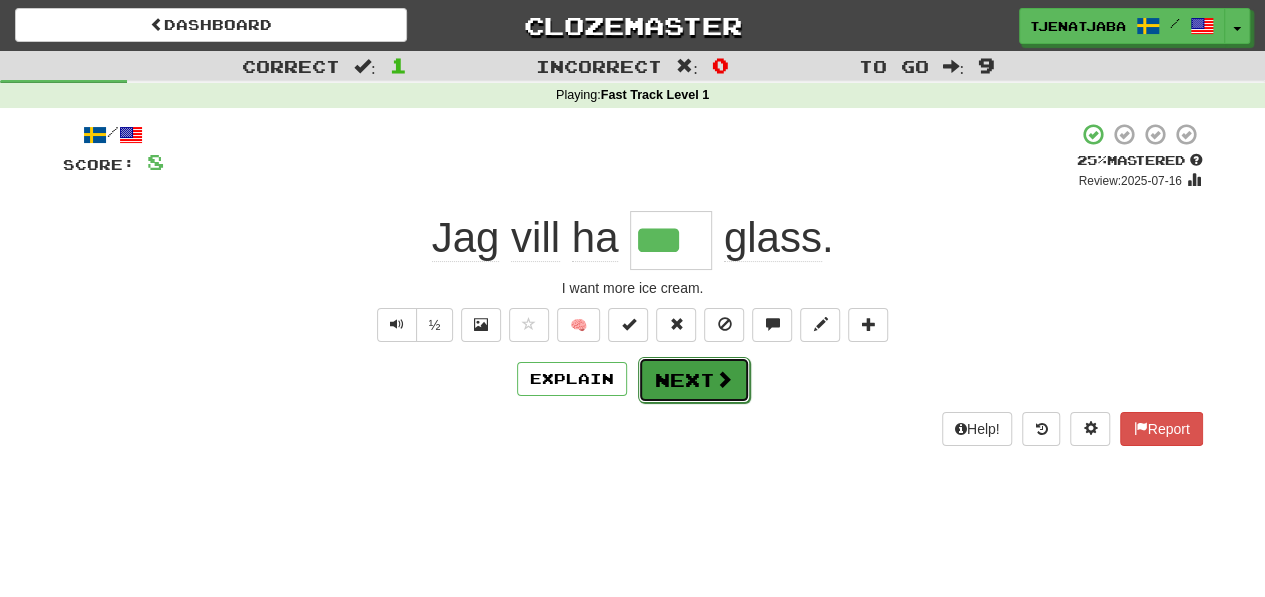 click on "Next" at bounding box center [694, 380] 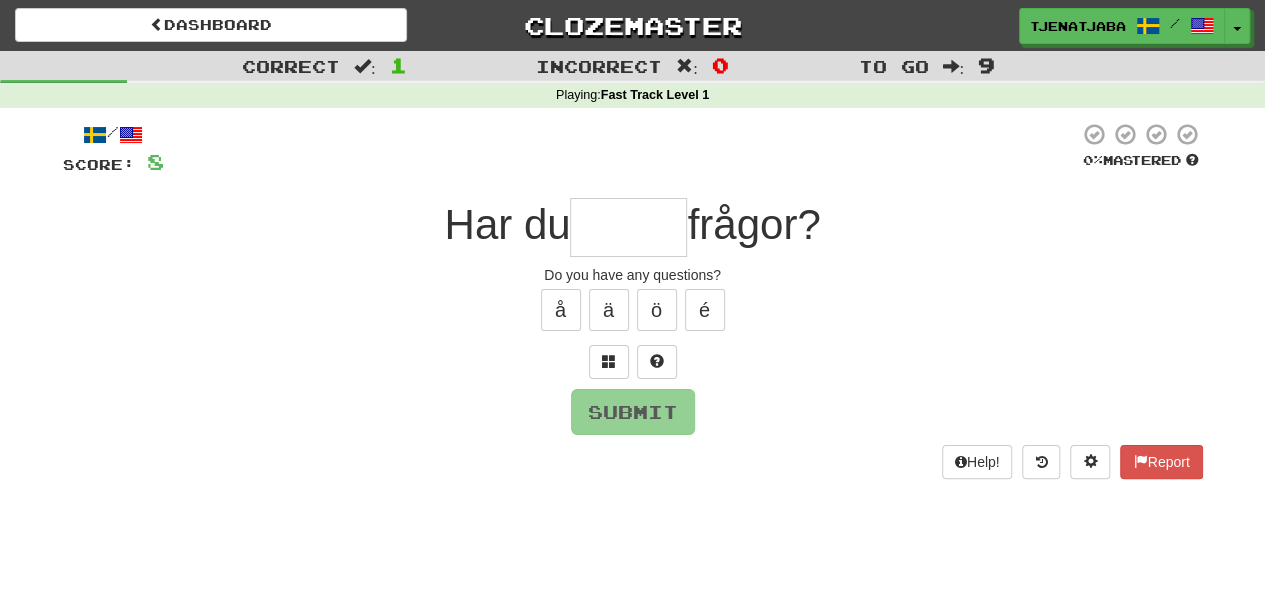 click at bounding box center [628, 227] 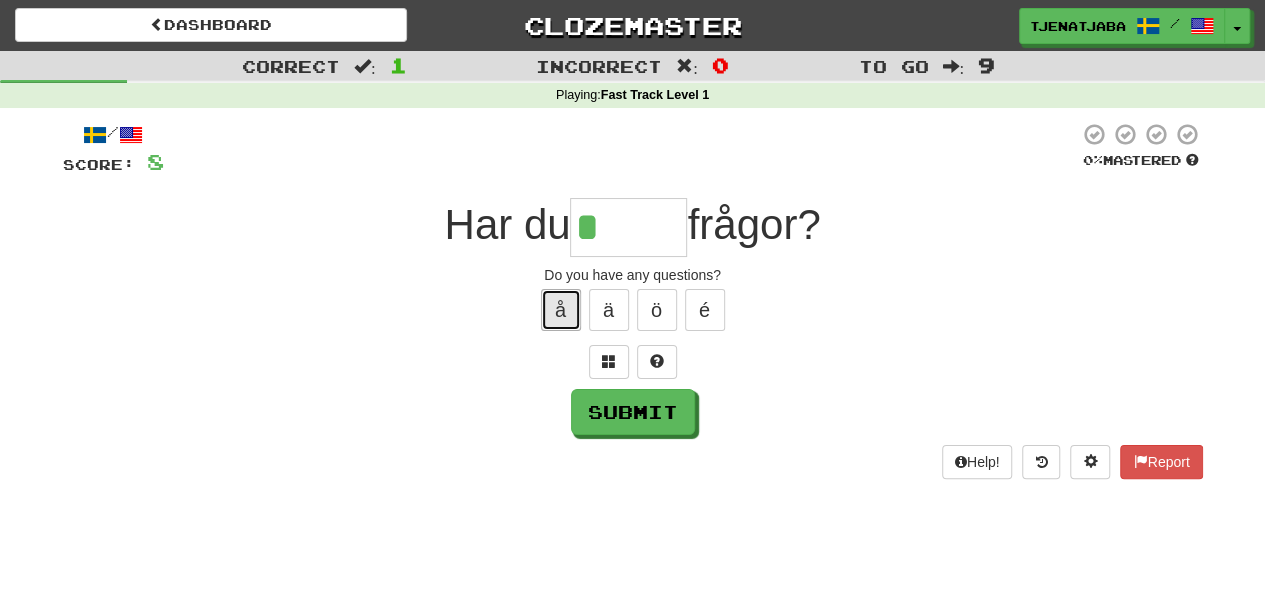 click on "å" at bounding box center [561, 310] 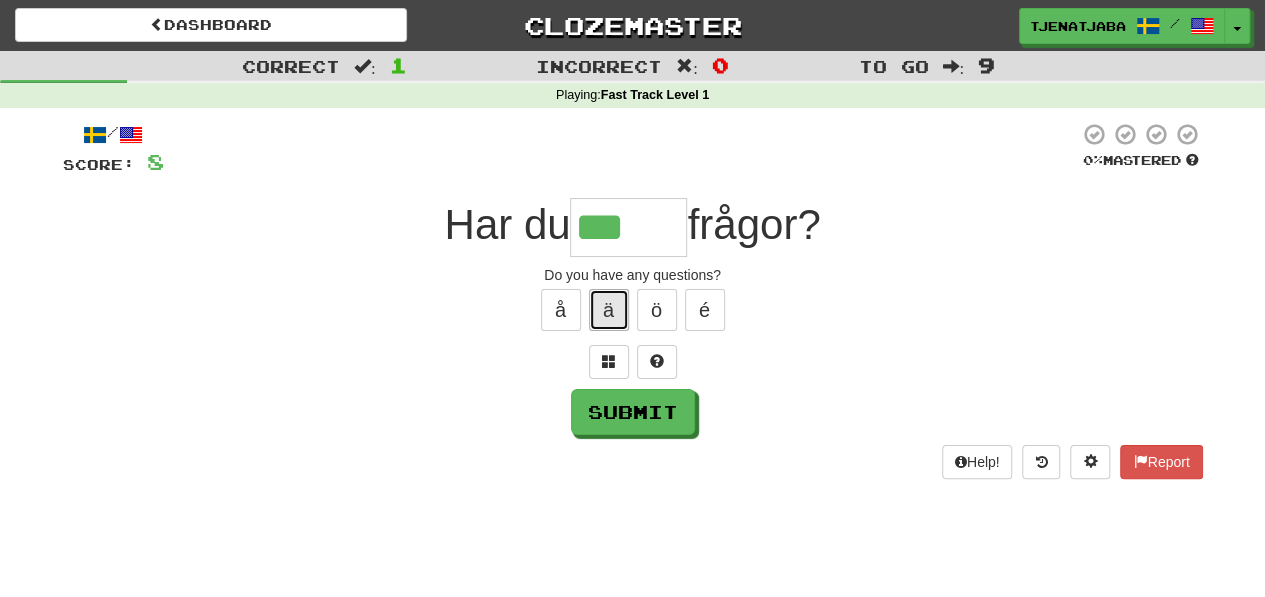 click on "ä" at bounding box center [609, 310] 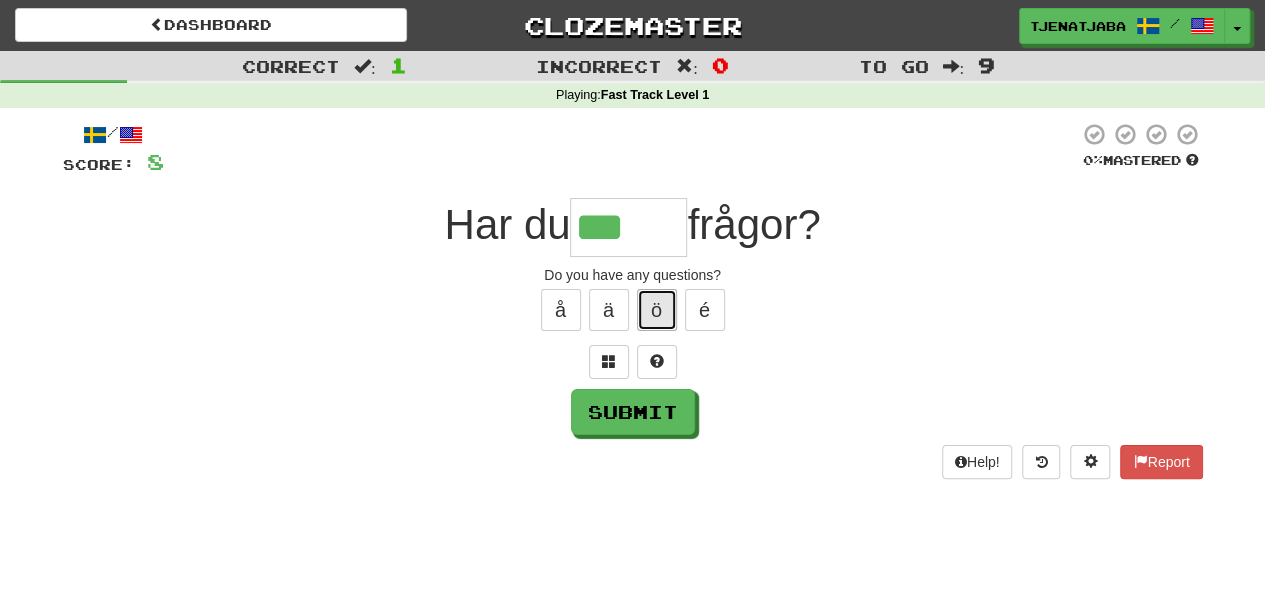 click on "ö" at bounding box center [657, 310] 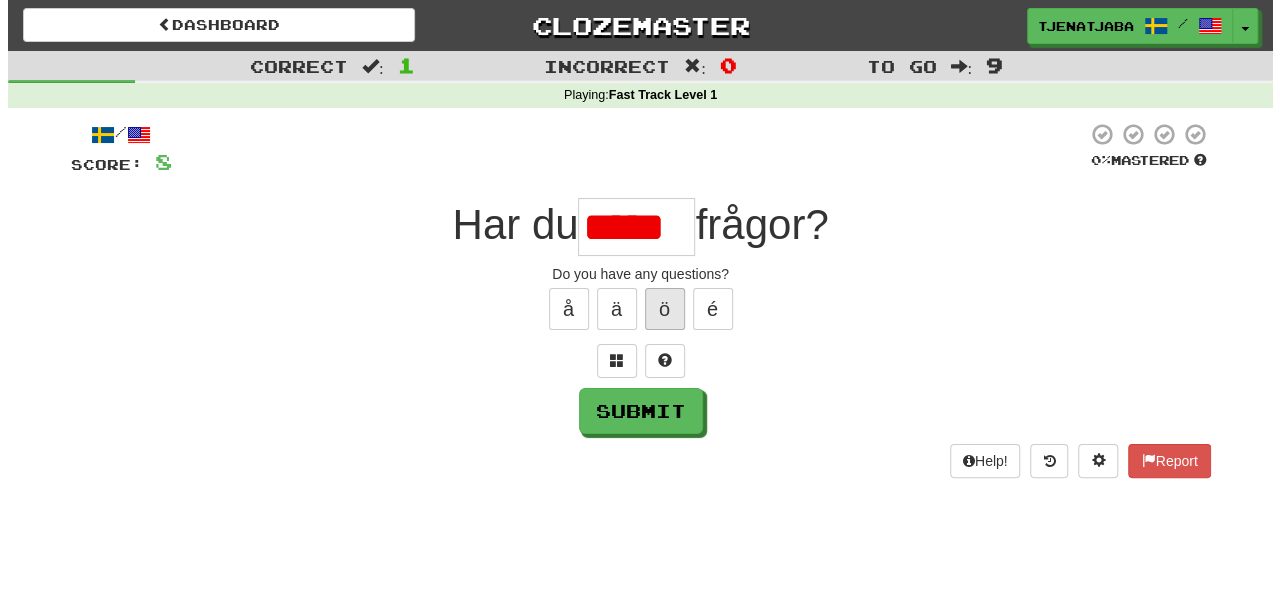 scroll, scrollTop: 0, scrollLeft: 0, axis: both 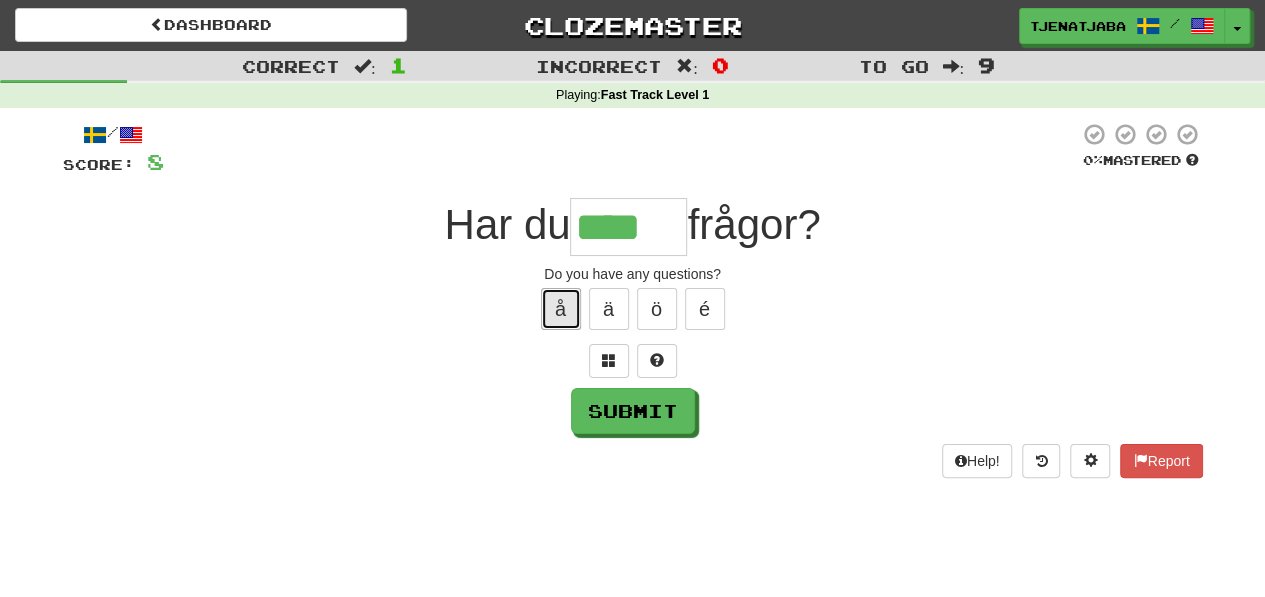click on "å" at bounding box center [561, 309] 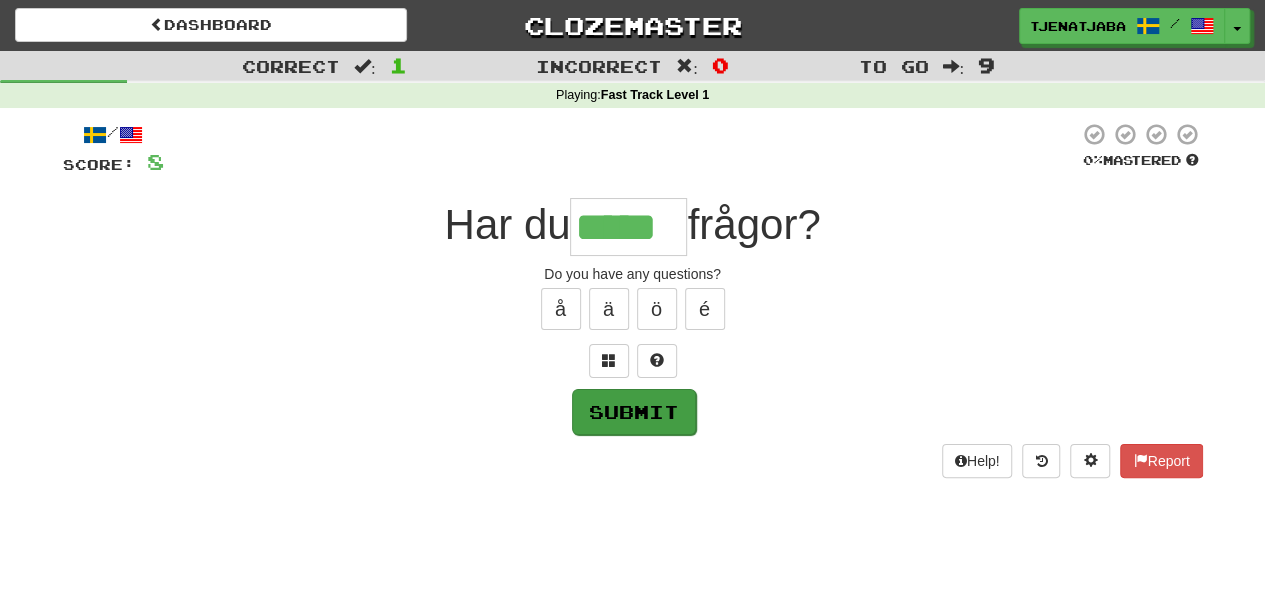 type on "*****" 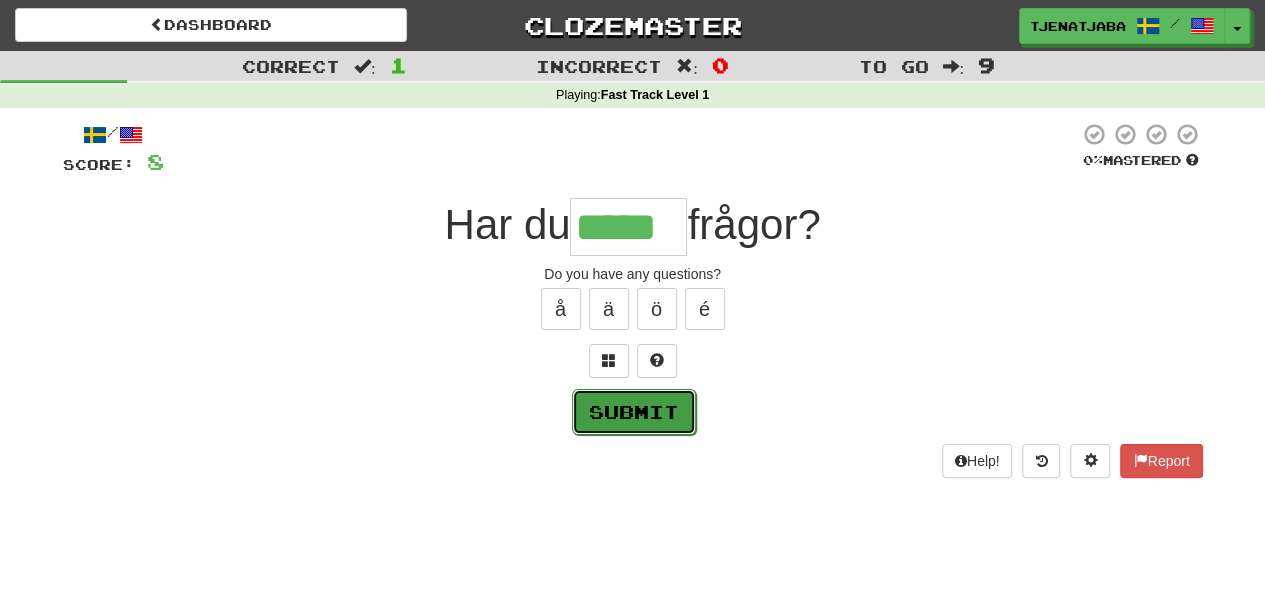 click on "Submit" at bounding box center (634, 412) 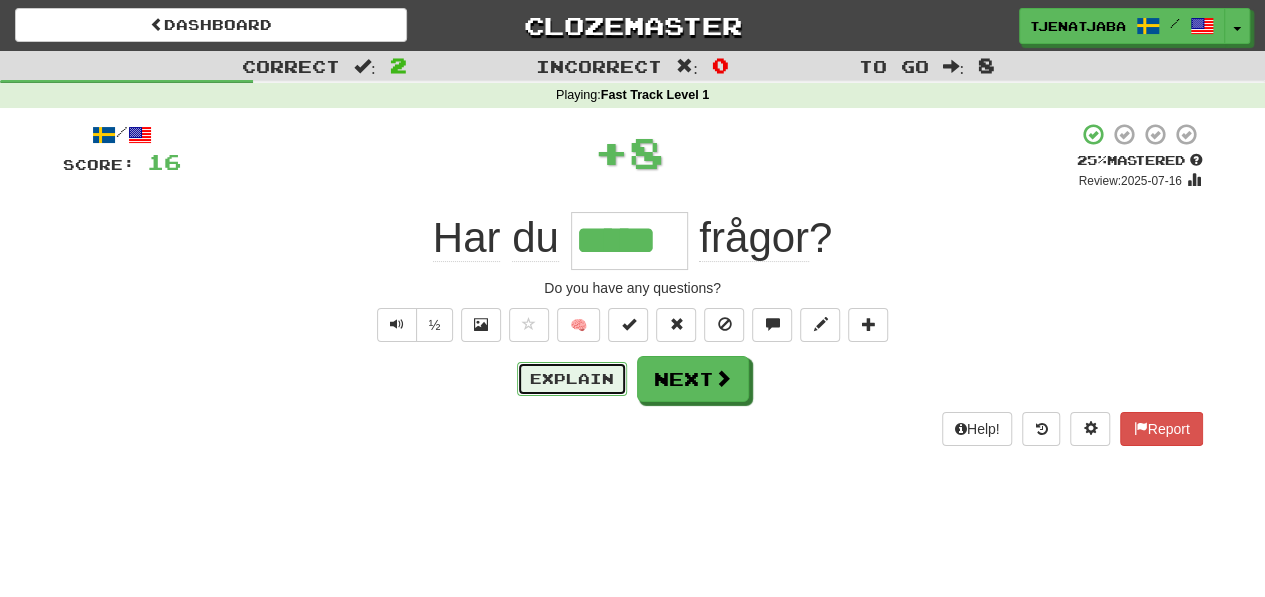 click on "Explain" at bounding box center [572, 379] 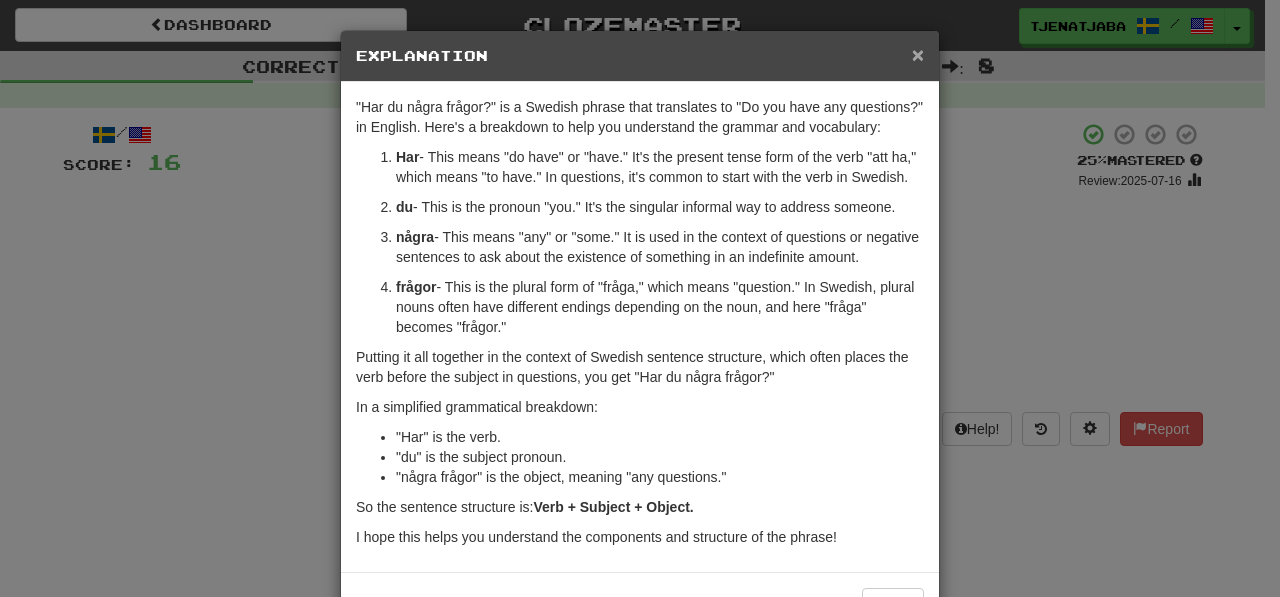 click on "×" at bounding box center [918, 54] 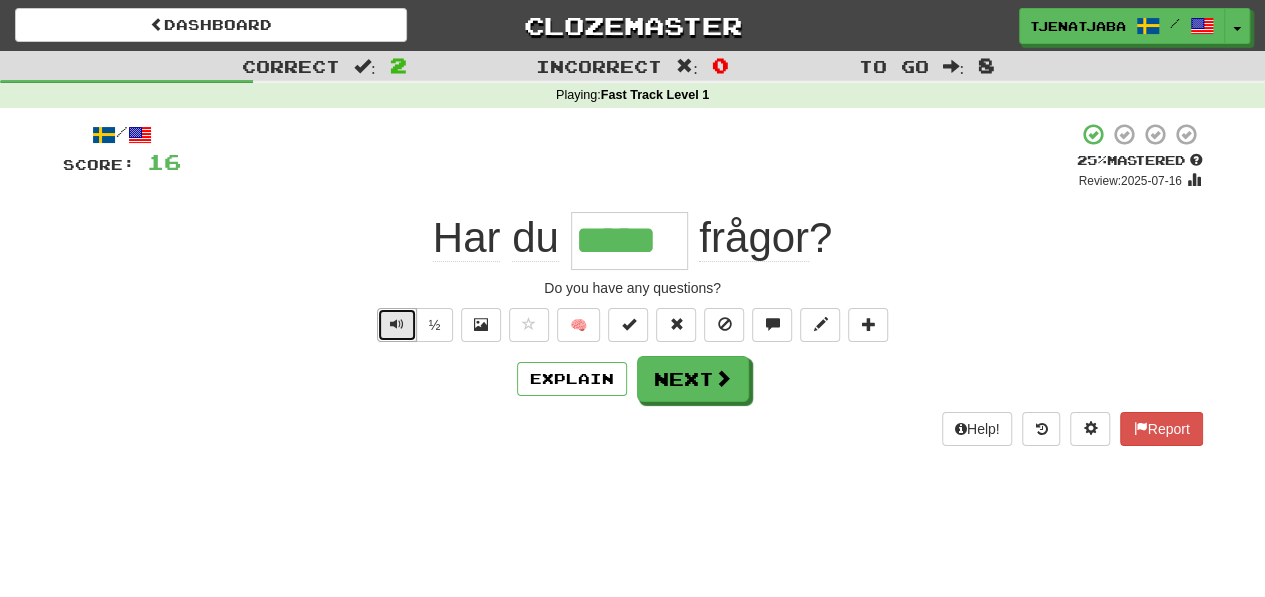 click at bounding box center (397, 324) 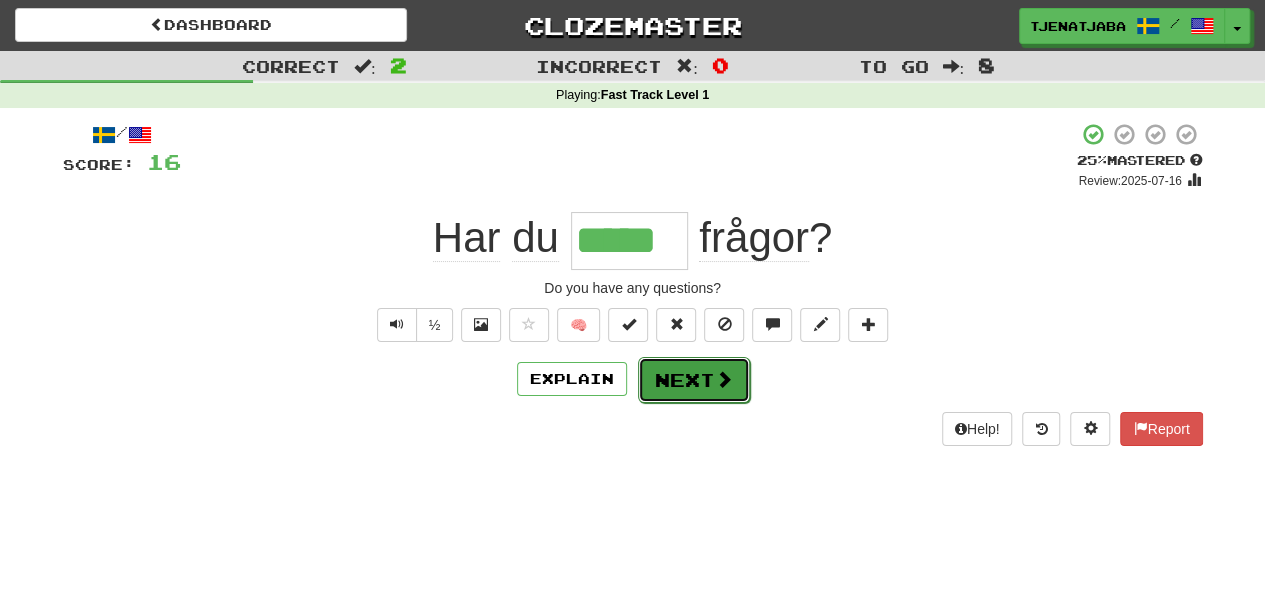 click on "Next" at bounding box center (694, 380) 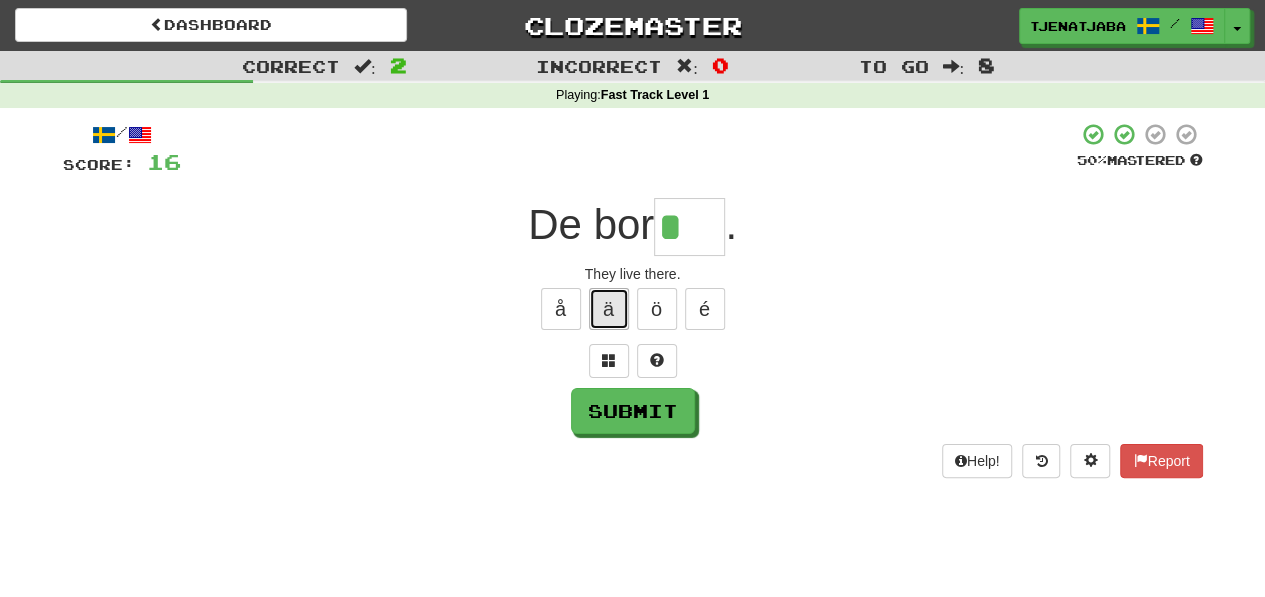 click on "ä" at bounding box center (609, 309) 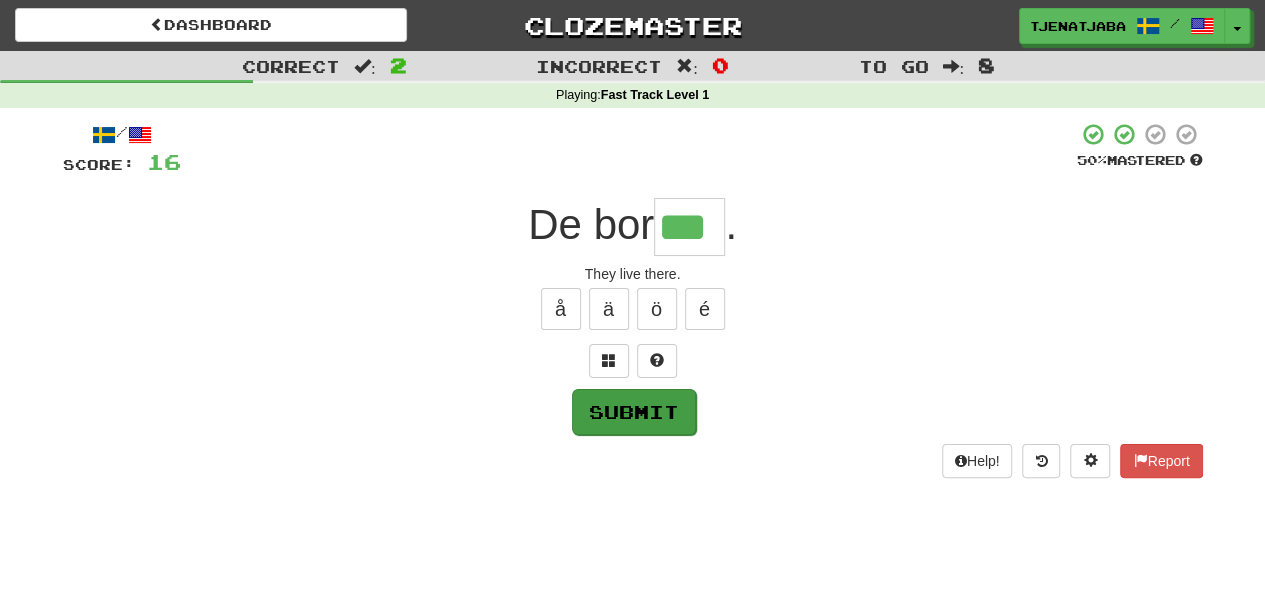 type on "***" 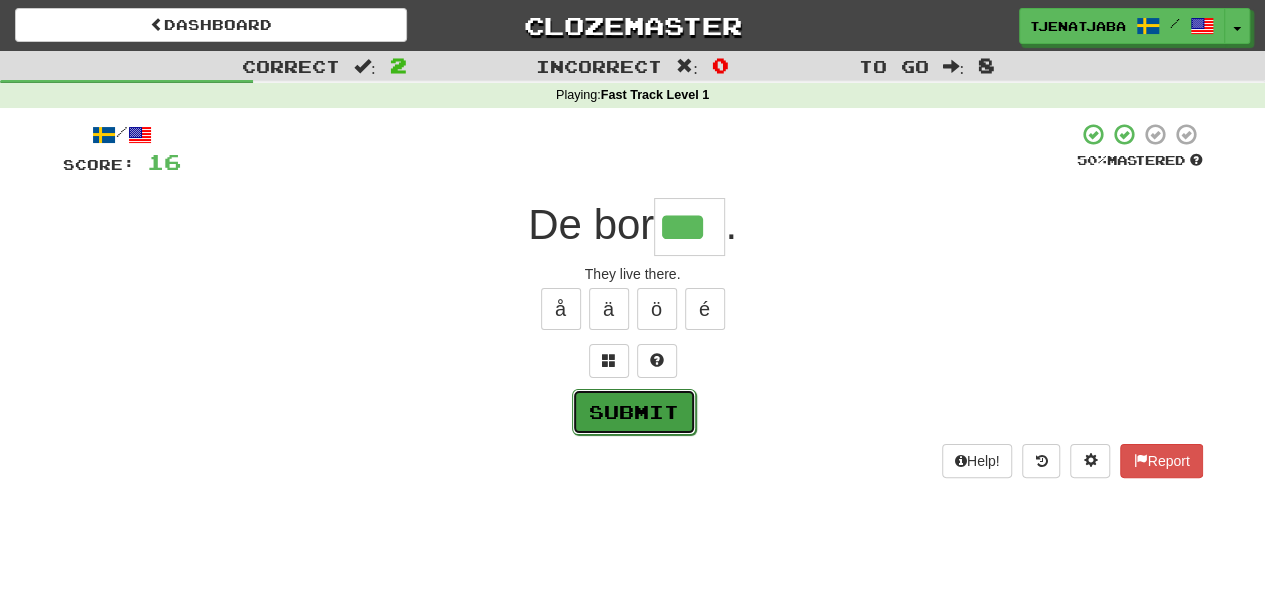 click on "Submit" at bounding box center (634, 412) 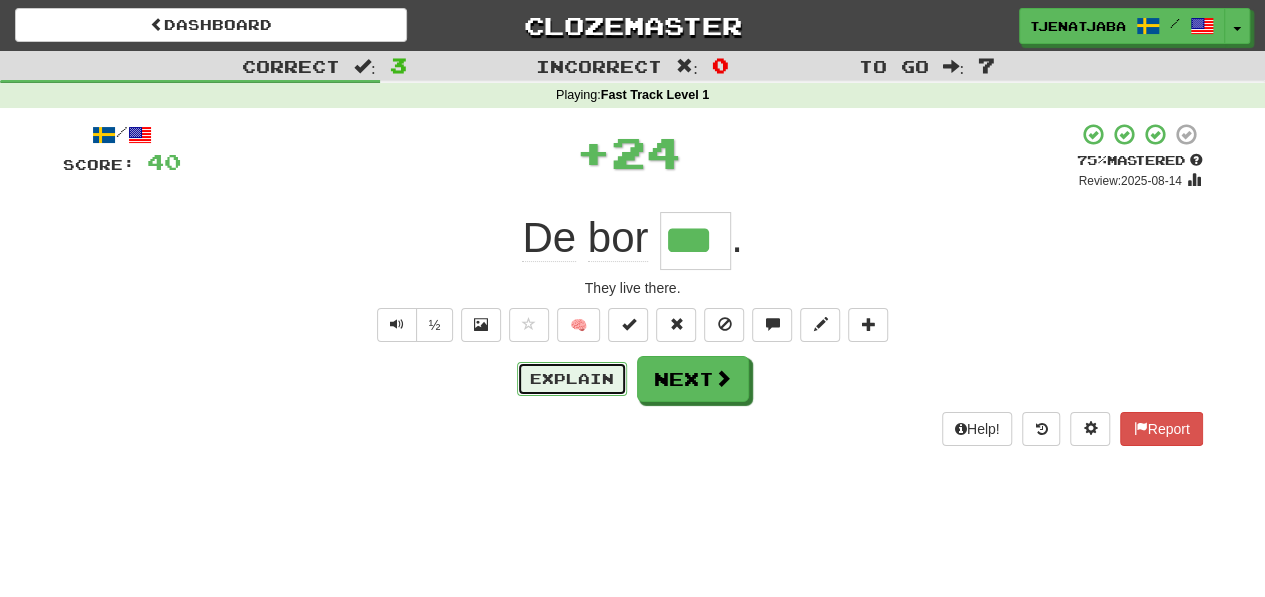 click on "Explain" at bounding box center (572, 379) 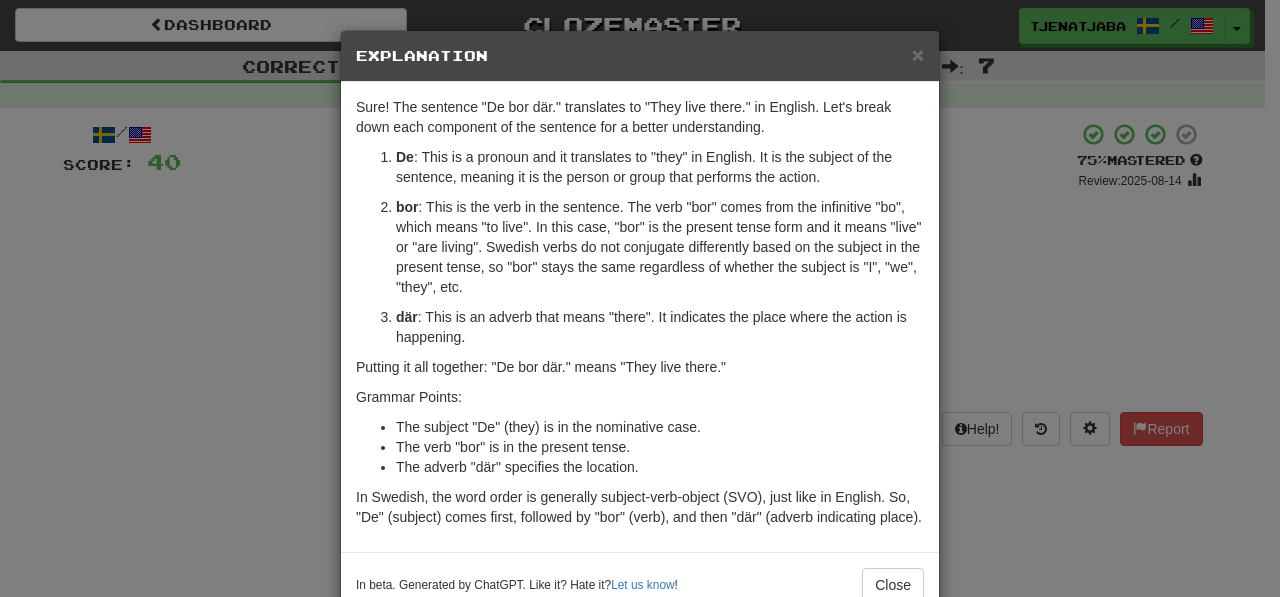 click on "× Explanation" at bounding box center [640, 56] 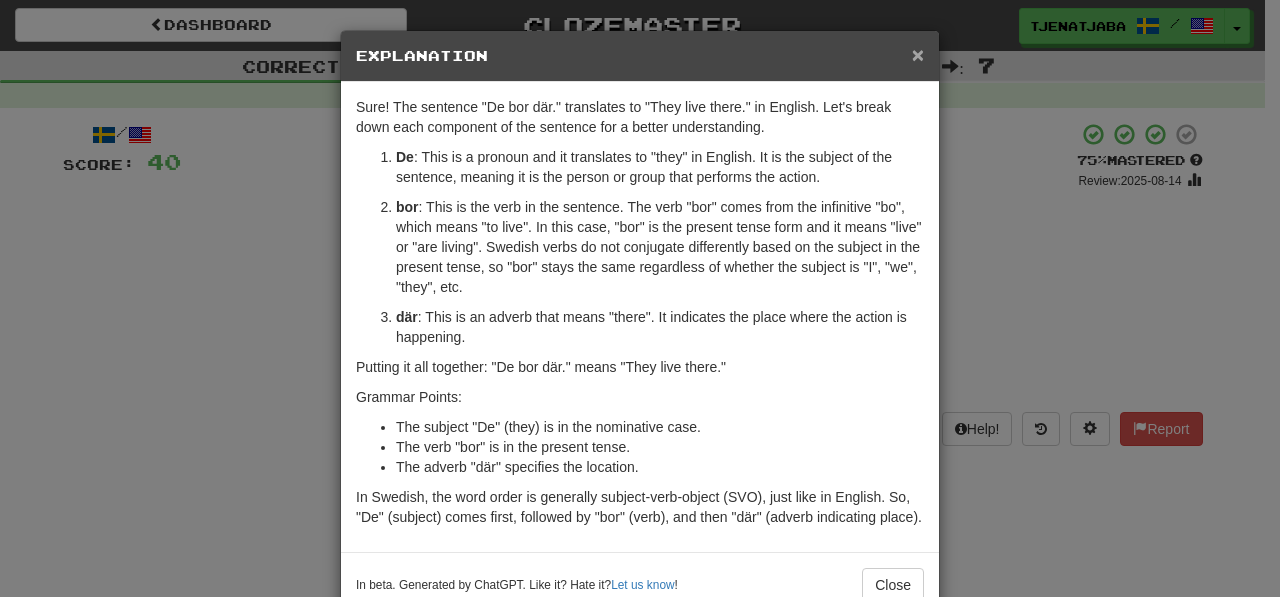 click on "×" at bounding box center (918, 54) 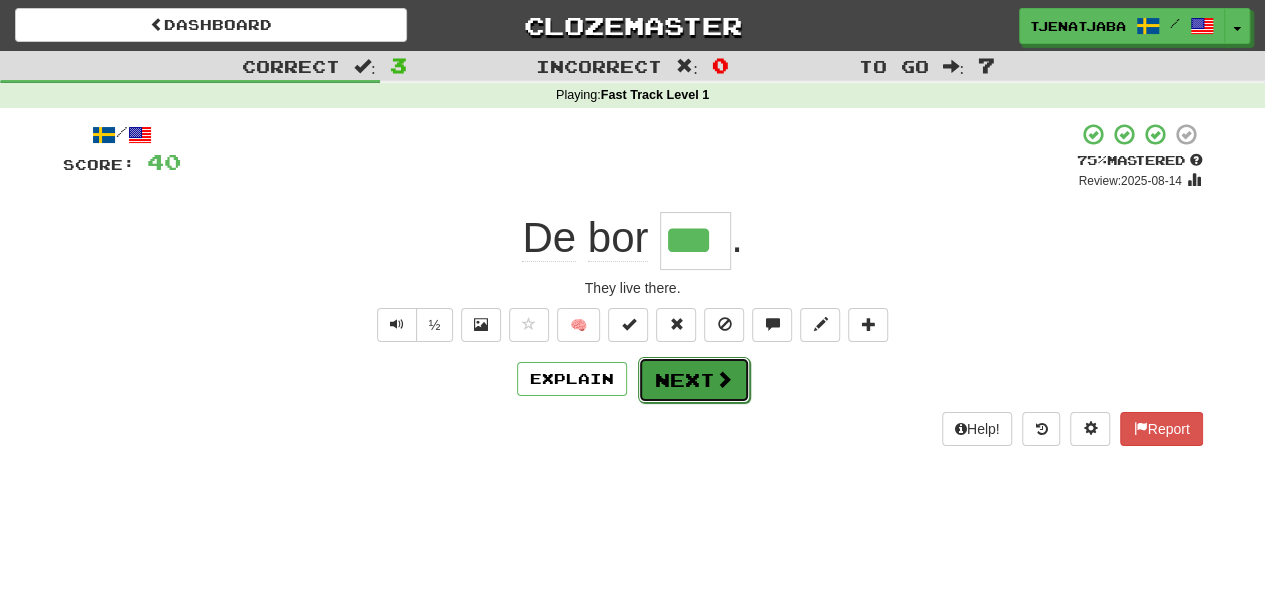 click on "Next" at bounding box center (694, 380) 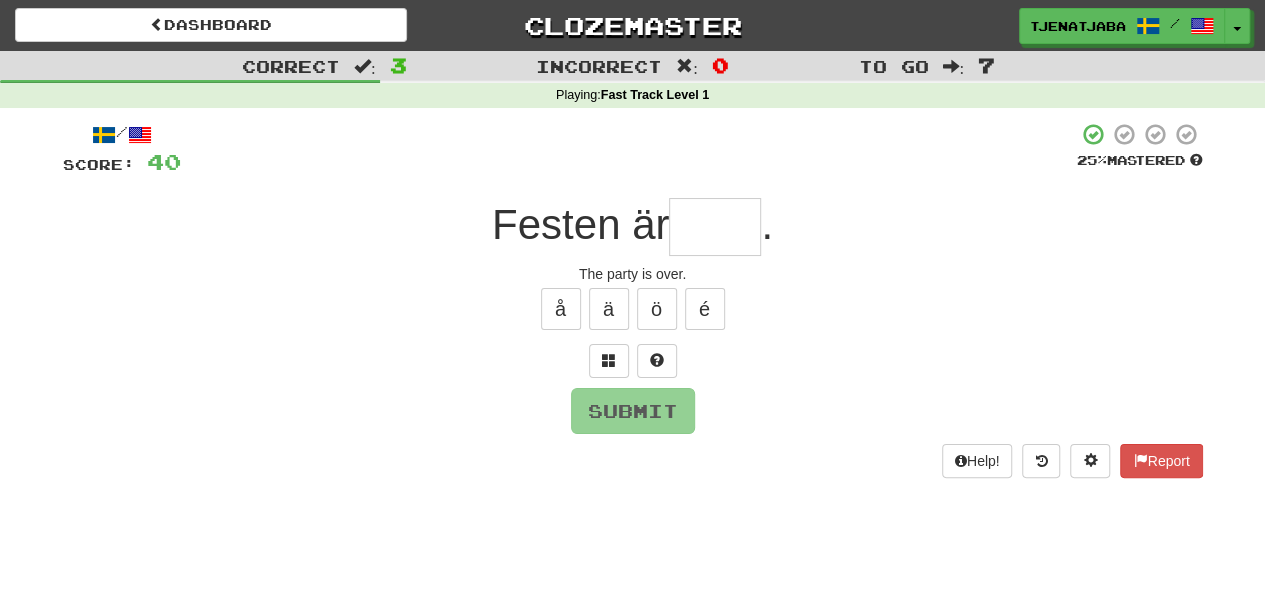 click at bounding box center (715, 227) 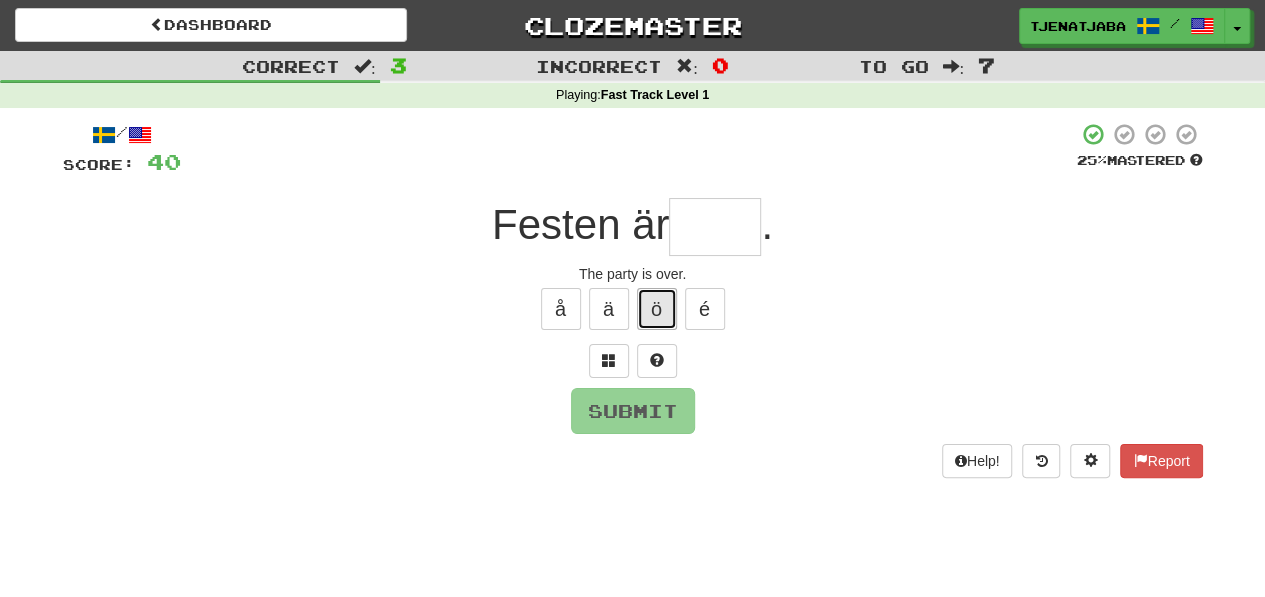 click on "ö" at bounding box center [657, 309] 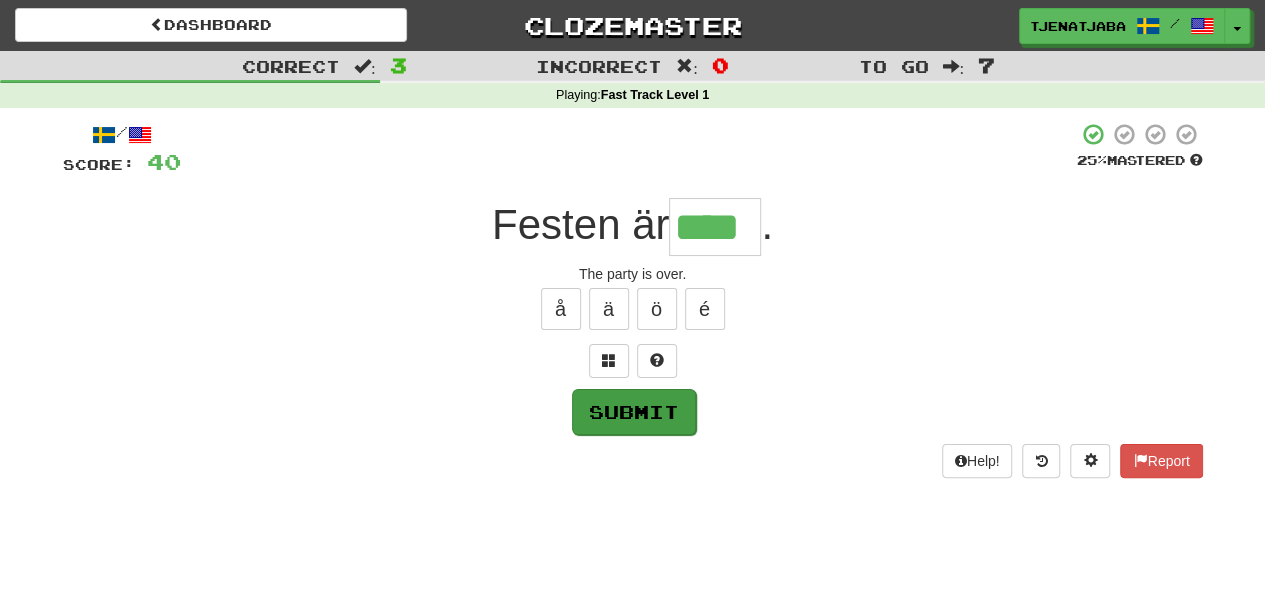 type on "****" 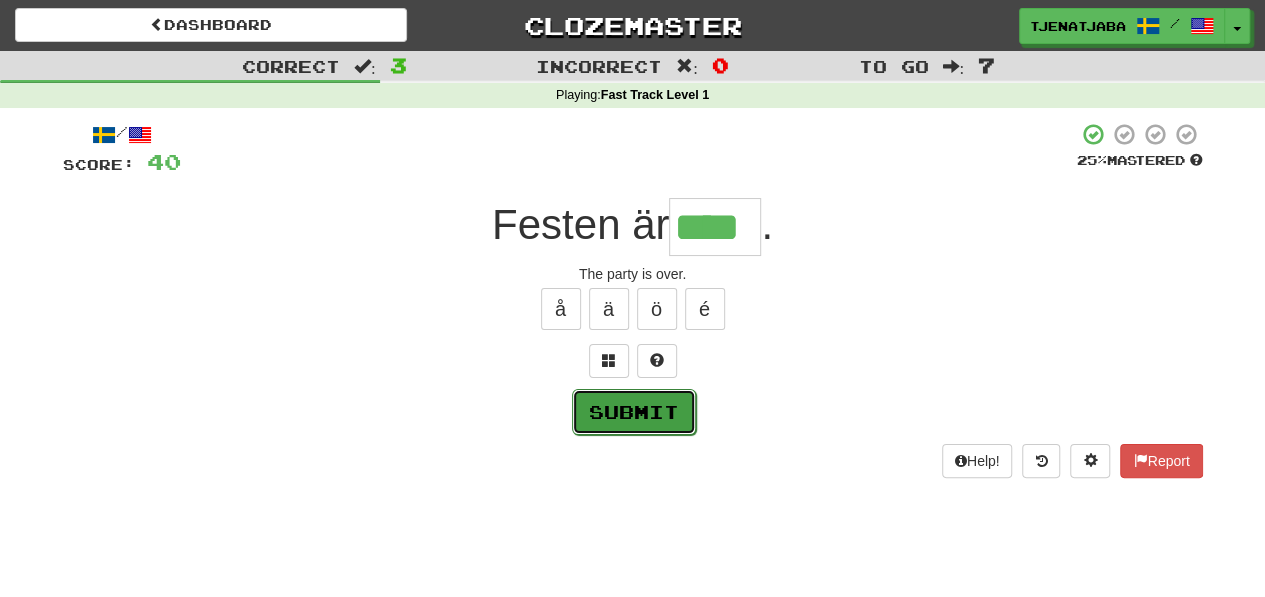 click on "Submit" at bounding box center (634, 412) 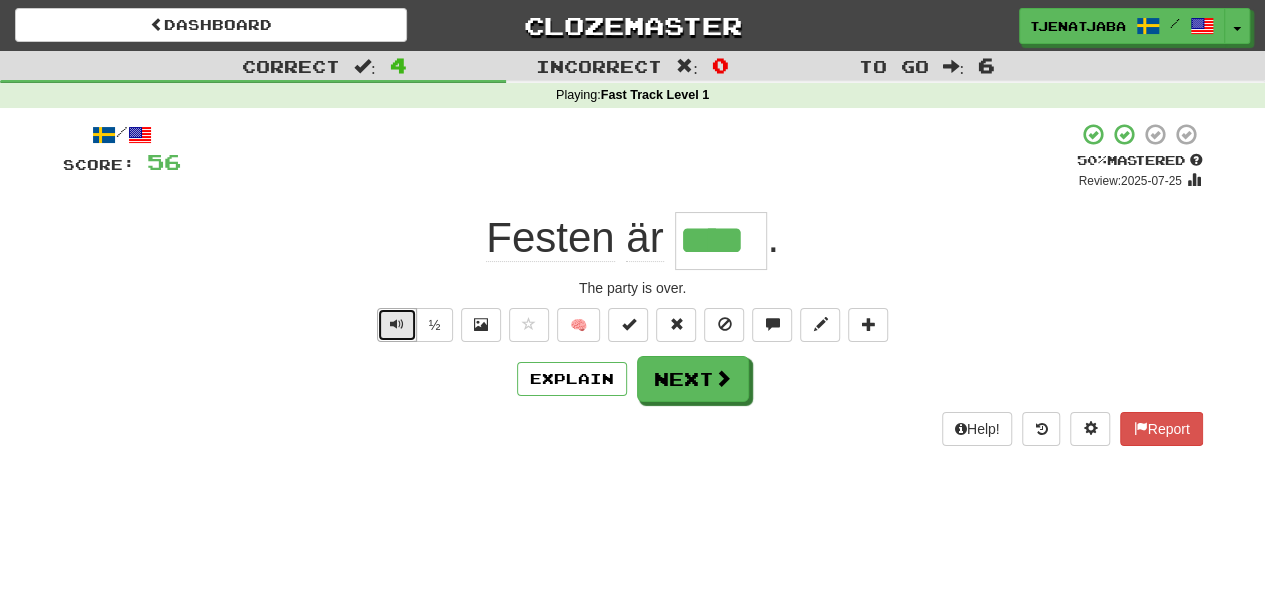 click at bounding box center (397, 324) 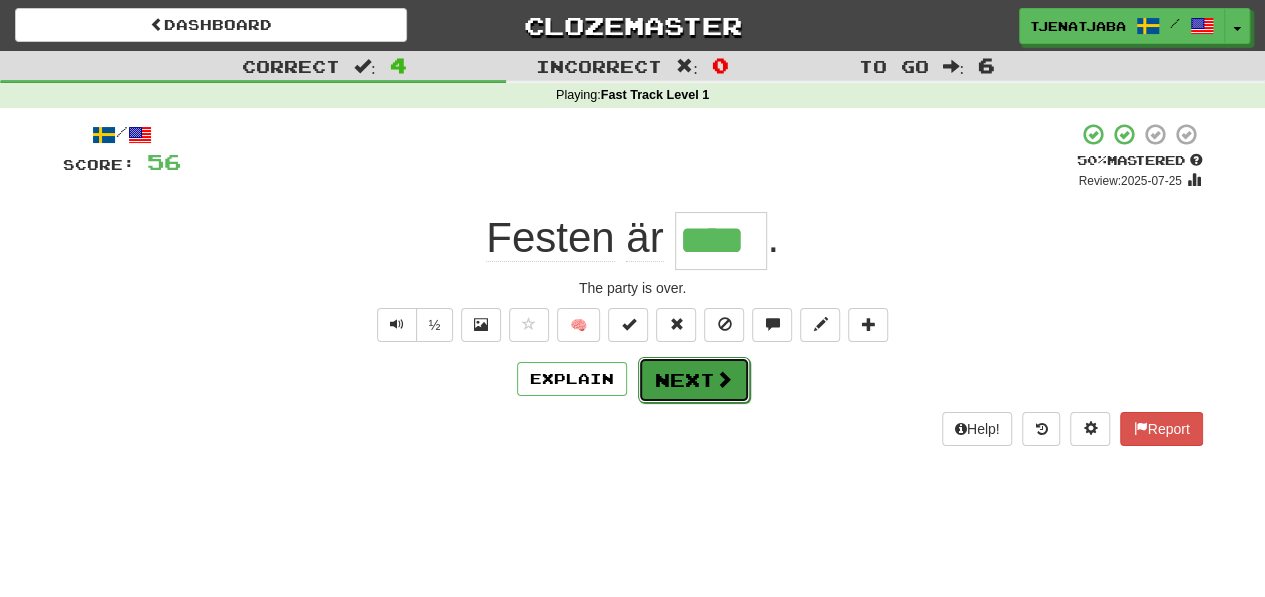 click at bounding box center [724, 379] 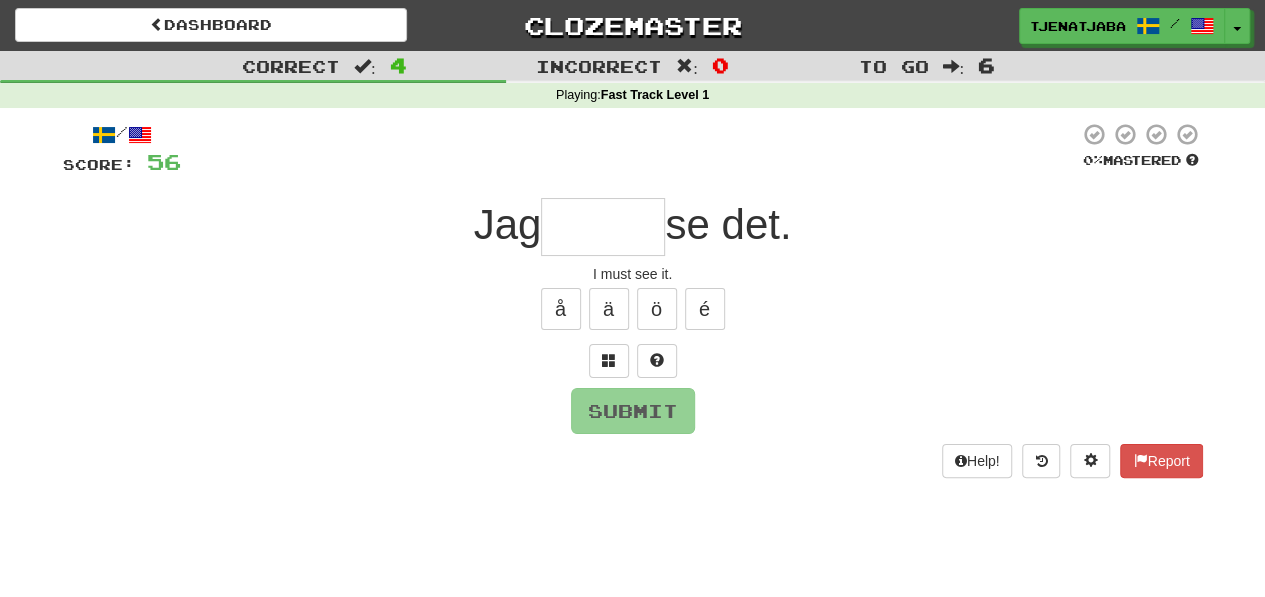 click at bounding box center [603, 227] 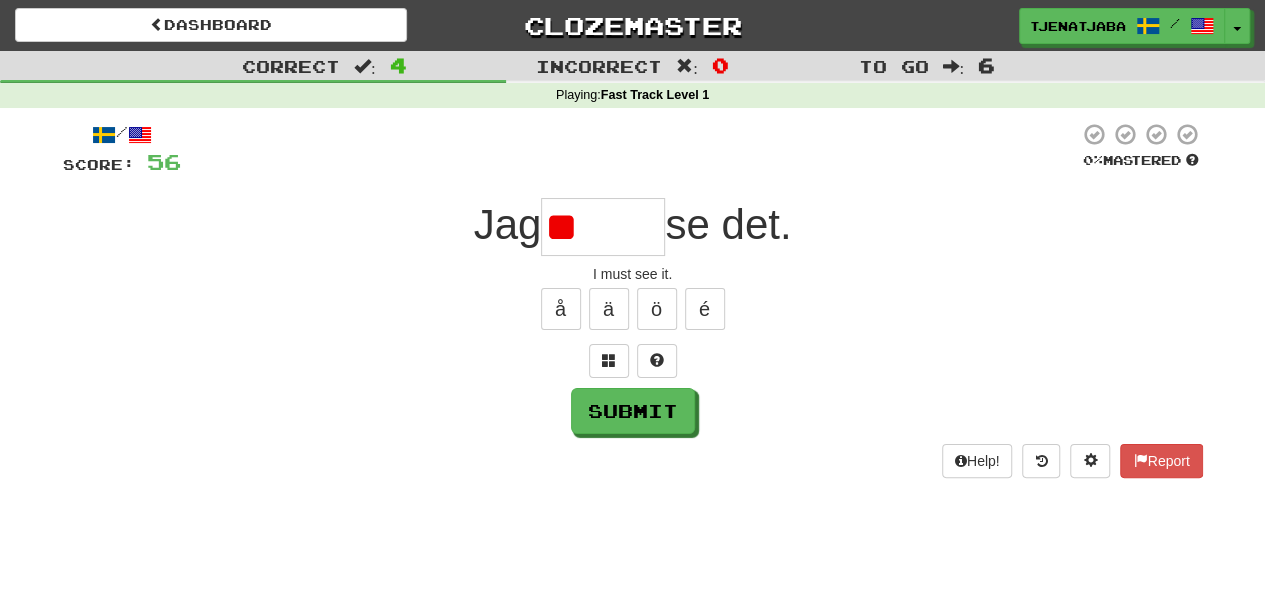 type on "*" 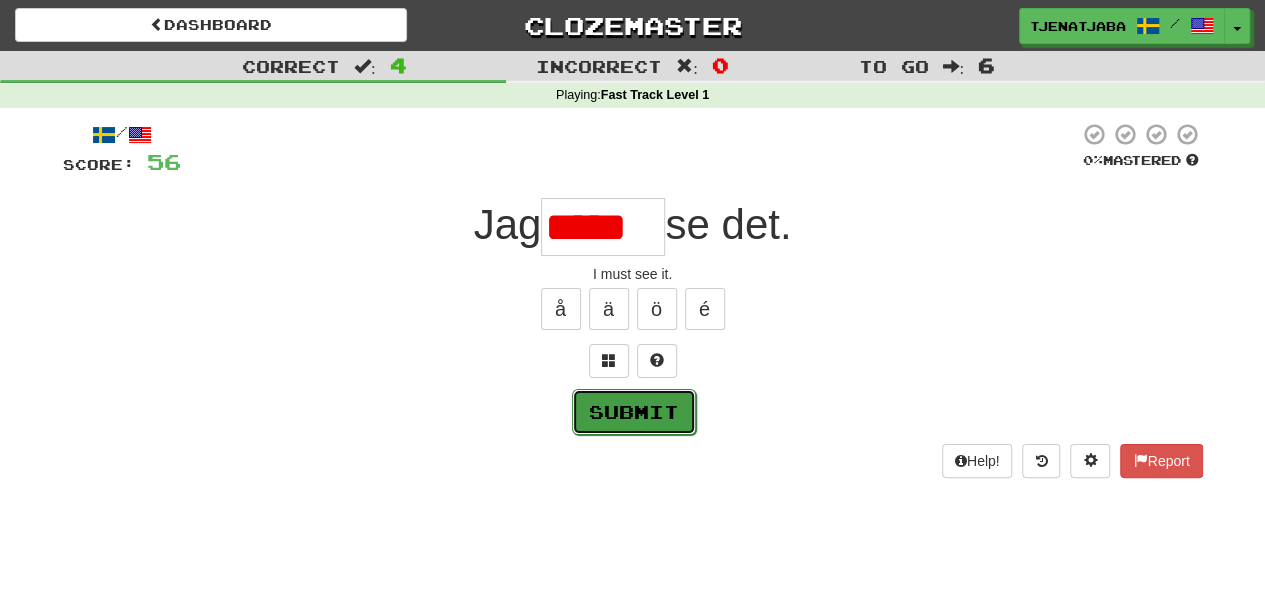 click on "Submit" at bounding box center [634, 412] 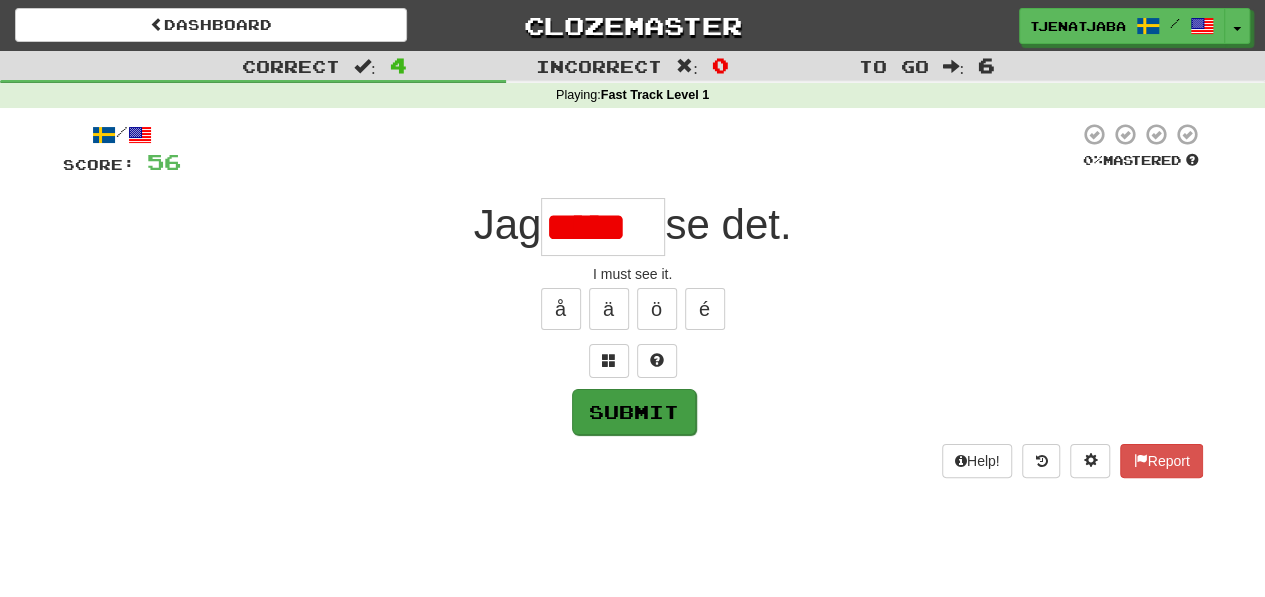 type on "*****" 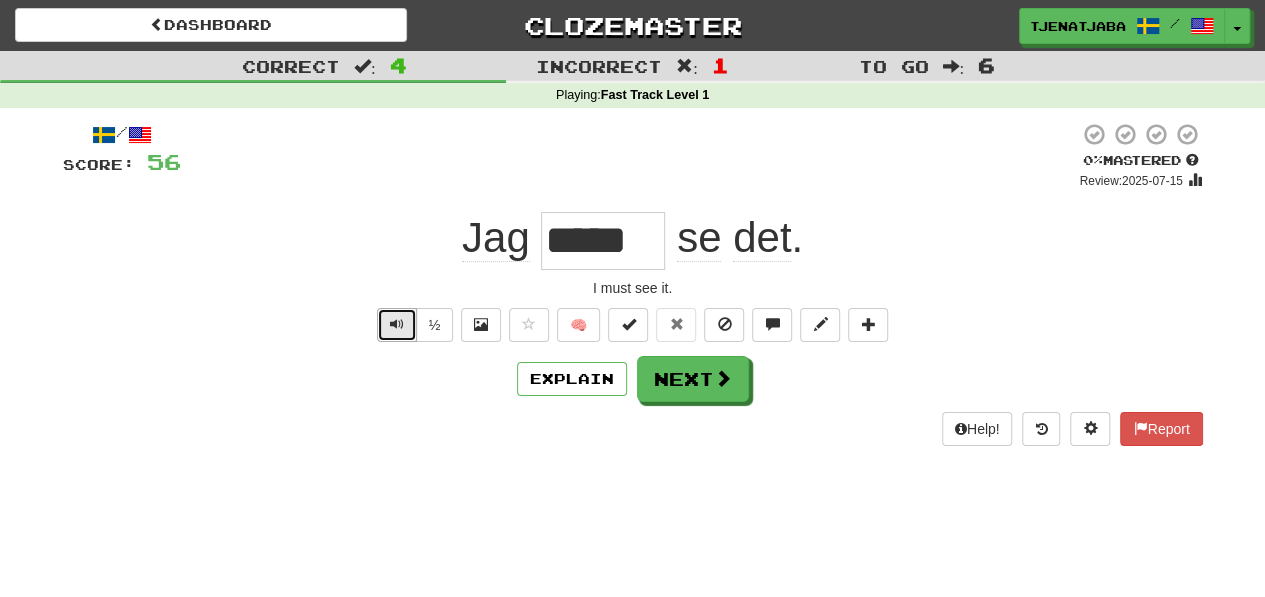 click at bounding box center (397, 324) 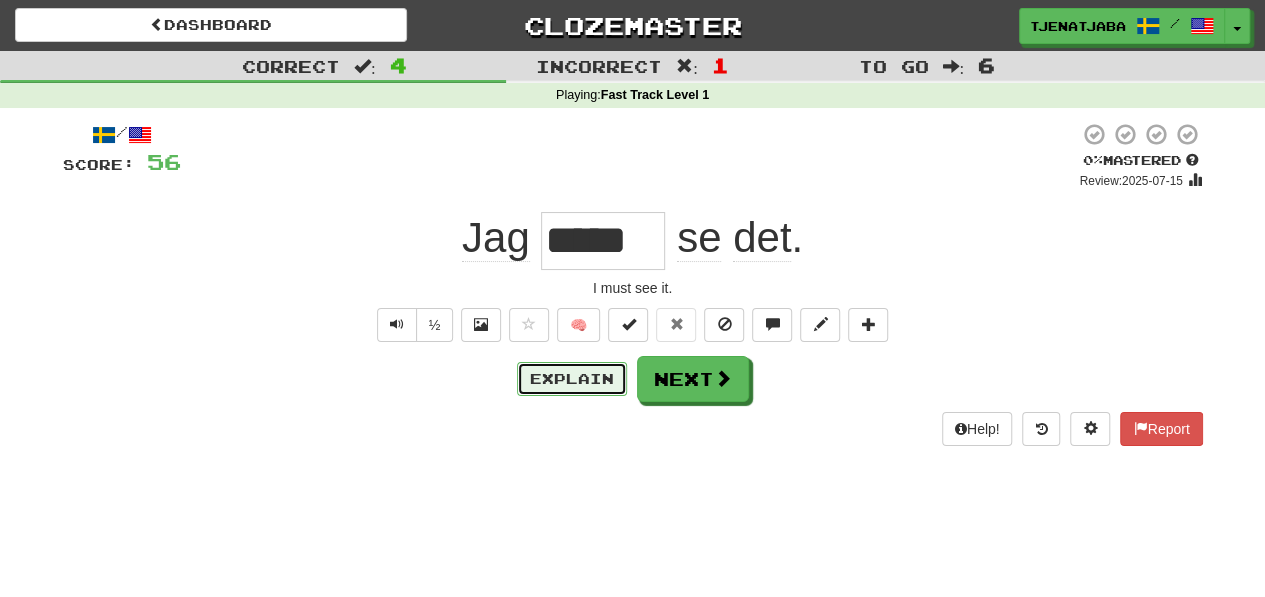 click on "Explain" at bounding box center (572, 379) 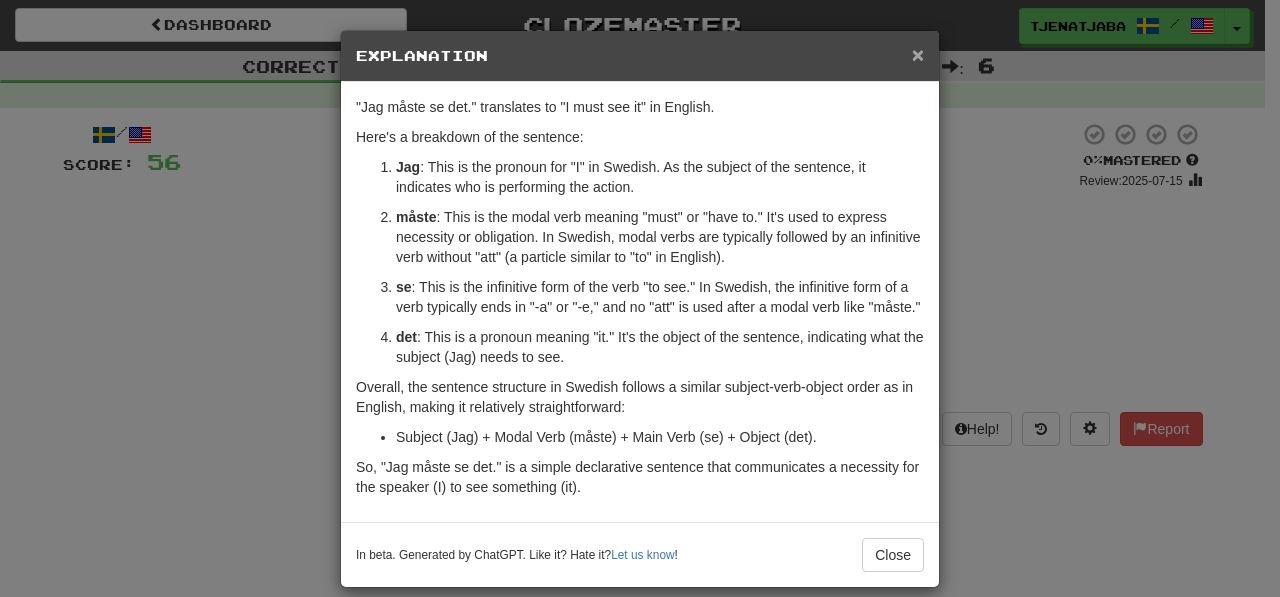 click on "×" at bounding box center [918, 54] 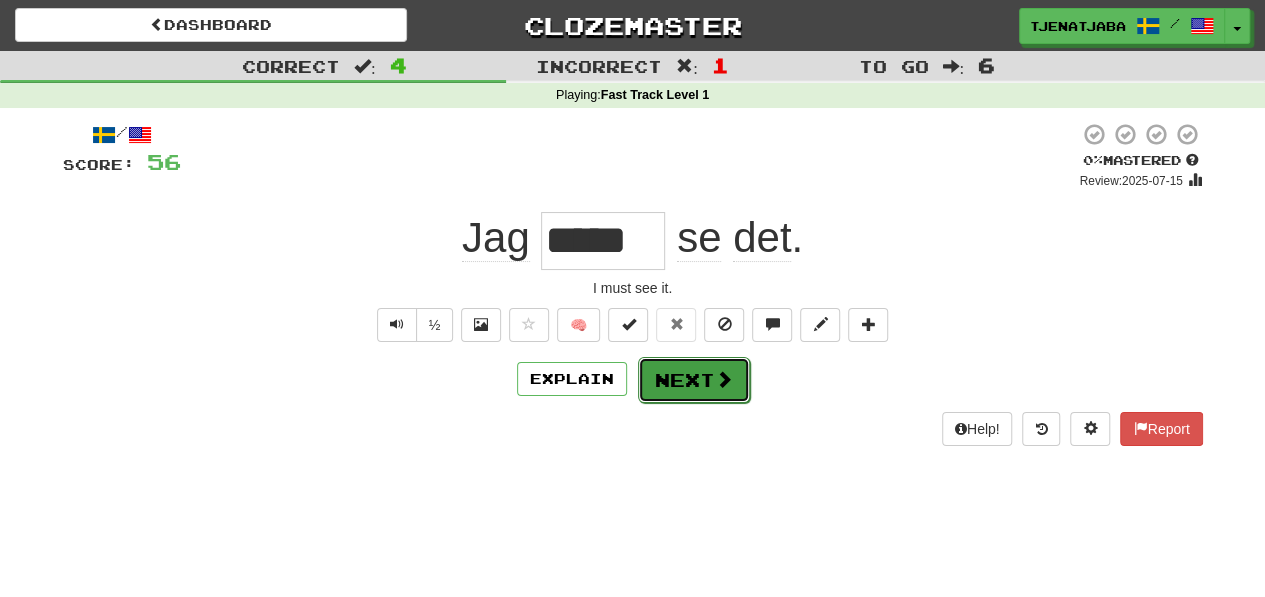 click on "Next" at bounding box center [694, 380] 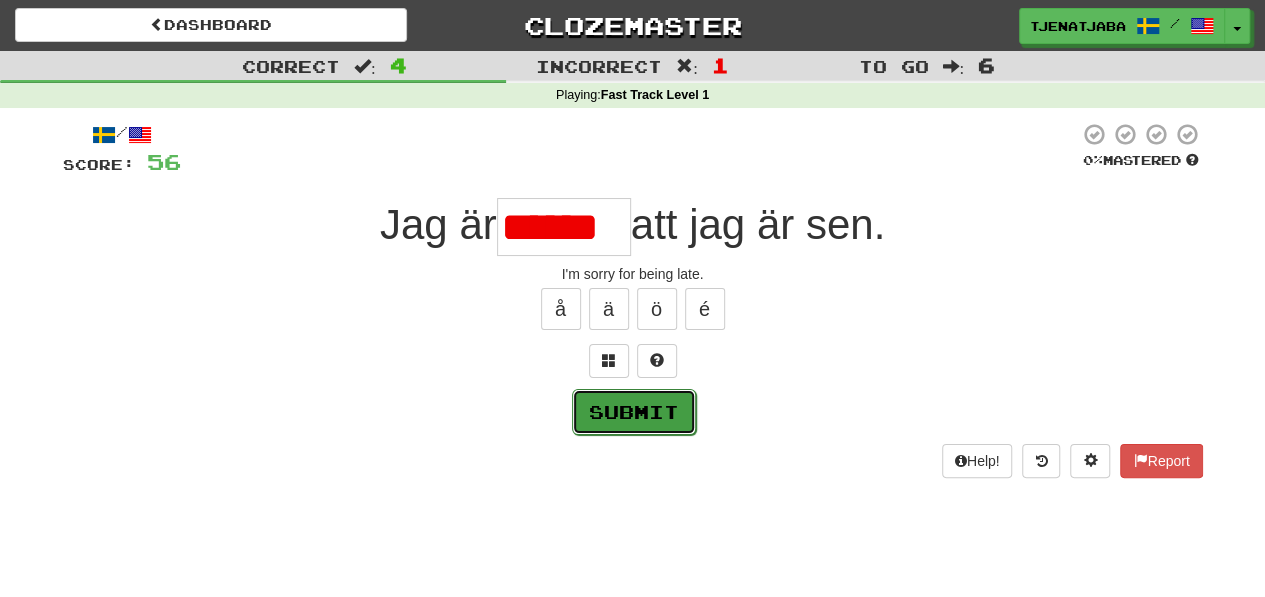 click on "Submit" at bounding box center [634, 412] 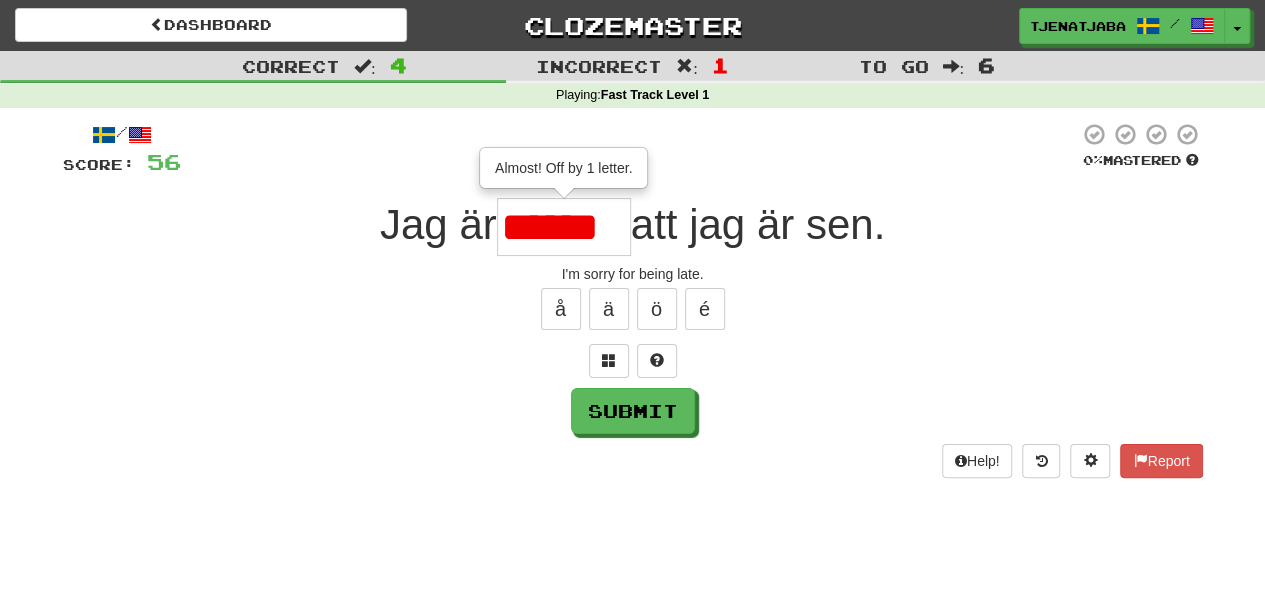 click on "******" at bounding box center (564, 227) 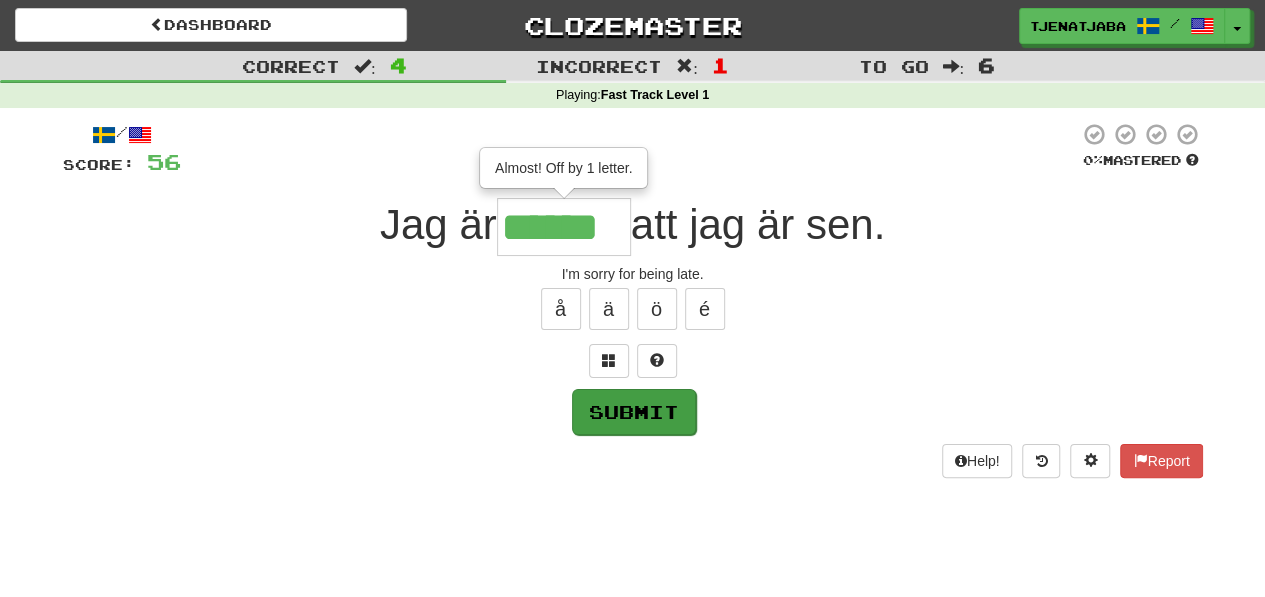 type on "******" 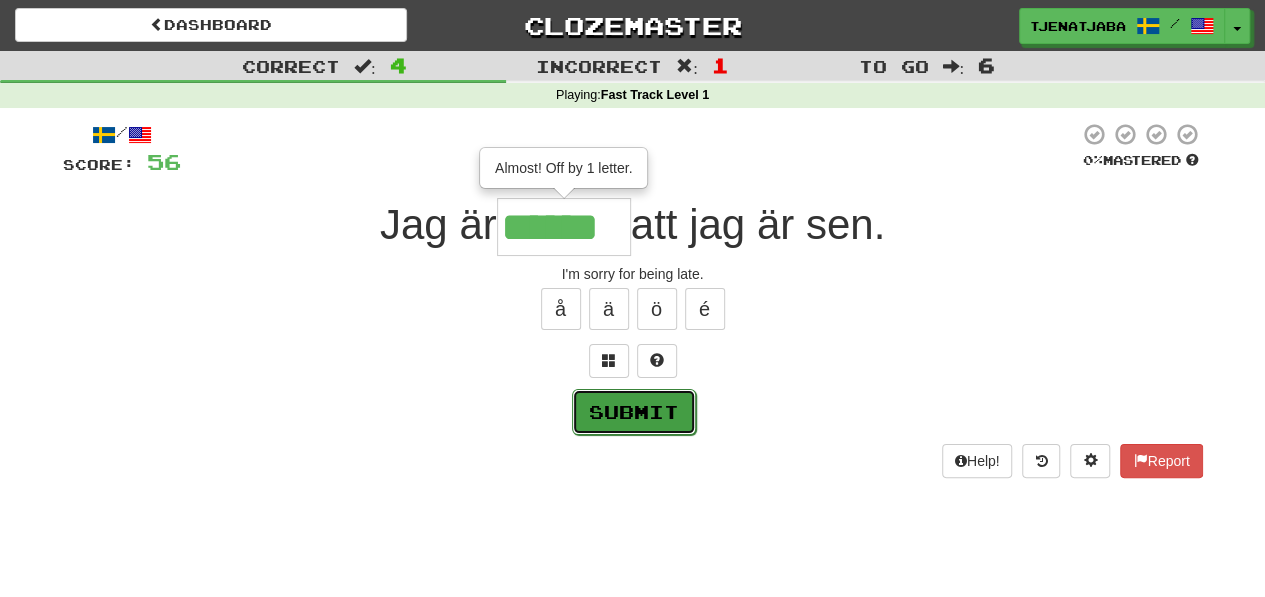 click on "Submit" at bounding box center [634, 412] 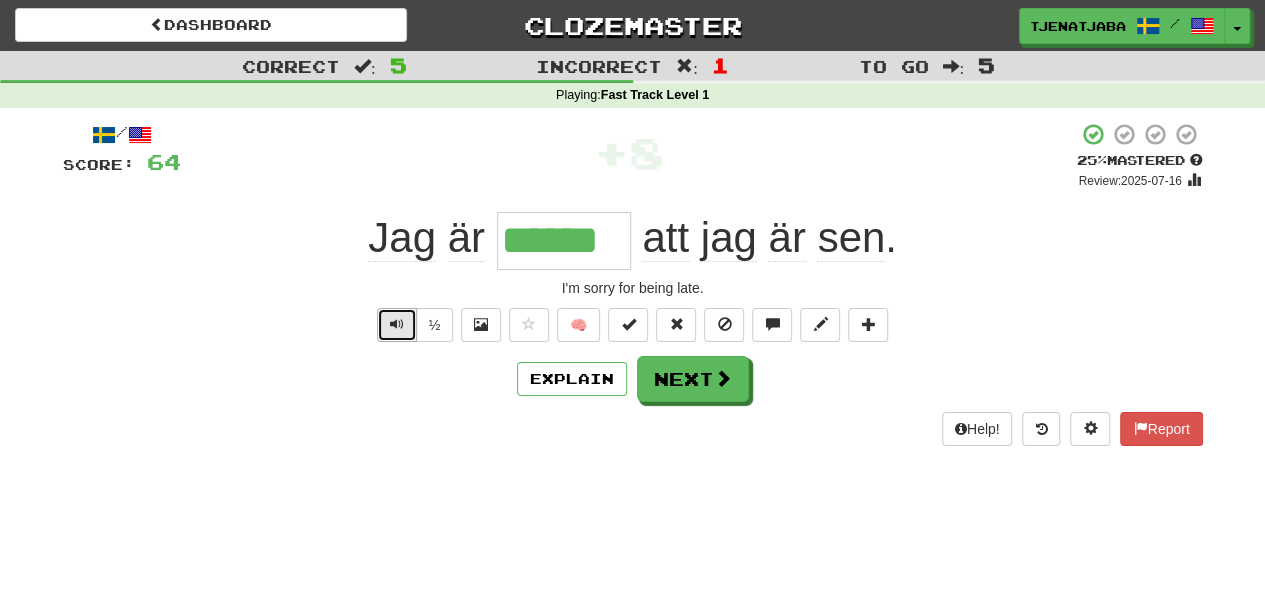 click at bounding box center [397, 324] 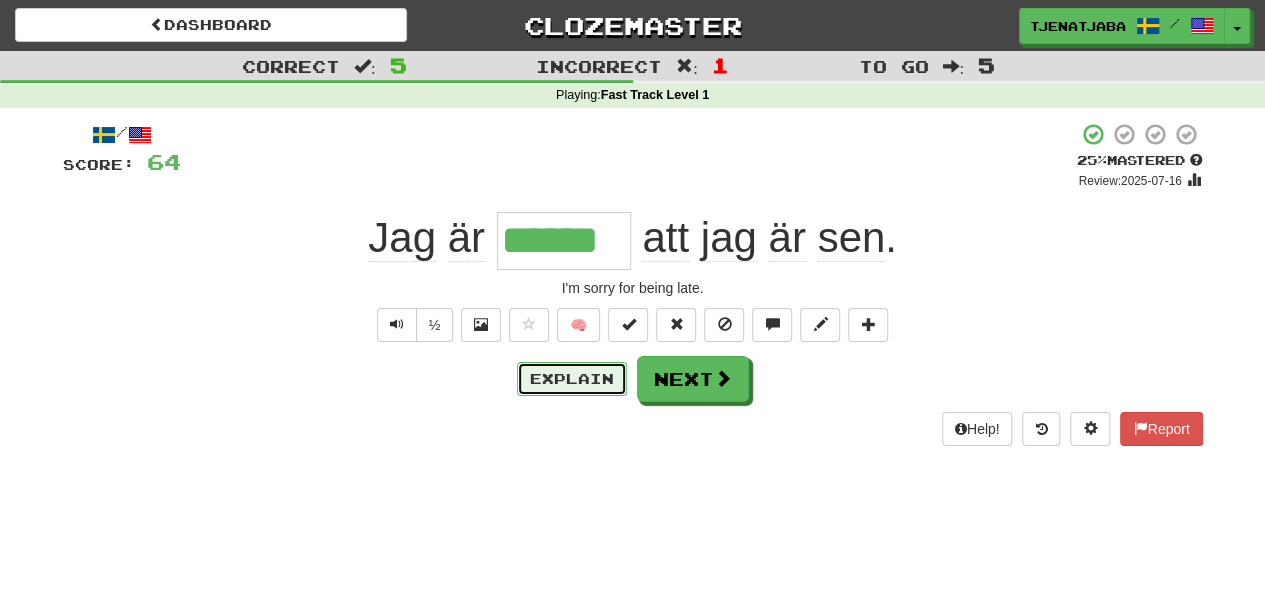 click on "Explain" at bounding box center [572, 379] 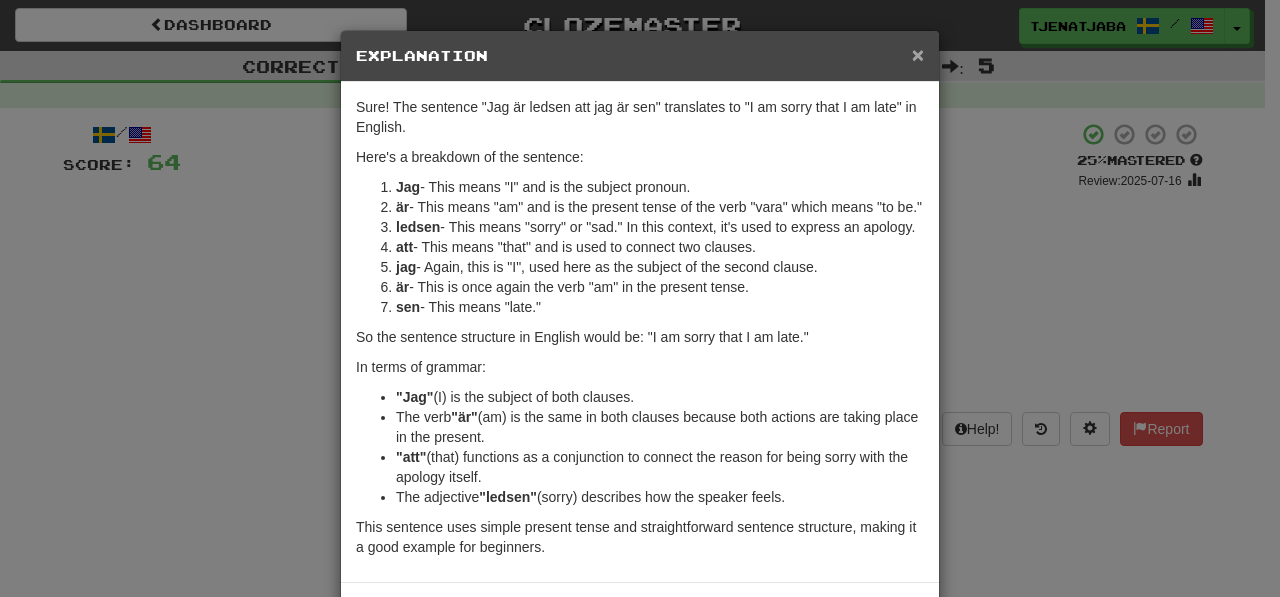 click on "×" at bounding box center [918, 54] 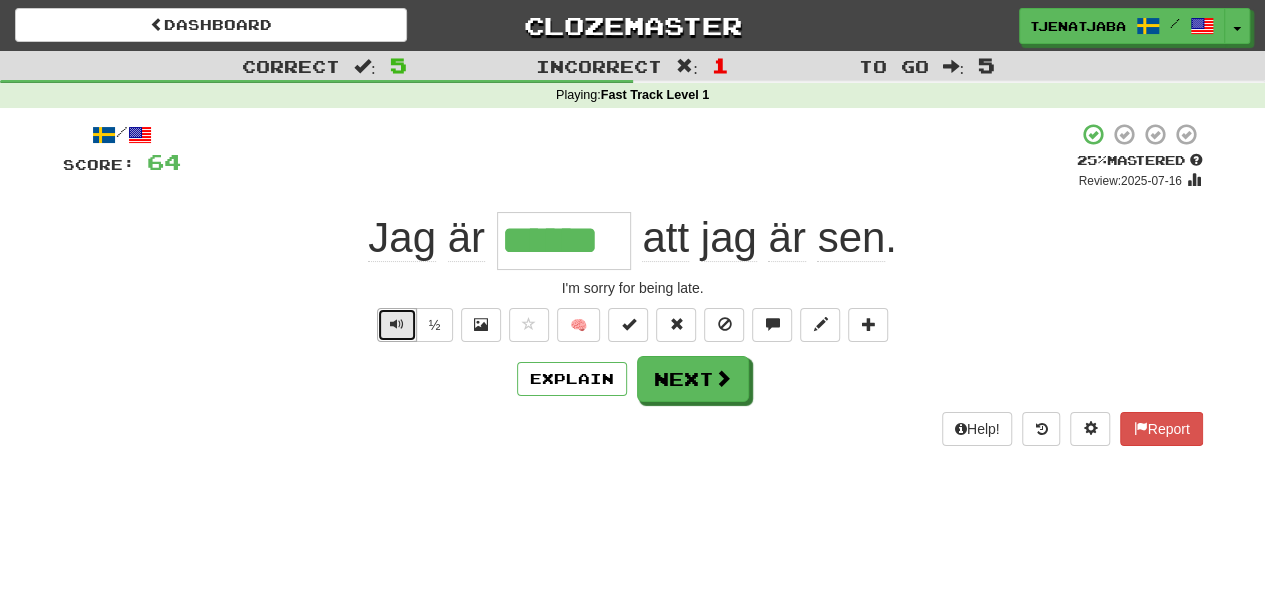click at bounding box center [397, 324] 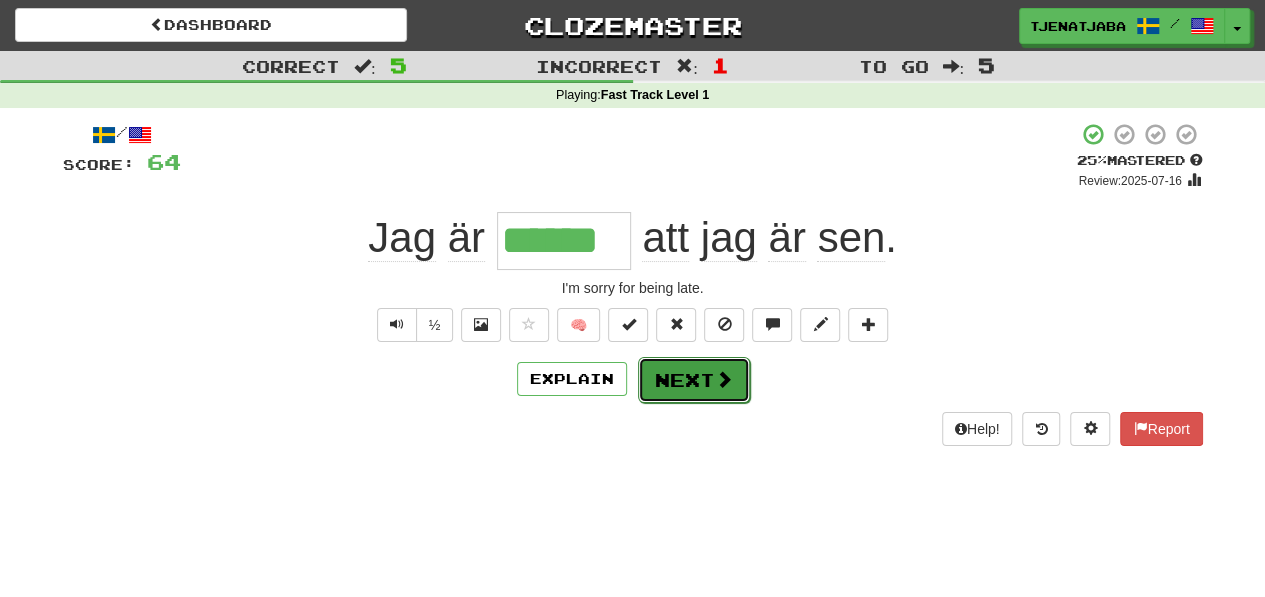 click at bounding box center [724, 379] 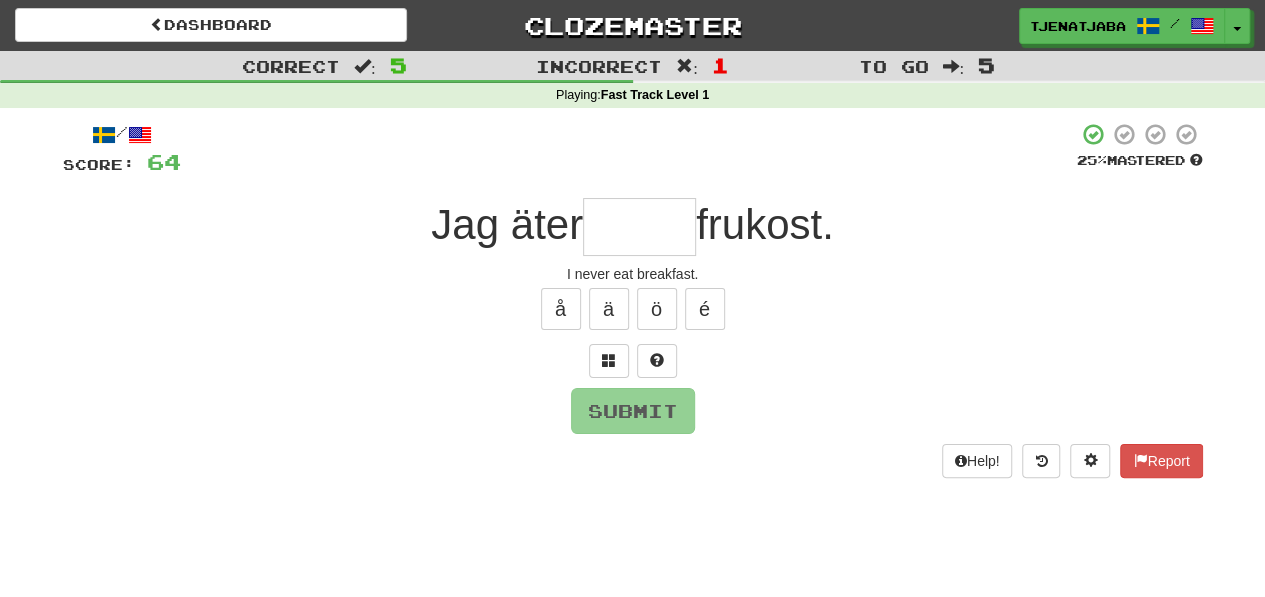 click at bounding box center [639, 227] 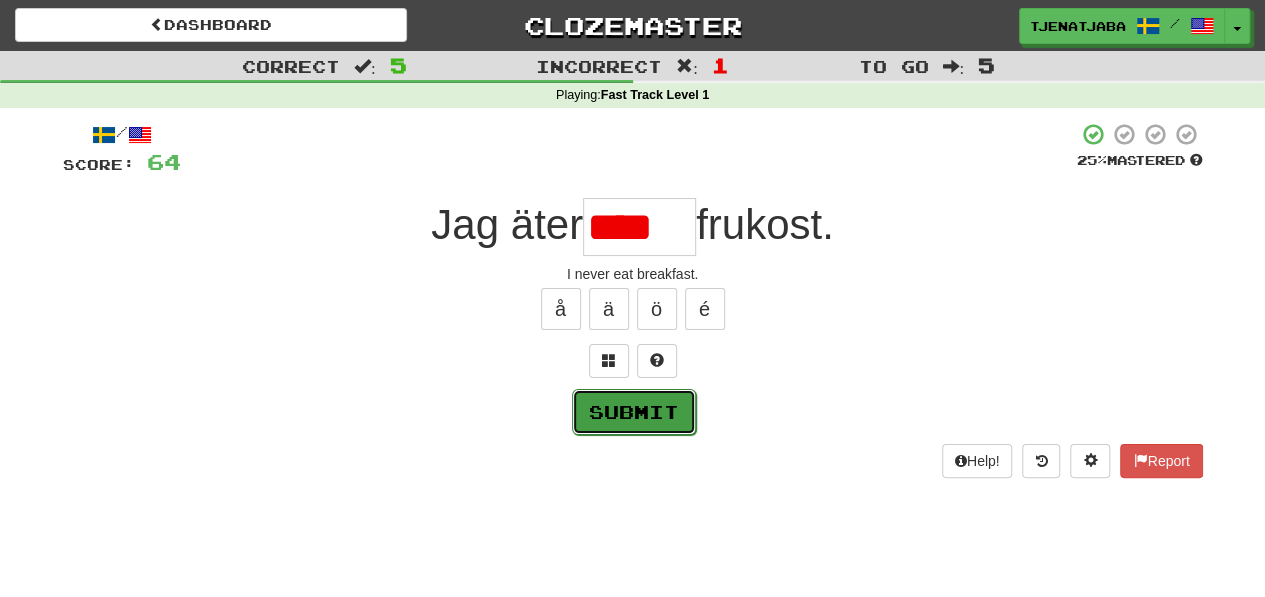 click on "Submit" at bounding box center (634, 412) 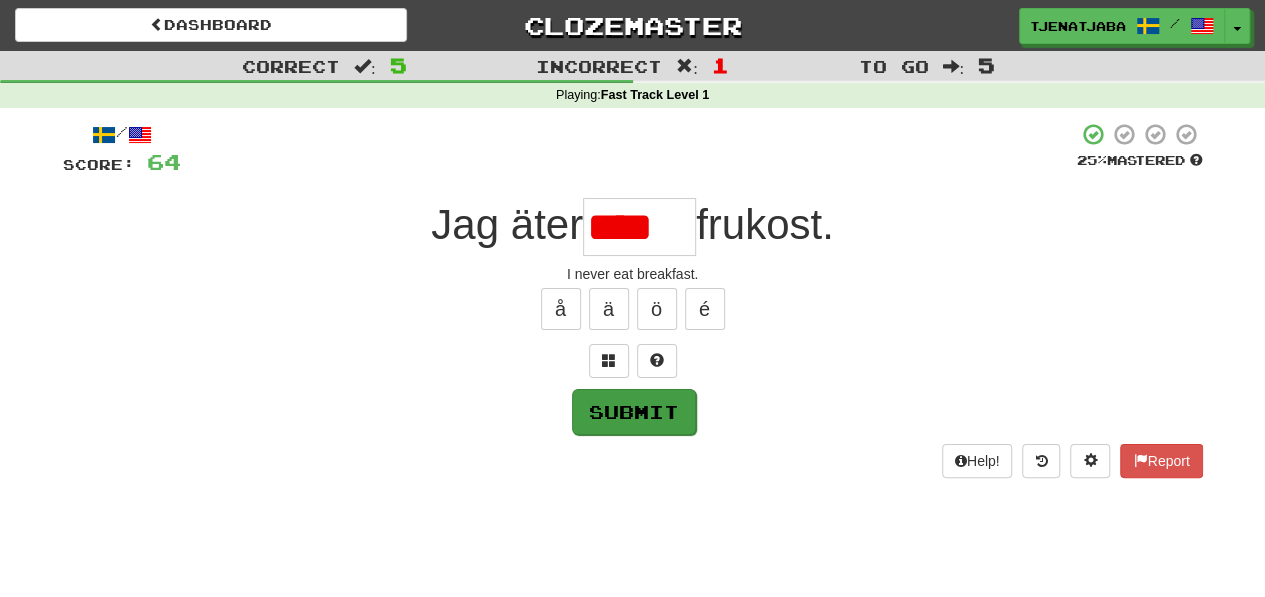 type on "******" 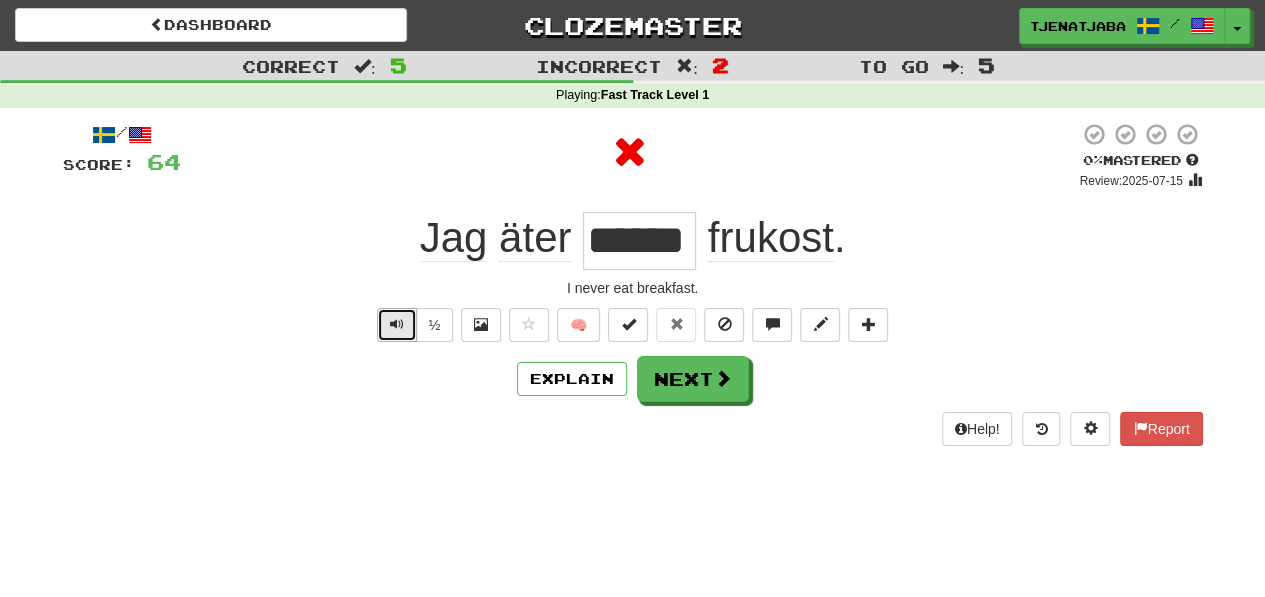 click at bounding box center [397, 324] 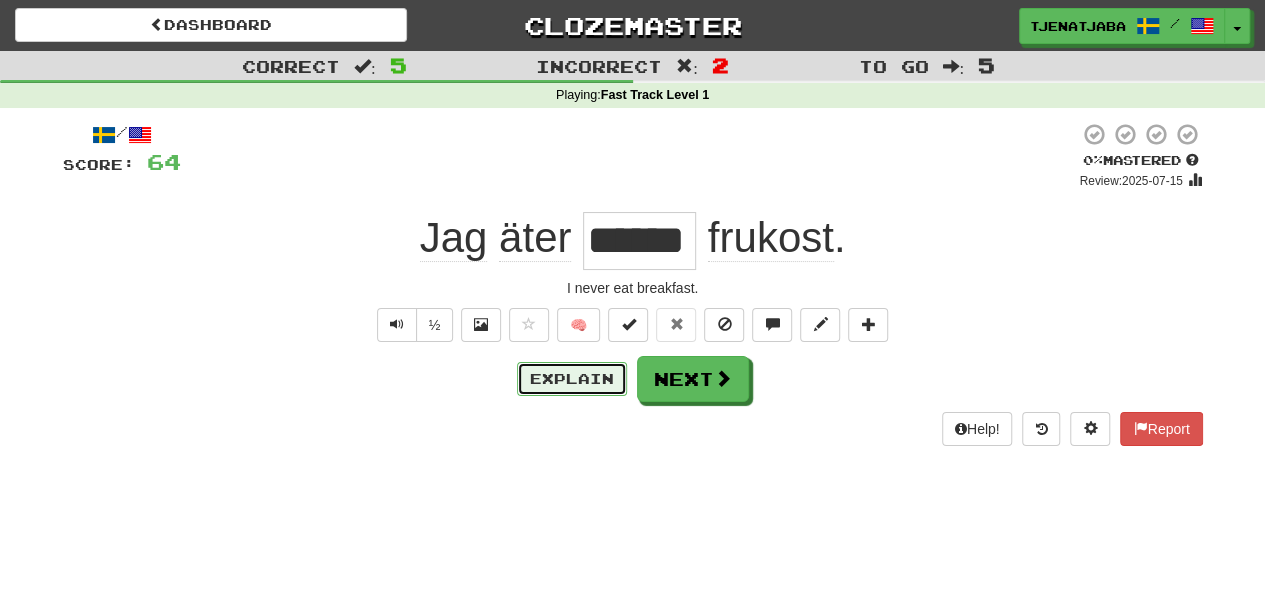 click on "Explain" at bounding box center (572, 379) 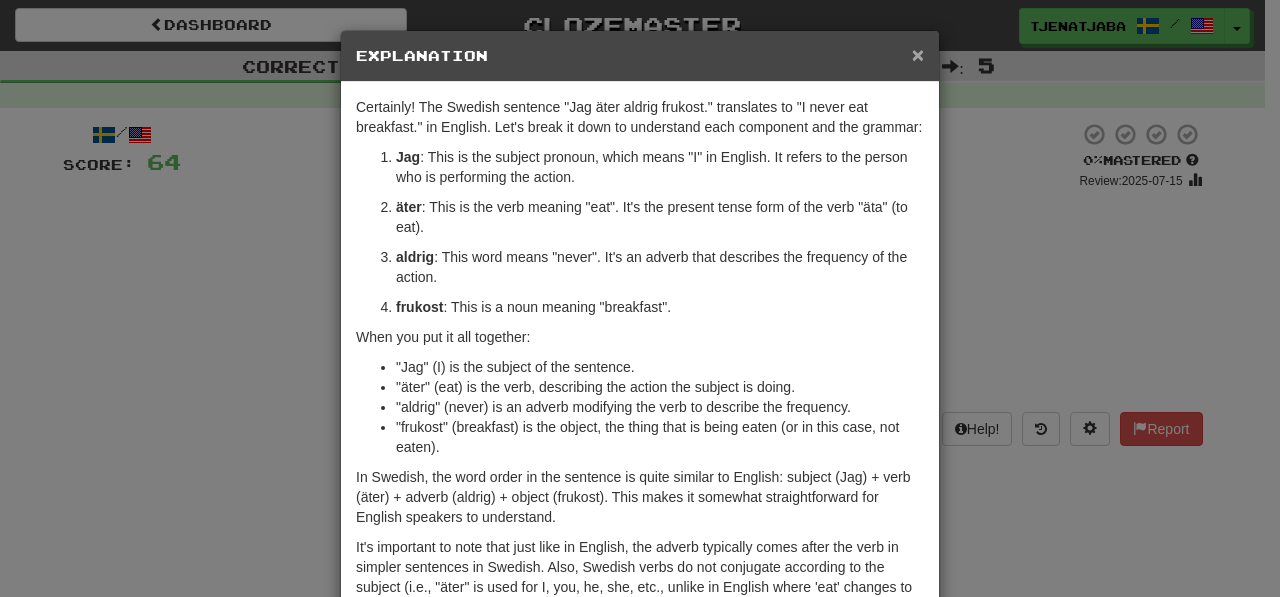 click on "×" at bounding box center [918, 54] 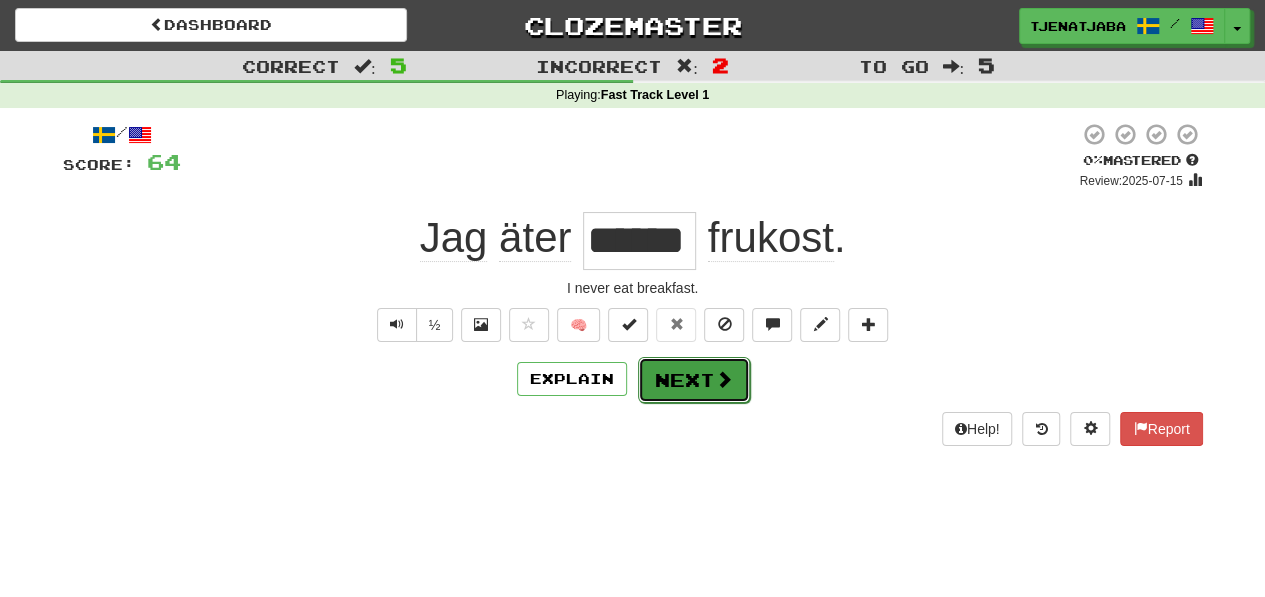 click on "Next" at bounding box center (694, 380) 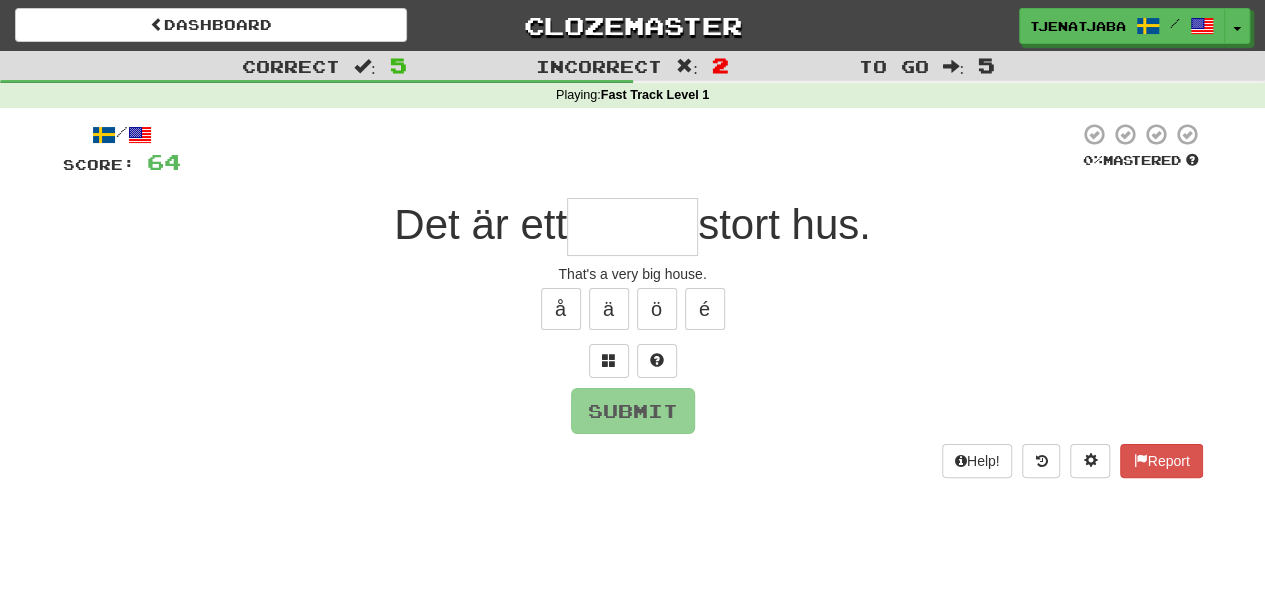 click at bounding box center (632, 227) 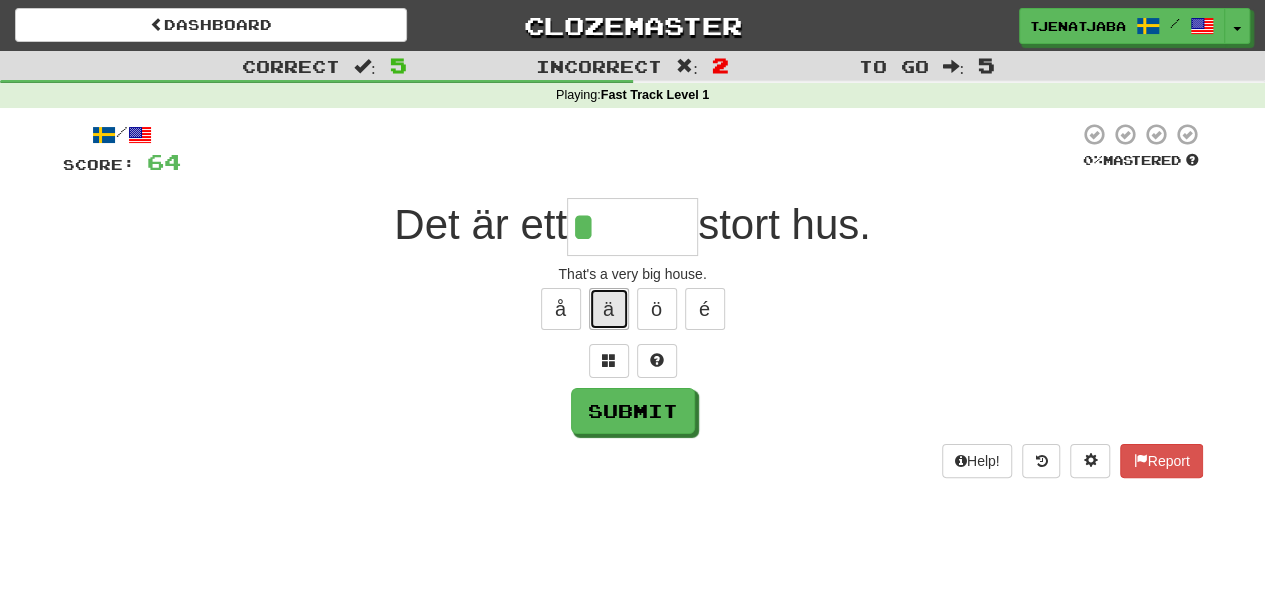 click on "ä" at bounding box center (609, 309) 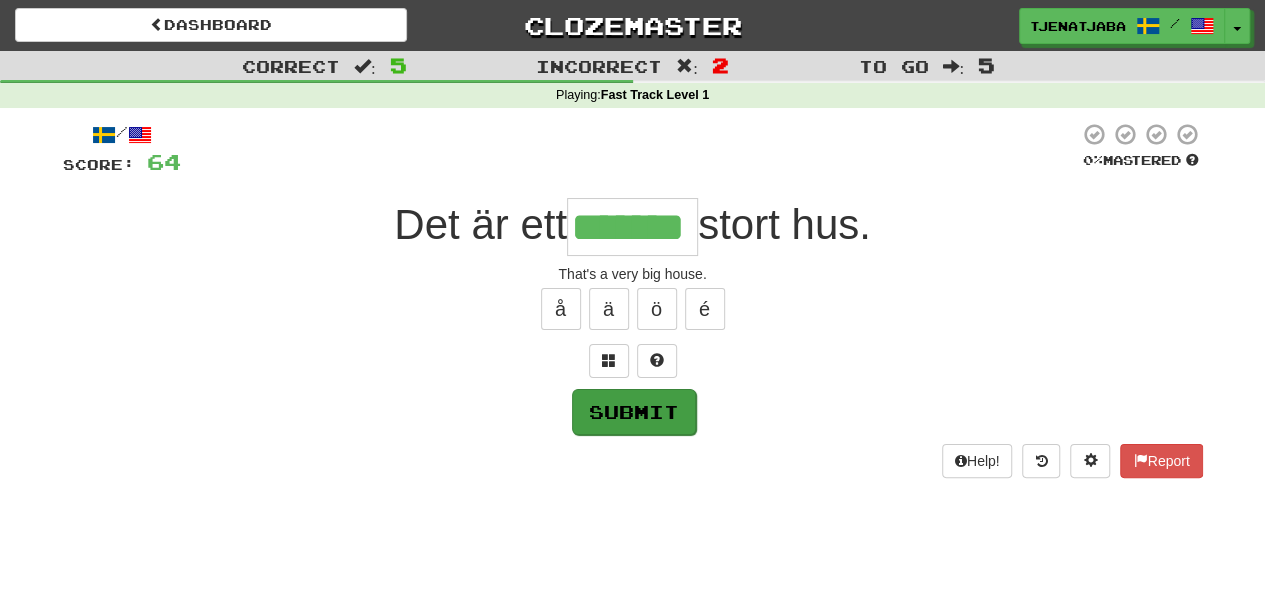 type on "*******" 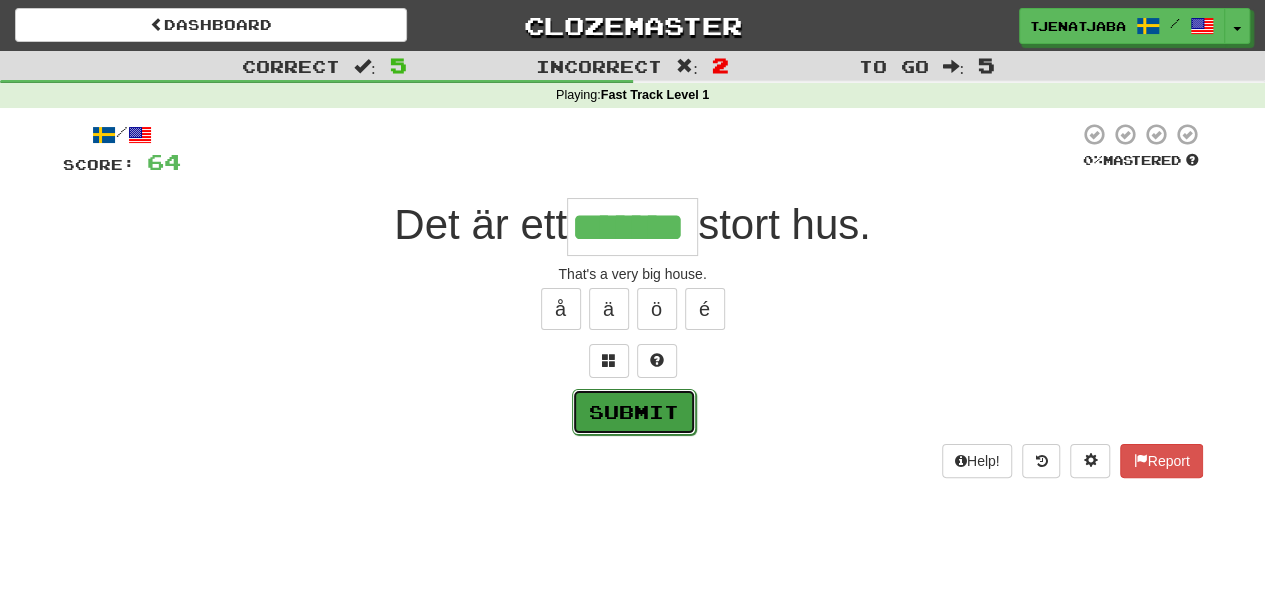 click on "Submit" at bounding box center (634, 412) 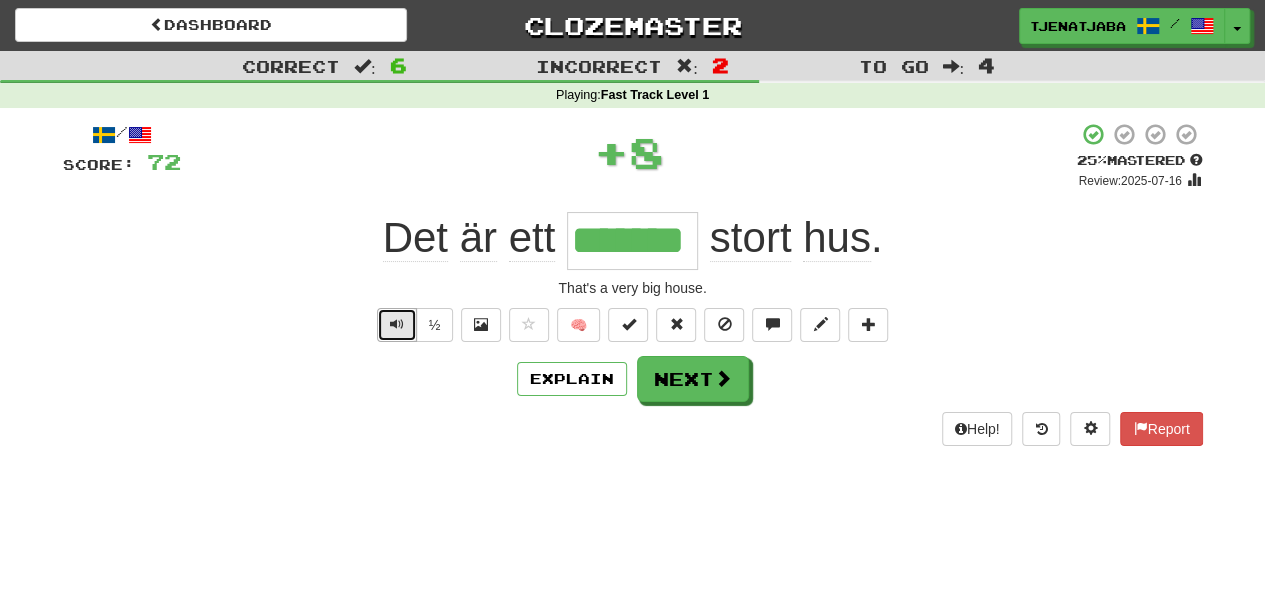 click at bounding box center (397, 324) 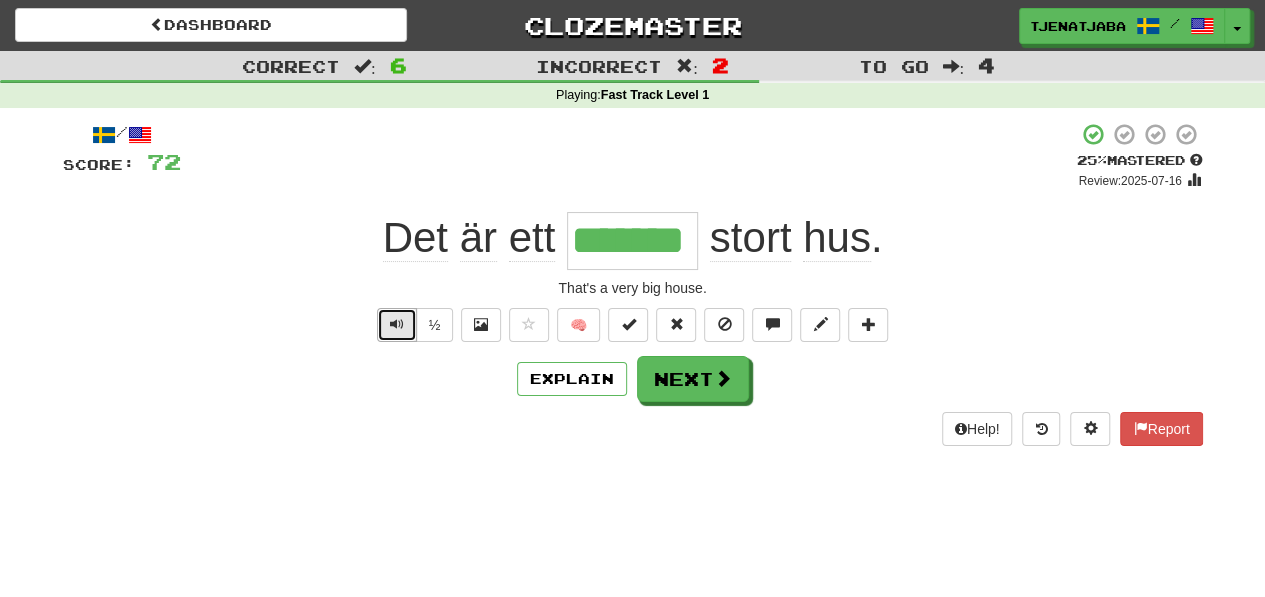 click at bounding box center (397, 324) 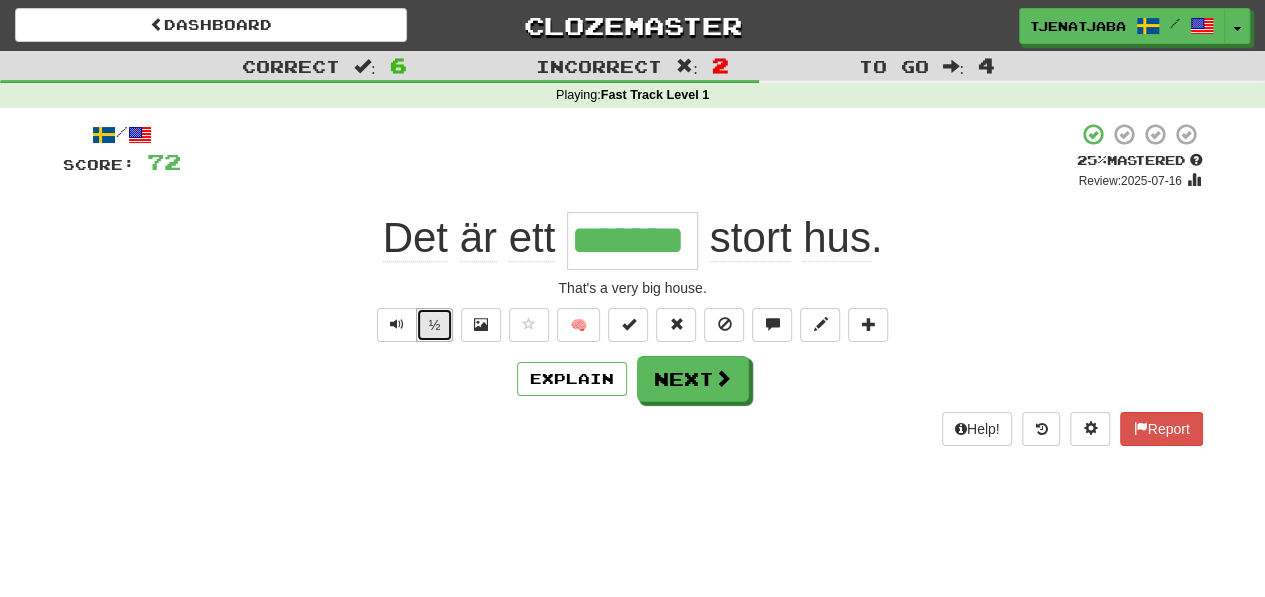 click on "½" at bounding box center [435, 325] 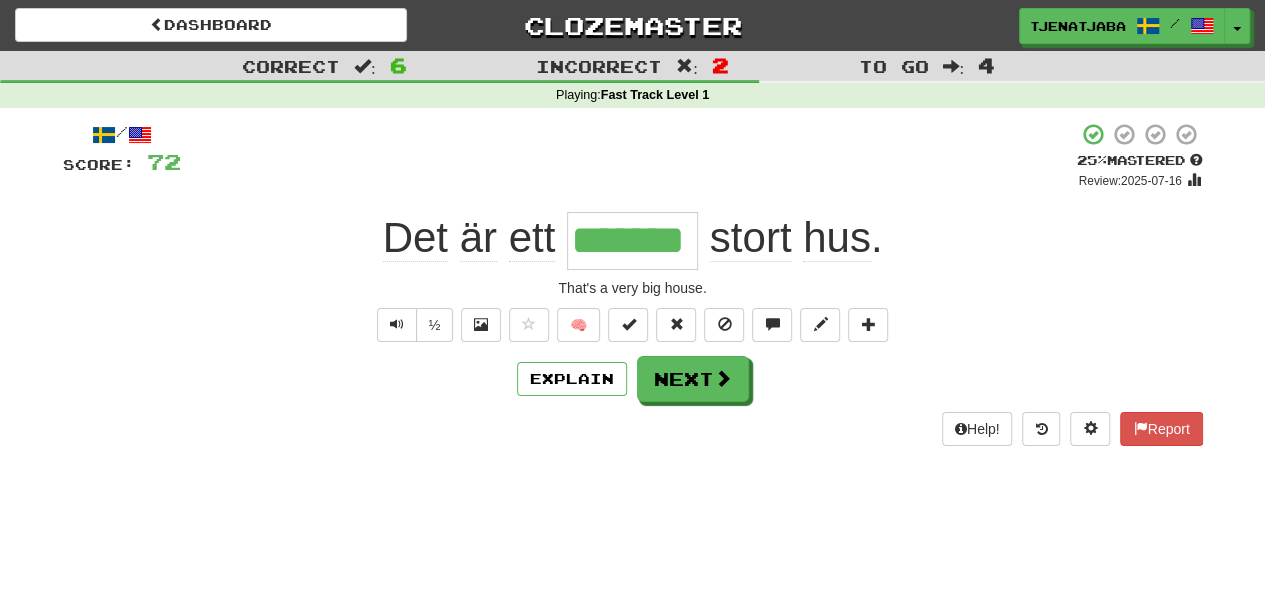 click on "½ 🧠" at bounding box center (633, 325) 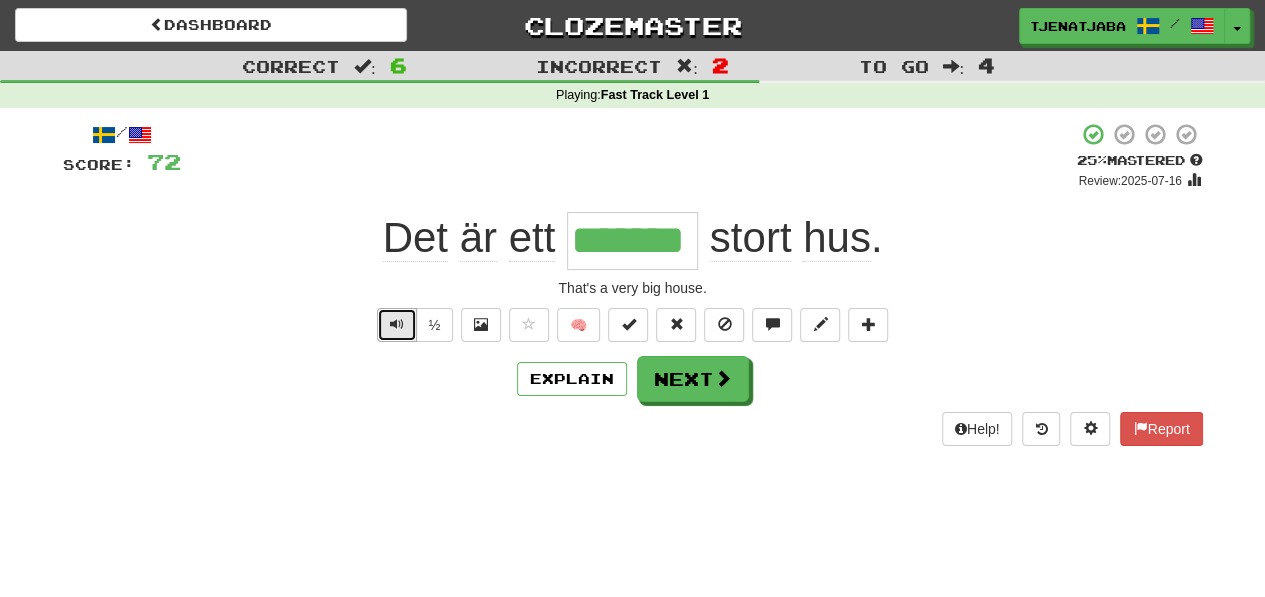 click at bounding box center (397, 324) 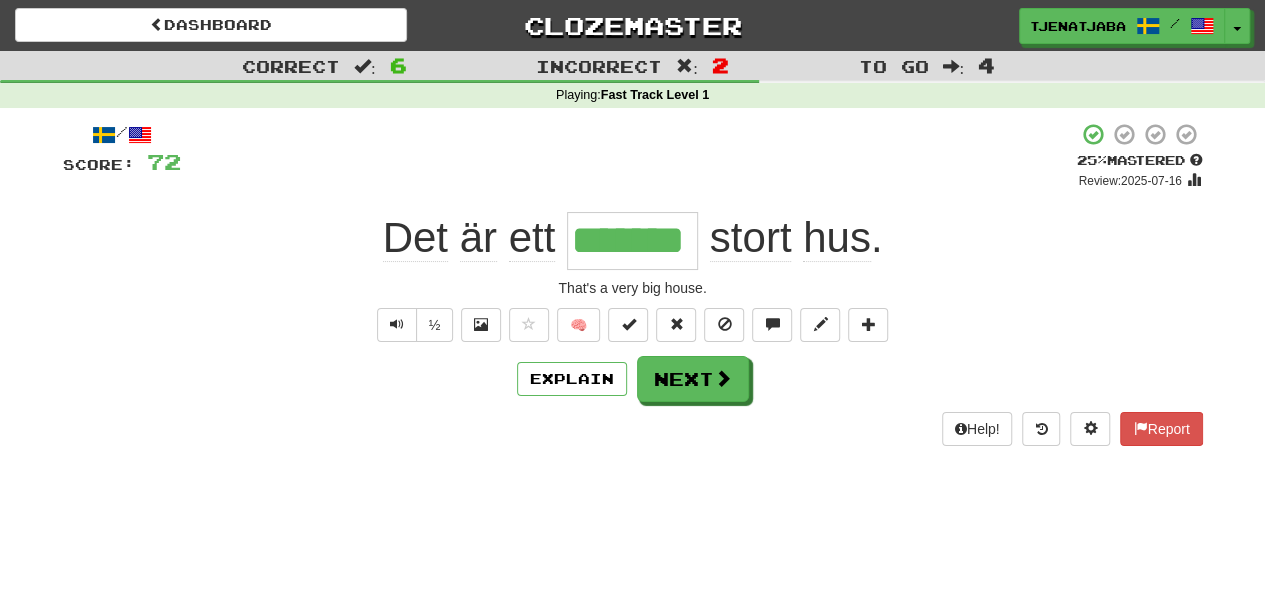 click on "Explain Next" at bounding box center (633, 379) 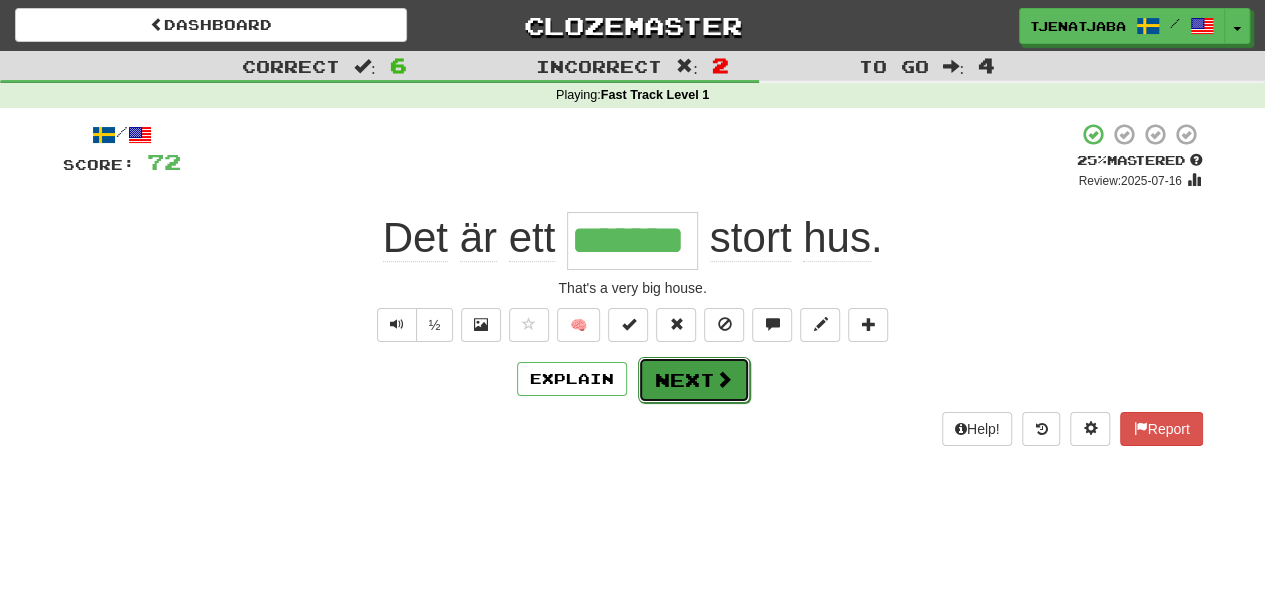 click on "Next" at bounding box center [694, 380] 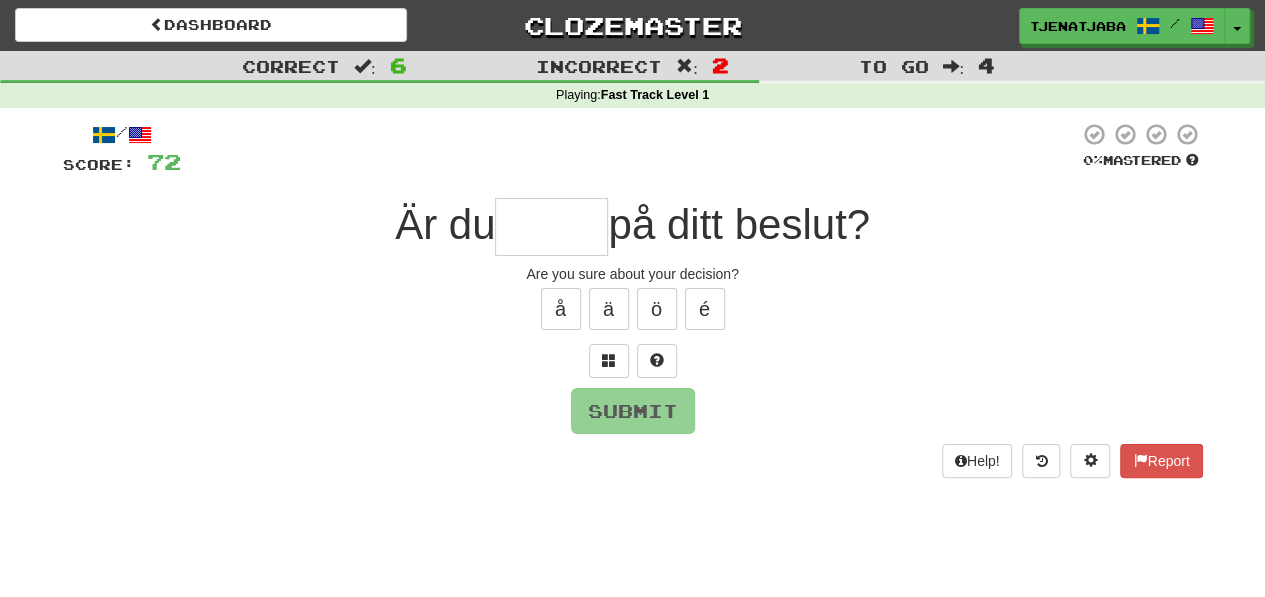 click at bounding box center [551, 227] 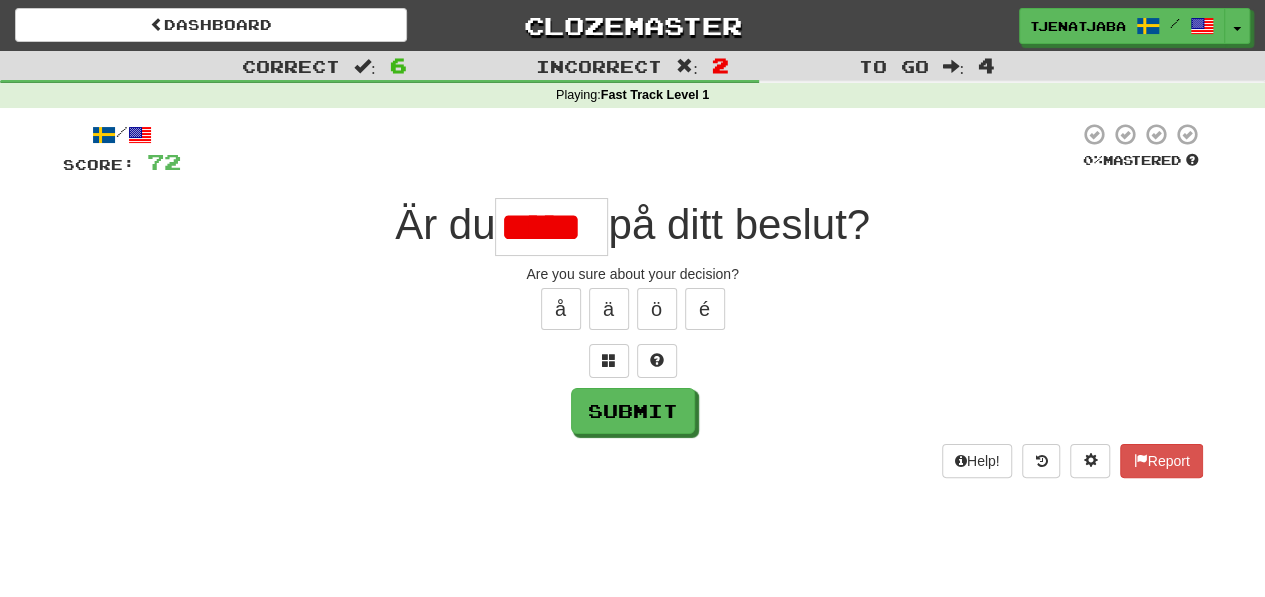 click on "/  Score:   72 0 %  Mastered Är du  *****  på ditt beslut? Are you sure about your decision? å ä ö é Submit  Help!  Report" at bounding box center [633, 300] 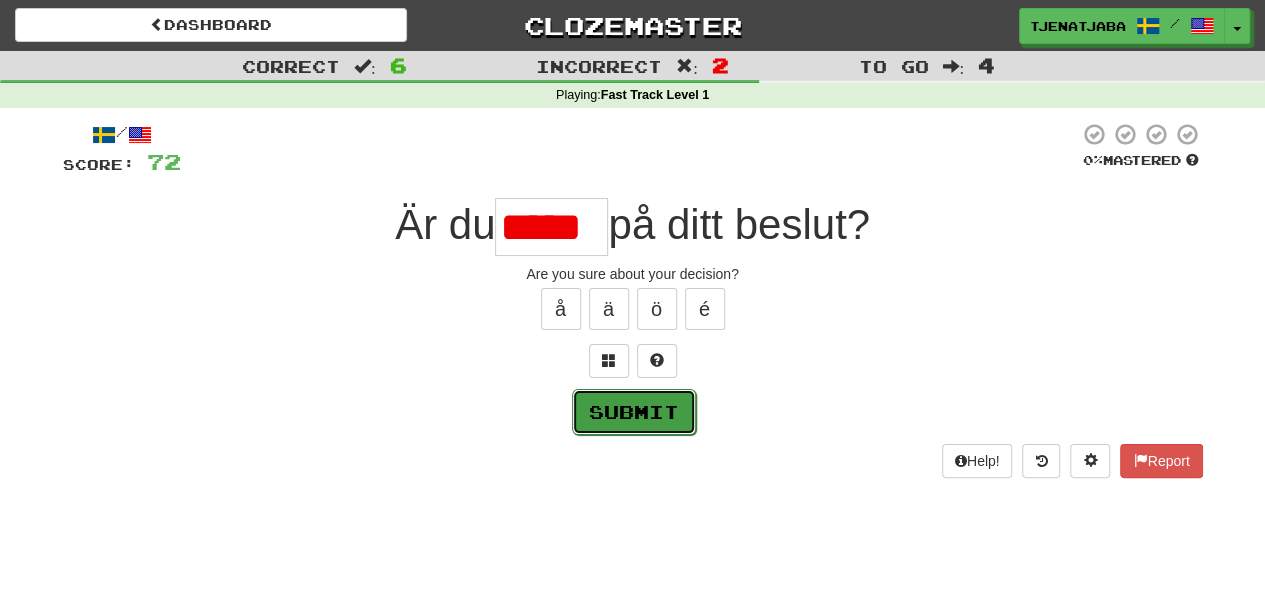 click on "Submit" at bounding box center [634, 412] 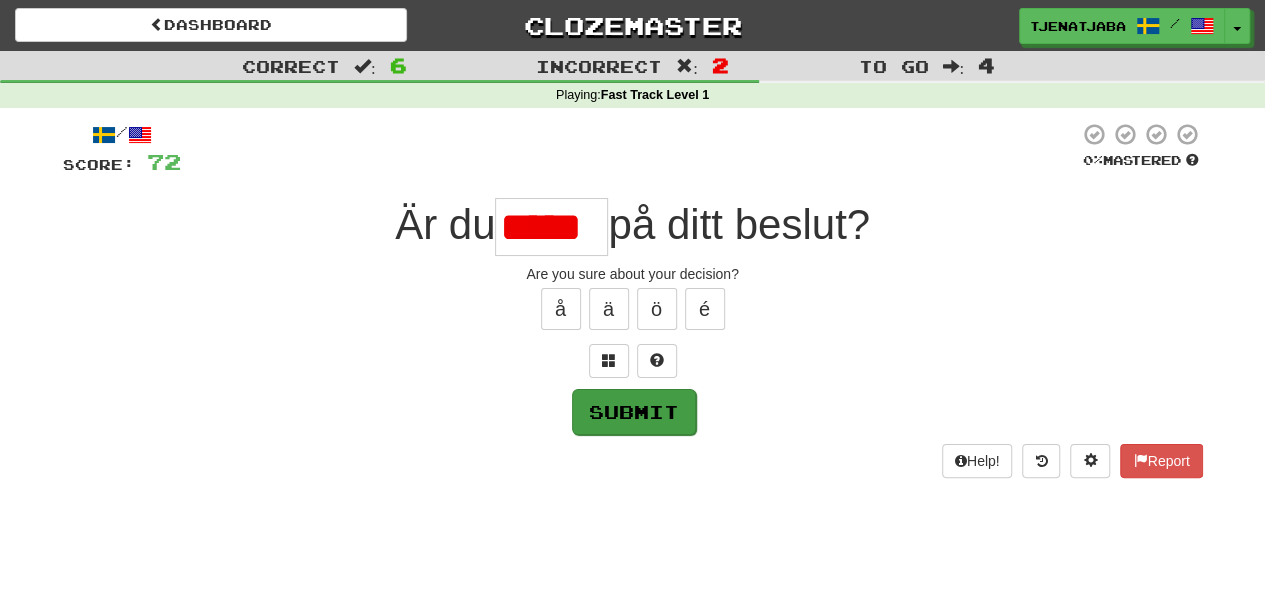 type on "*****" 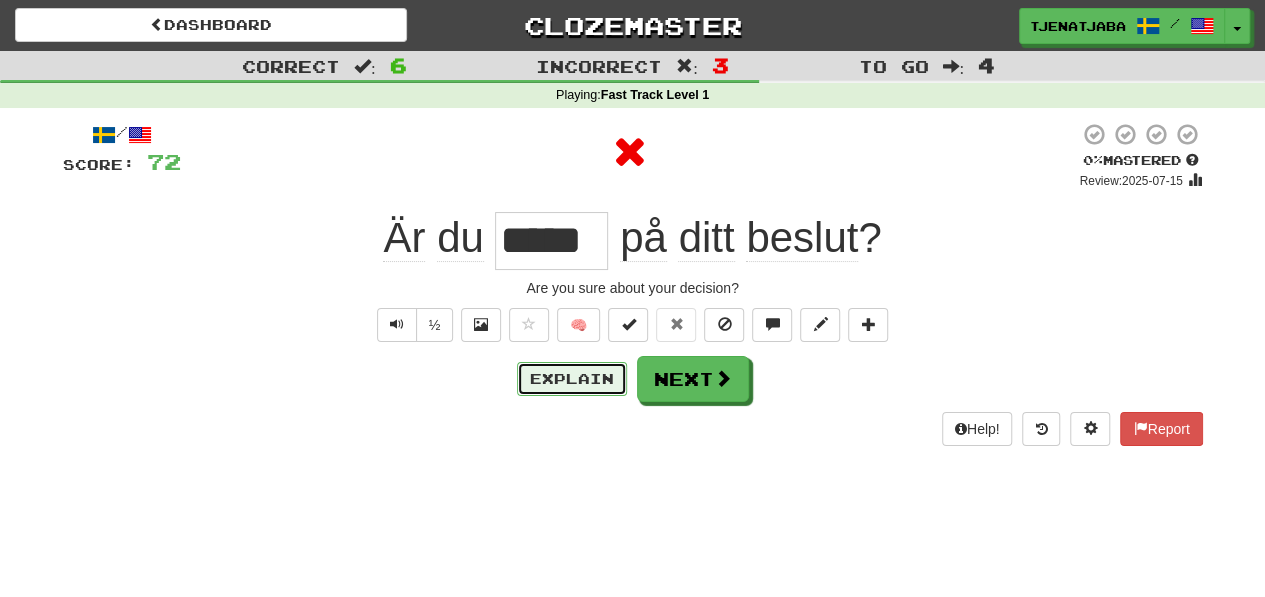 click on "Explain" at bounding box center (572, 379) 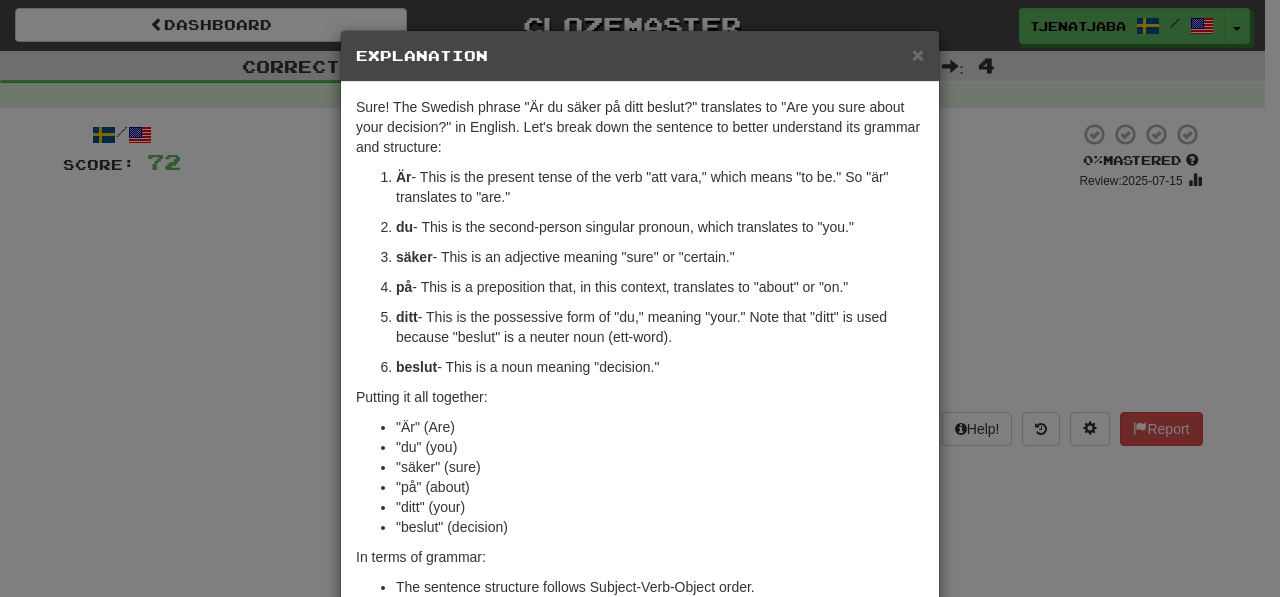 click on "× Explanation" at bounding box center (640, 56) 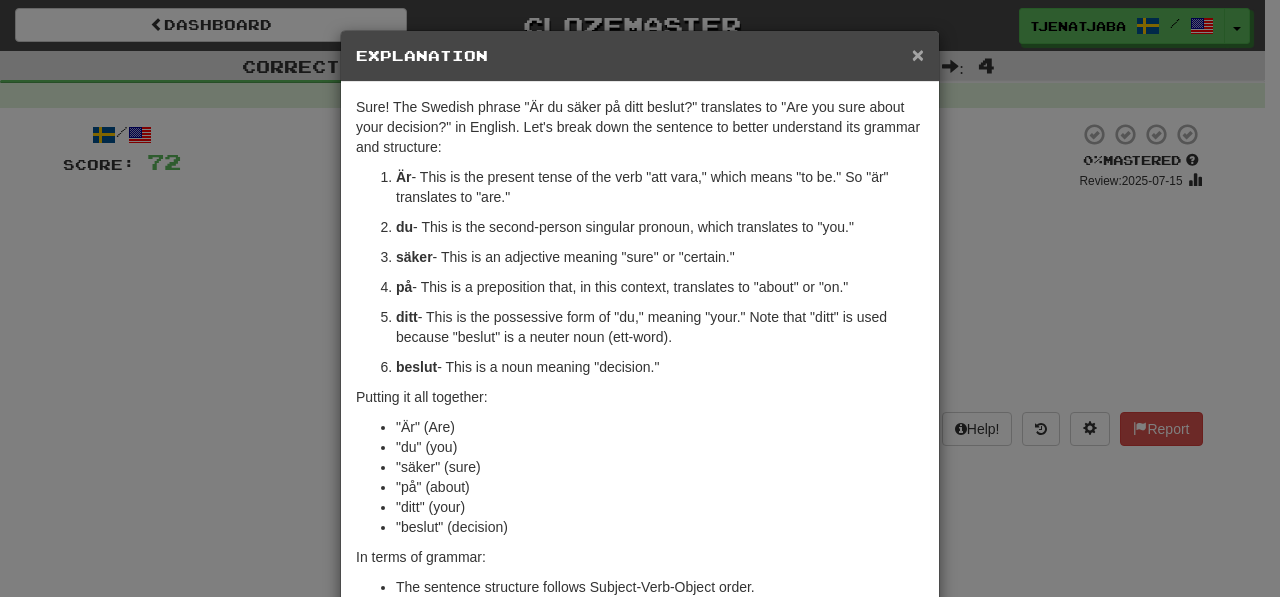 click on "×" at bounding box center [918, 54] 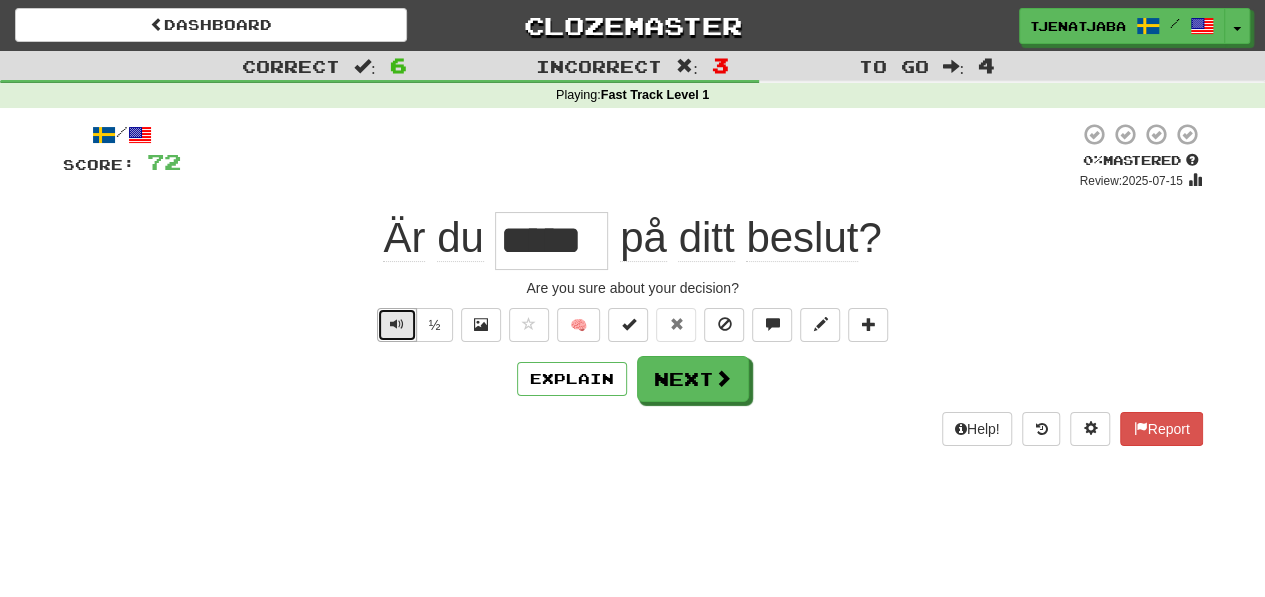 click at bounding box center (397, 325) 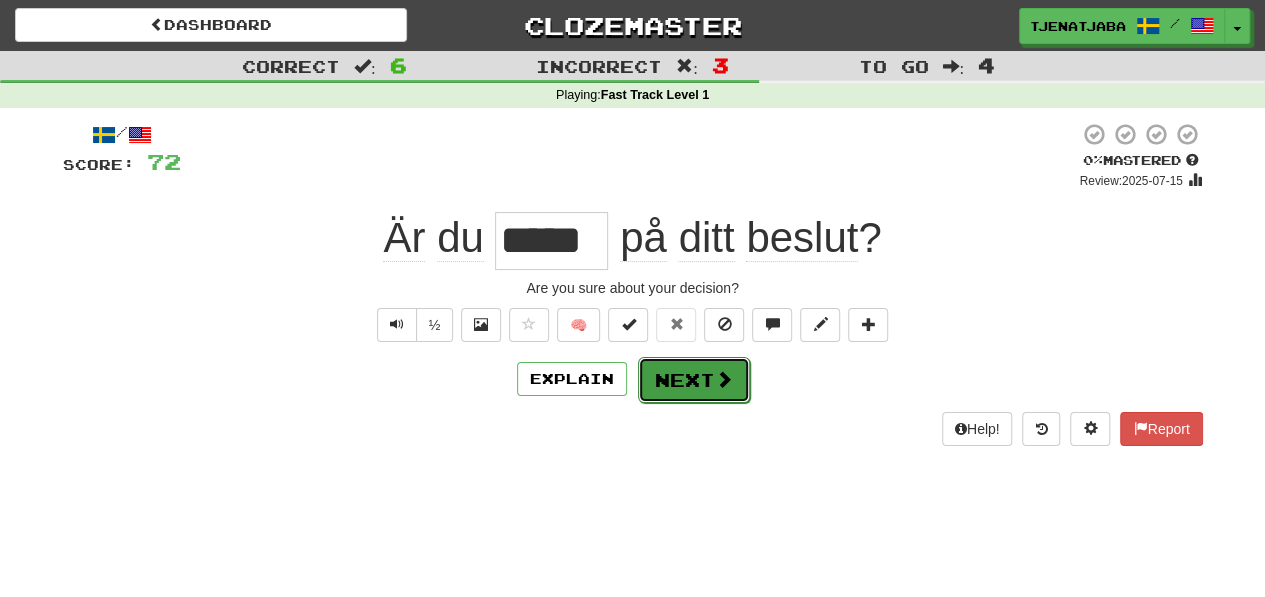 click at bounding box center (724, 379) 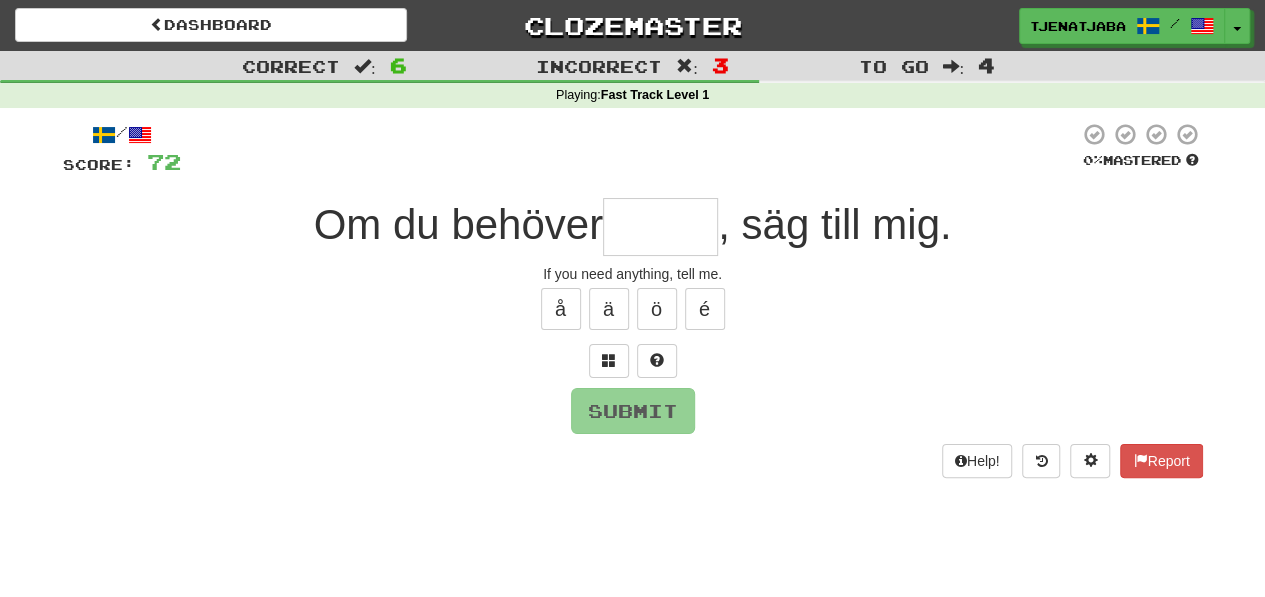 click at bounding box center [660, 227] 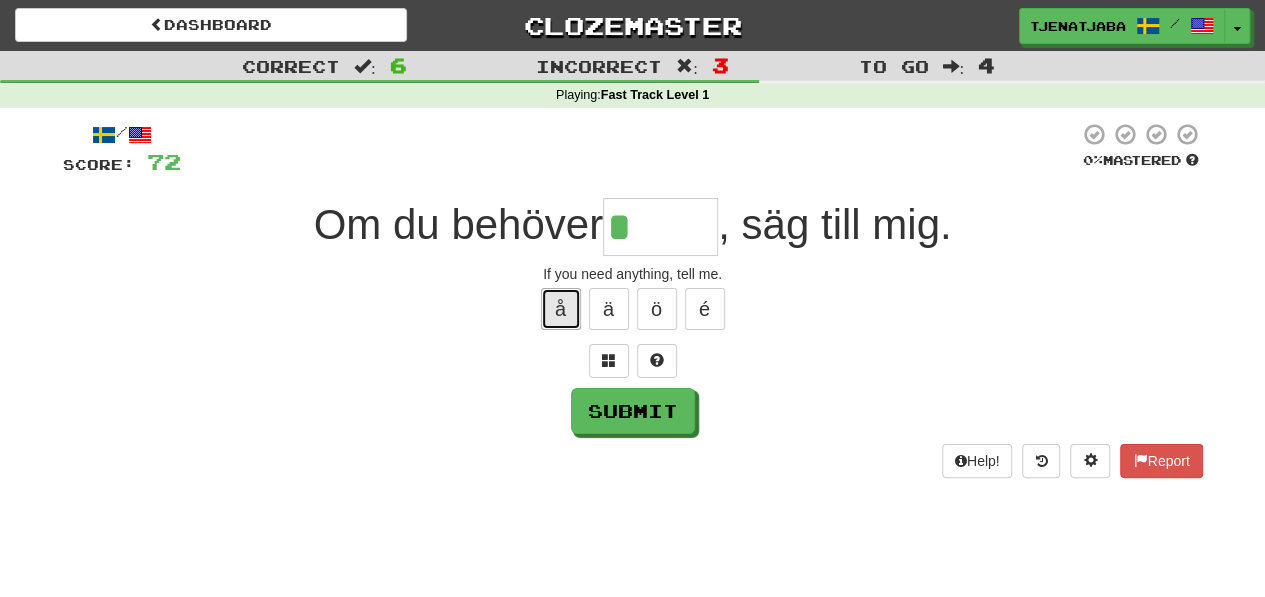 click on "å" at bounding box center (561, 309) 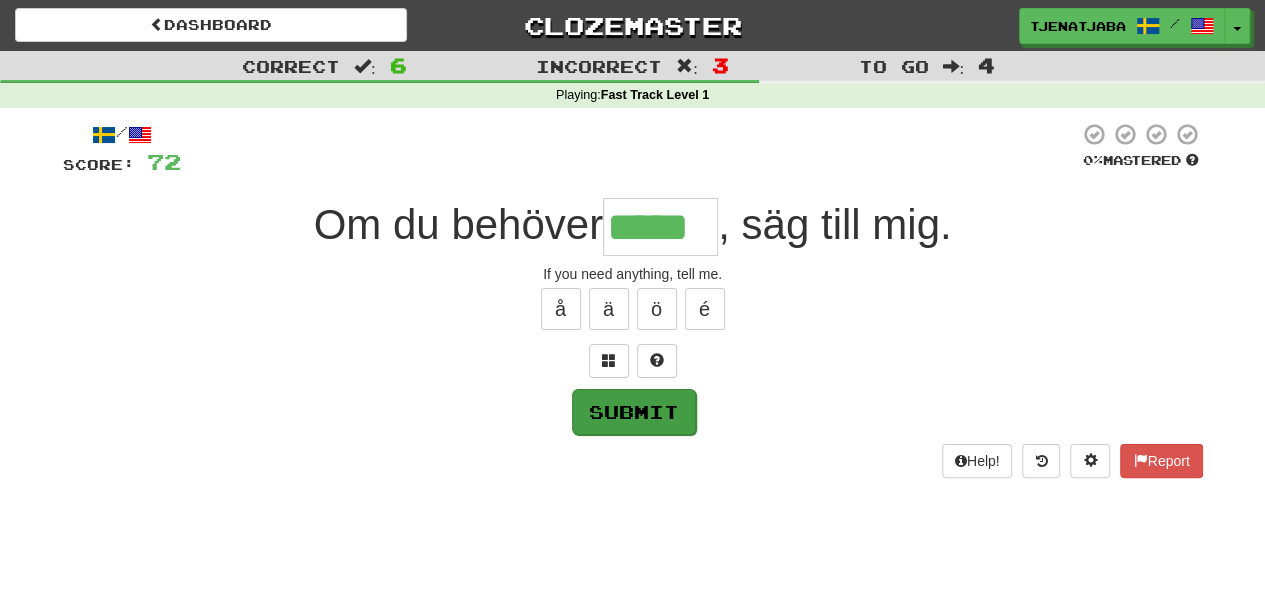 type on "*****" 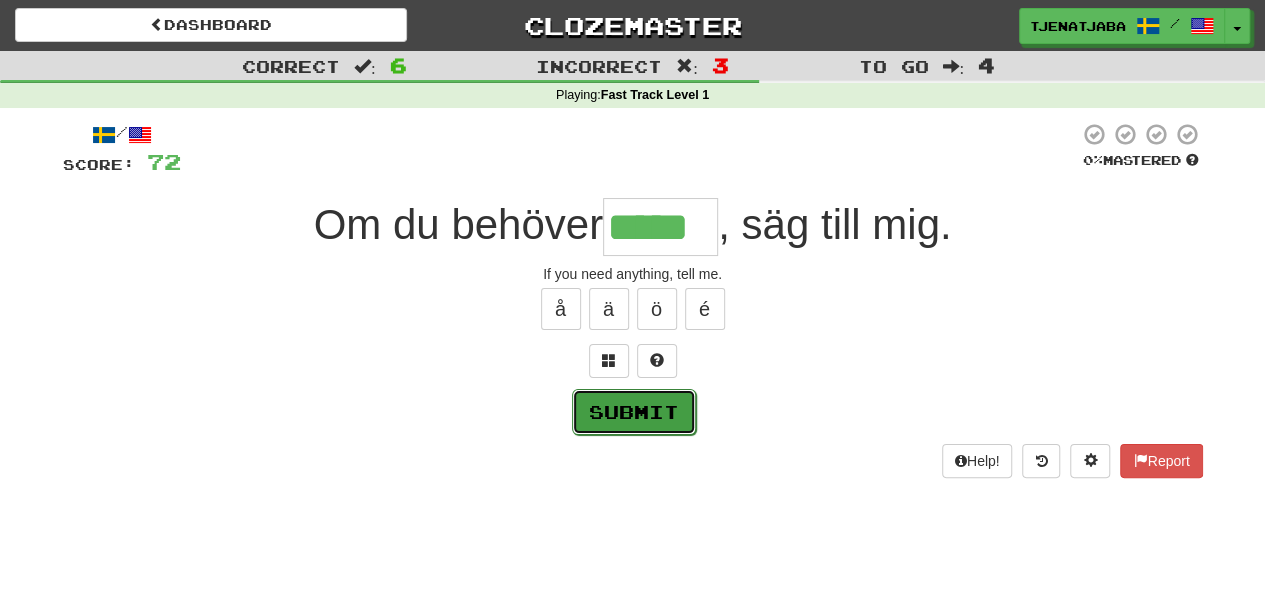 click on "Submit" at bounding box center (634, 412) 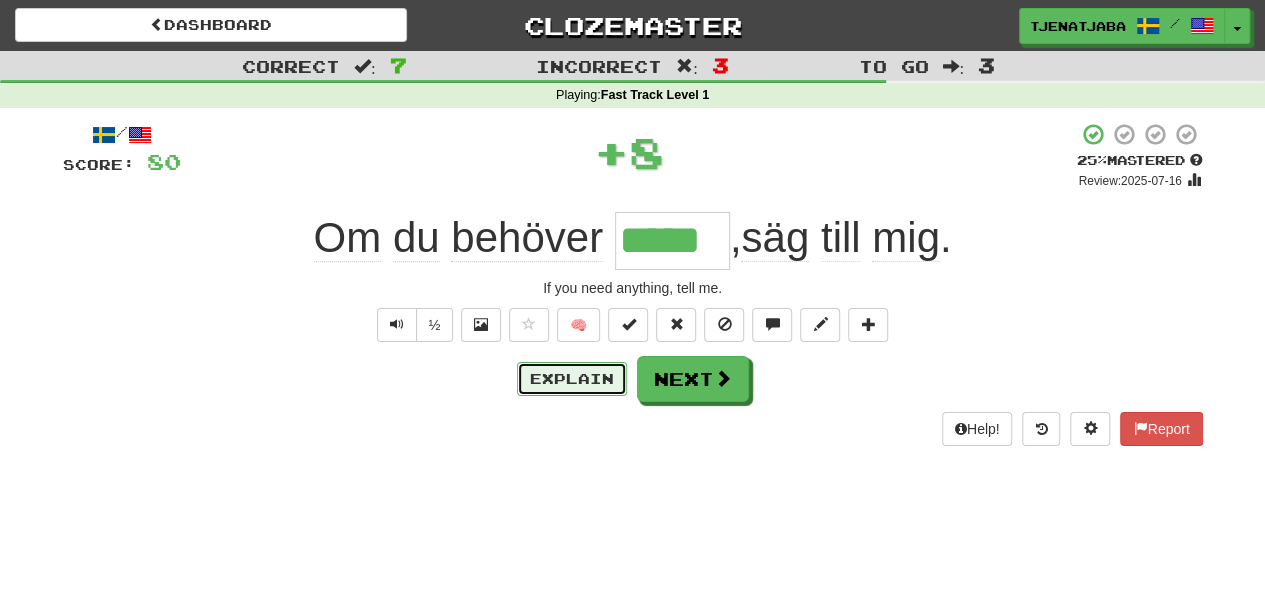 click on "Explain" at bounding box center [572, 379] 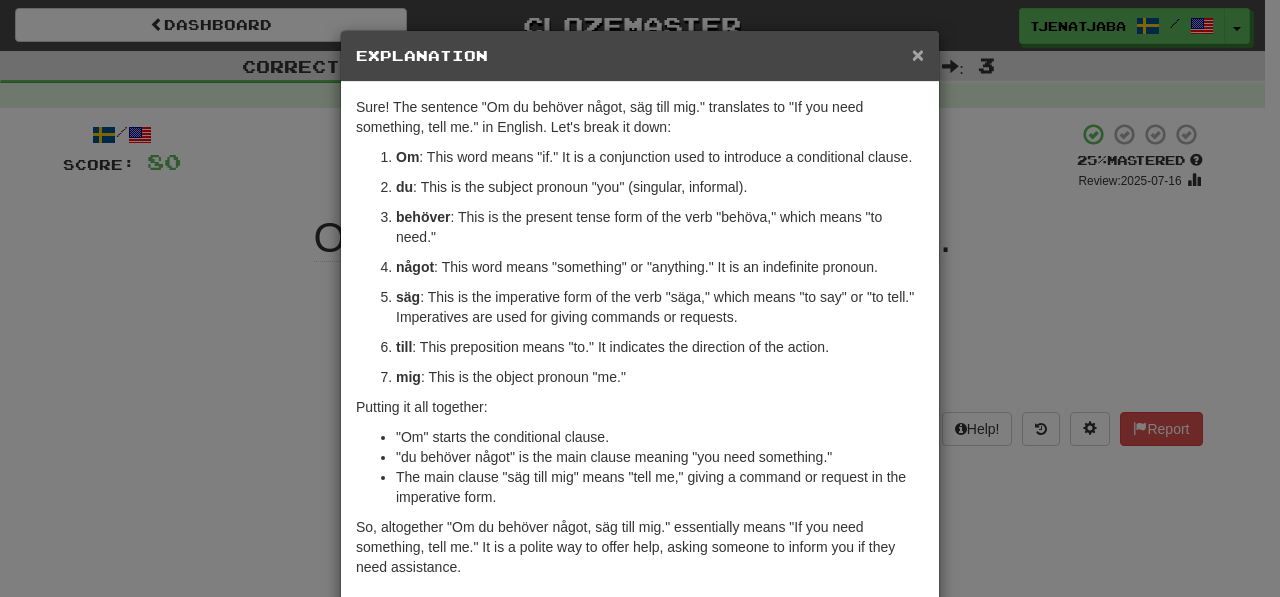 click on "×" at bounding box center [918, 54] 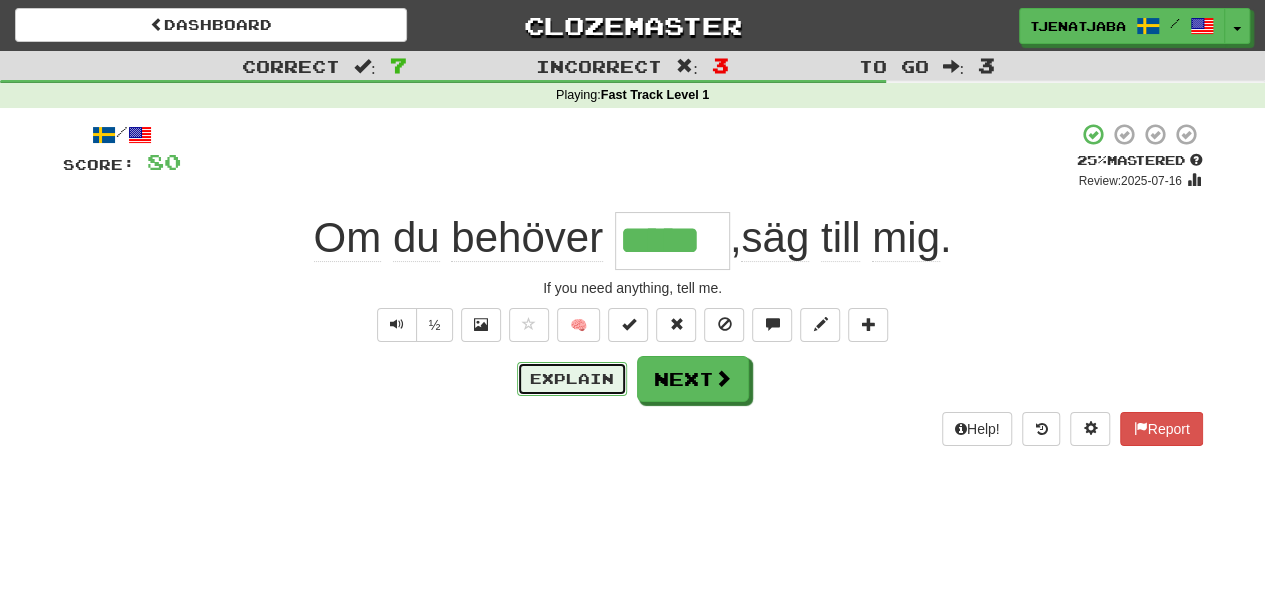 click on "Explain" at bounding box center (572, 379) 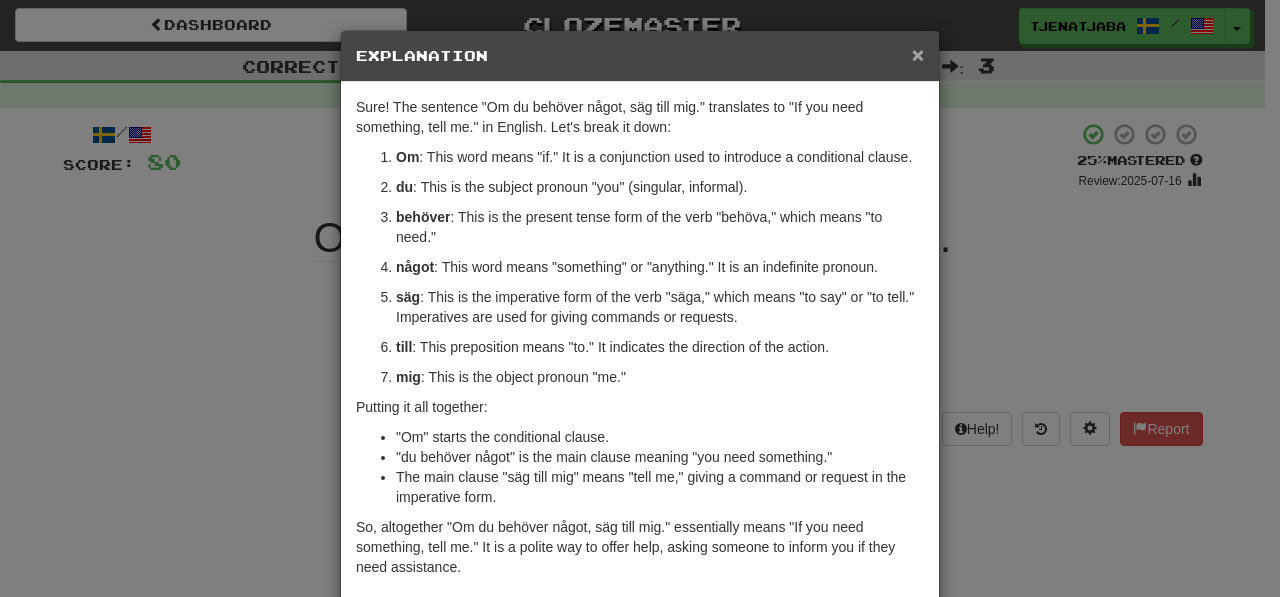 click on "×" at bounding box center [918, 54] 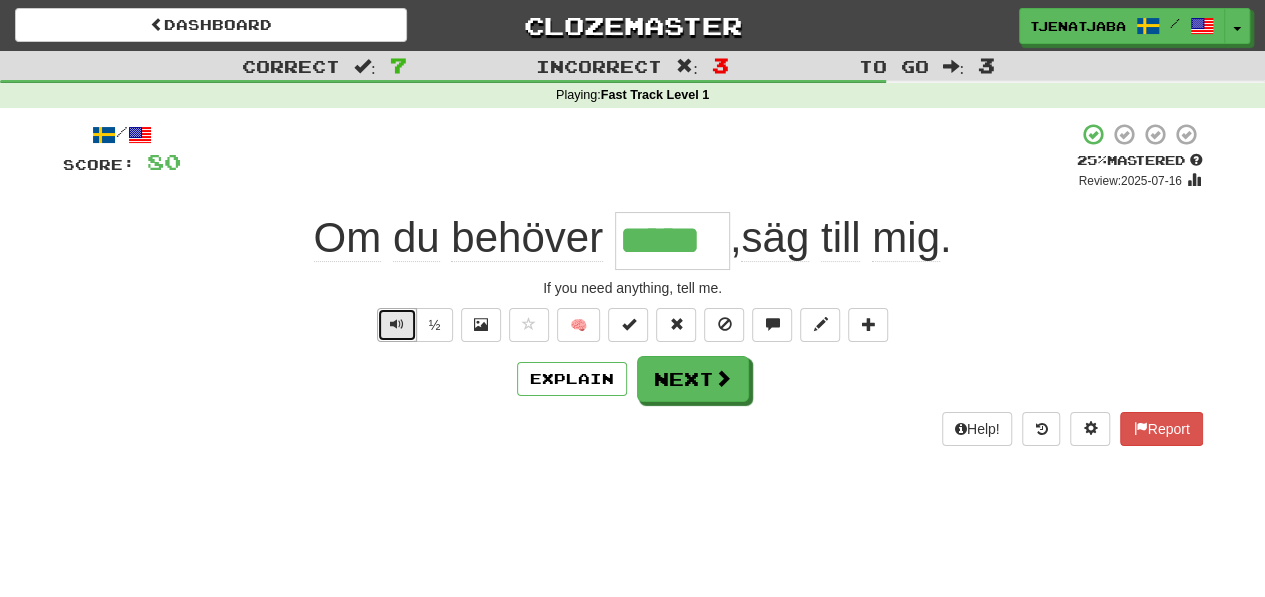 click at bounding box center (397, 324) 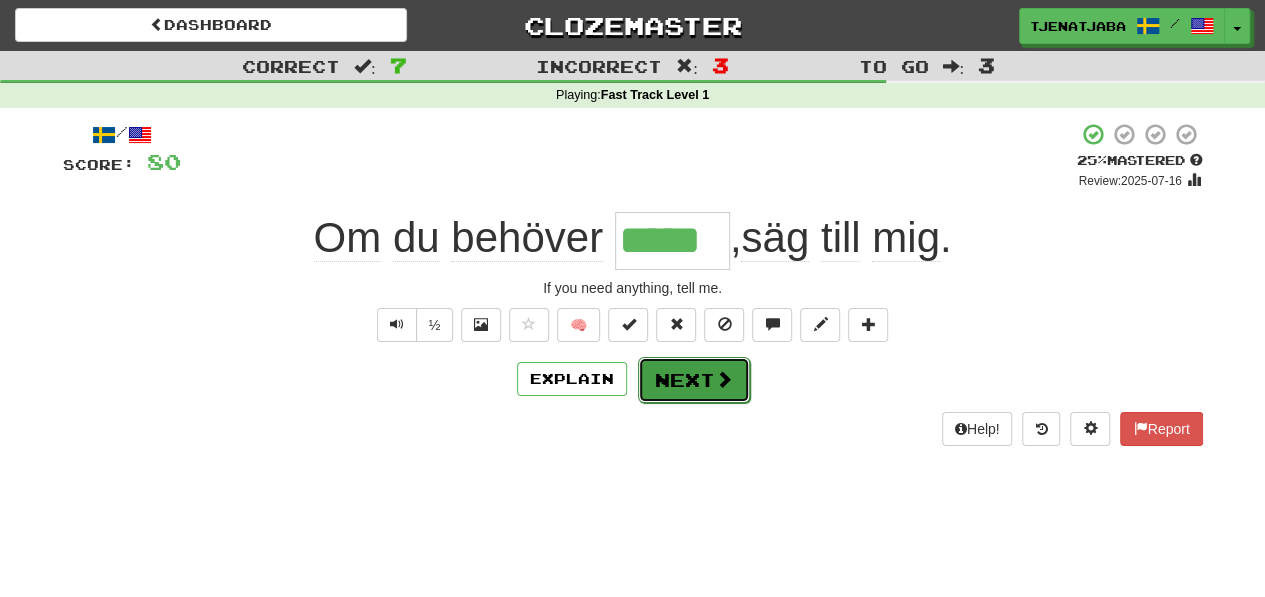 click on "Next" at bounding box center (694, 380) 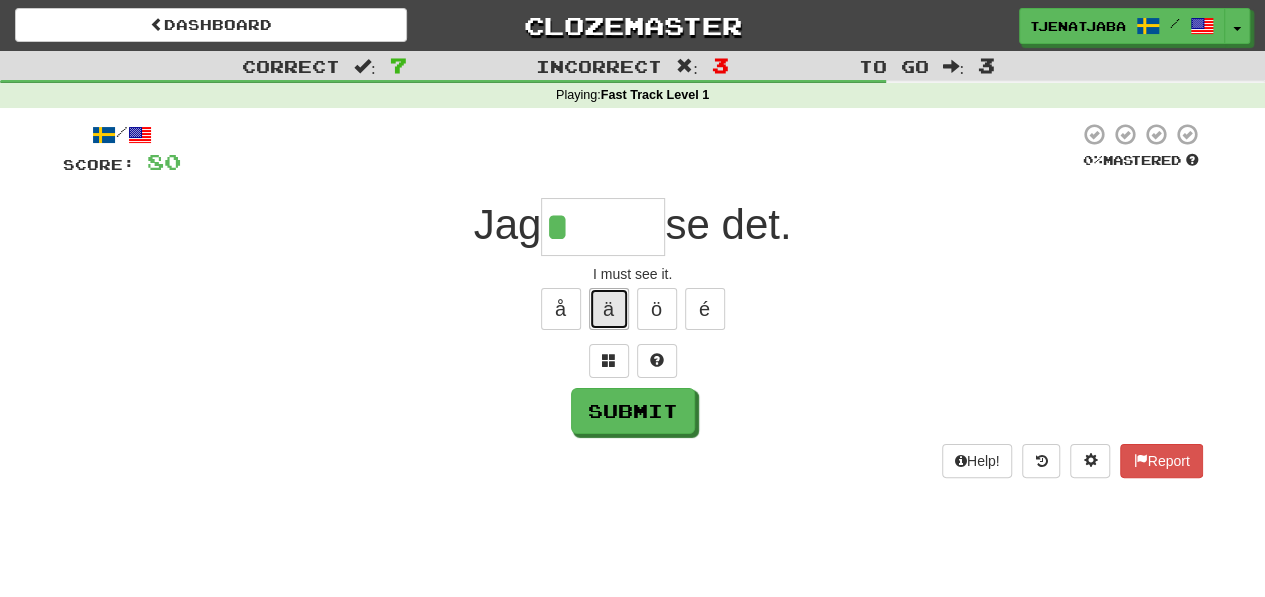 click on "ä" at bounding box center [609, 309] 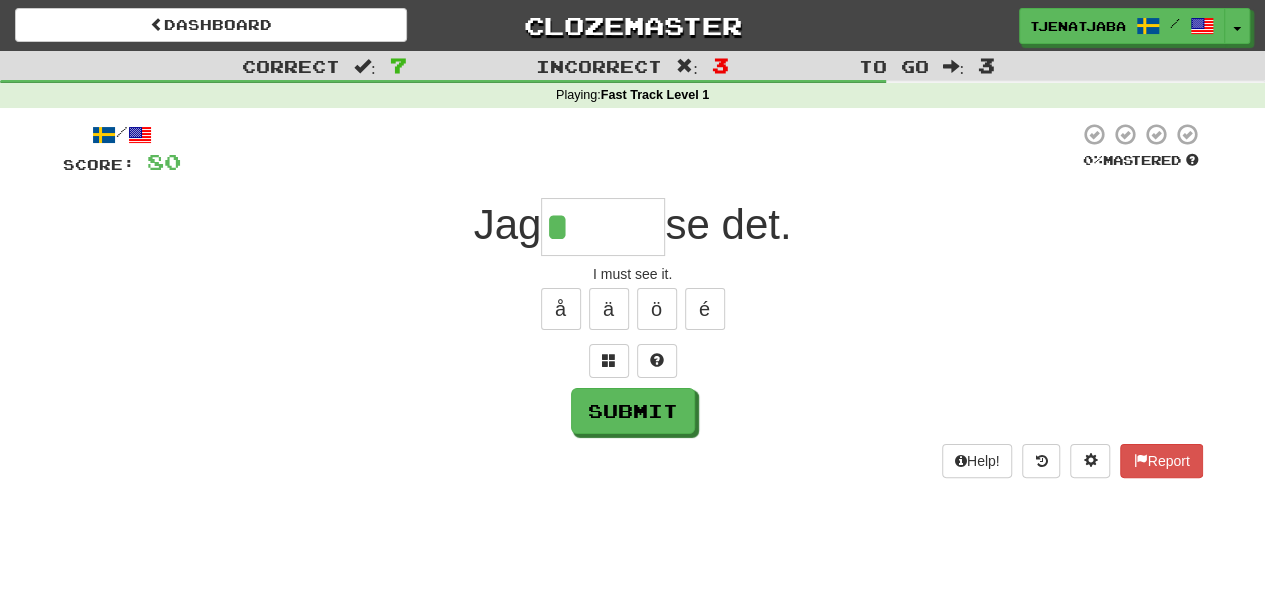 click on "å ä ö é" at bounding box center [633, 309] 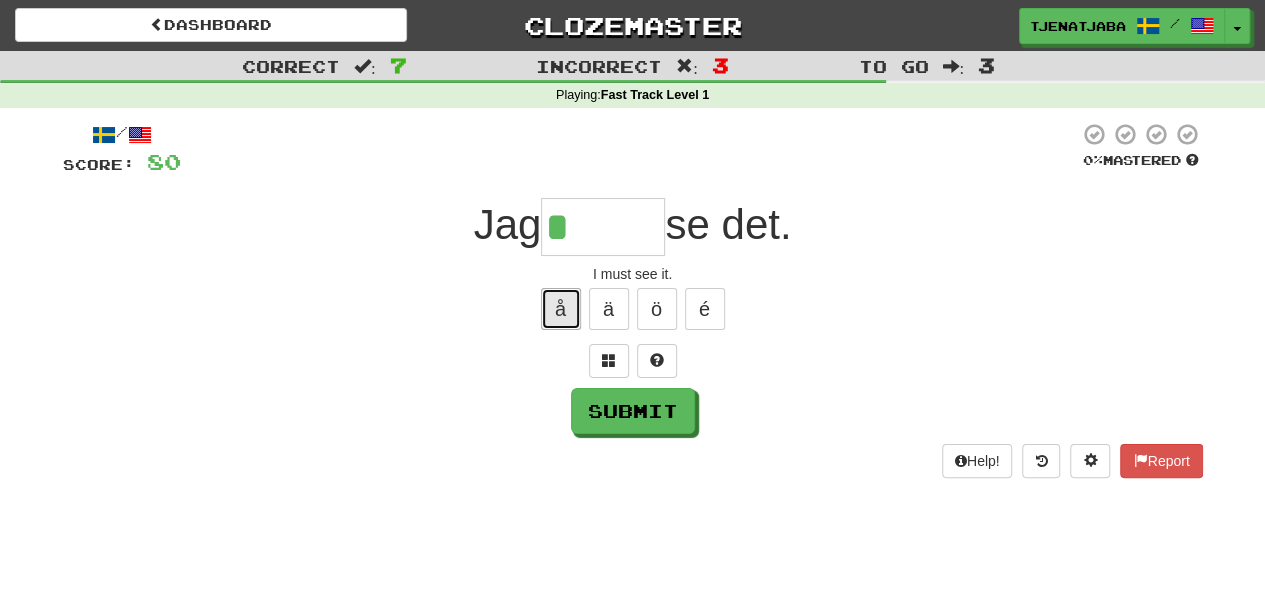 click on "å" at bounding box center (561, 309) 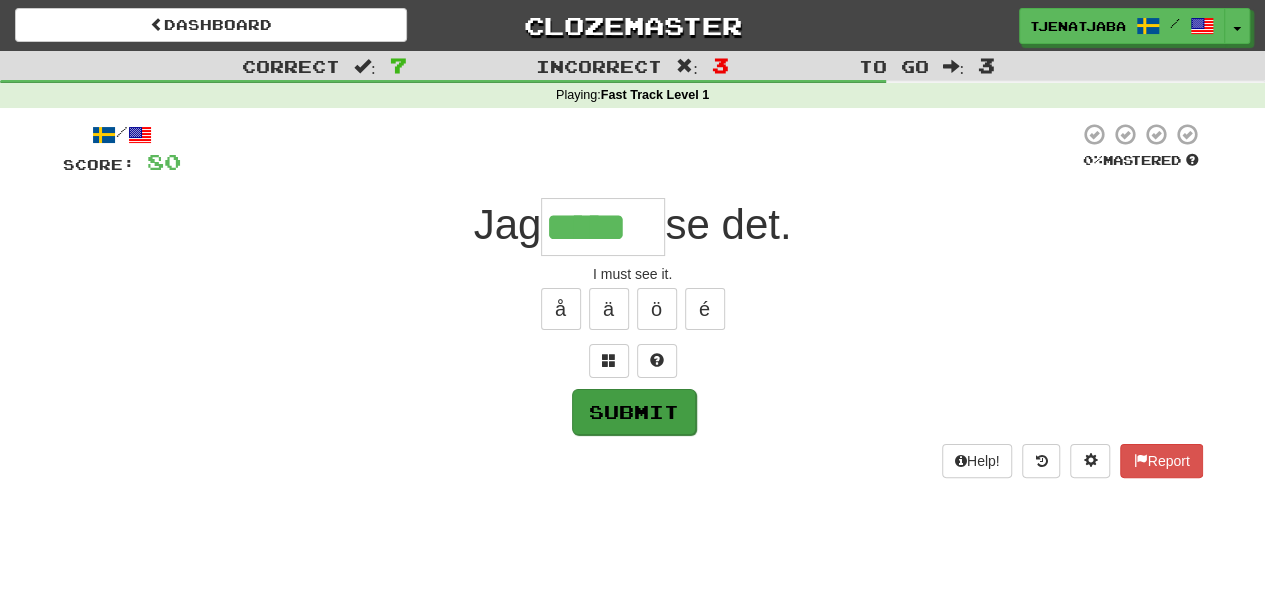 type on "*****" 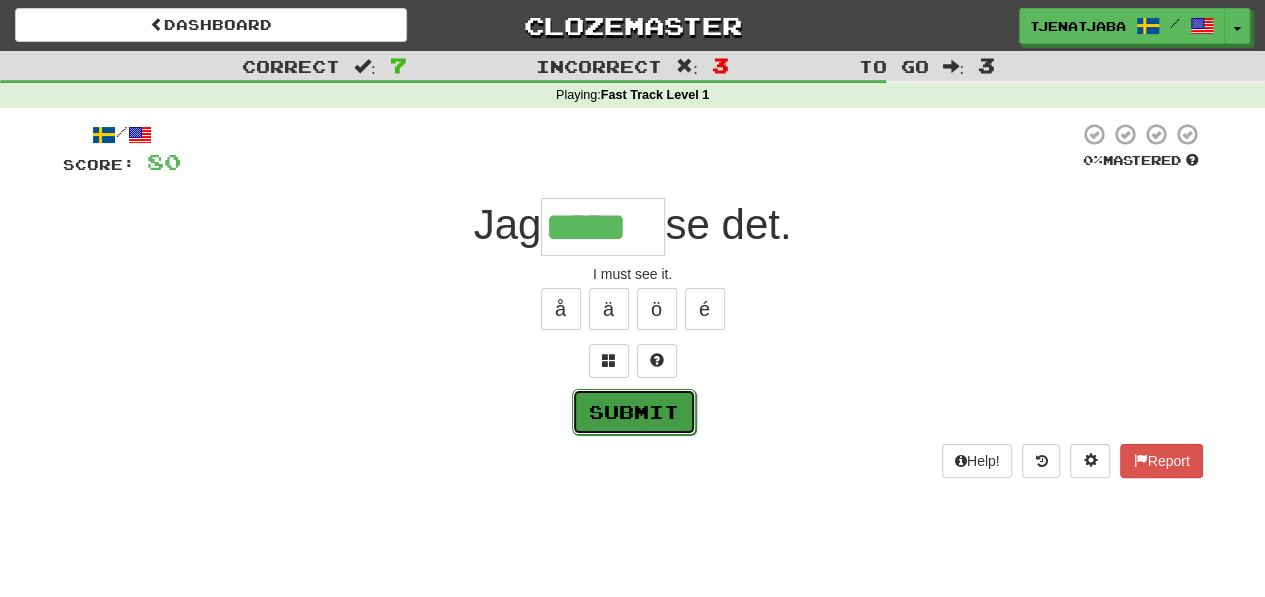 click on "Submit" at bounding box center (634, 412) 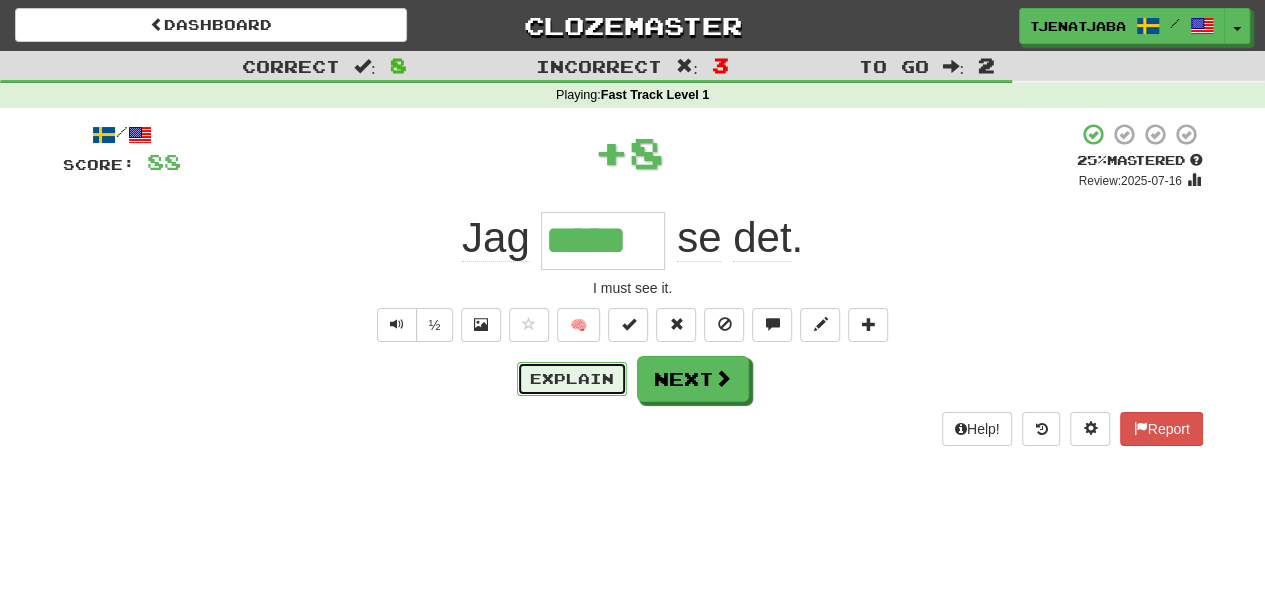 click on "Explain" at bounding box center [572, 379] 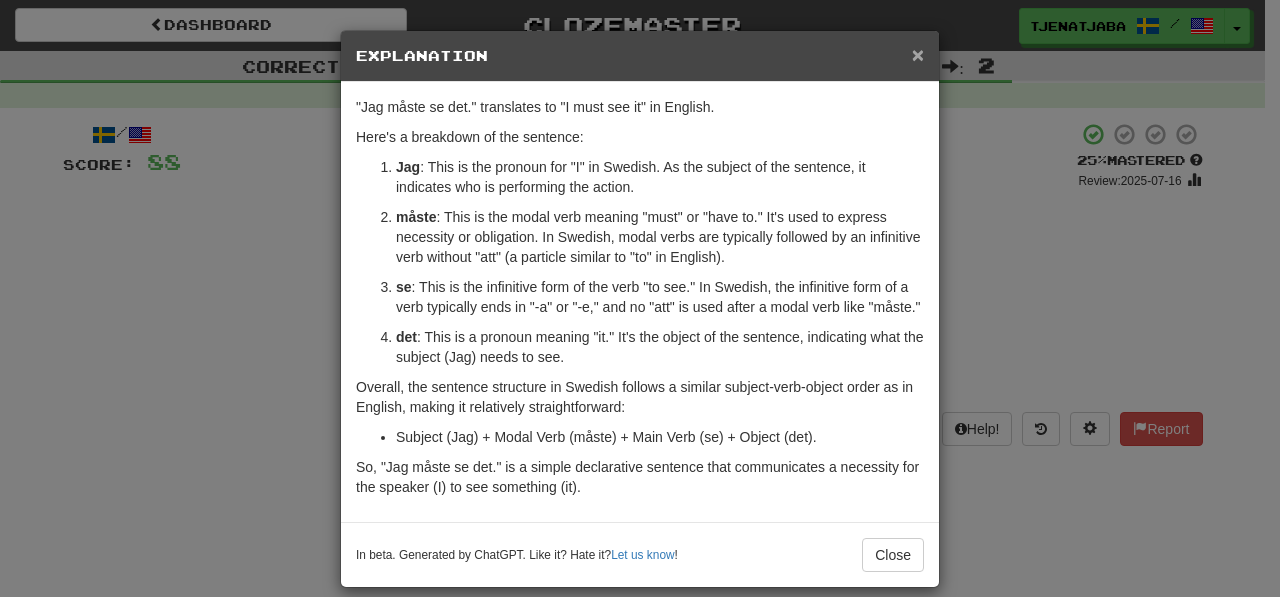 click on "×" at bounding box center [918, 54] 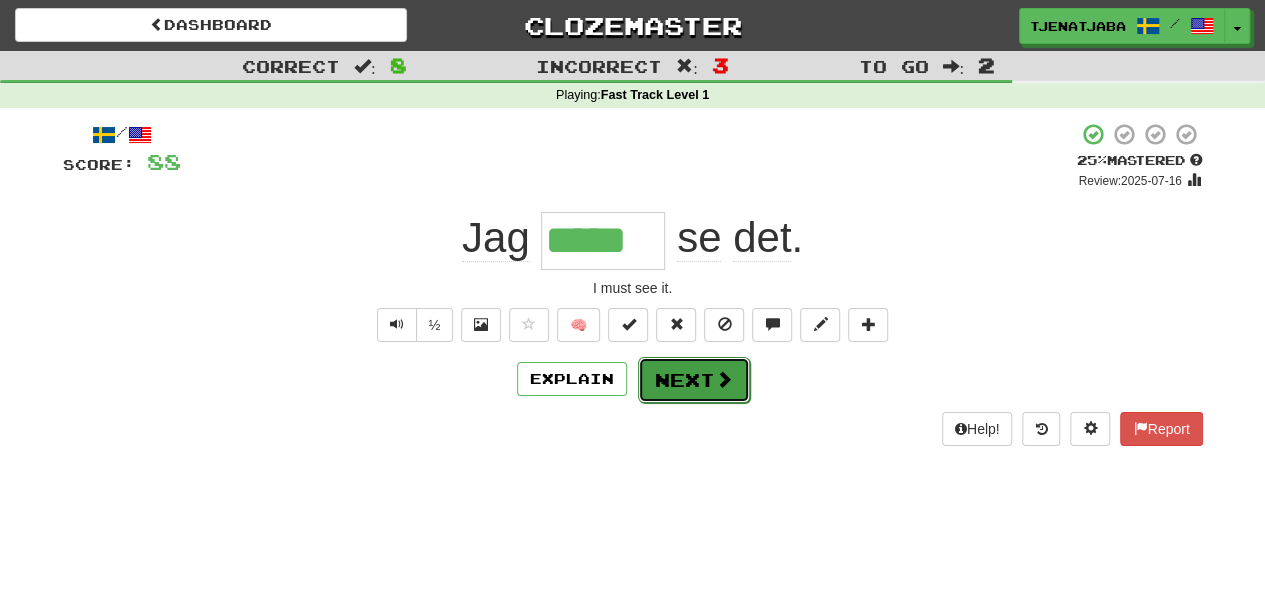 click on "Next" at bounding box center (694, 380) 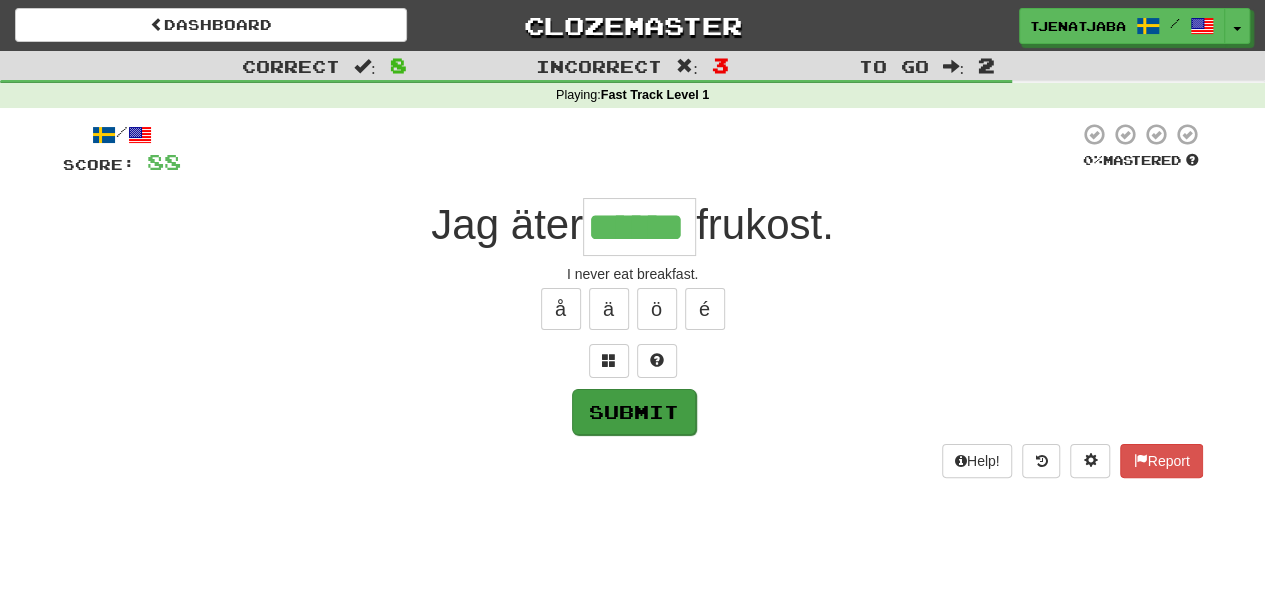 type on "******" 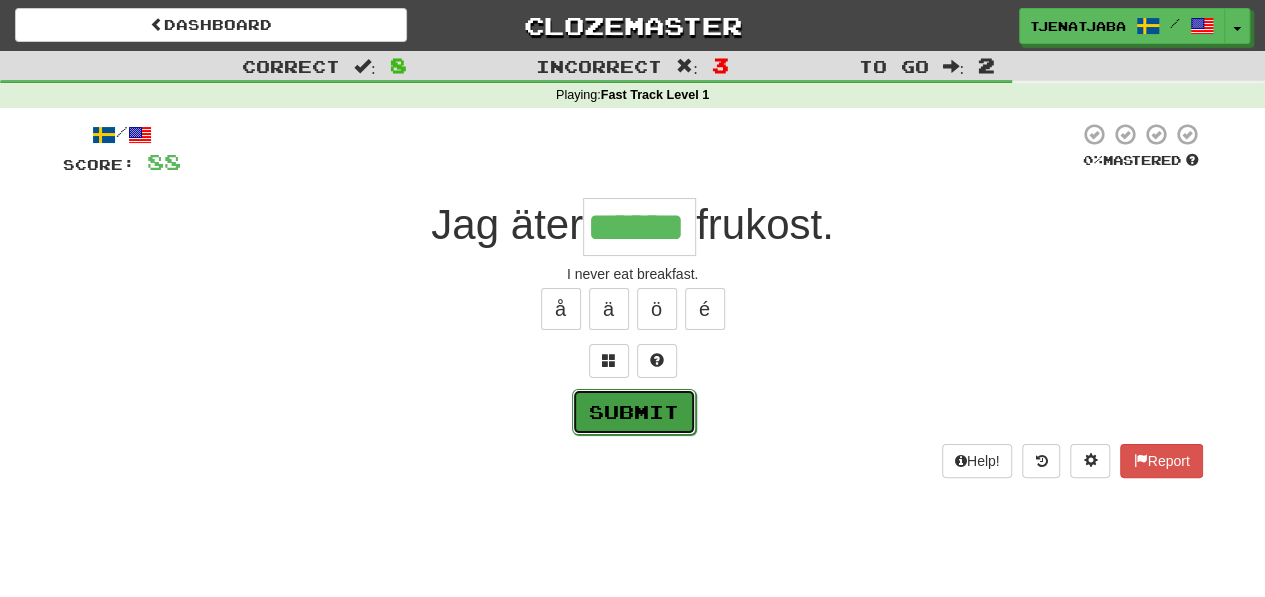 click on "Submit" at bounding box center (634, 412) 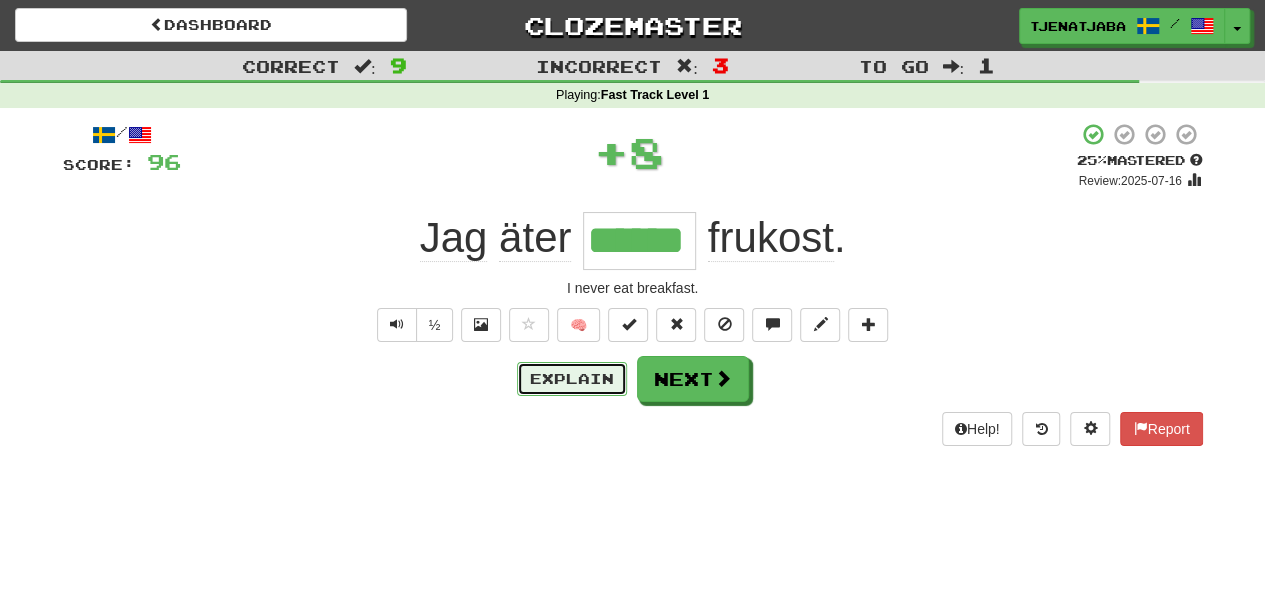 click on "Explain" at bounding box center [572, 379] 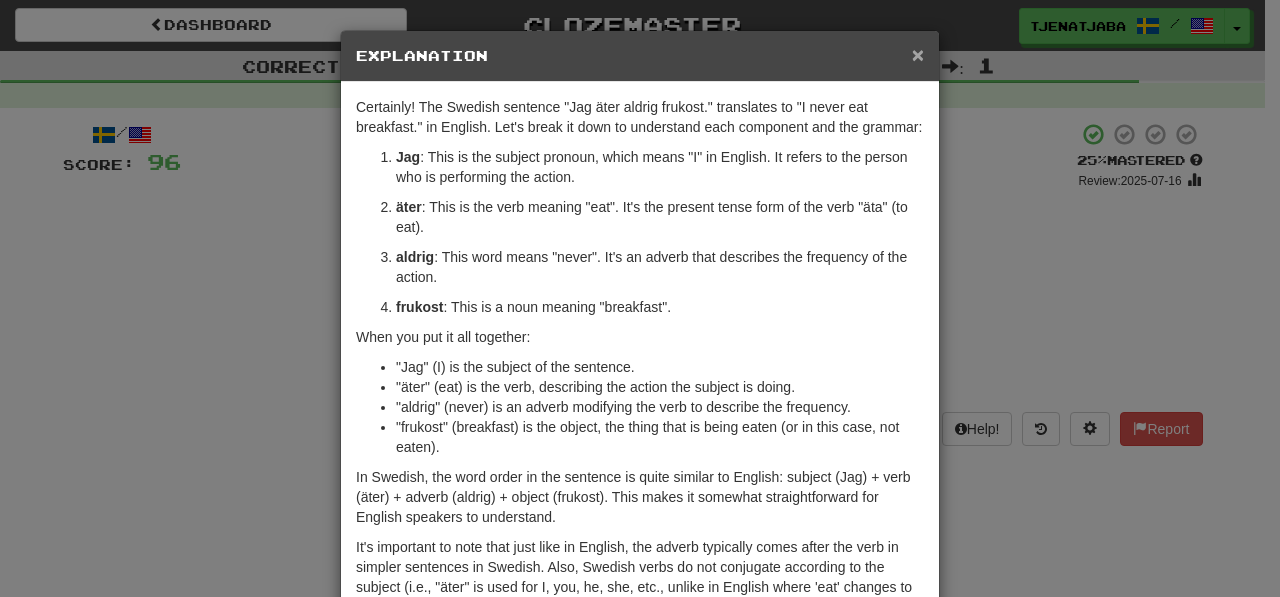 click on "×" at bounding box center (918, 54) 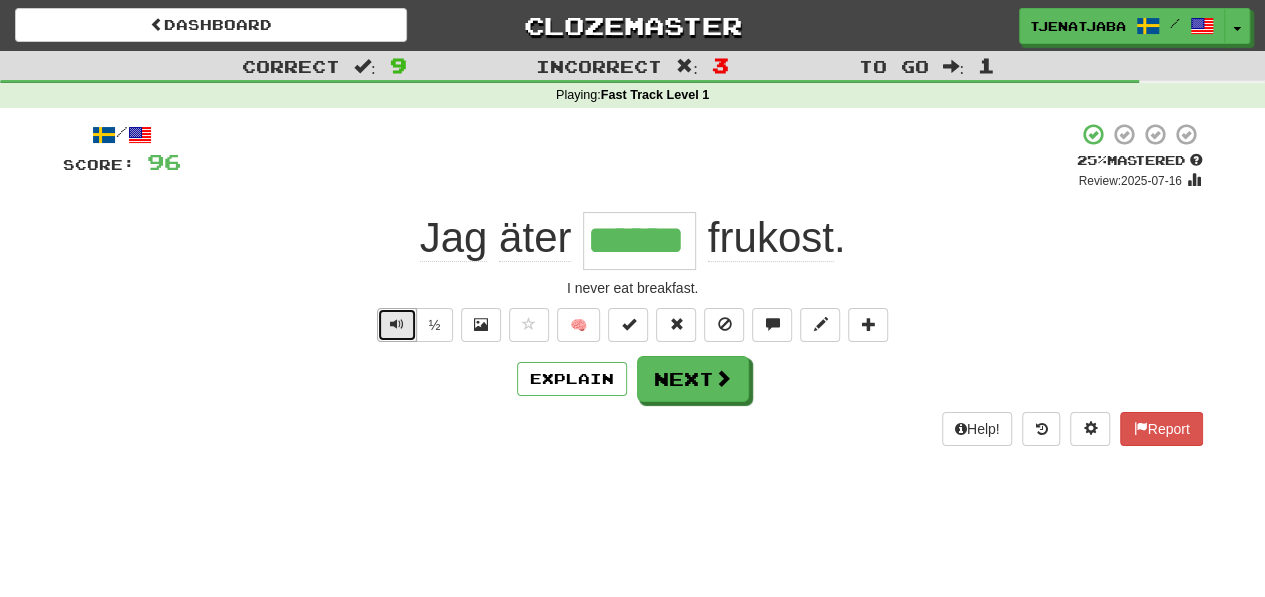 click at bounding box center [397, 325] 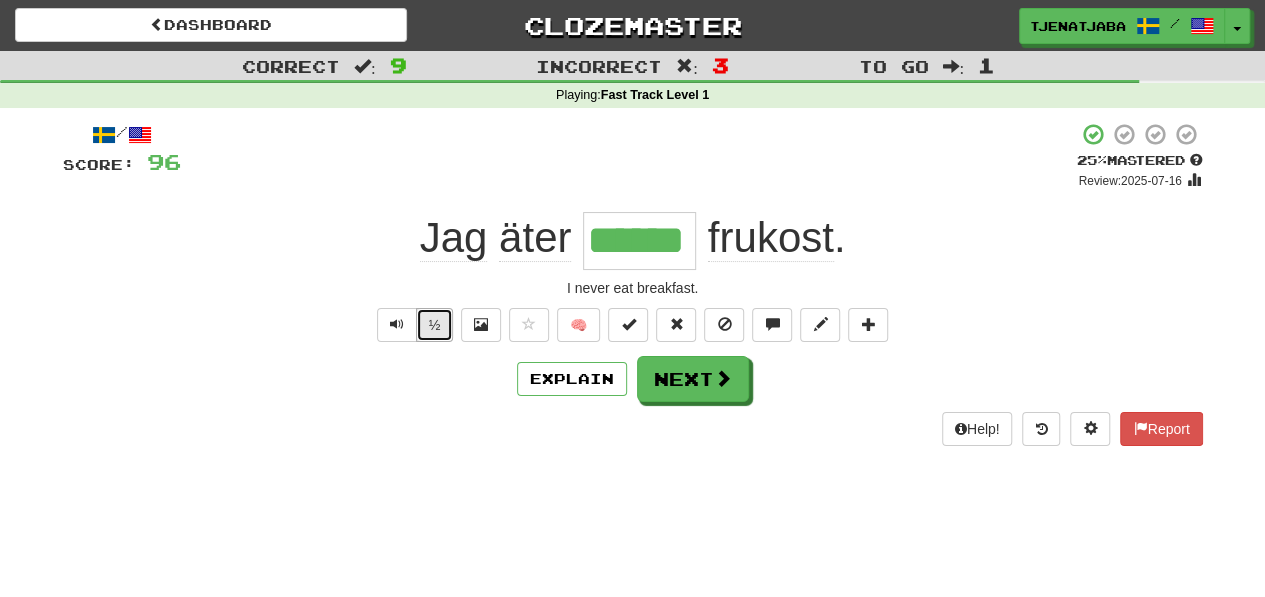 click on "½" at bounding box center (435, 325) 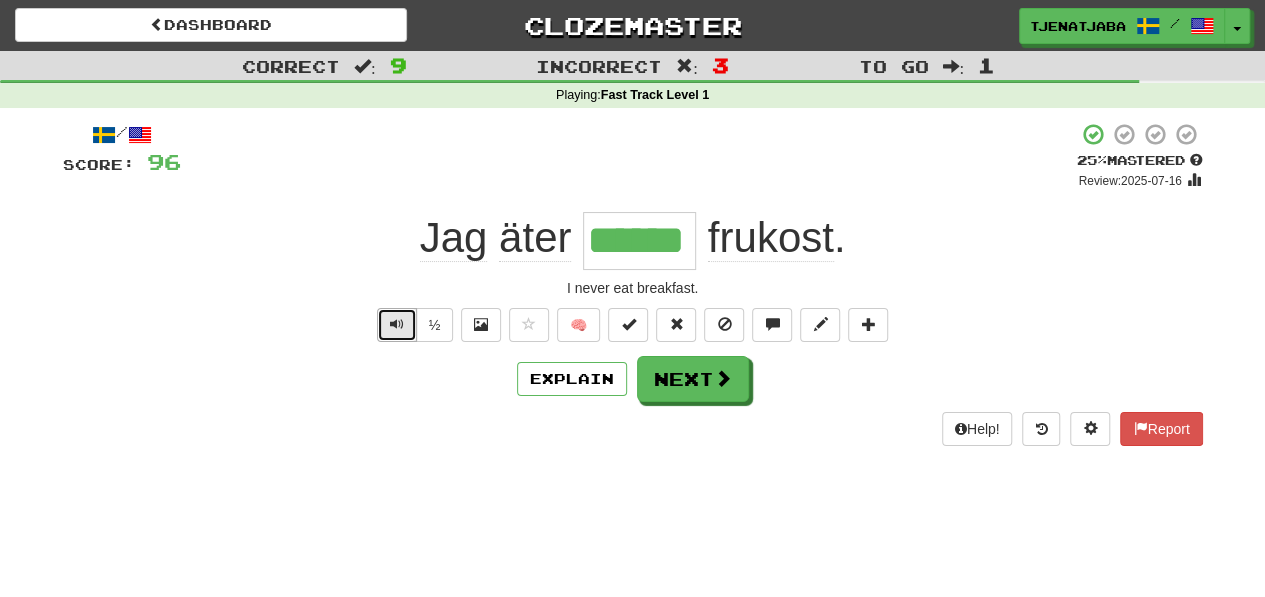 click at bounding box center (397, 324) 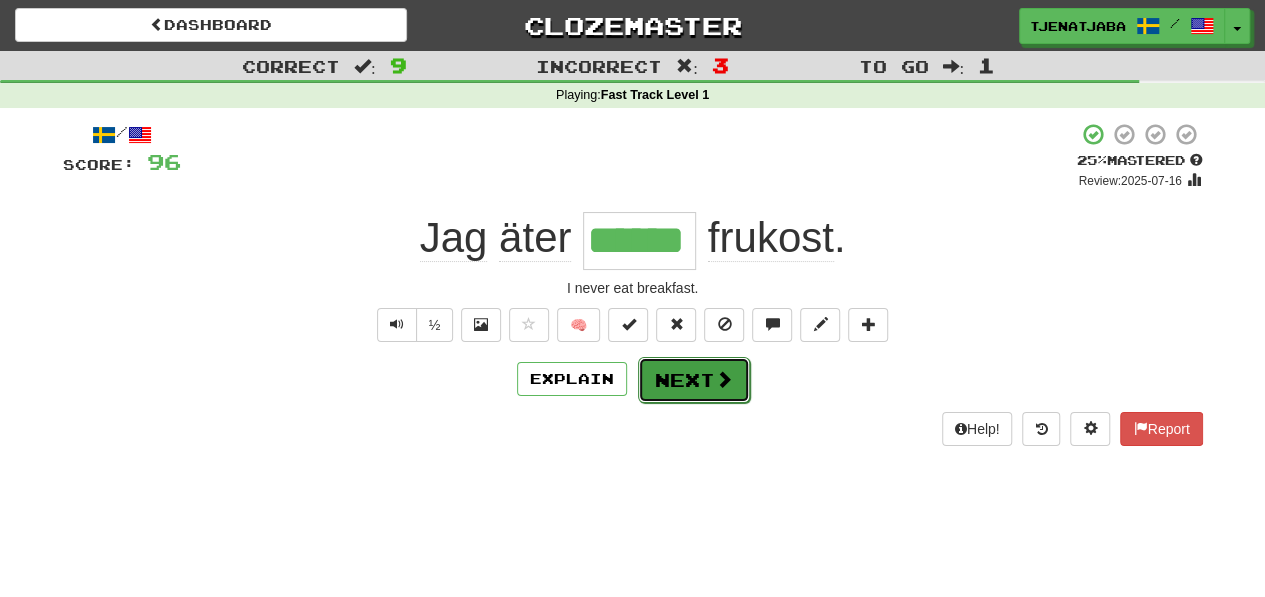 click on "Next" at bounding box center (694, 380) 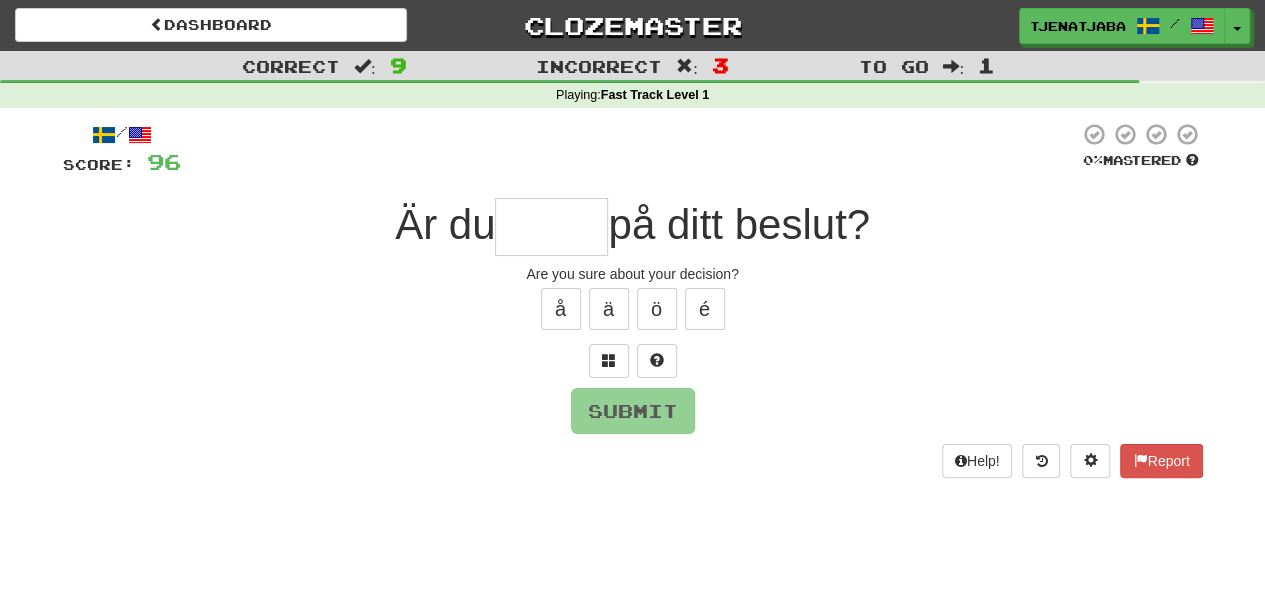 click at bounding box center [551, 227] 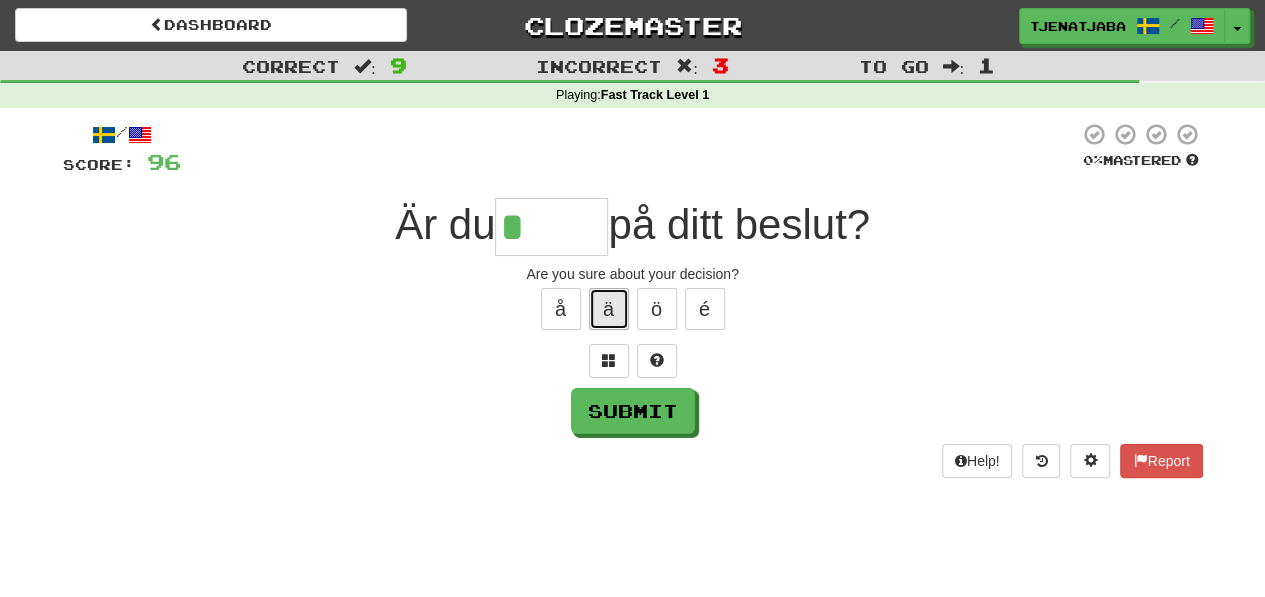 click on "ä" at bounding box center (609, 309) 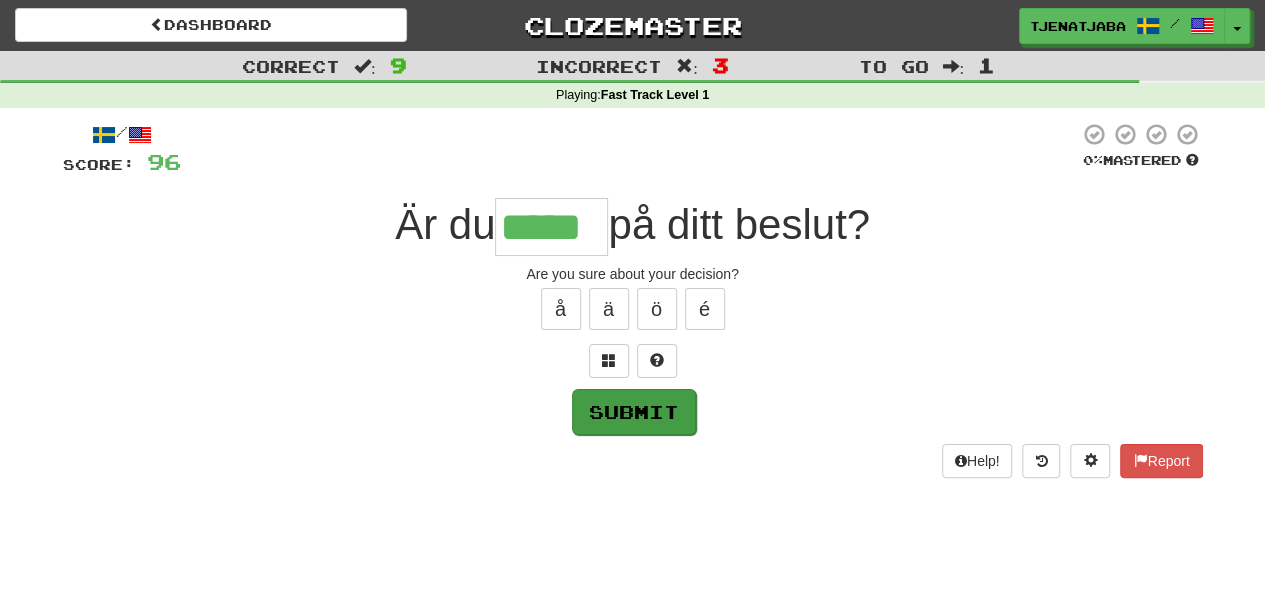 type on "*****" 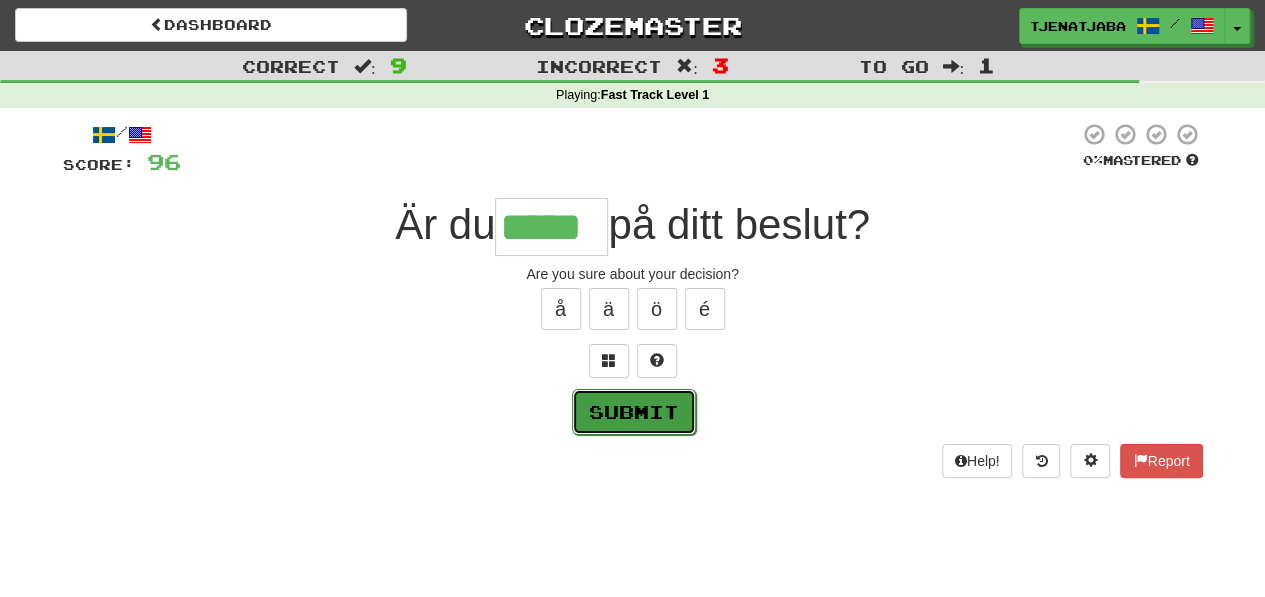 click on "Submit" at bounding box center [634, 412] 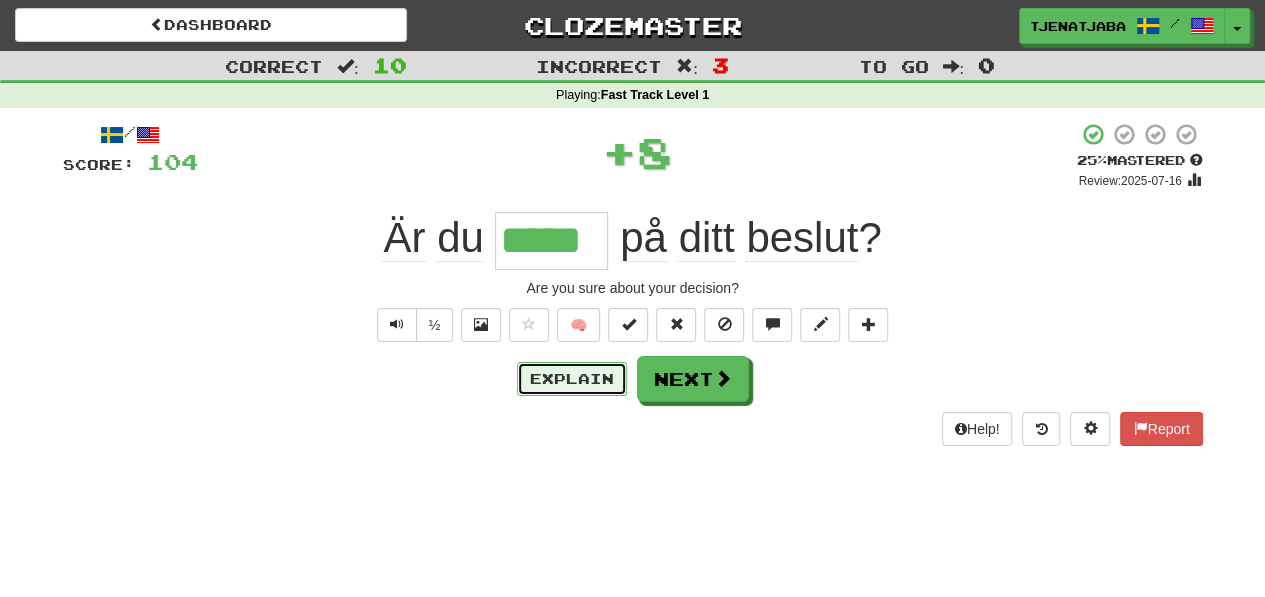click on "Explain" at bounding box center [572, 379] 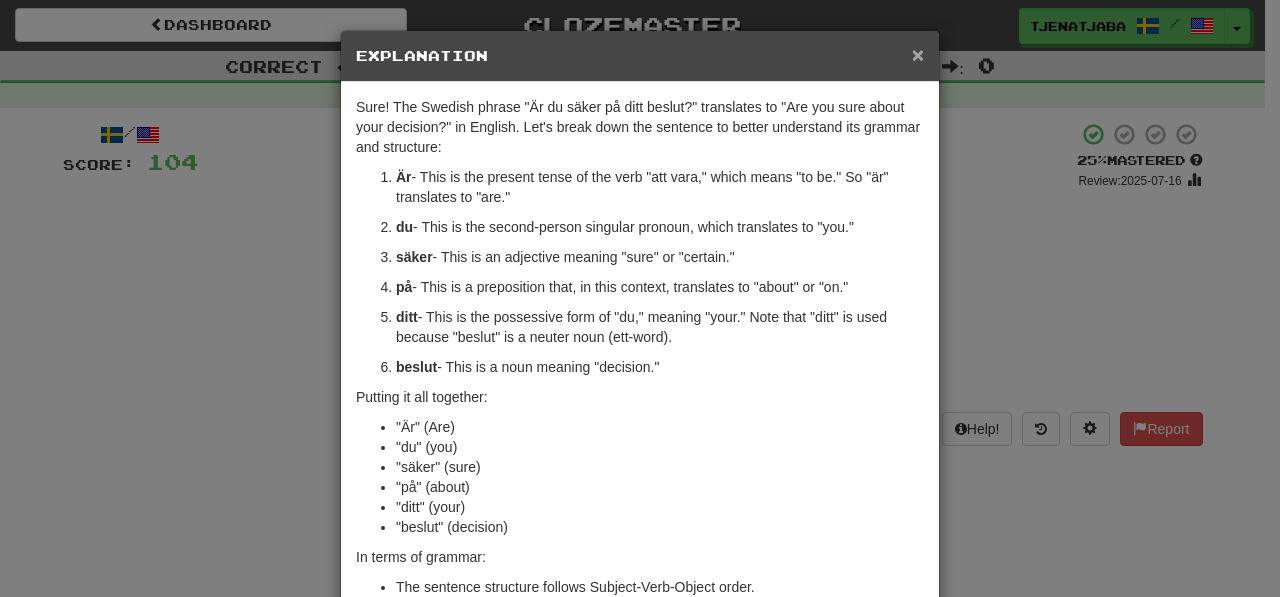 click on "×" at bounding box center (918, 54) 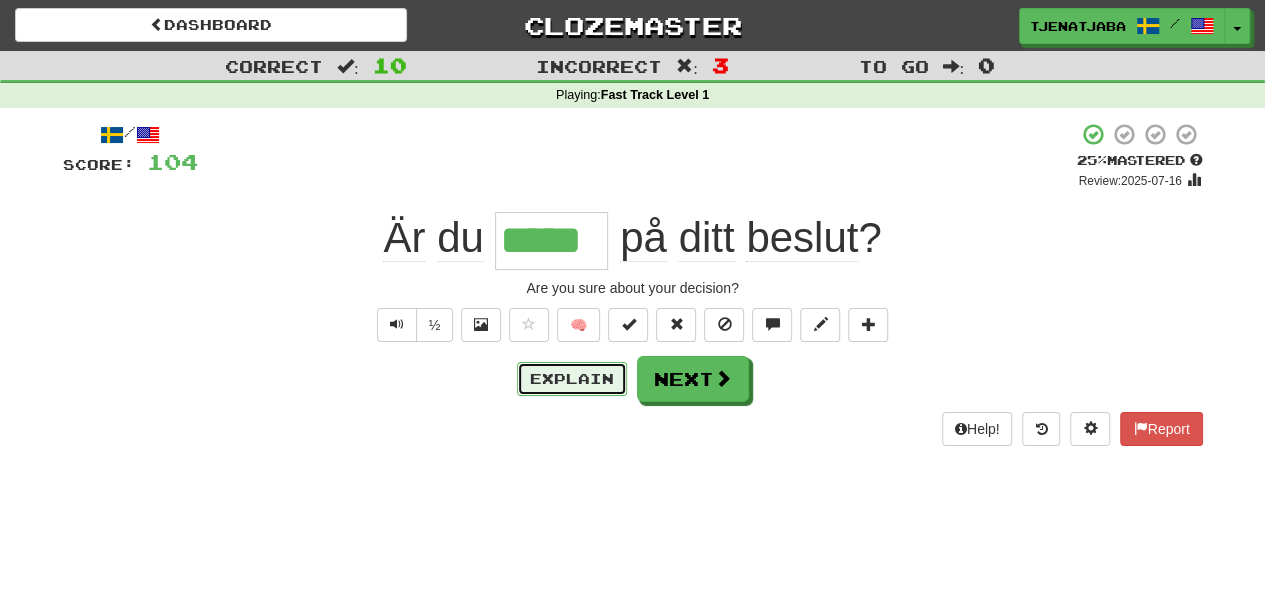click on "Explain" at bounding box center [572, 379] 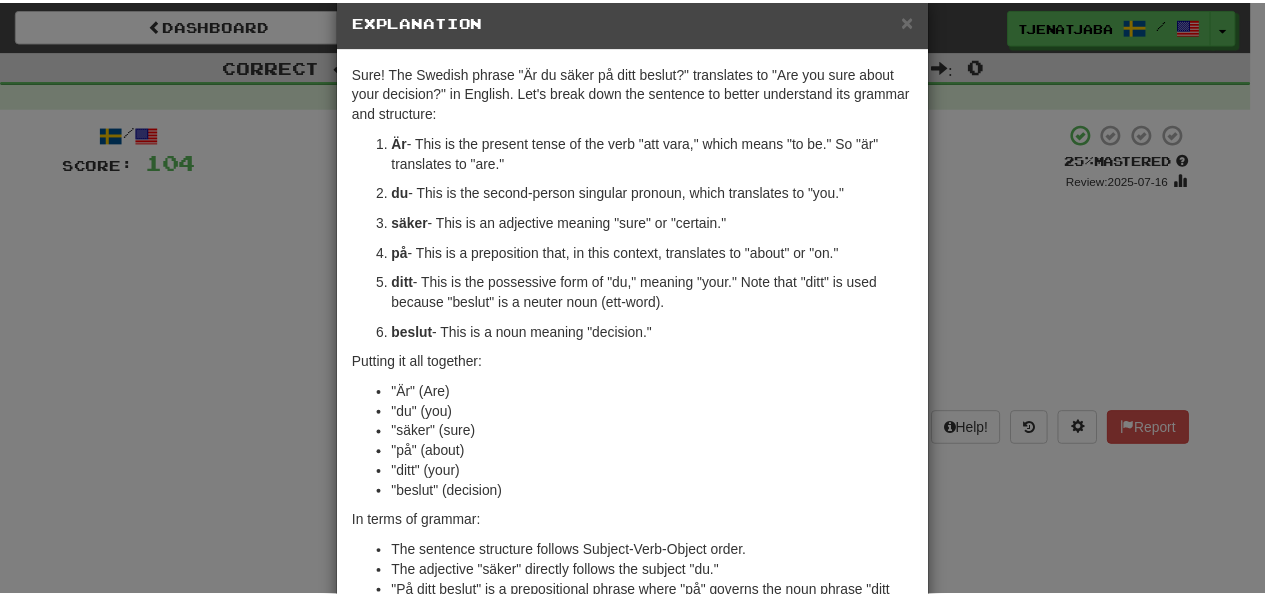scroll, scrollTop: 3, scrollLeft: 0, axis: vertical 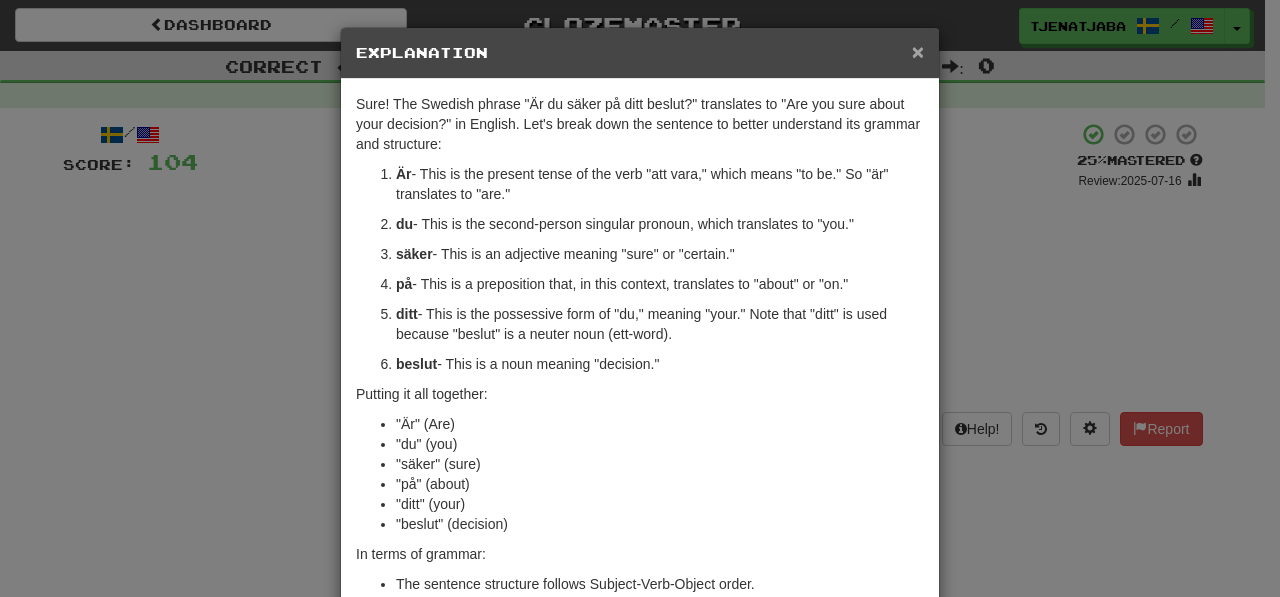 click on "×" at bounding box center [918, 51] 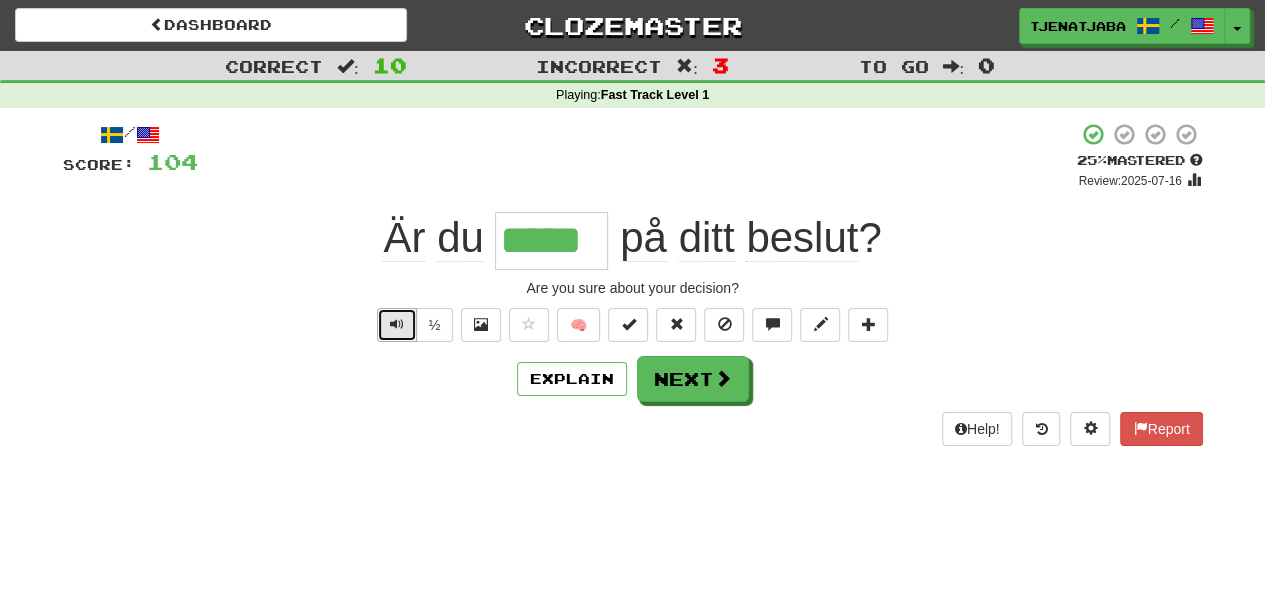 click at bounding box center (397, 325) 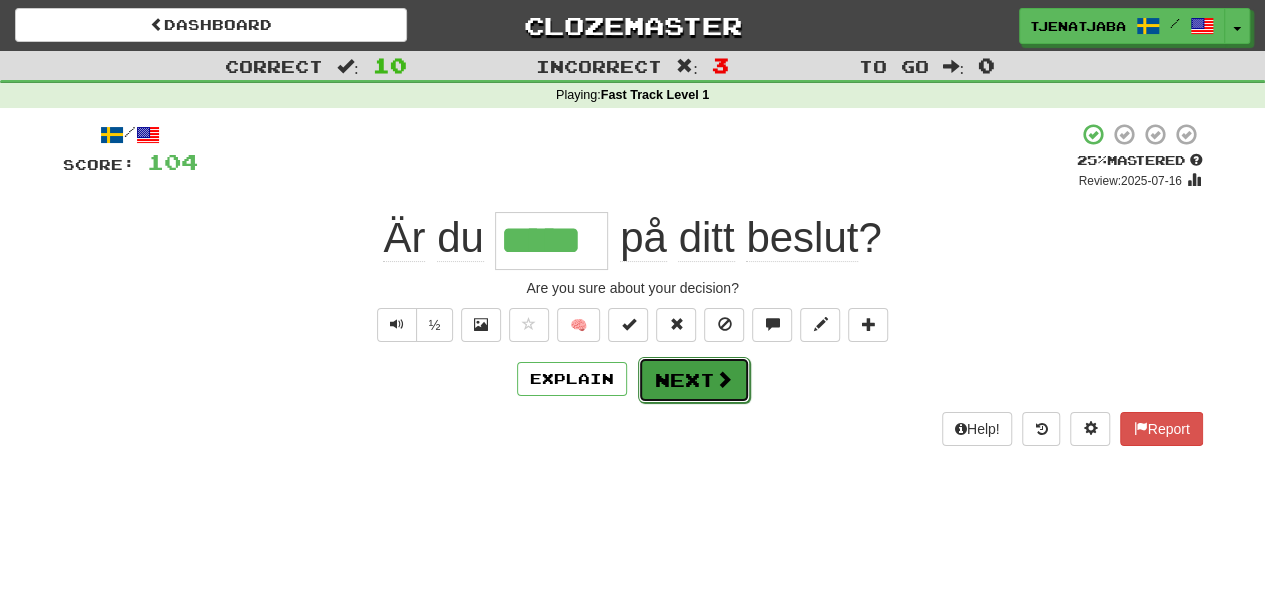 click on "Next" at bounding box center (694, 380) 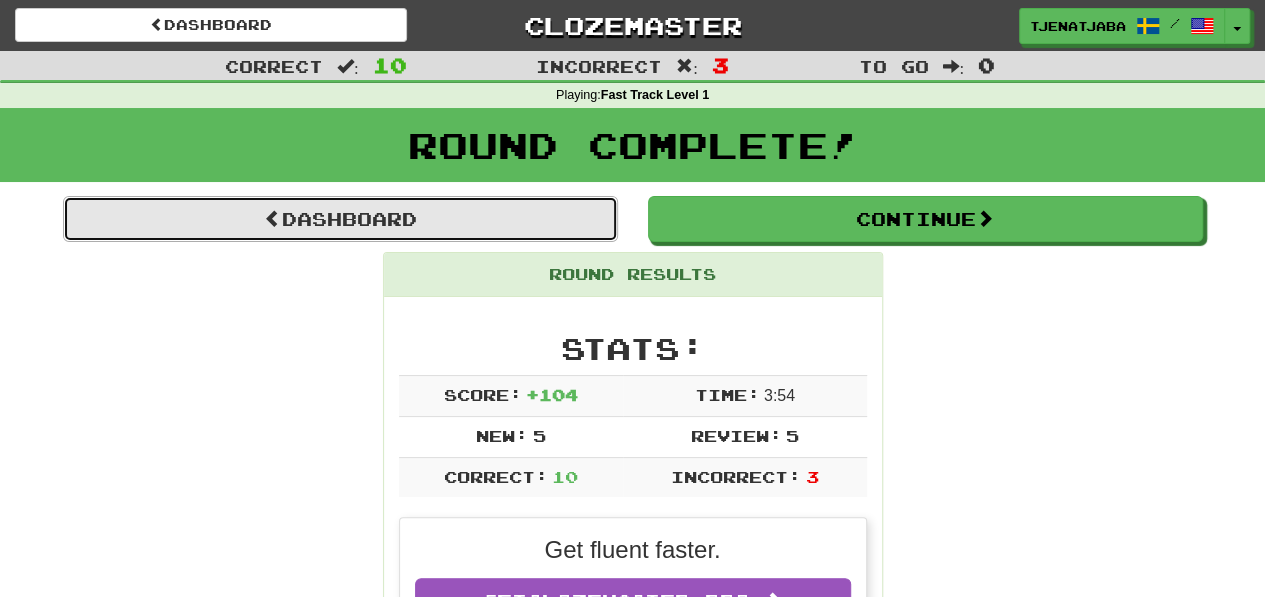 click on "Dashboard" at bounding box center (340, 219) 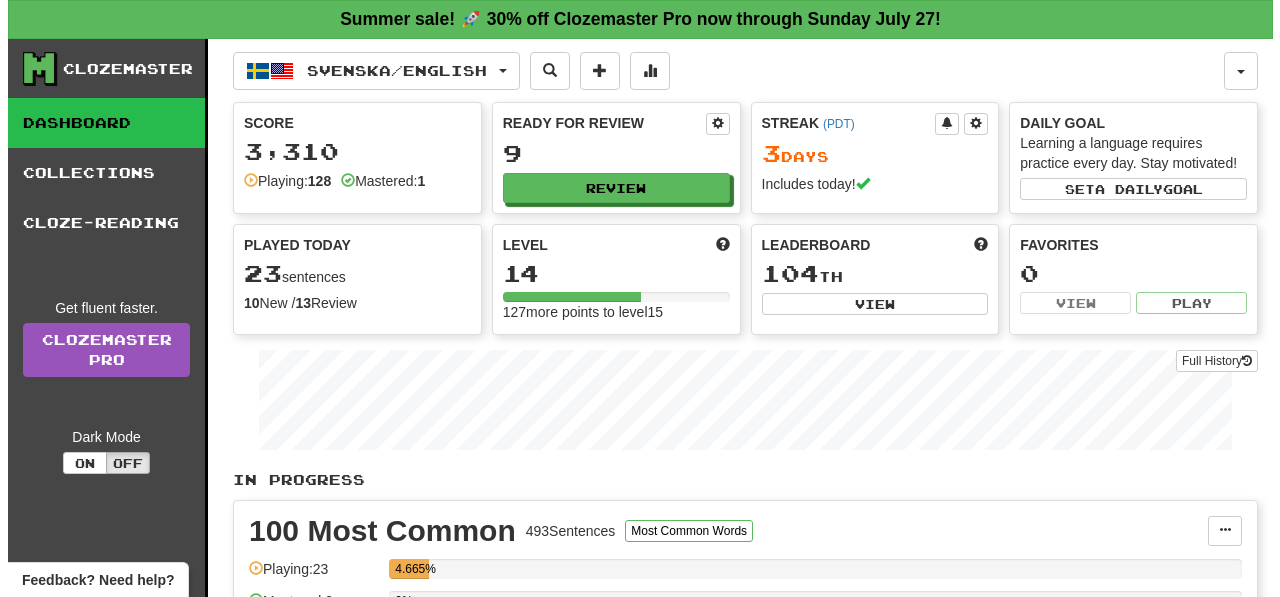 scroll, scrollTop: 0, scrollLeft: 0, axis: both 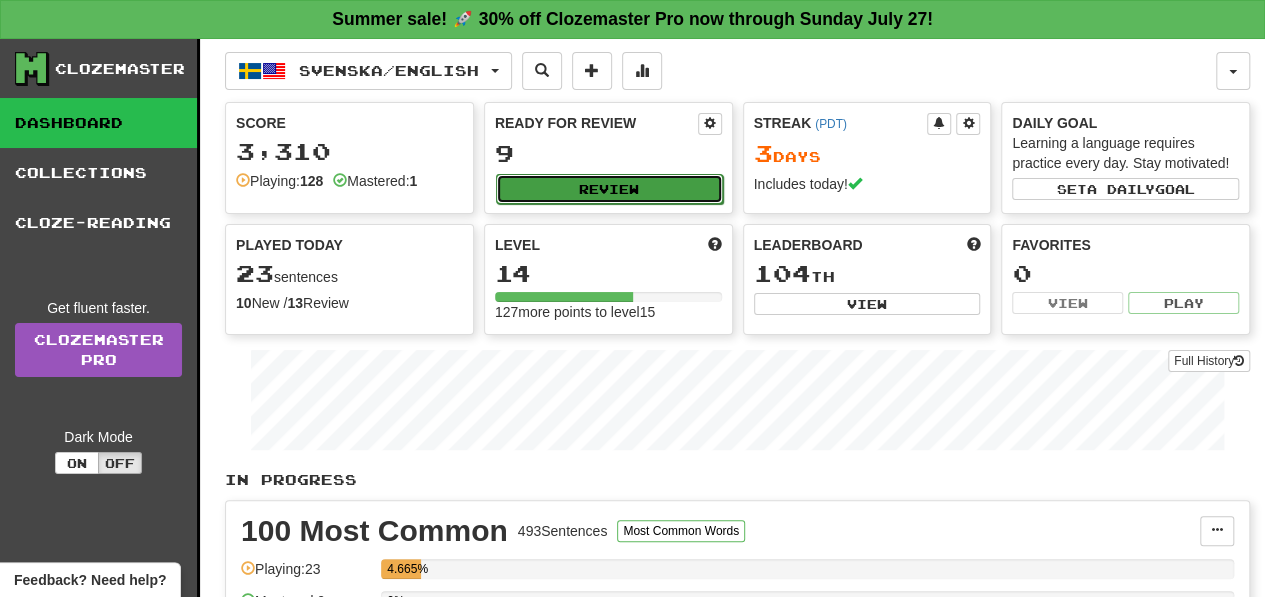 click on "Review" at bounding box center [609, 189] 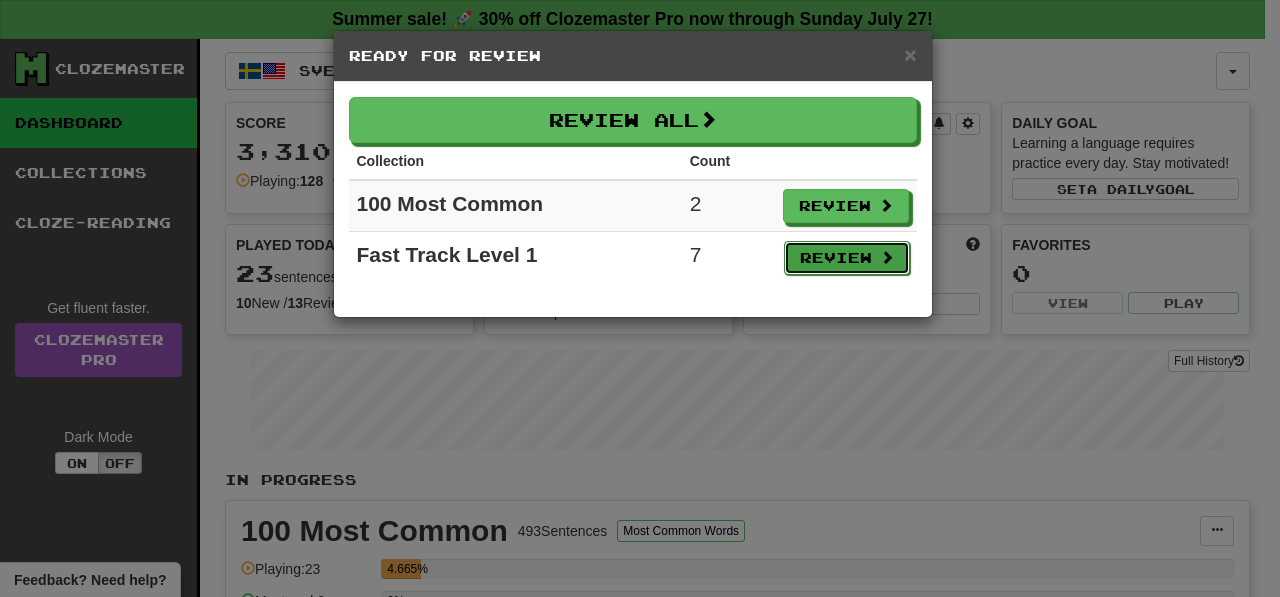 click on "Review" at bounding box center (847, 258) 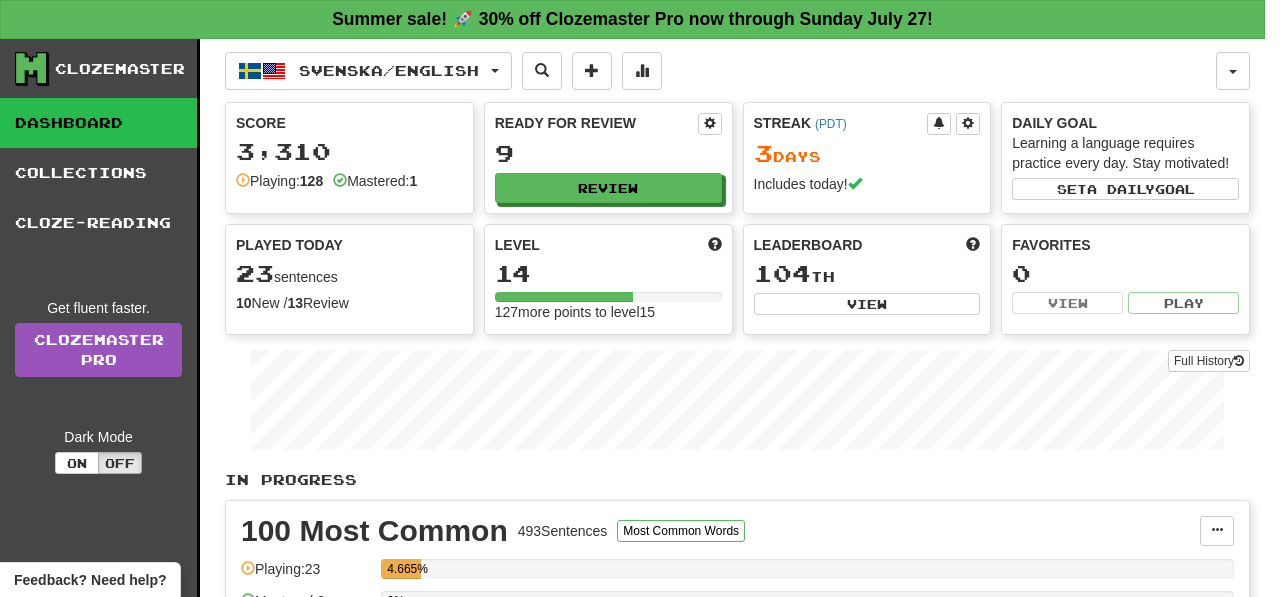 select on "**" 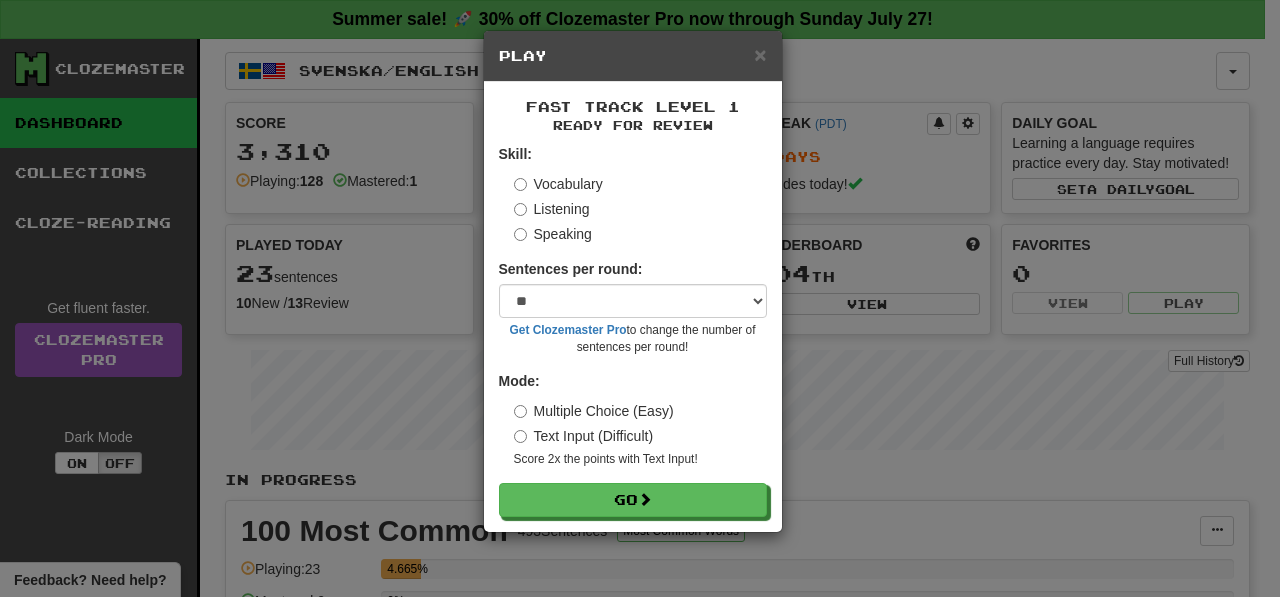 click on "Listening" at bounding box center (552, 209) 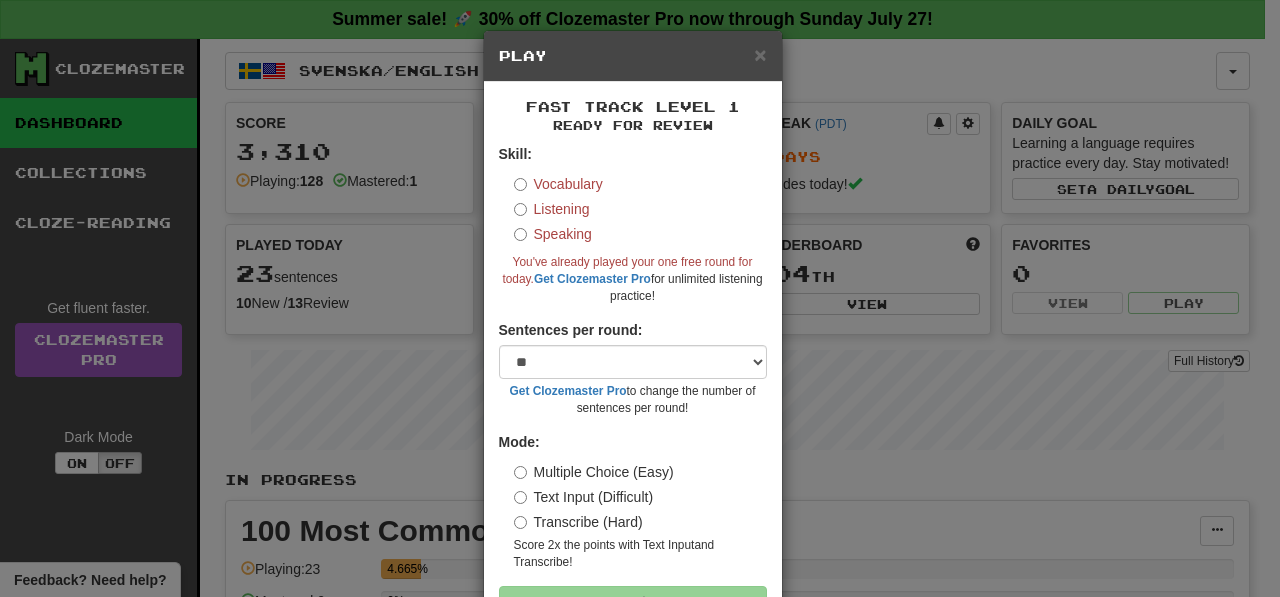 click on "Vocabulary" at bounding box center (558, 184) 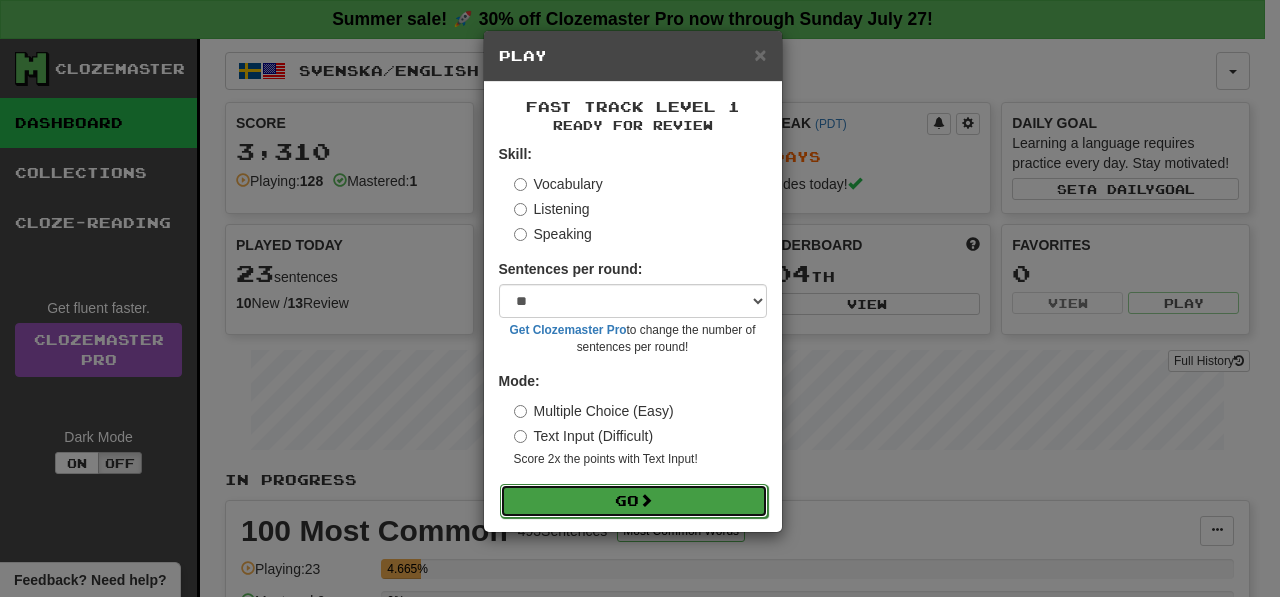 click at bounding box center (646, 500) 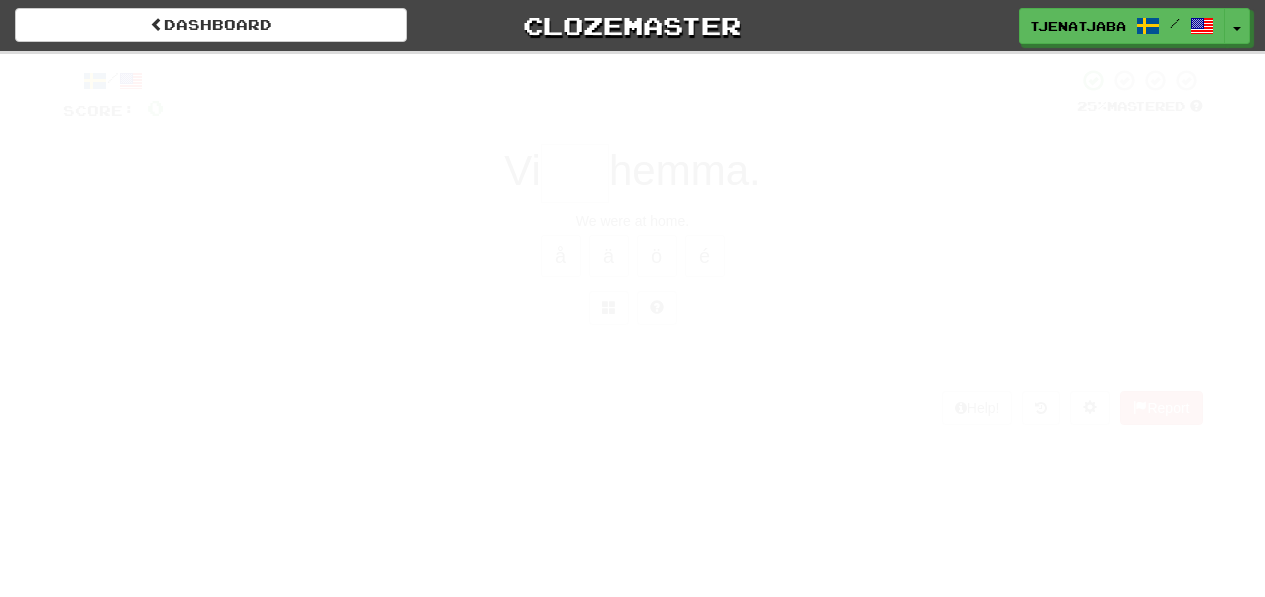 scroll, scrollTop: 0, scrollLeft: 0, axis: both 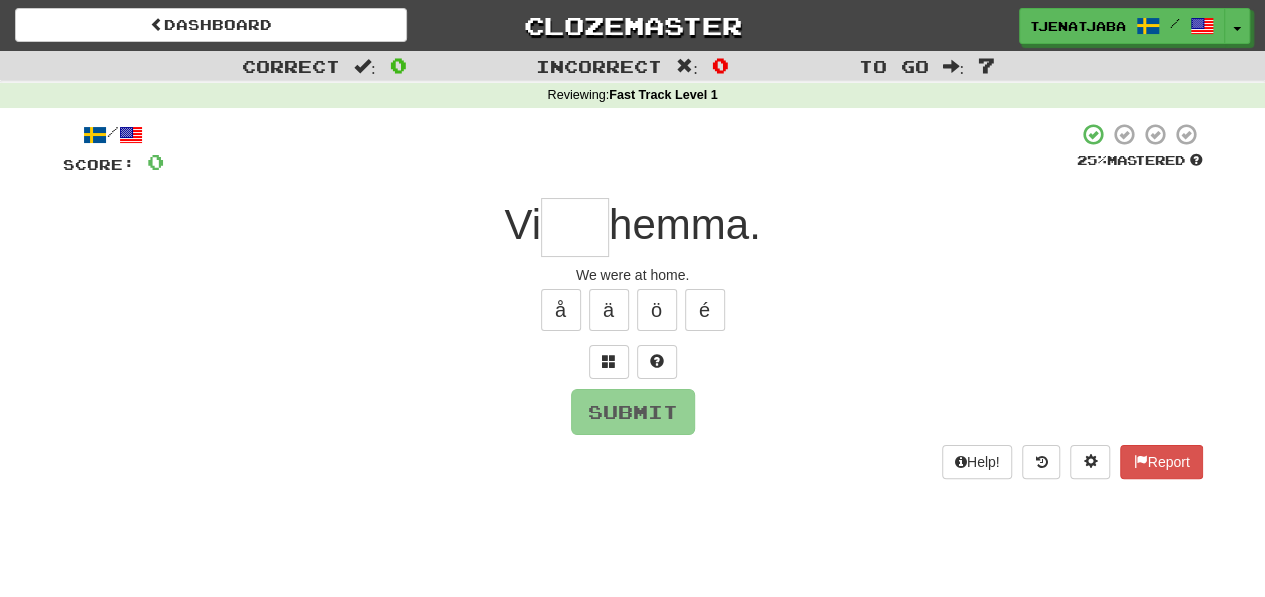 click at bounding box center (575, 227) 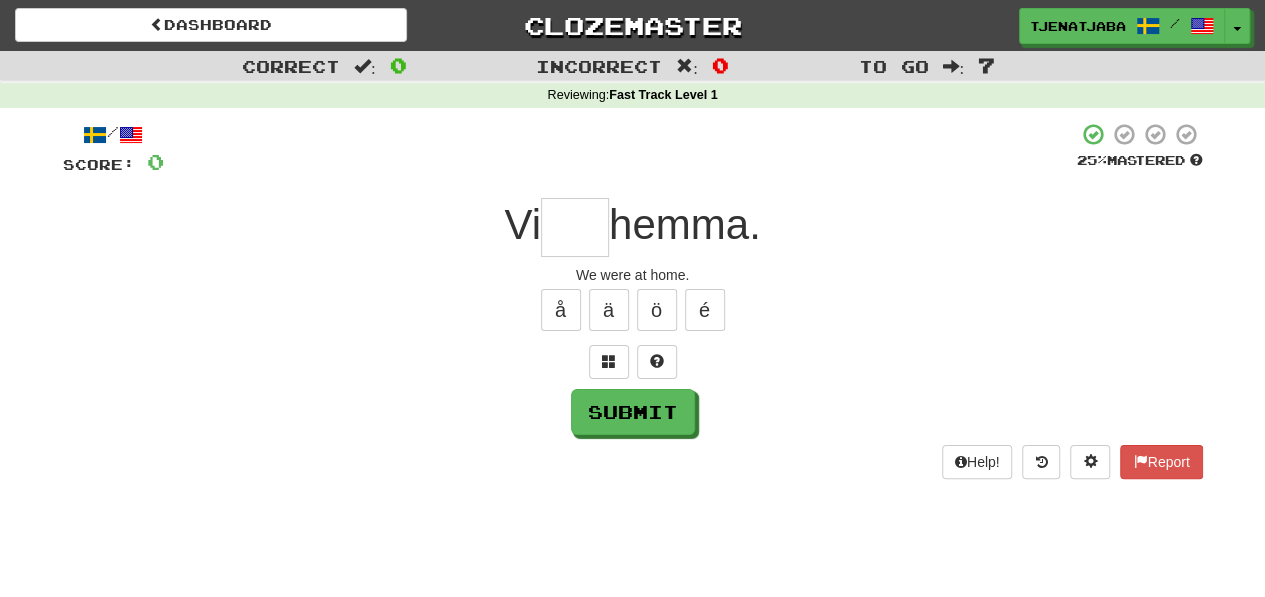 type on "*" 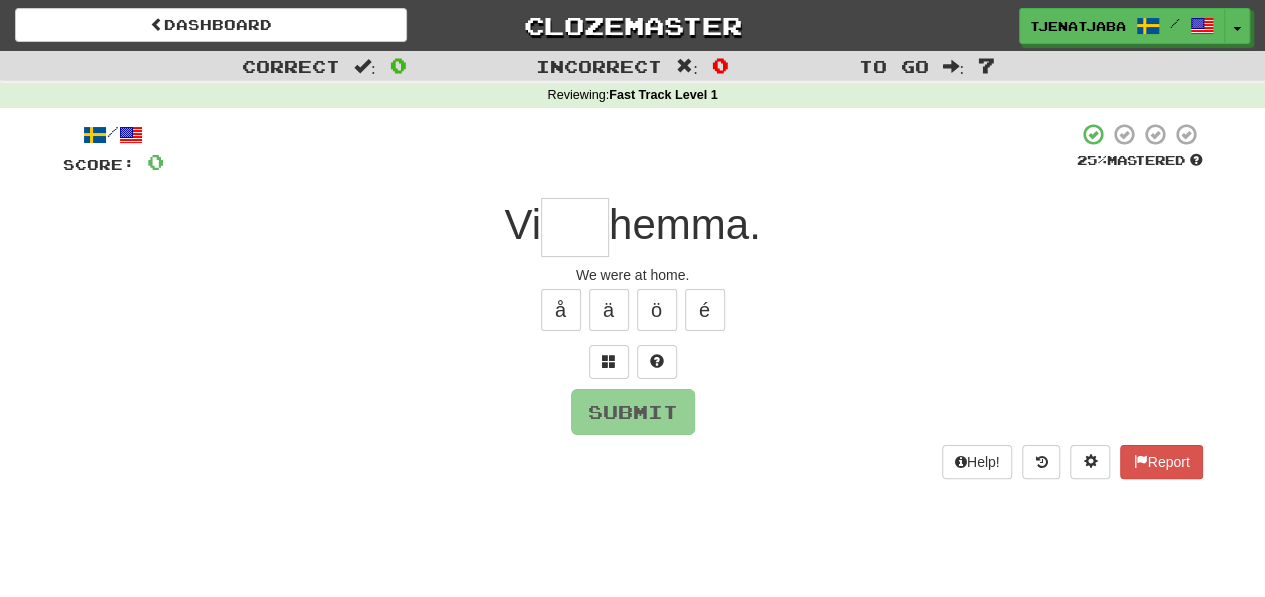 type on "*" 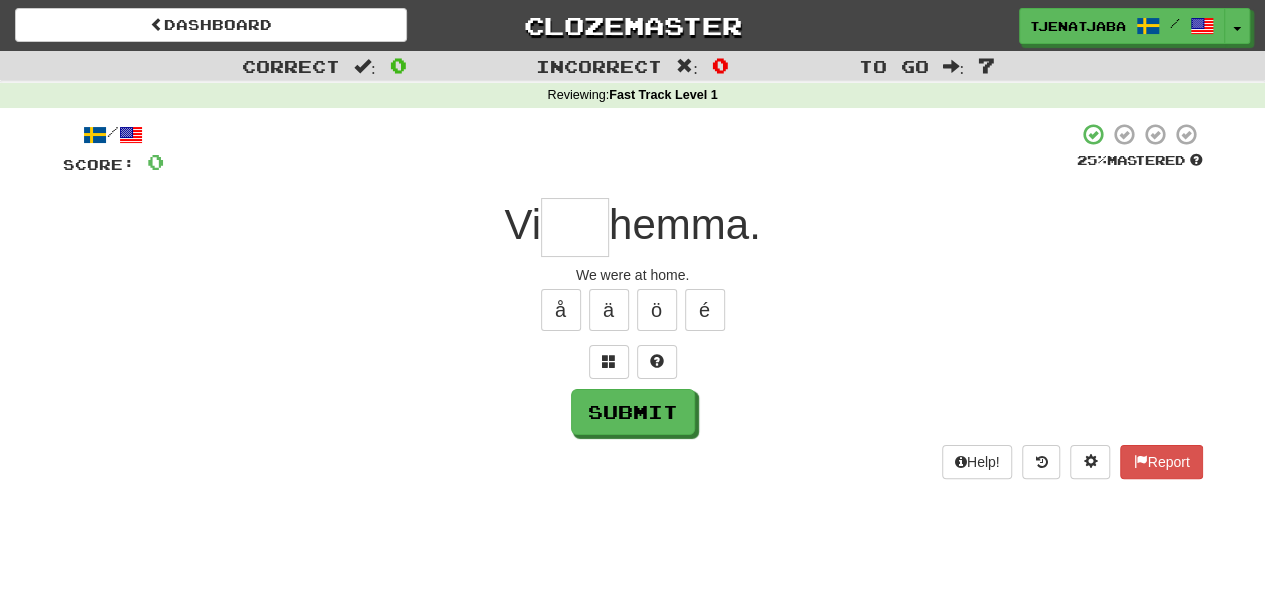 type on "*" 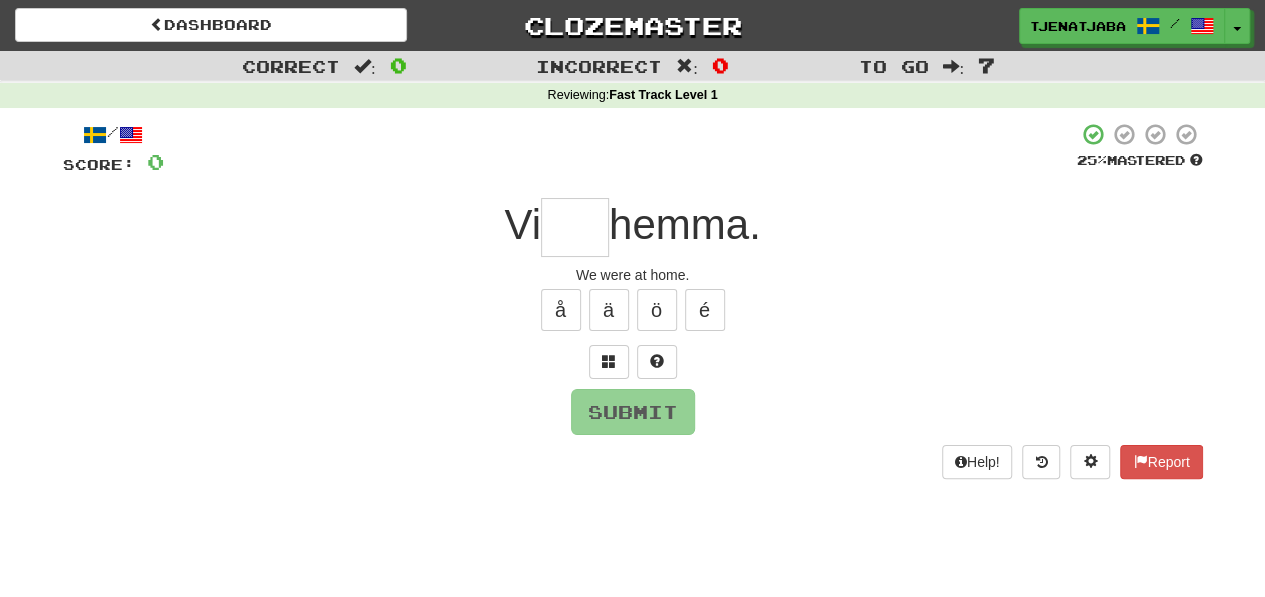type on "*" 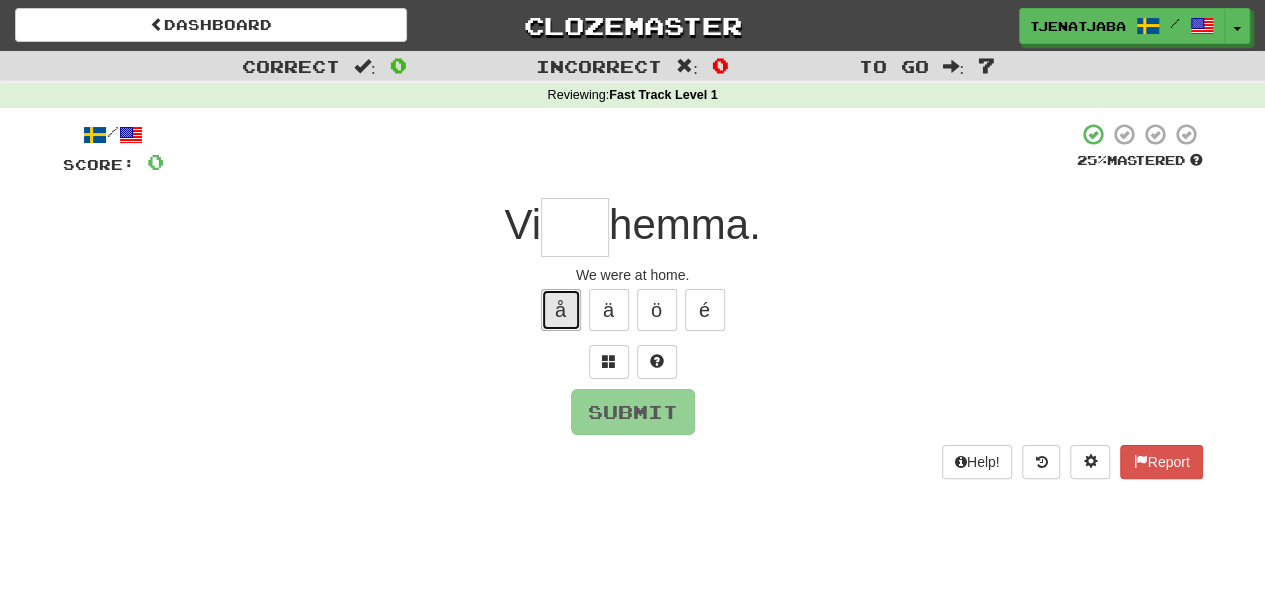 click on "å" at bounding box center [561, 310] 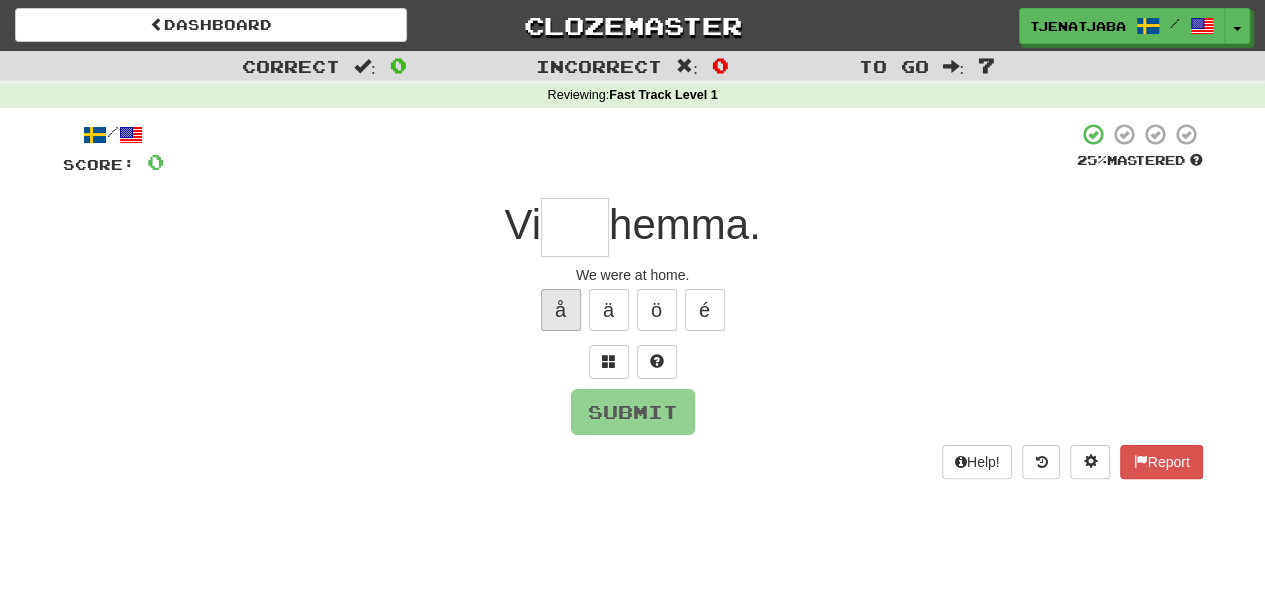 type on "*" 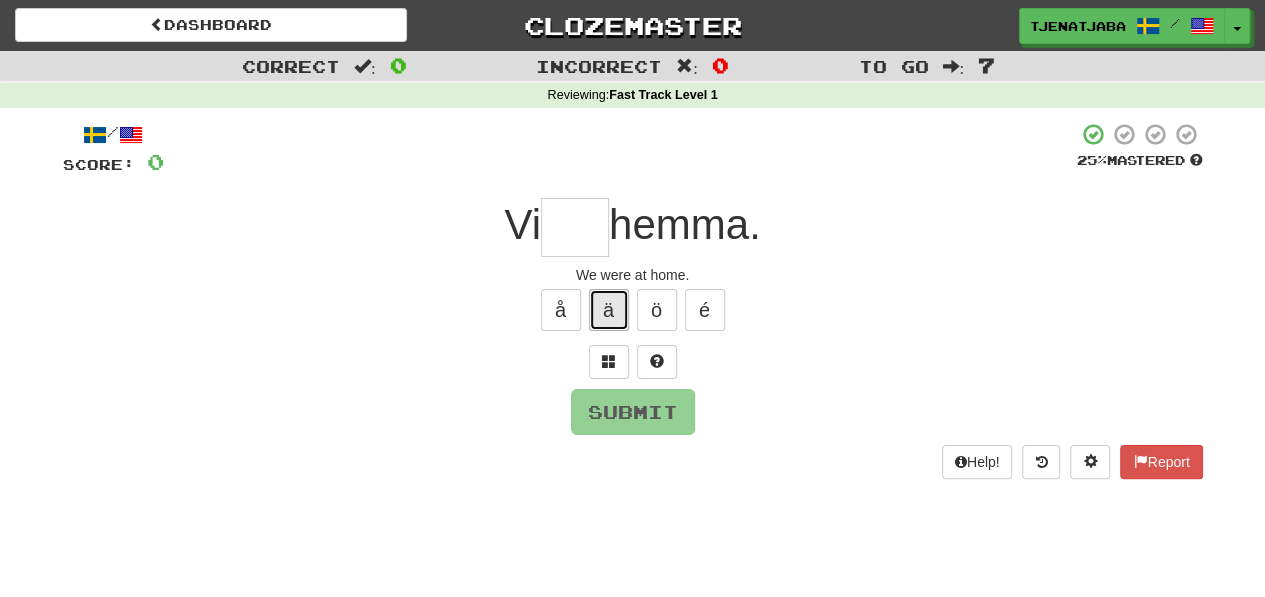 click on "ä" at bounding box center [609, 310] 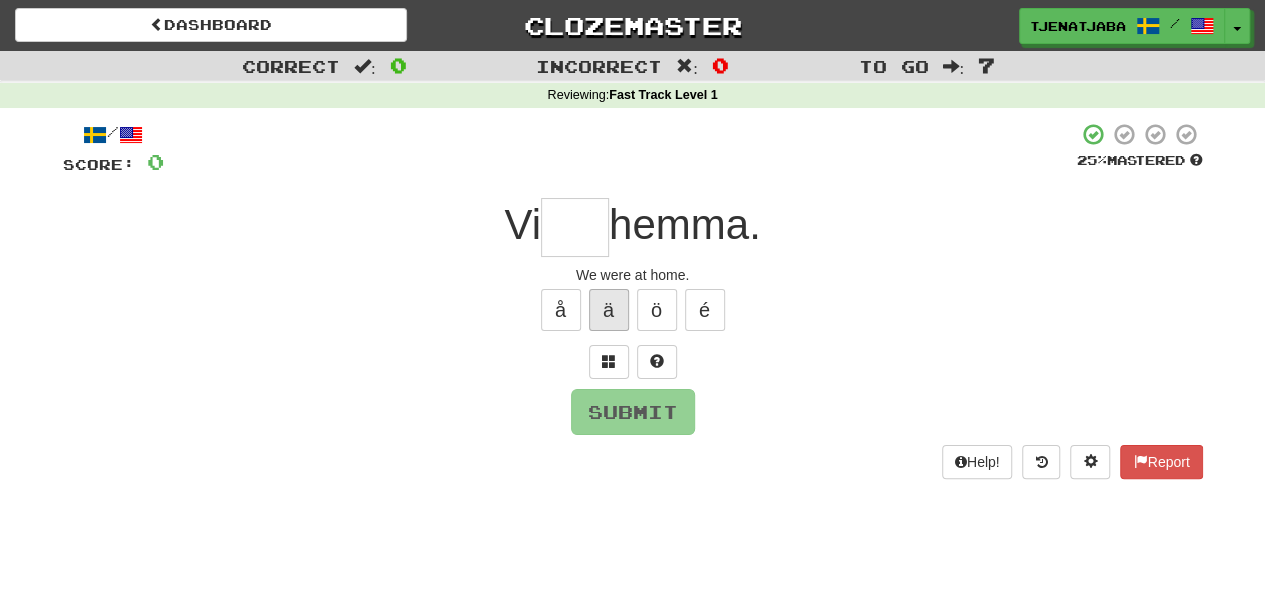 type on "*" 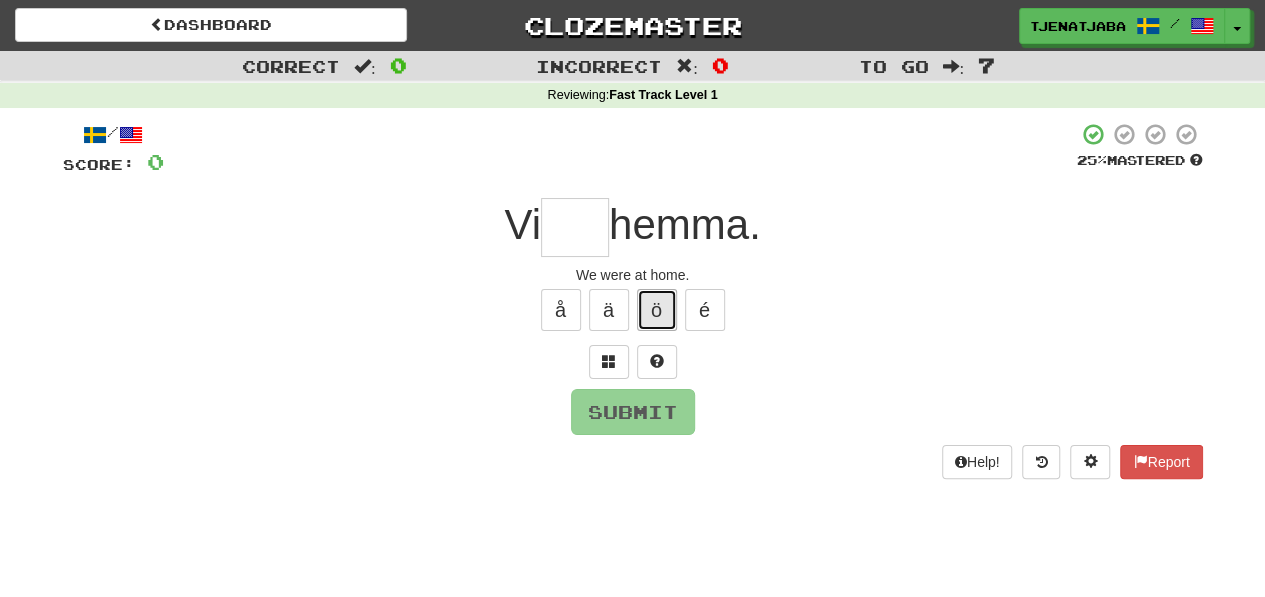 click on "ö" at bounding box center [657, 310] 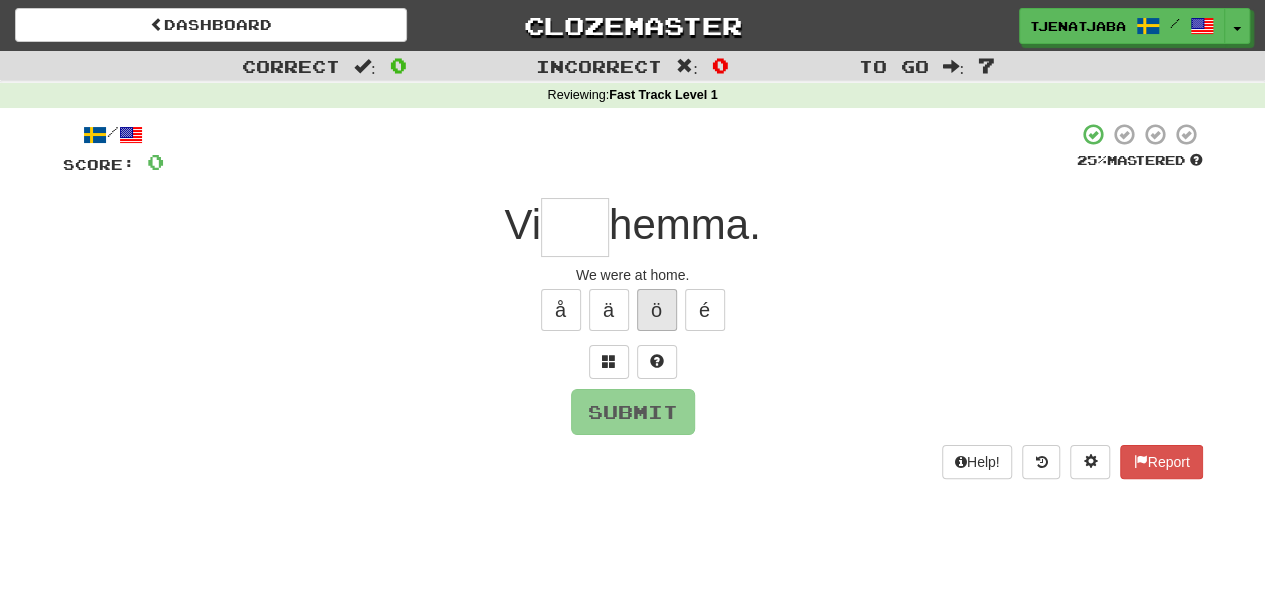 type on "*" 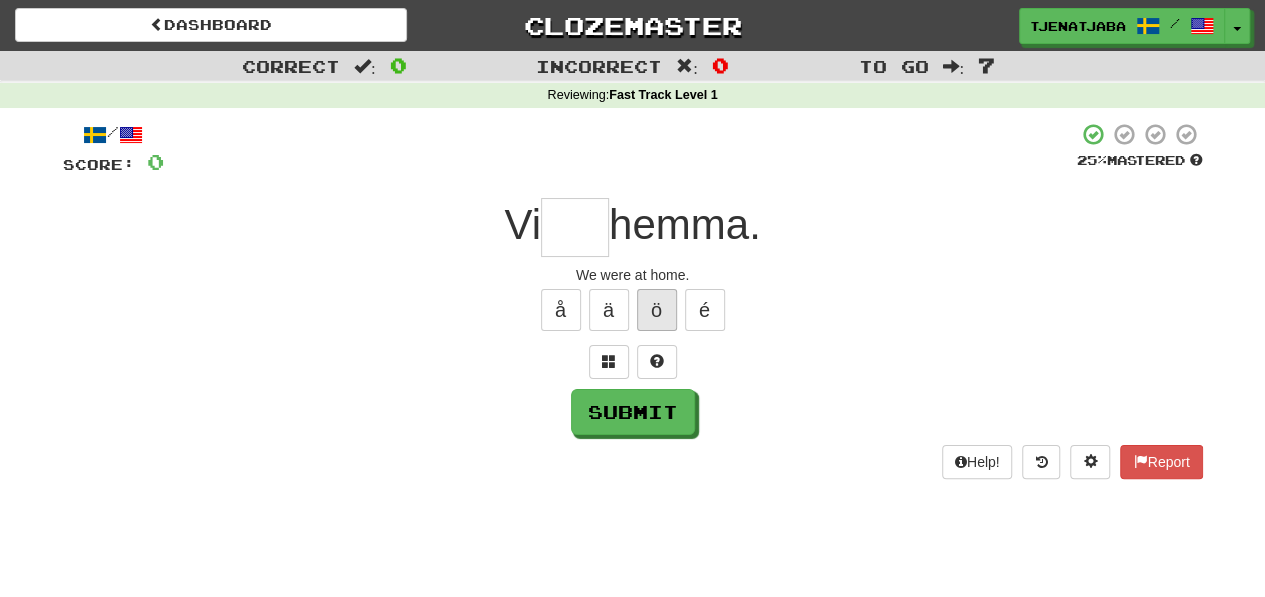 type on "*" 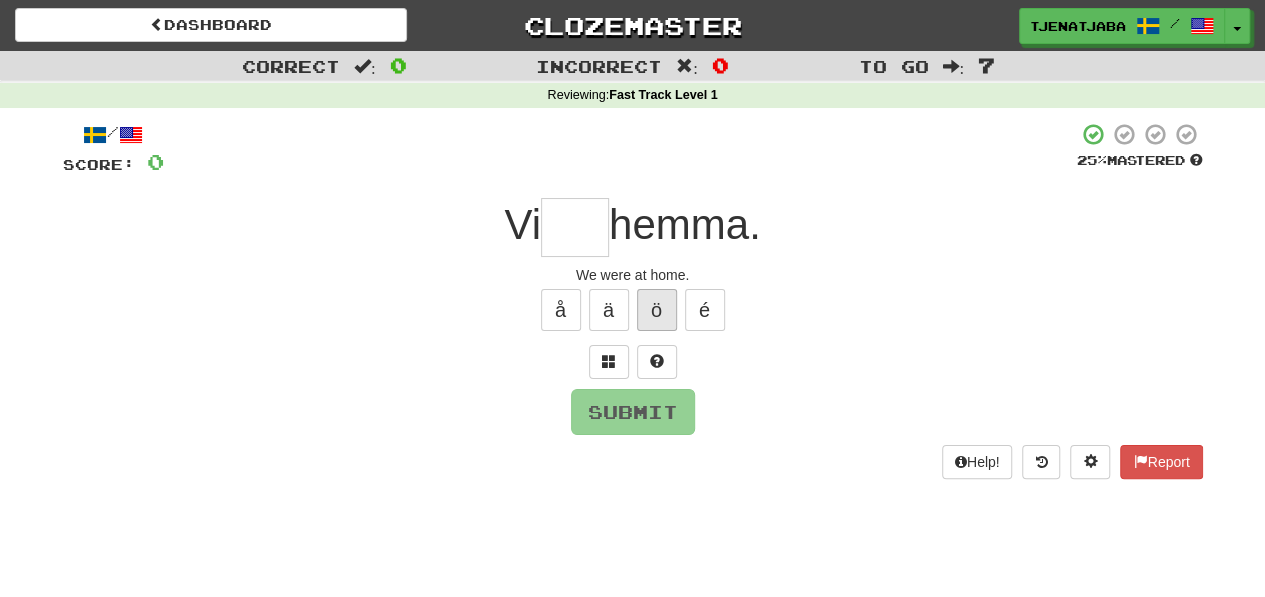 type on "*" 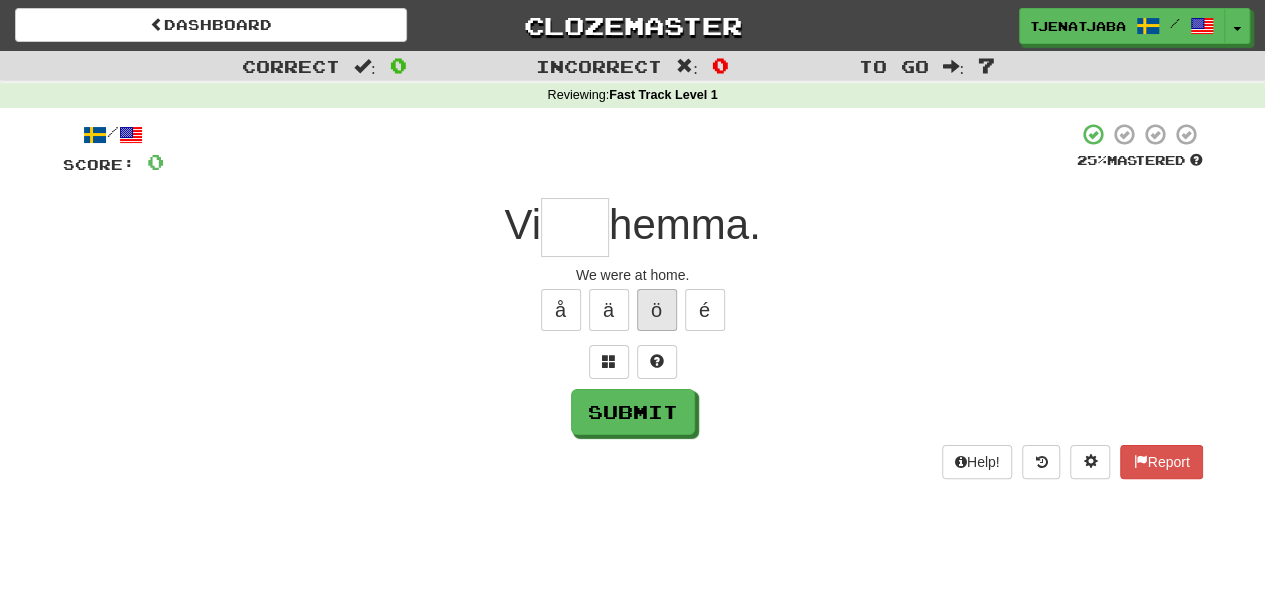 type on "*" 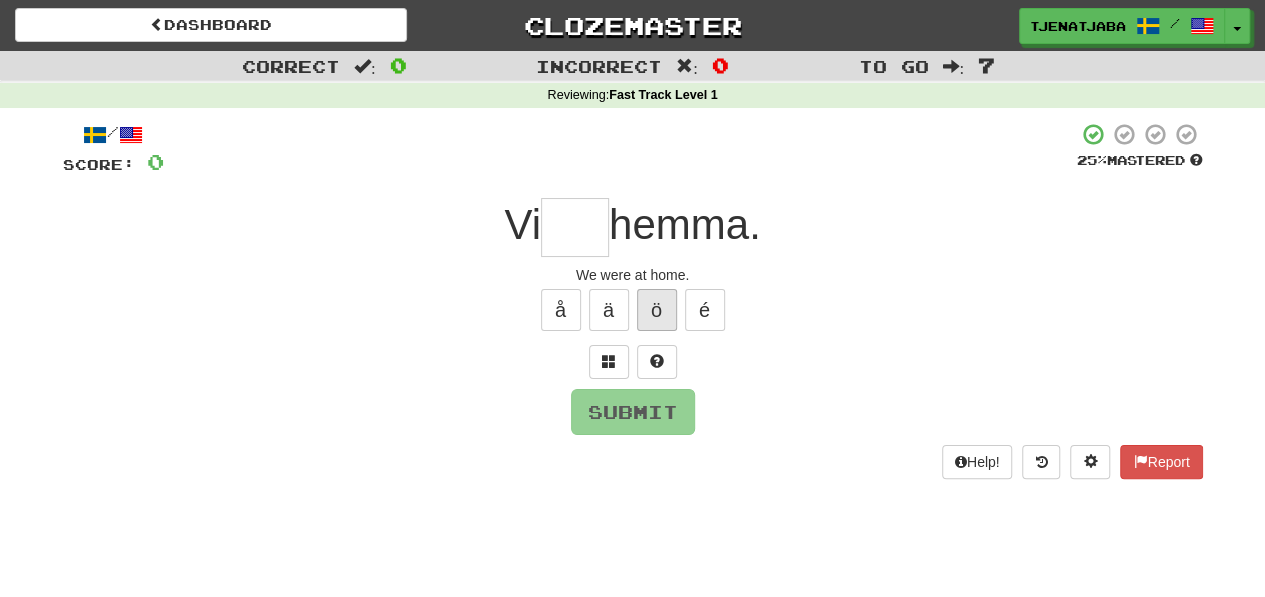 type on "*" 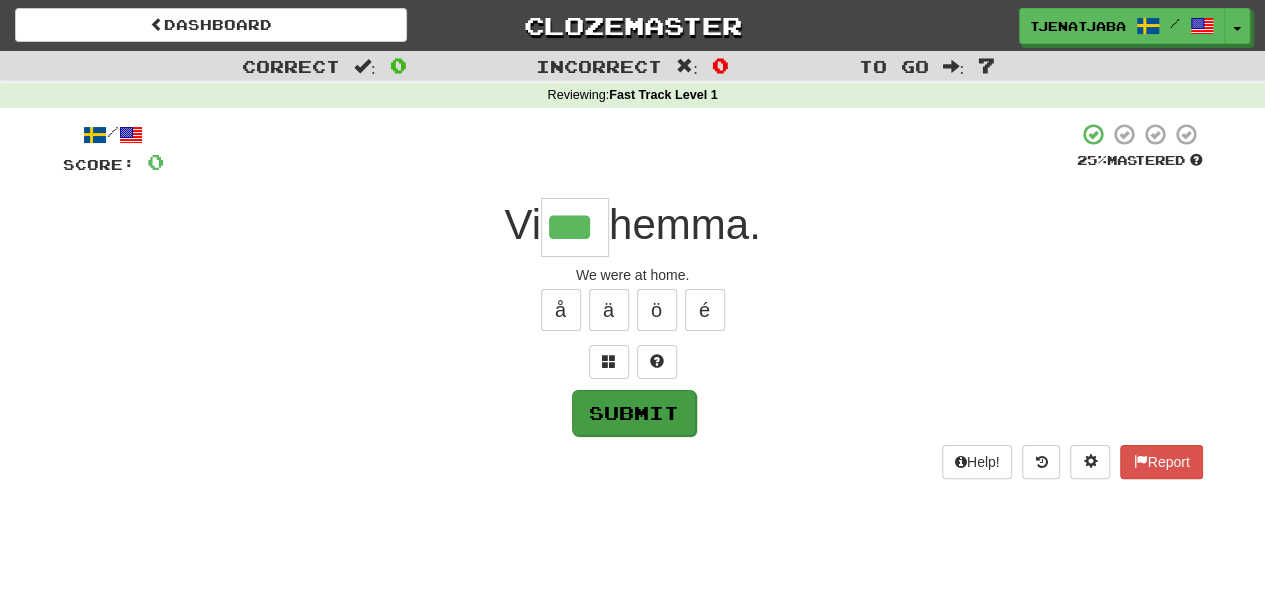 type on "***" 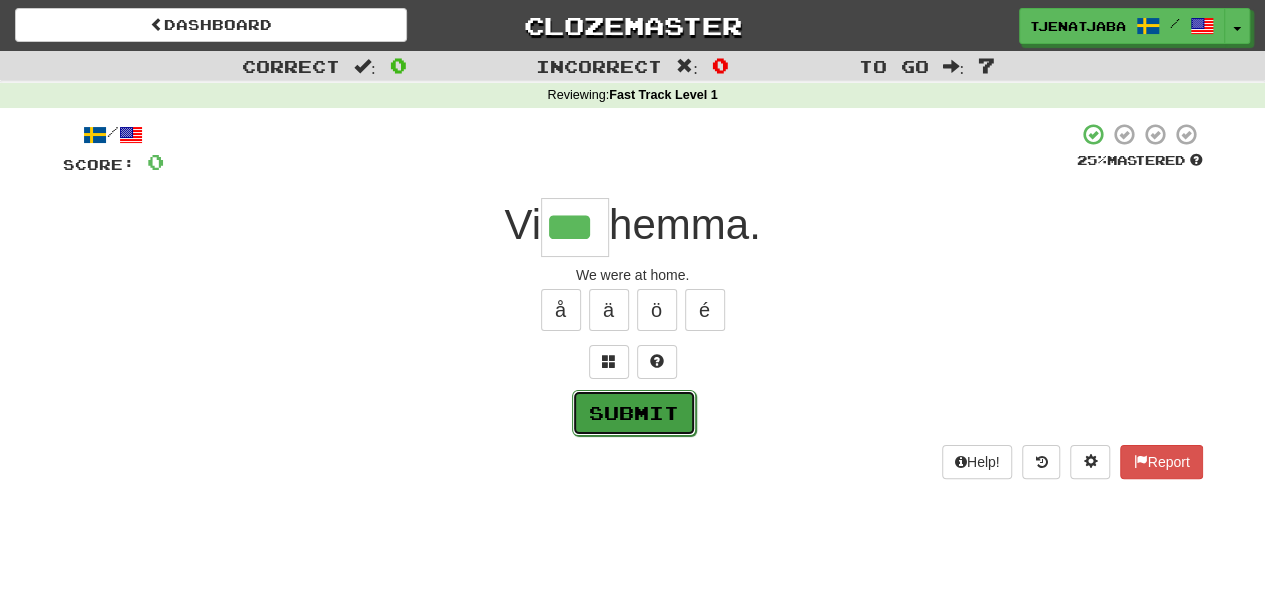 click on "Submit" at bounding box center [634, 413] 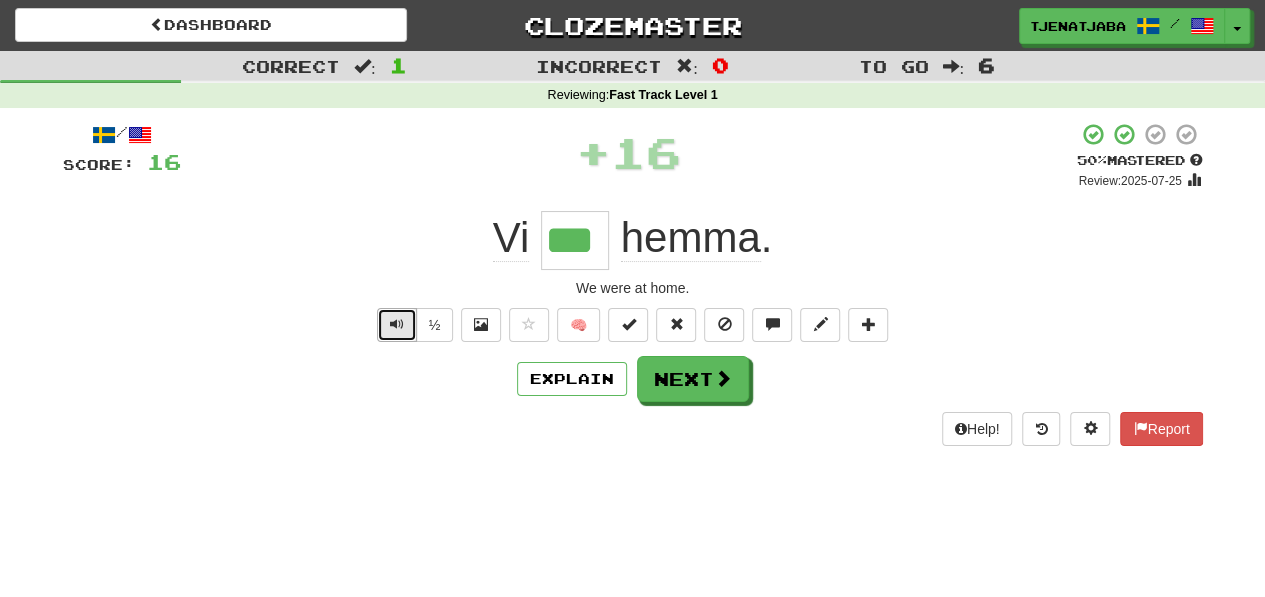 click at bounding box center (397, 325) 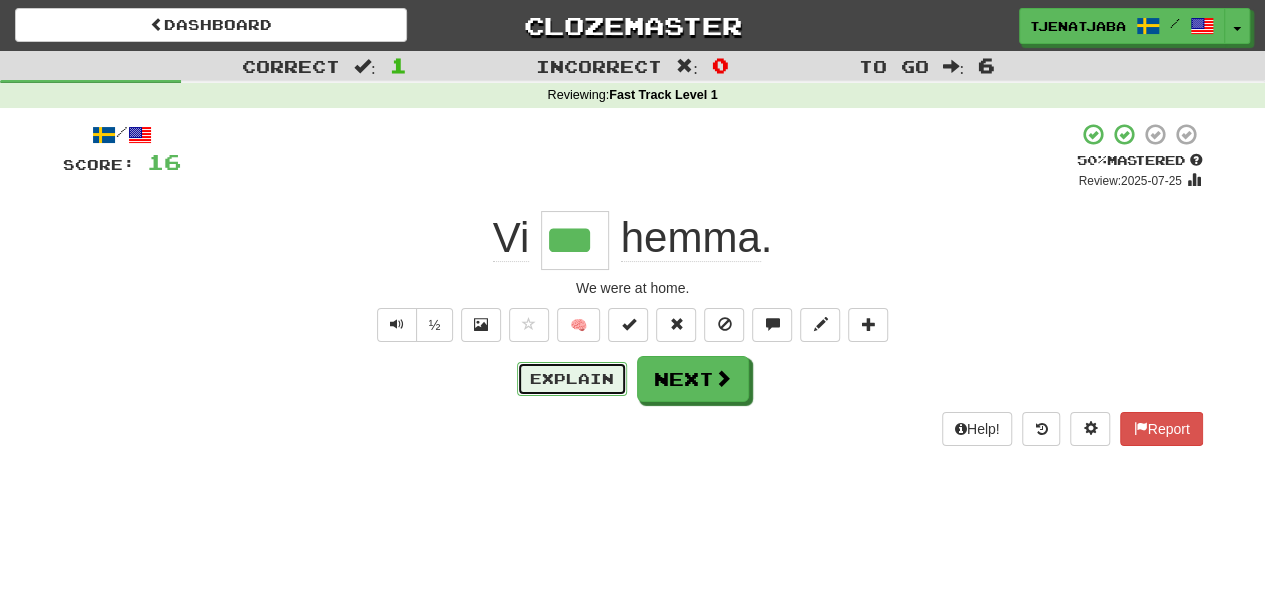 click on "Explain" at bounding box center [572, 379] 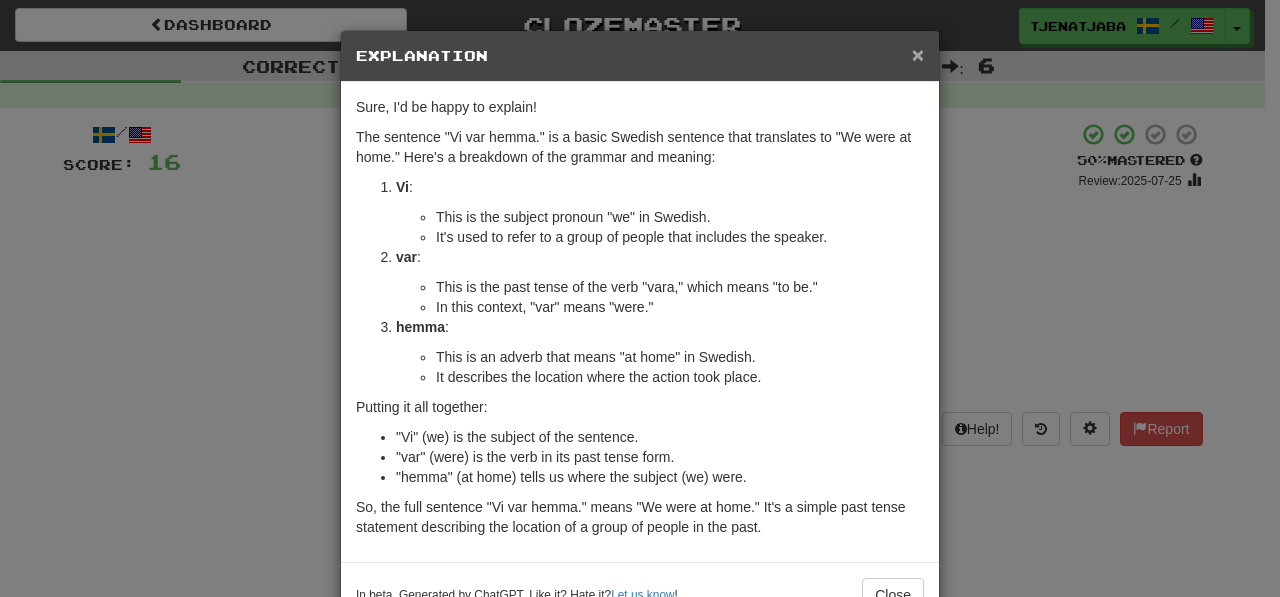 click on "×" at bounding box center (918, 54) 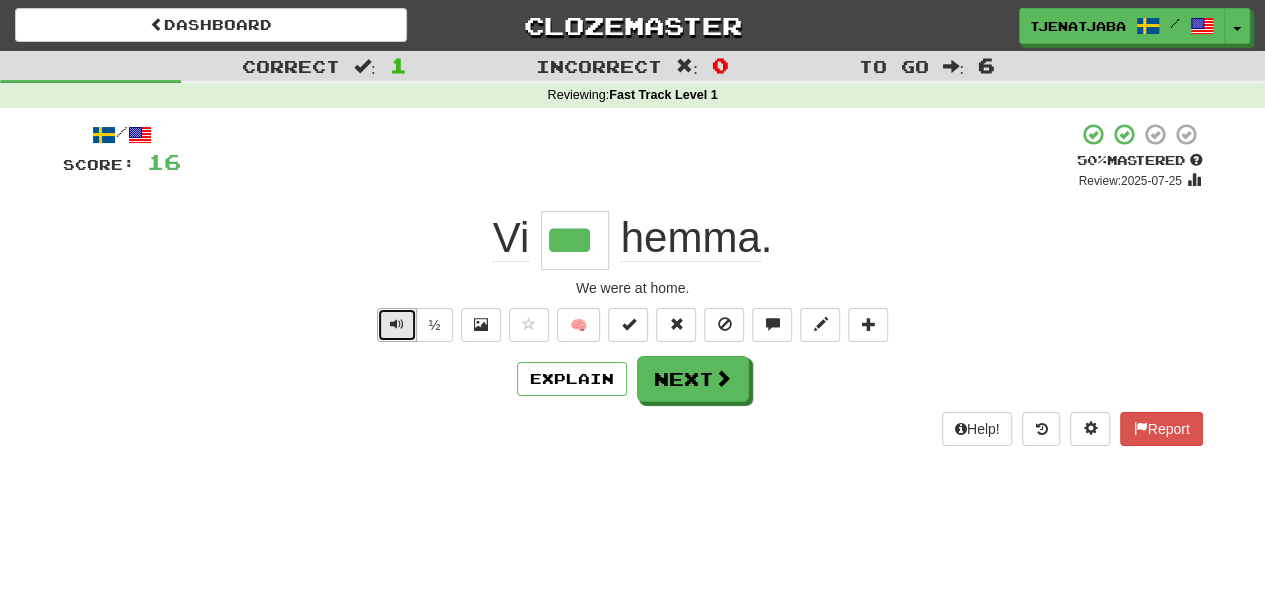 click at bounding box center [397, 324] 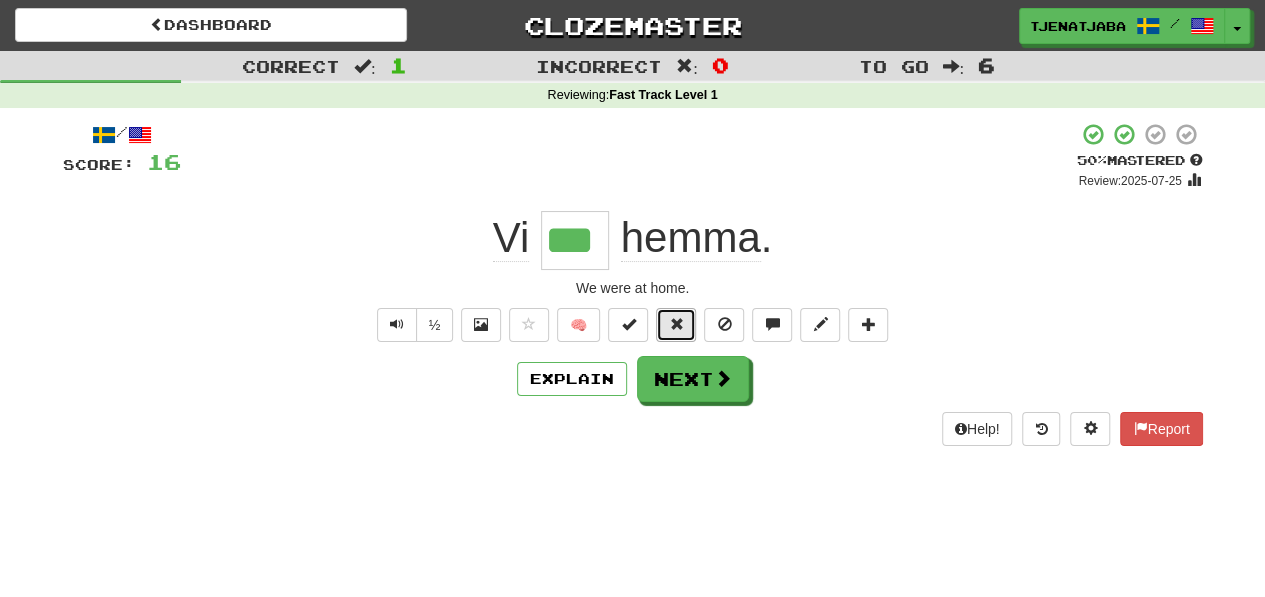 click at bounding box center (676, 324) 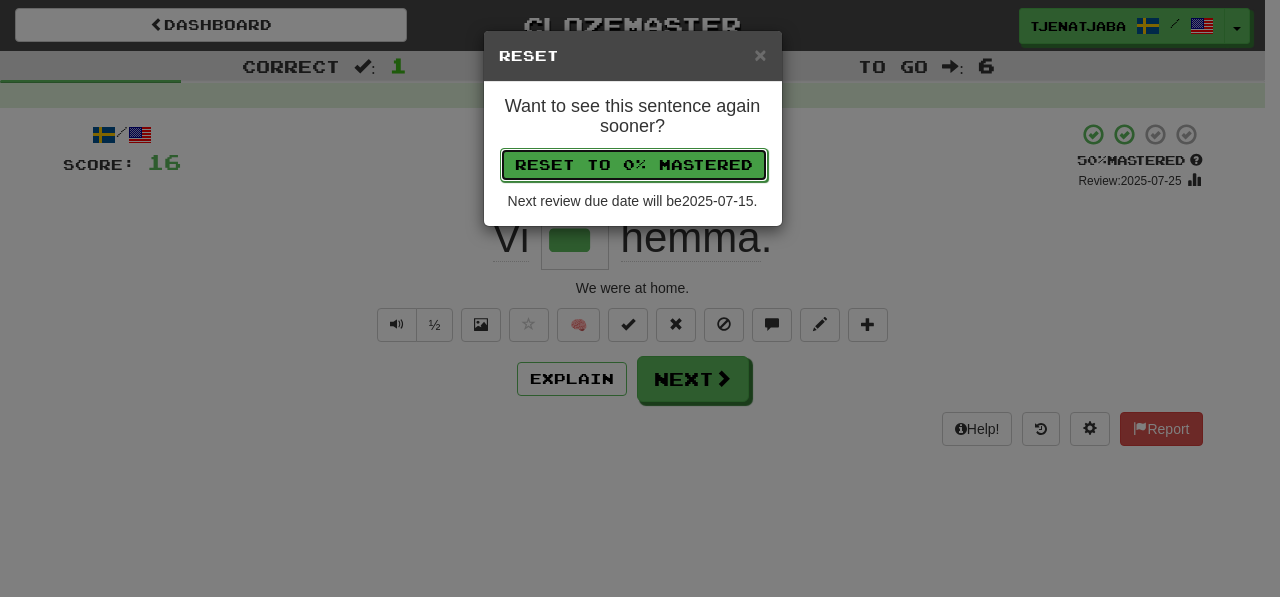 click on "Reset to 0% Mastered" at bounding box center (634, 165) 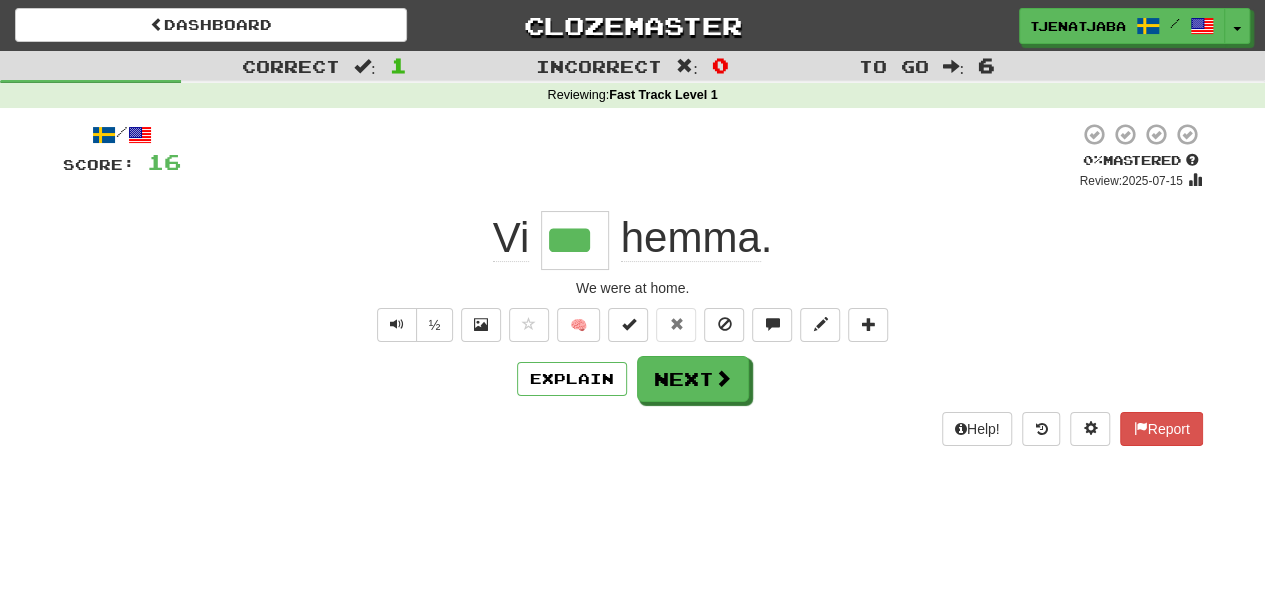 click on "/  Score:   16 + 16 0 %  Mastered Review:  2025-07-15 Vi   ***   hemma . We were at home. ½ 🧠 Explain Next  Help!  Report" at bounding box center [633, 284] 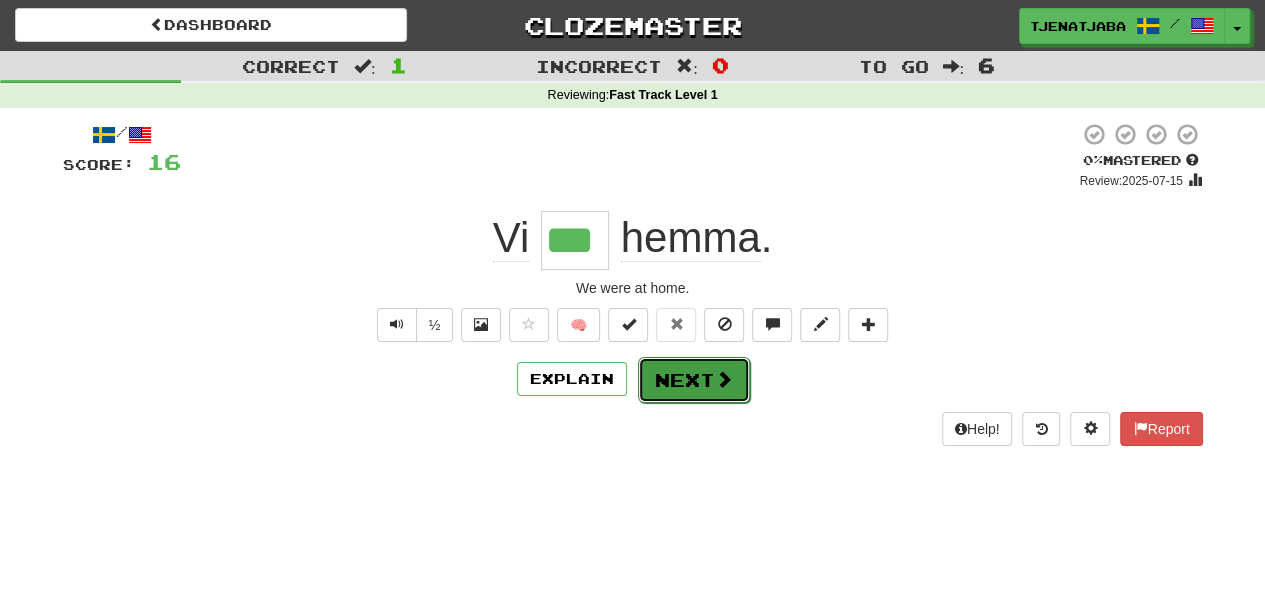 click on "Next" at bounding box center (694, 380) 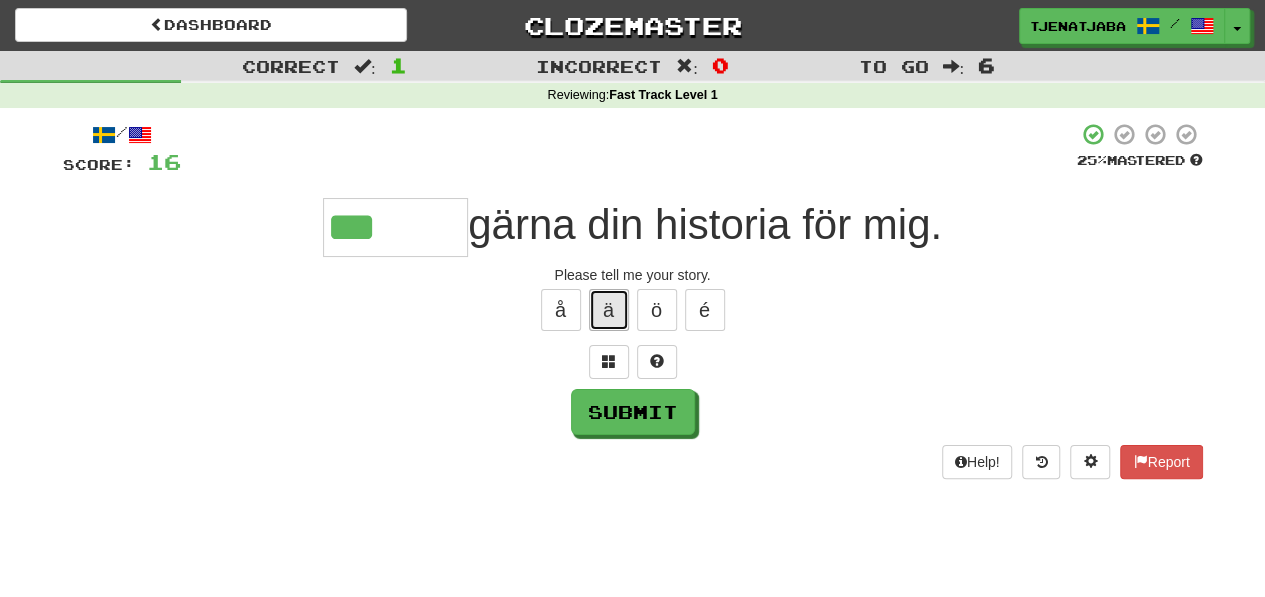click on "ä" at bounding box center [609, 310] 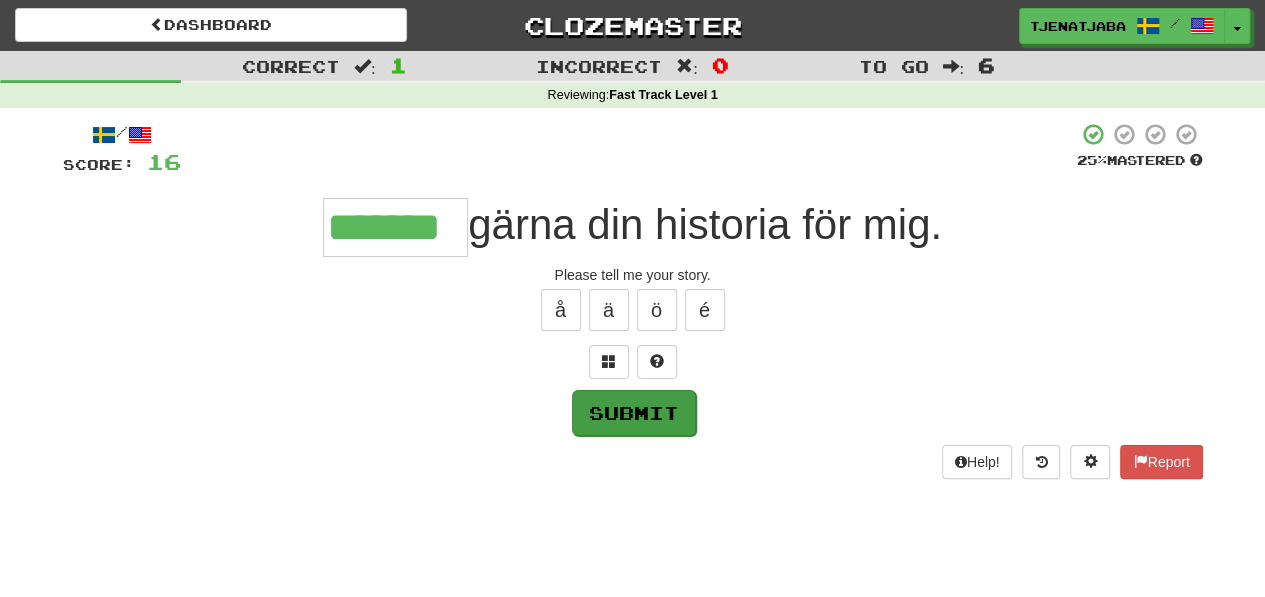 type on "*******" 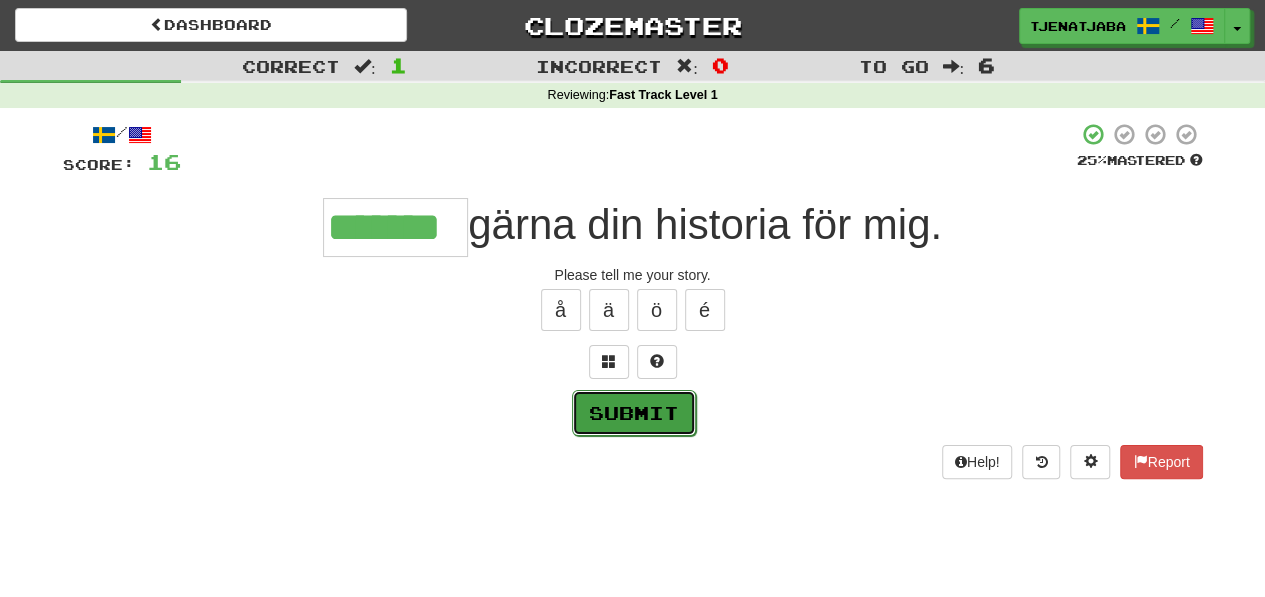 click on "Submit" at bounding box center [634, 413] 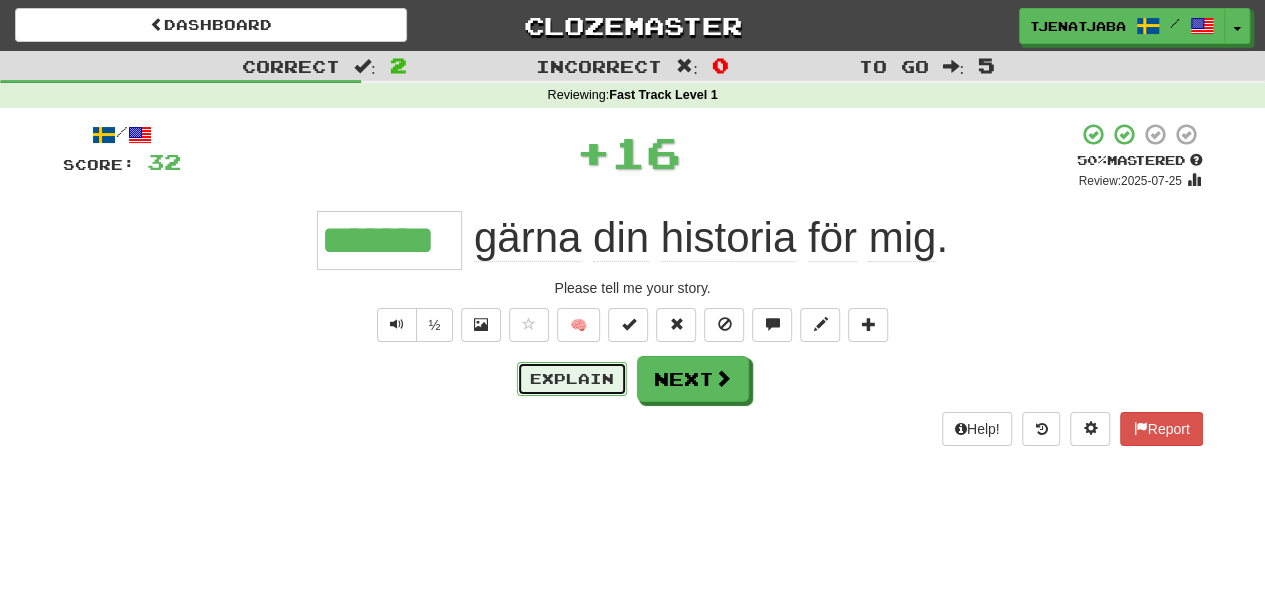 click on "Explain" at bounding box center (572, 379) 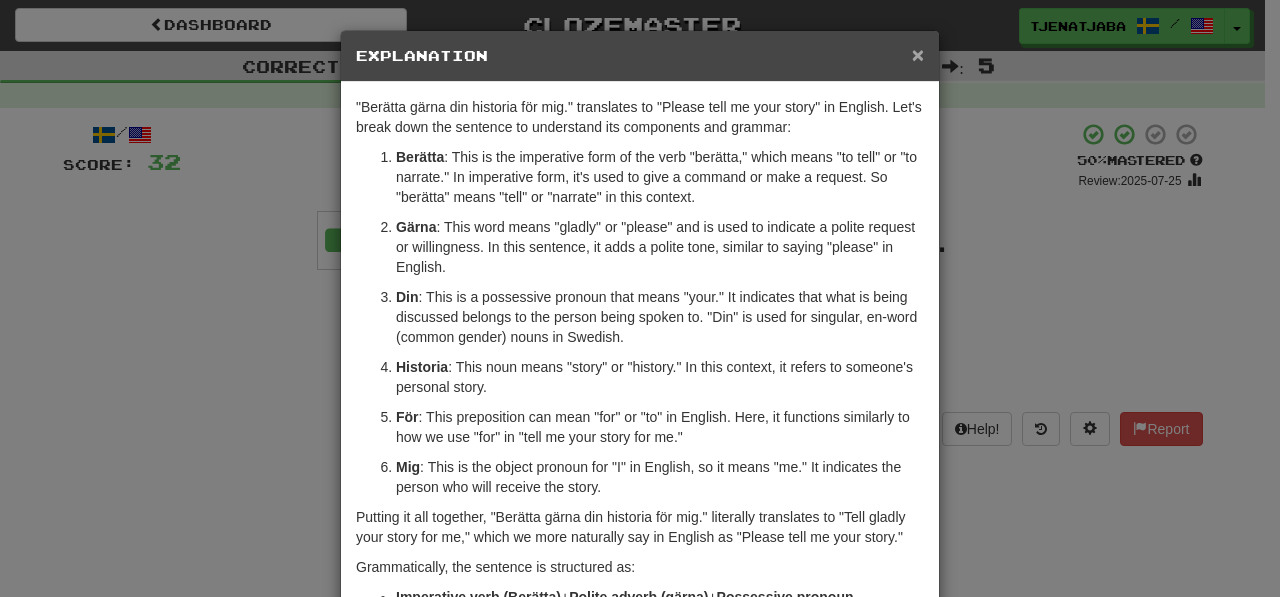 click on "×" at bounding box center (918, 54) 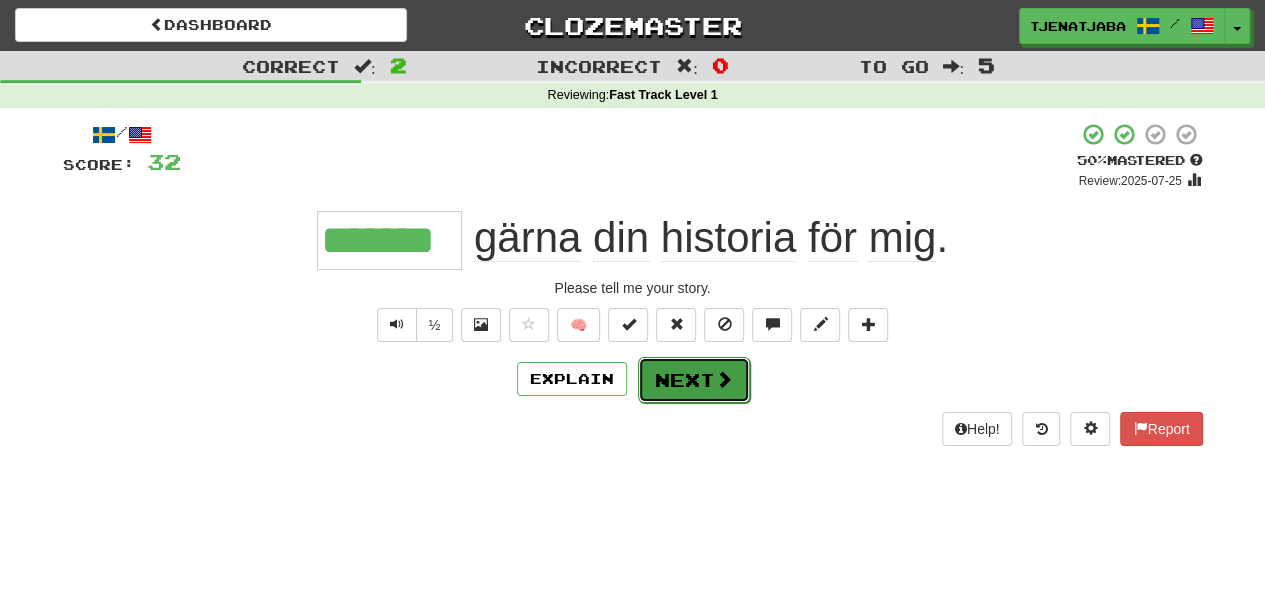 click on "Next" at bounding box center (694, 380) 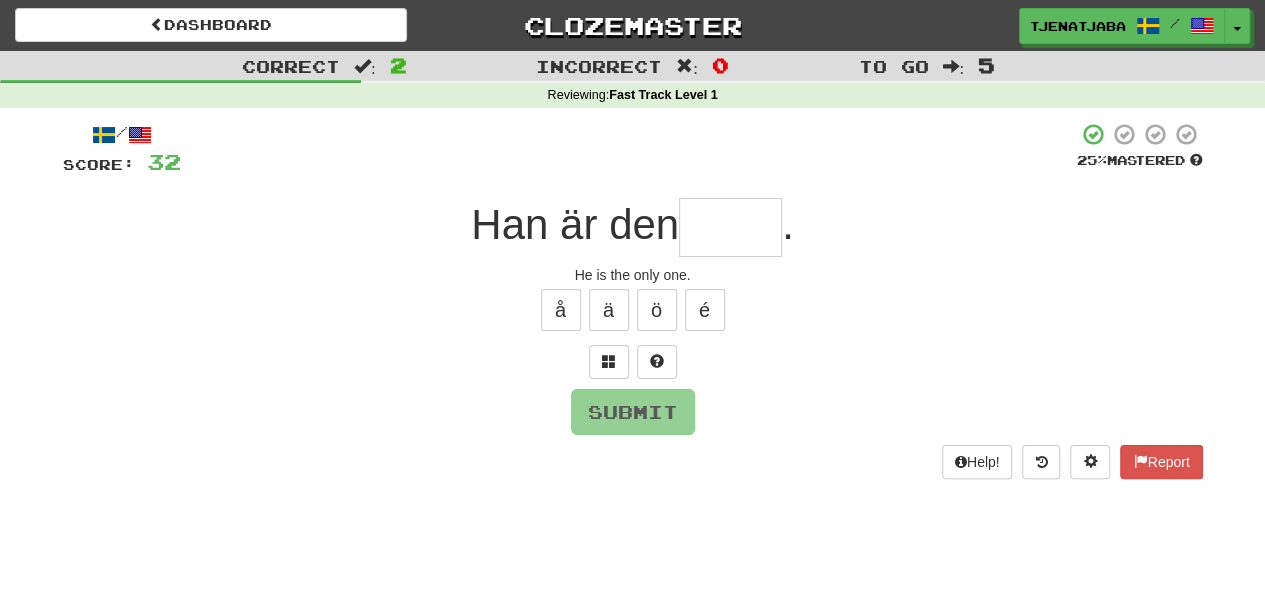 click at bounding box center (730, 227) 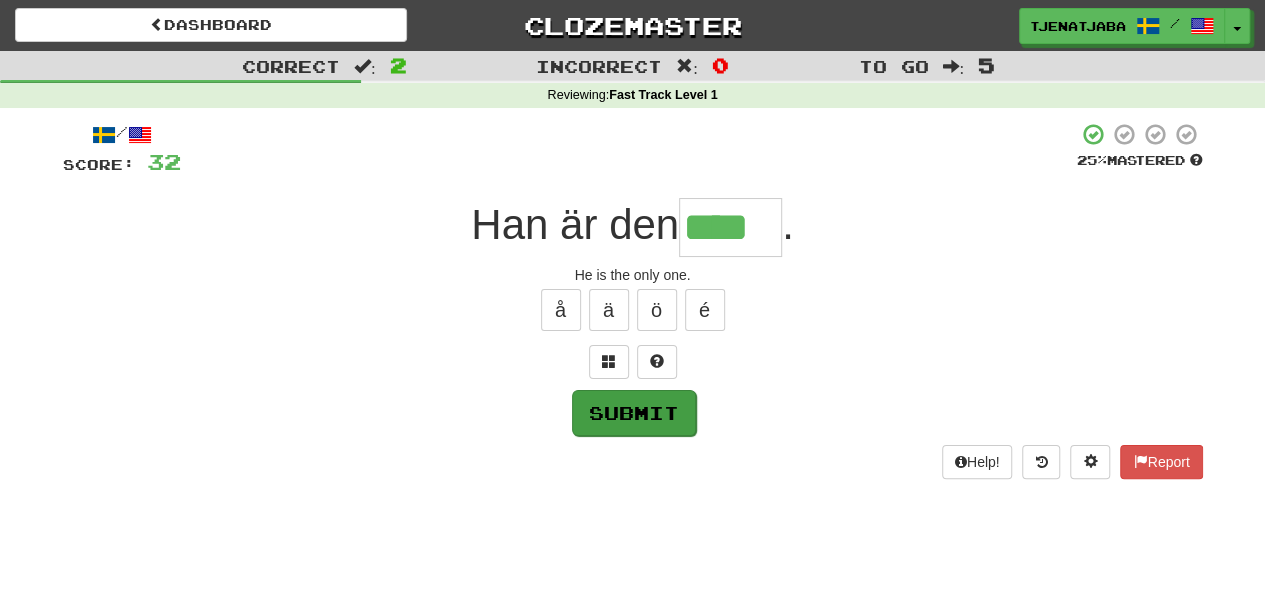 type on "****" 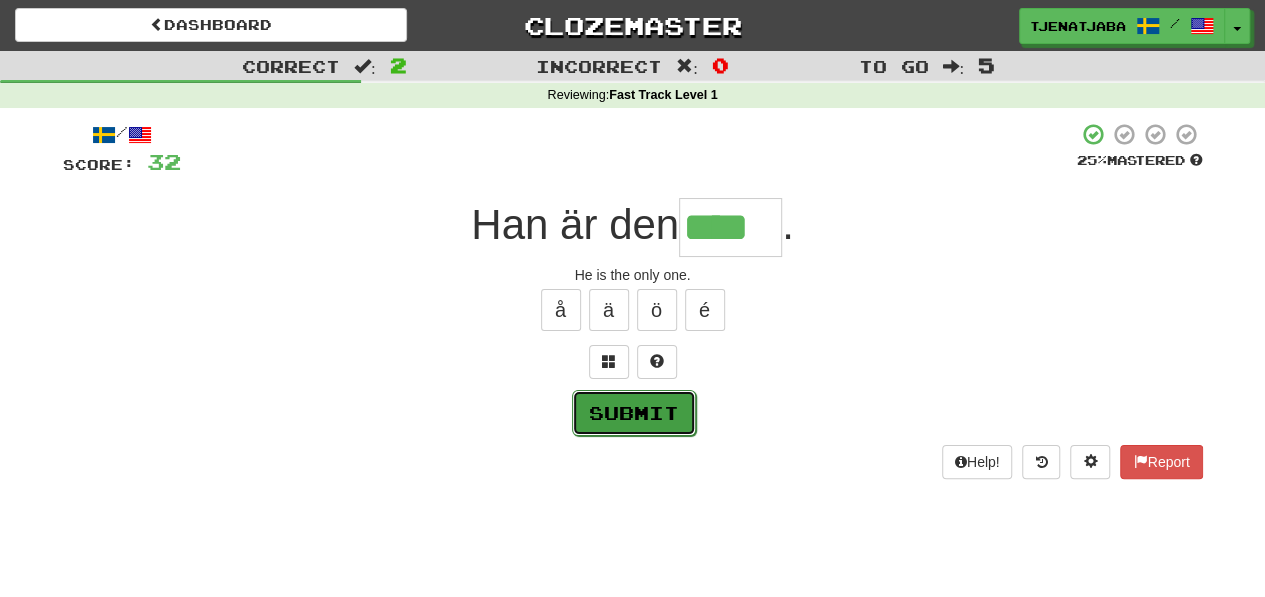 click on "Submit" at bounding box center (634, 413) 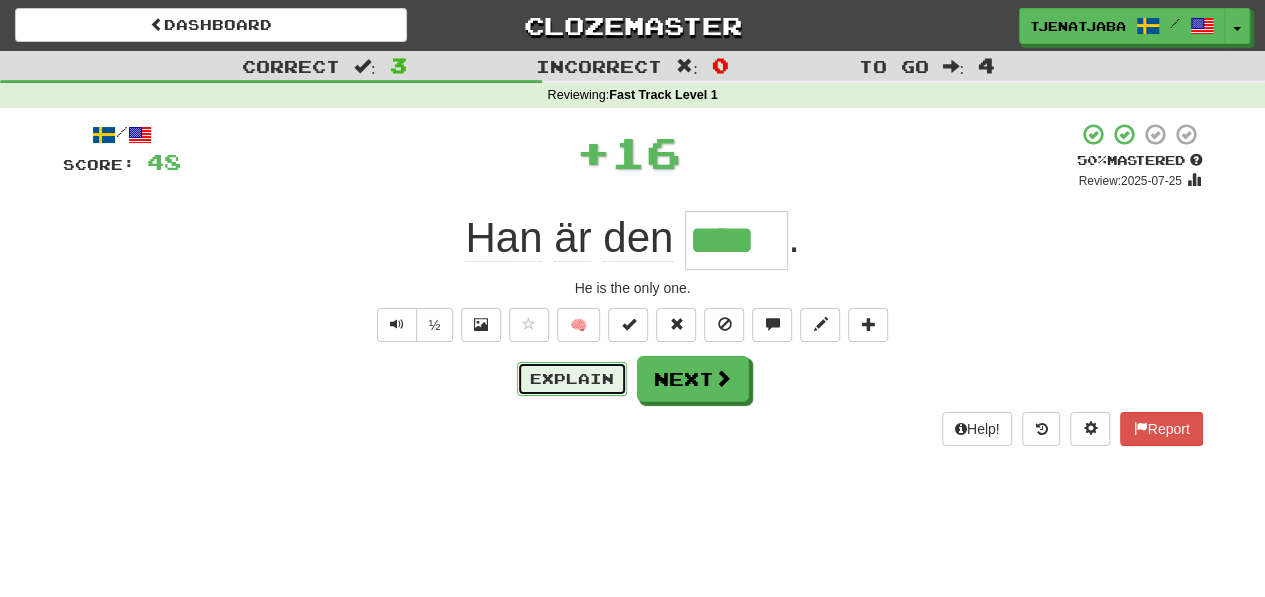 click on "Explain" at bounding box center [572, 379] 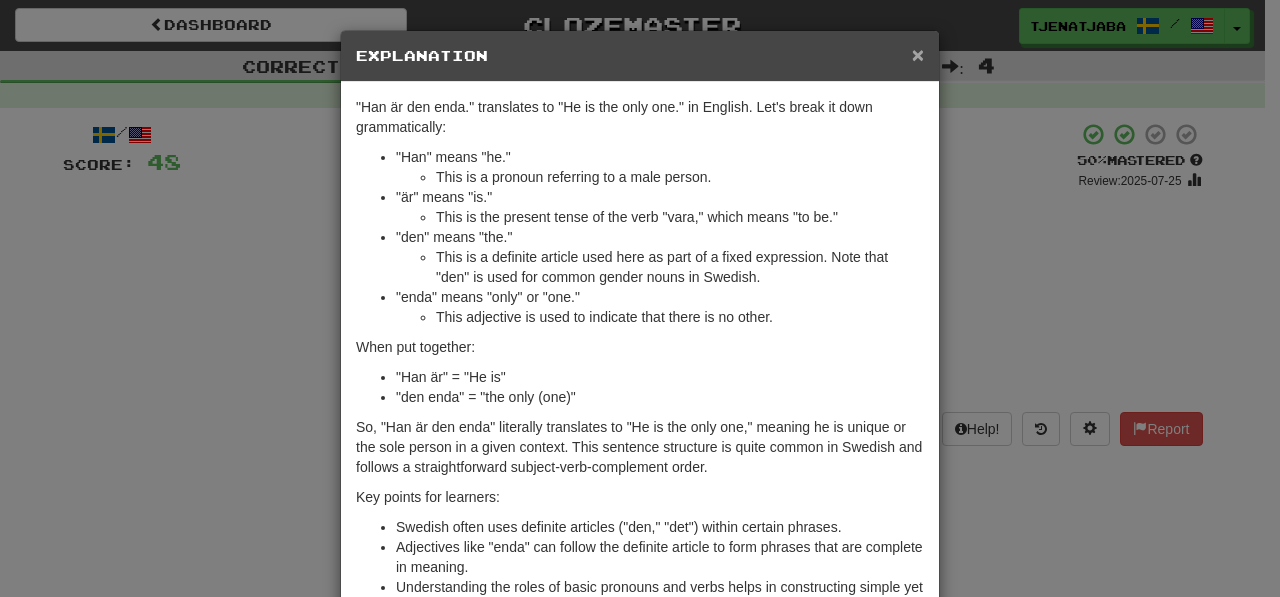 click on "×" at bounding box center (918, 54) 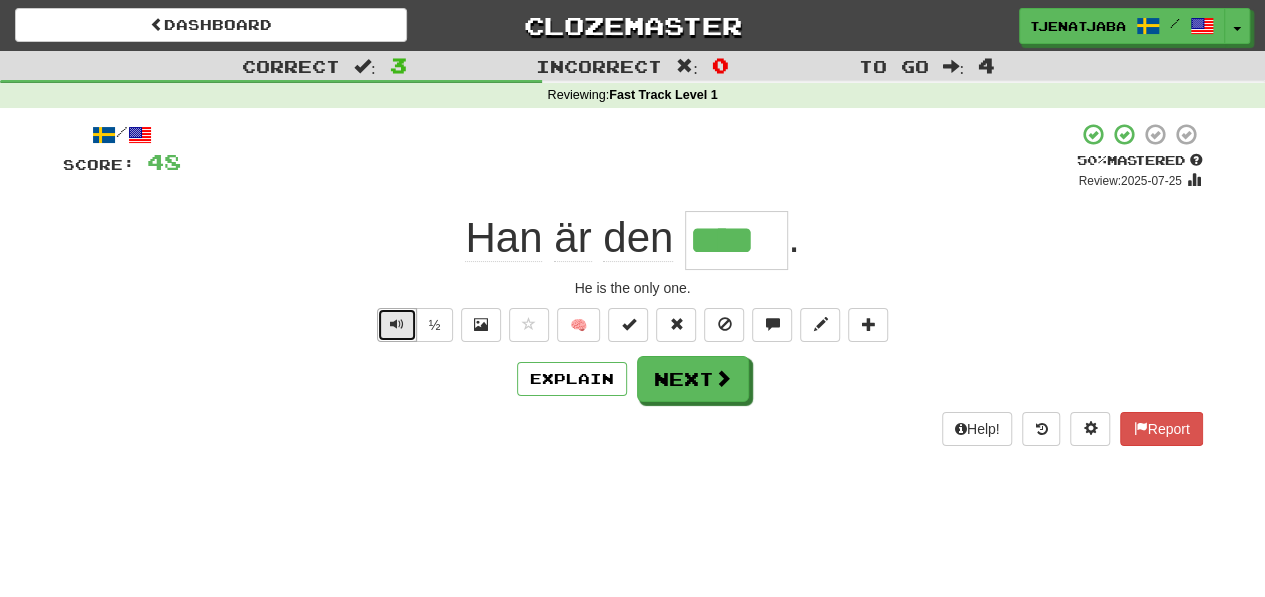 click at bounding box center [397, 324] 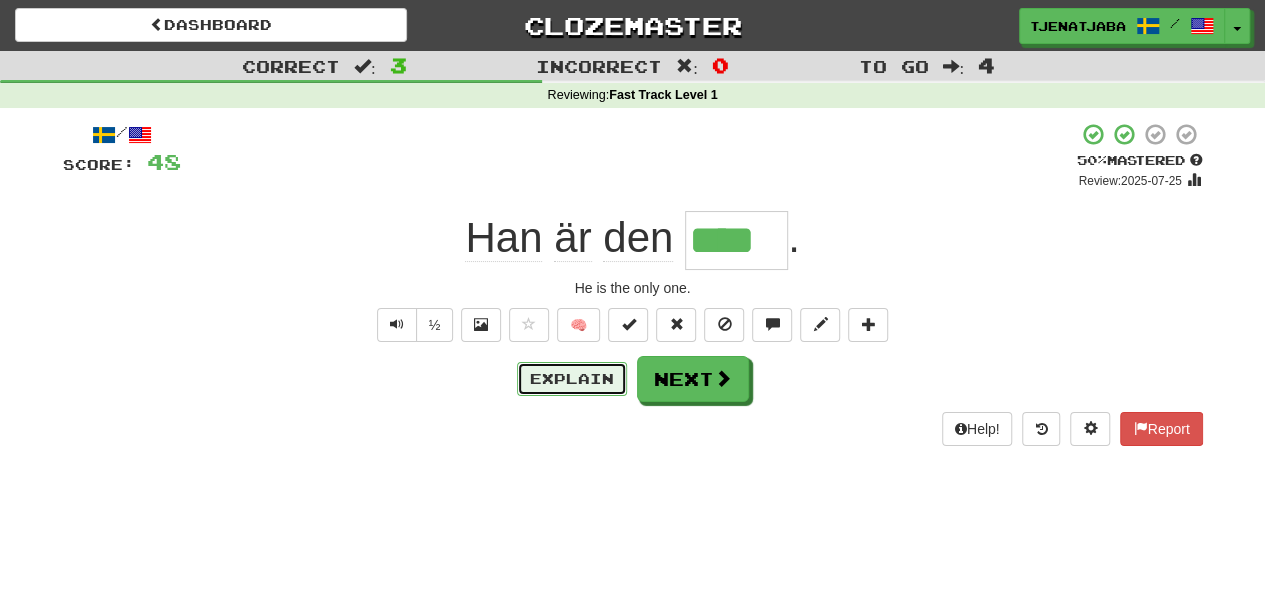 click on "Explain" at bounding box center (572, 379) 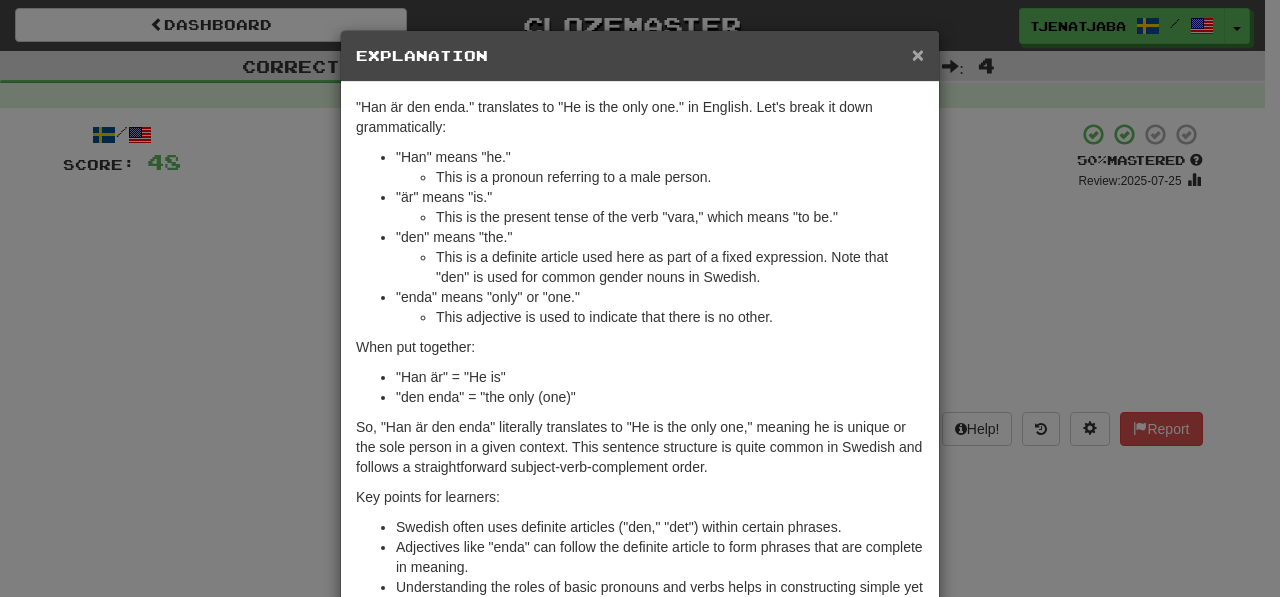 click on "×" at bounding box center [918, 54] 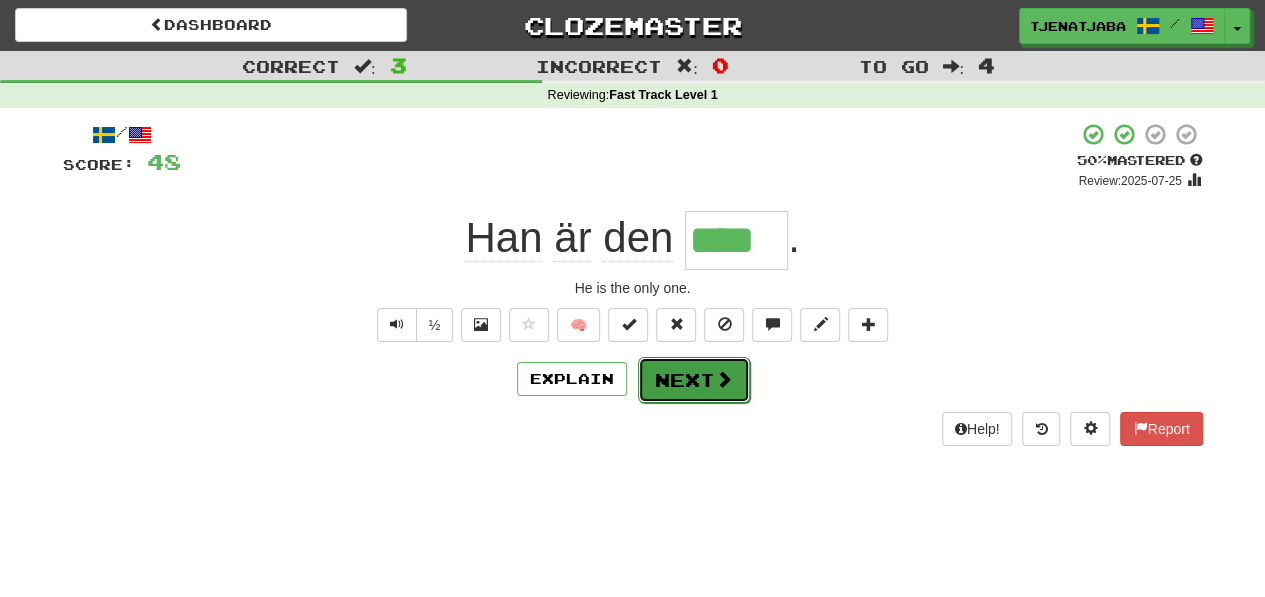 click on "Next" at bounding box center (694, 380) 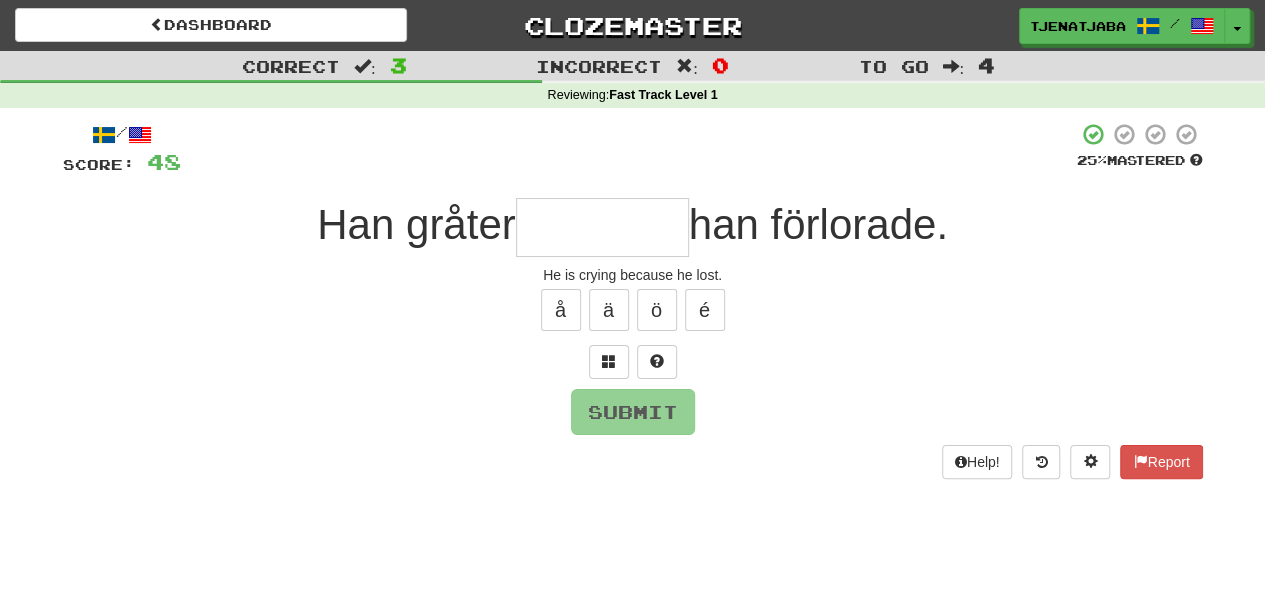 click at bounding box center (602, 227) 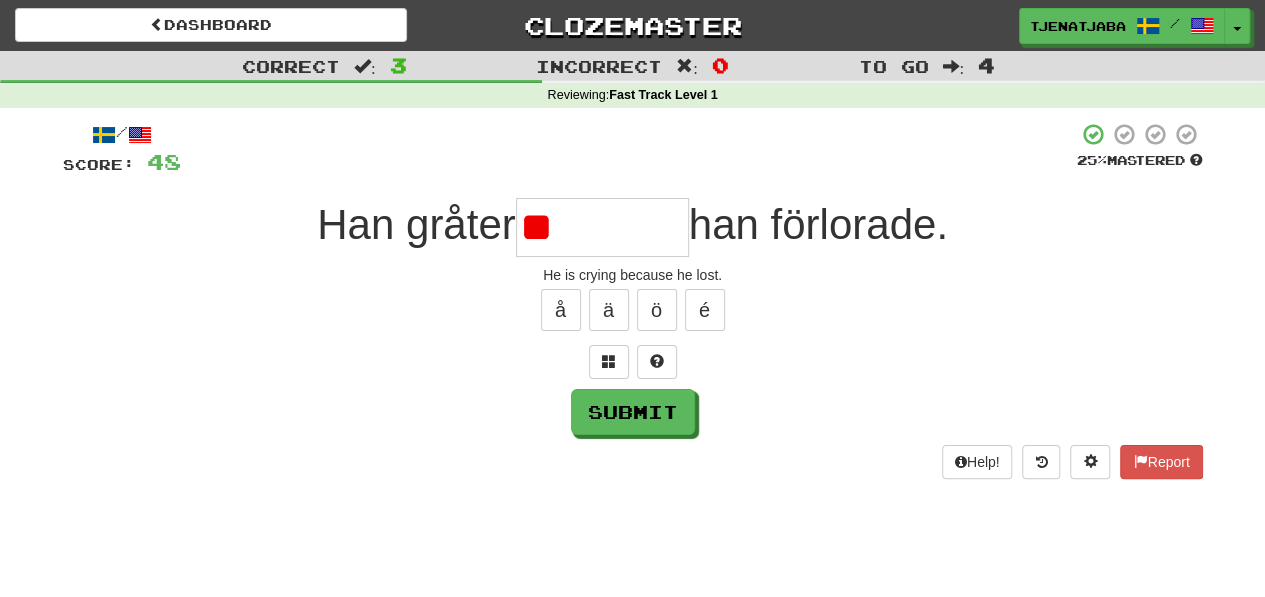 type on "*" 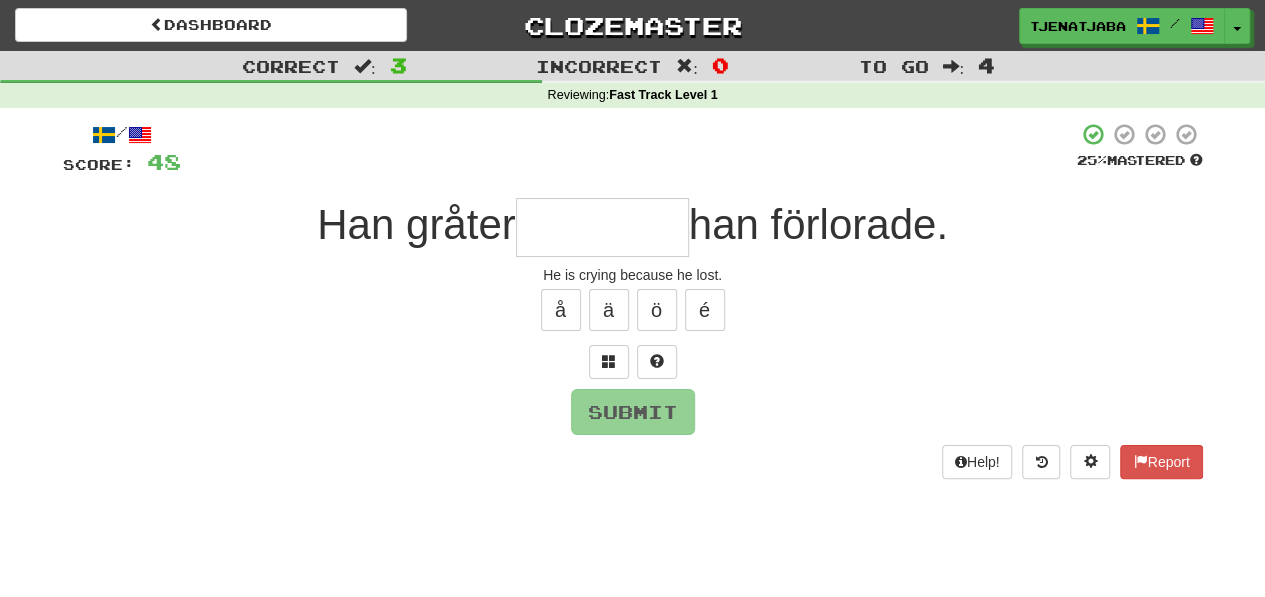 type on "*" 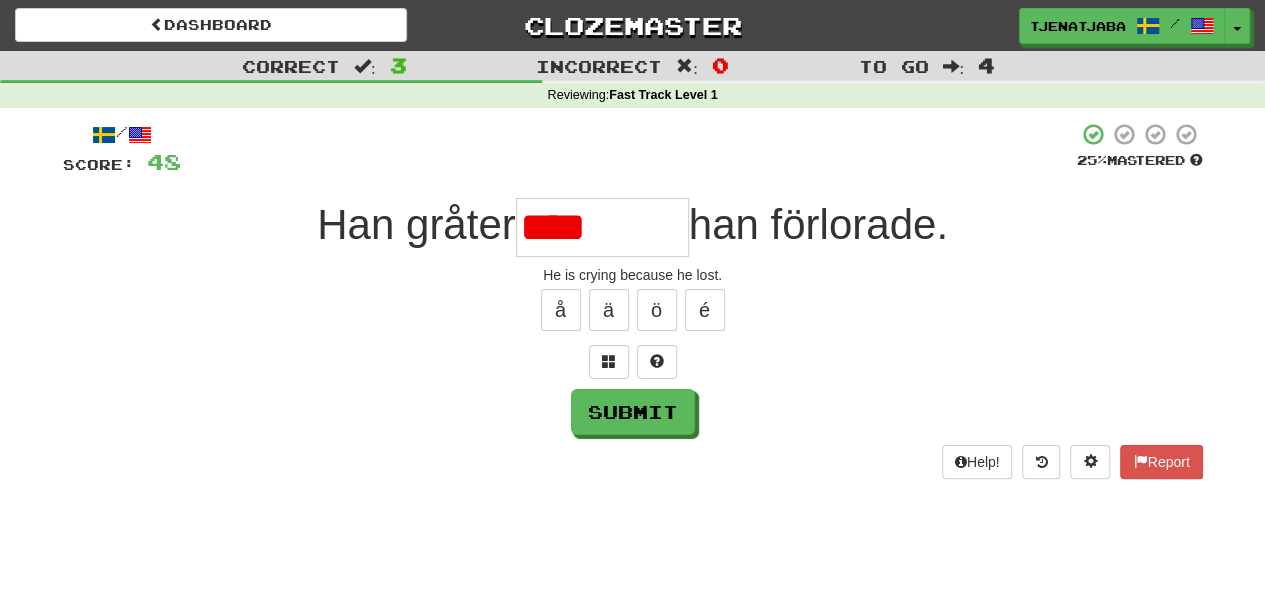 click on "****" at bounding box center (602, 227) 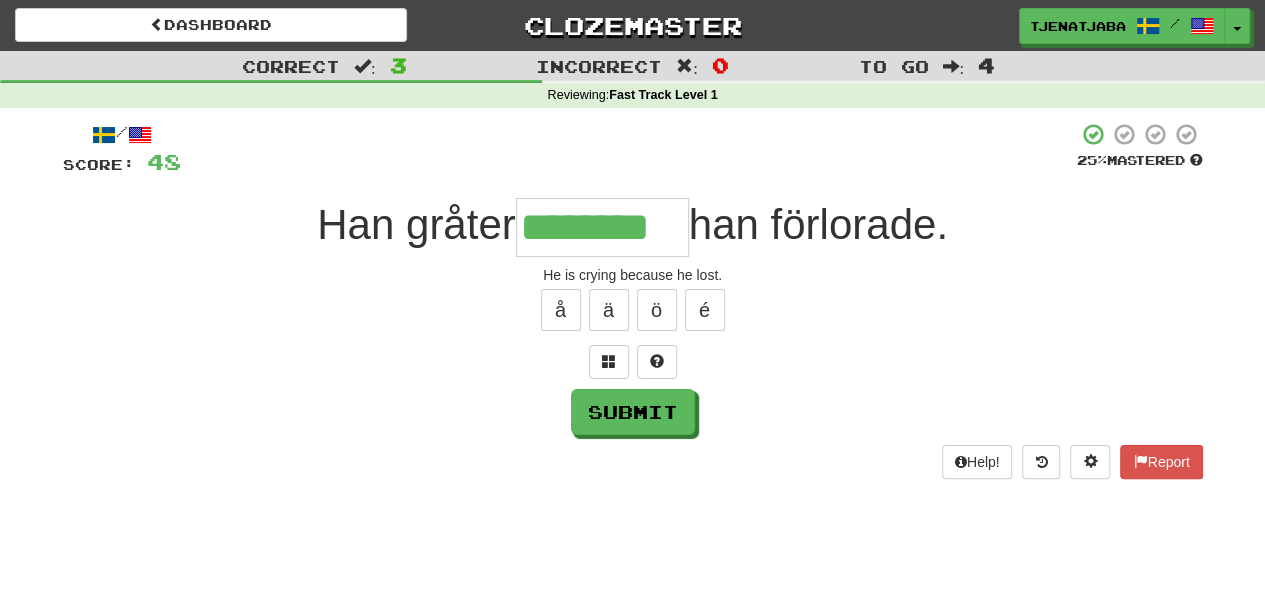 type on "********" 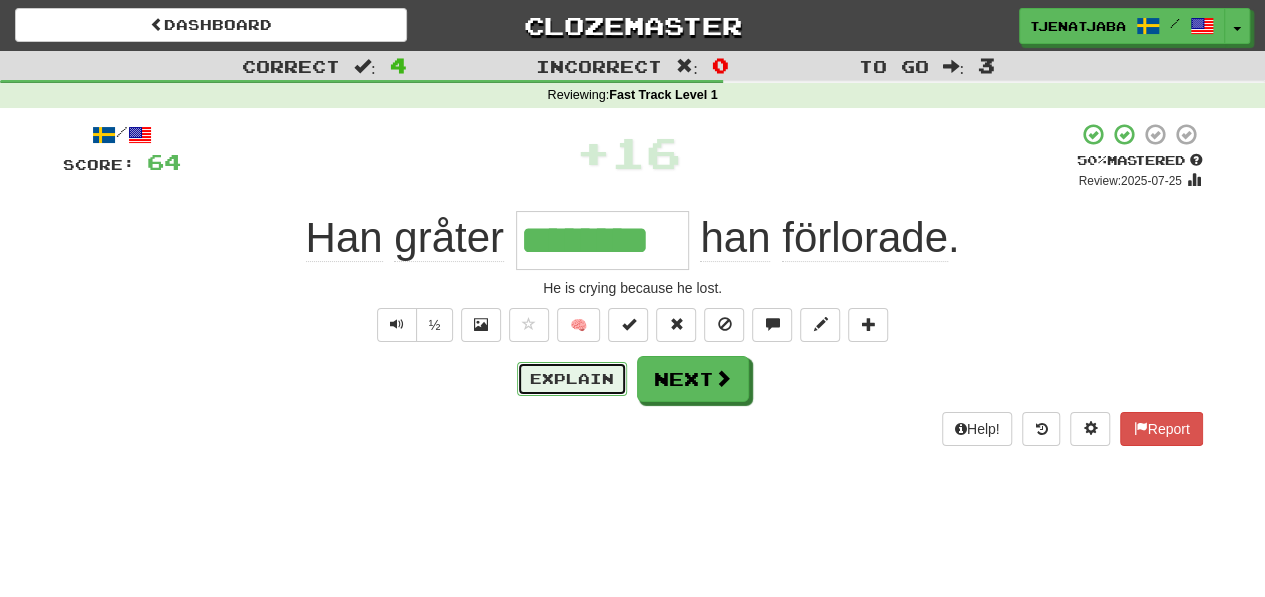 click on "Explain" at bounding box center [572, 379] 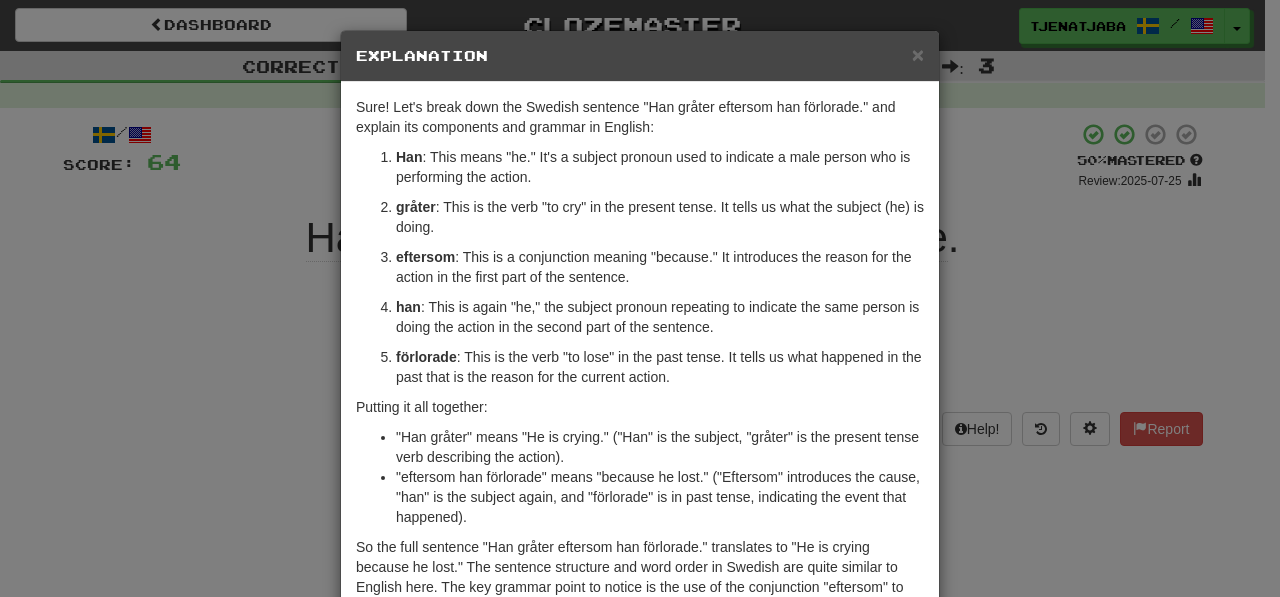 click on "Explanation" at bounding box center (640, 56) 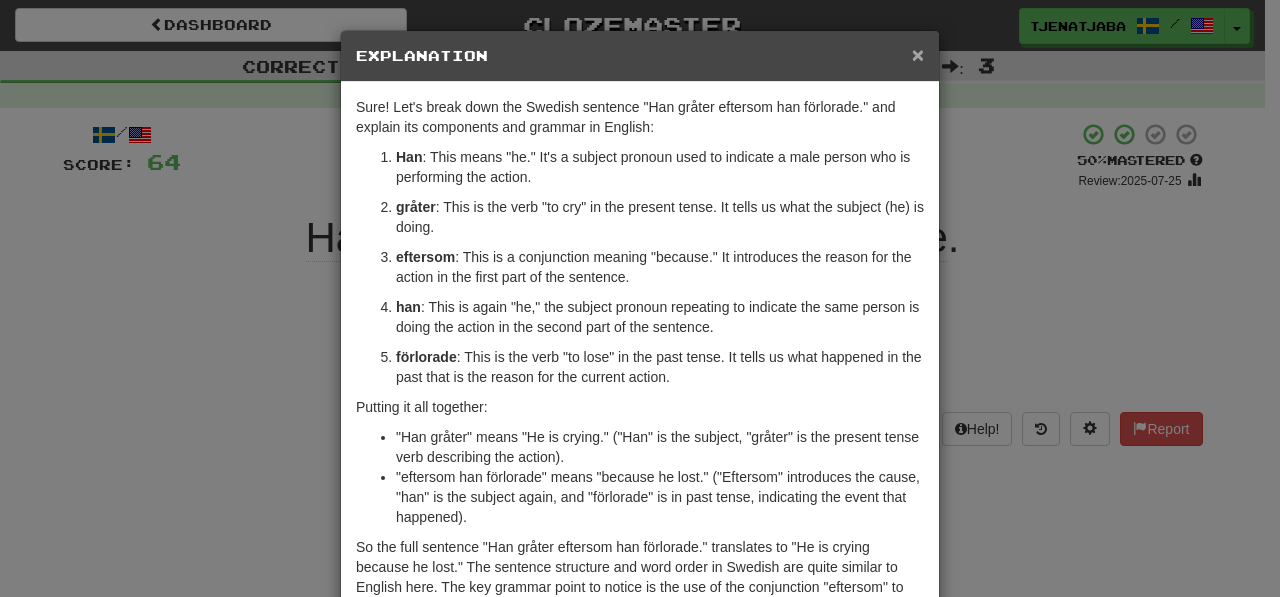 click on "×" at bounding box center (918, 54) 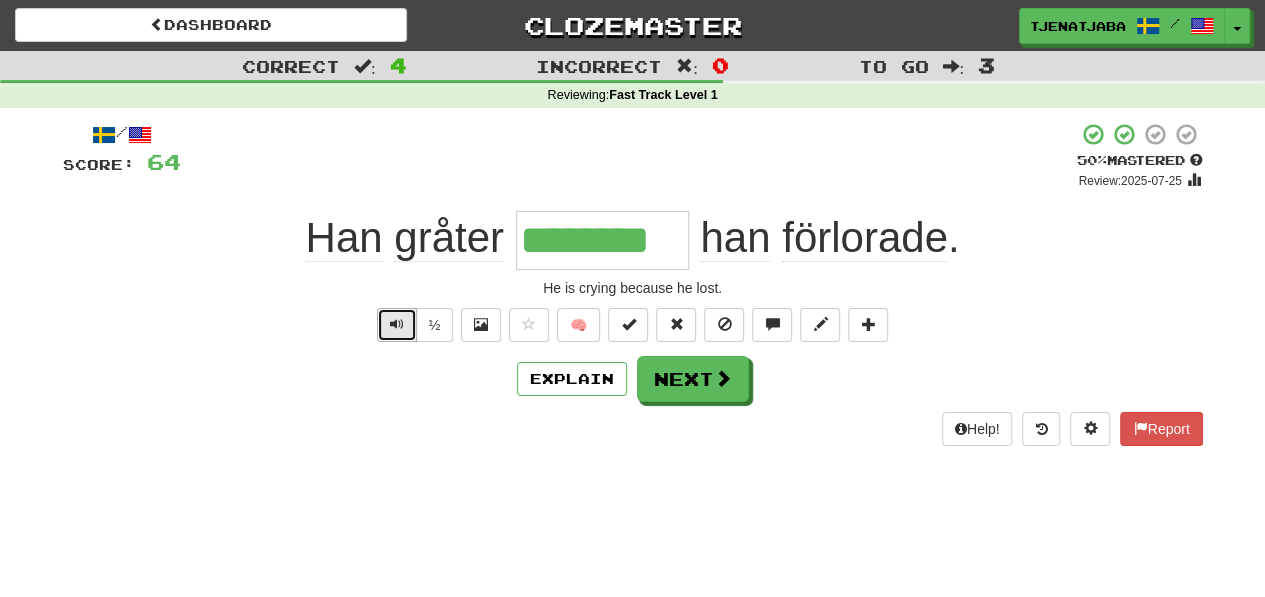 click at bounding box center (397, 325) 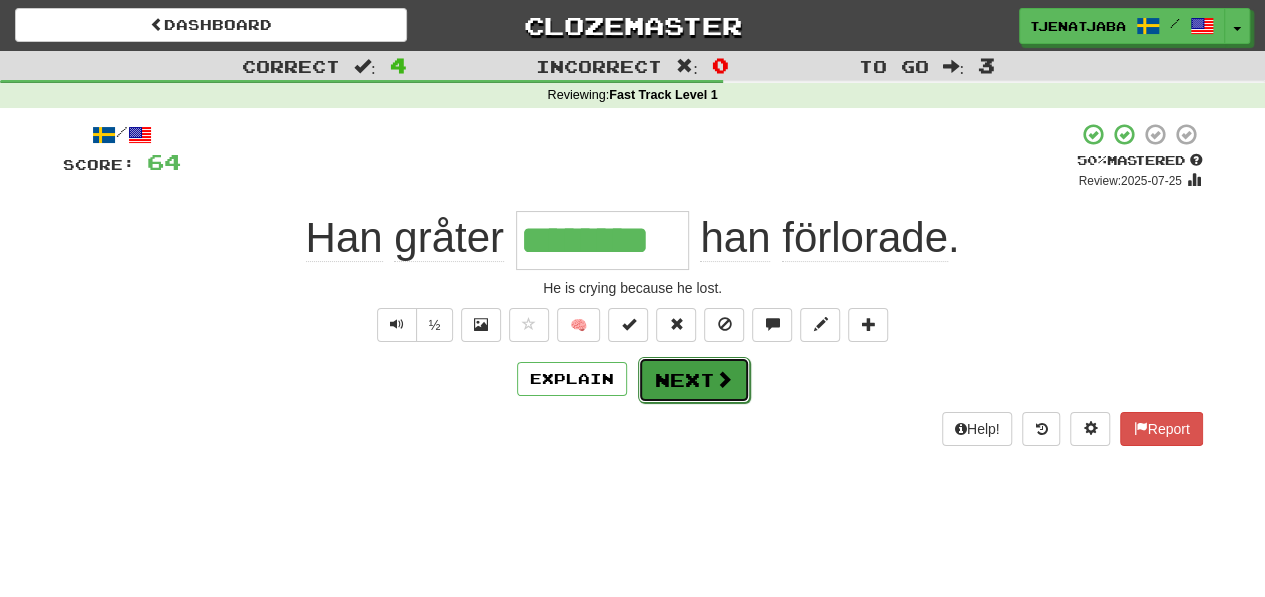 click on "Next" at bounding box center [694, 380] 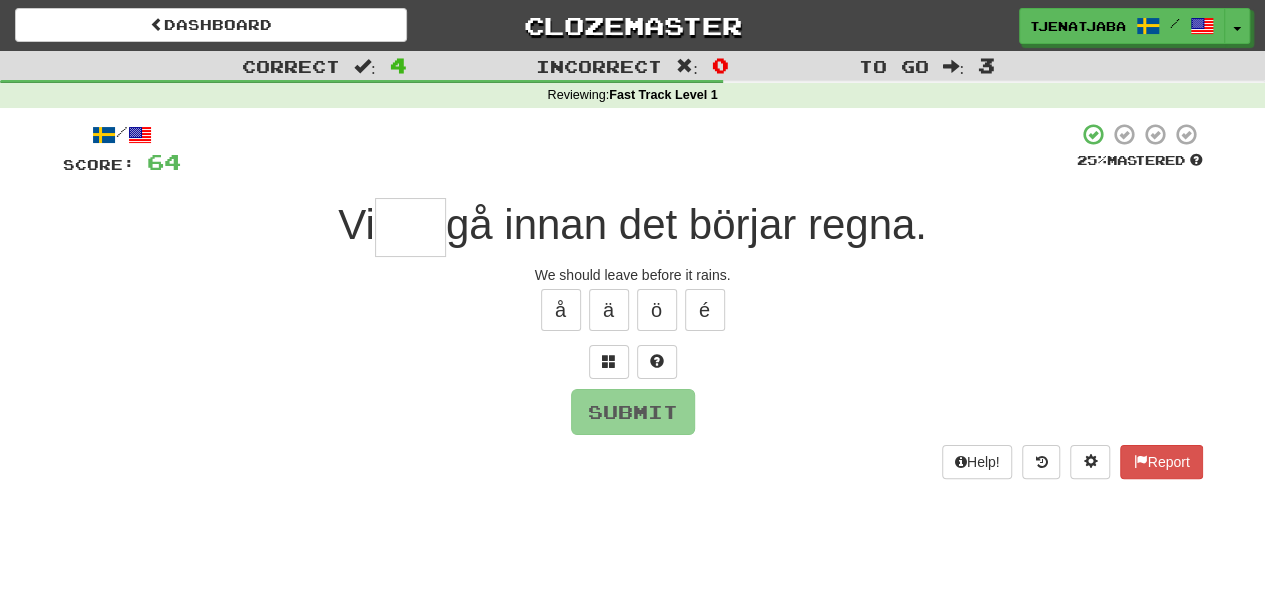 click at bounding box center [410, 227] 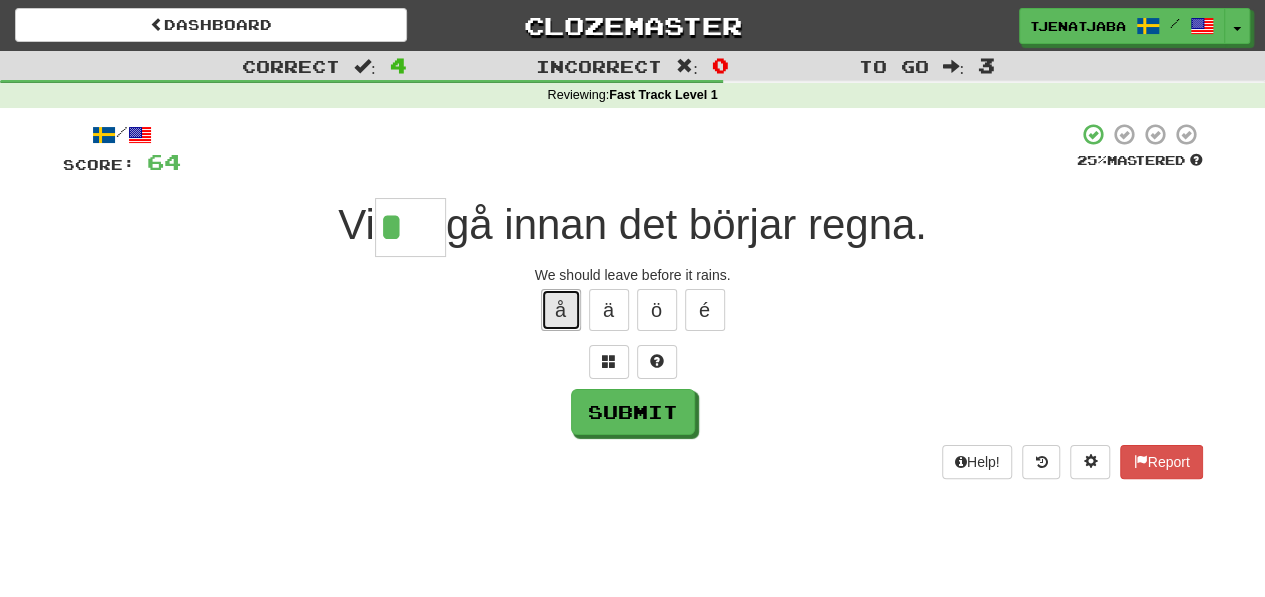 click on "å" at bounding box center [561, 310] 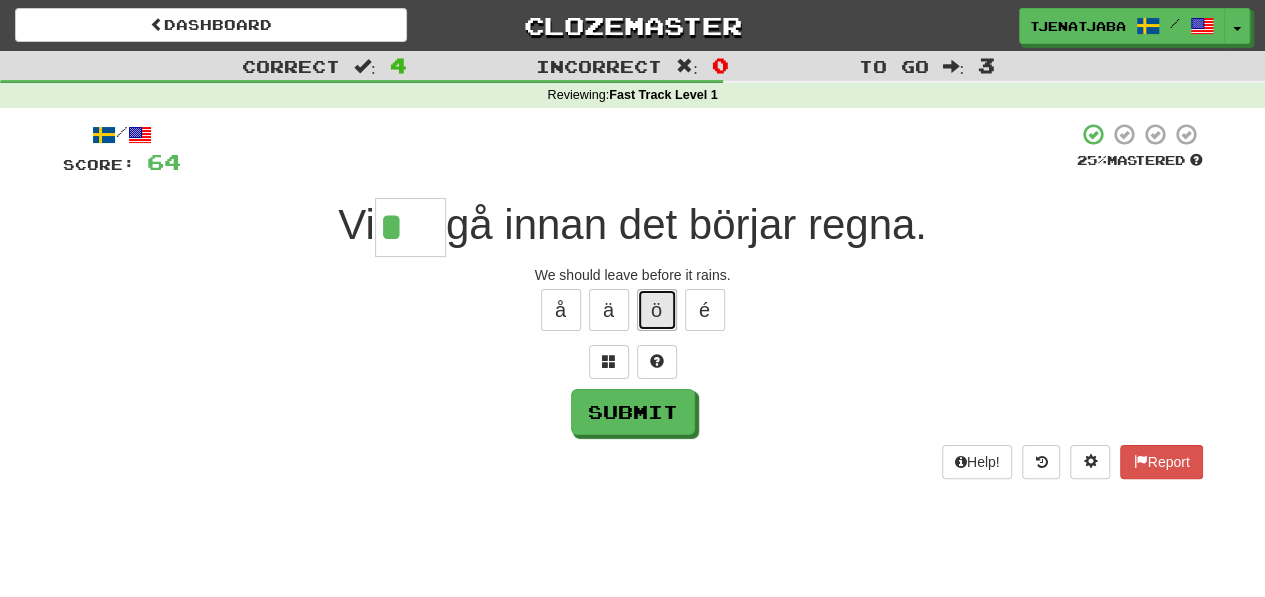 click on "ö" at bounding box center [657, 310] 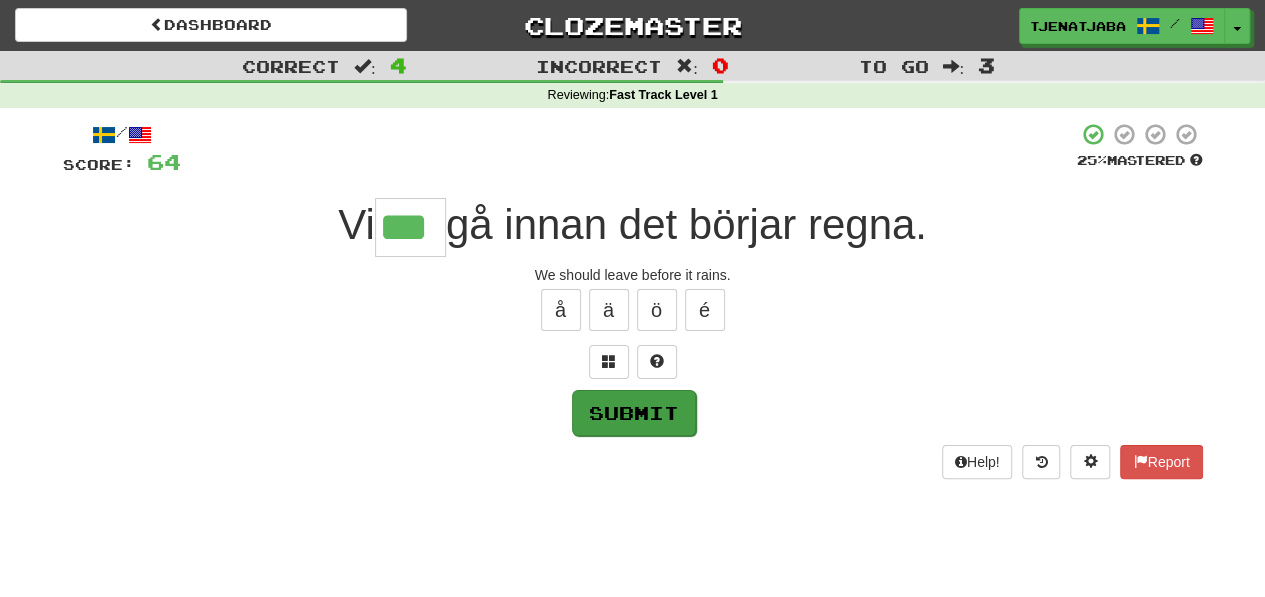 type on "***" 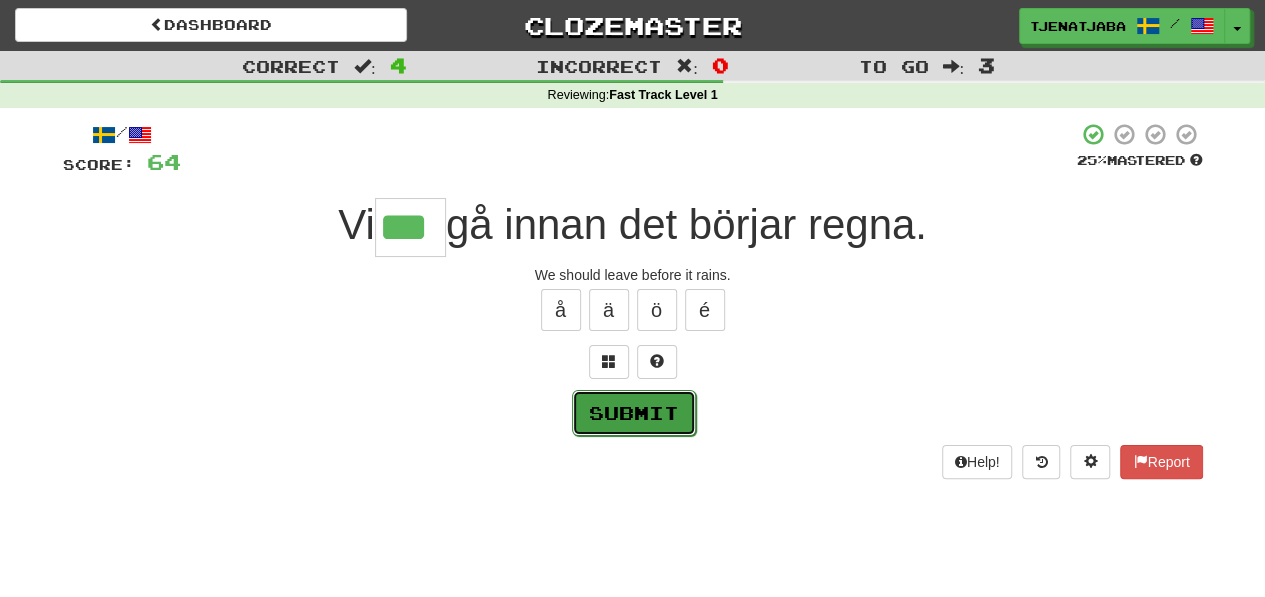 click on "Submit" at bounding box center (634, 413) 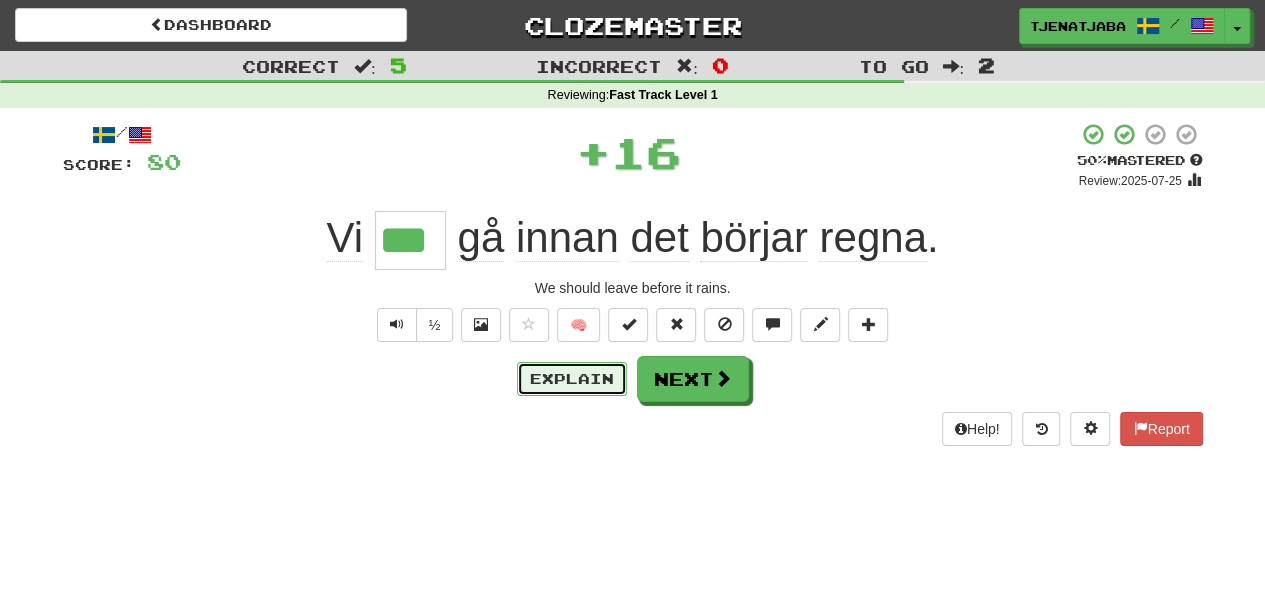 click on "Explain" at bounding box center [572, 379] 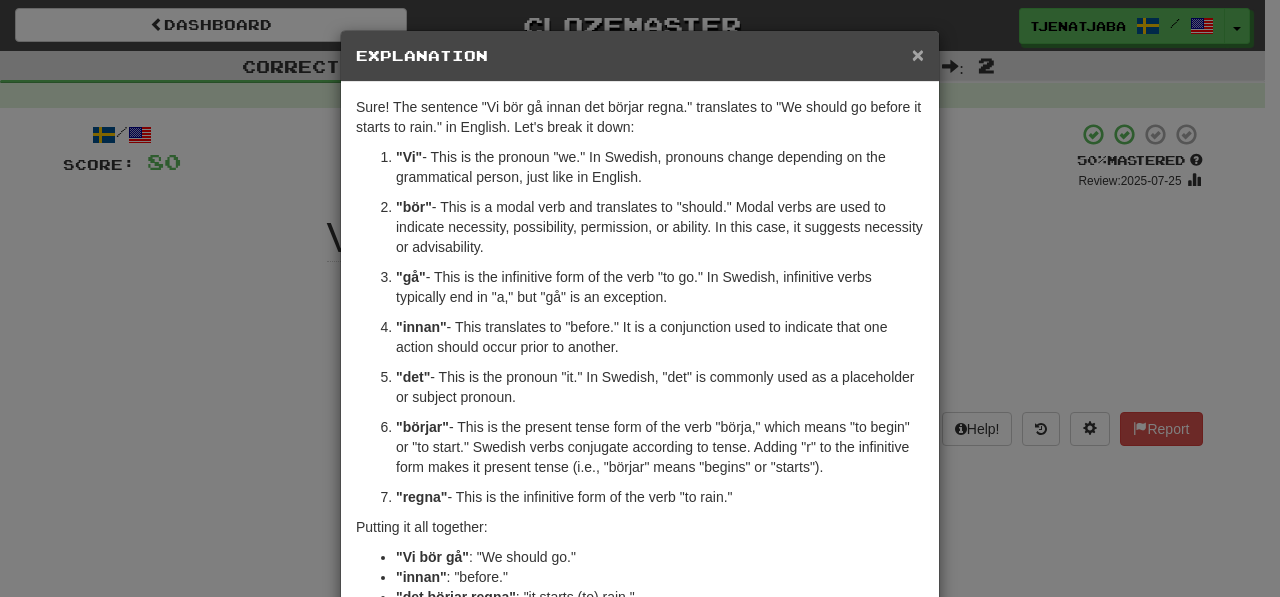 click on "×" at bounding box center [918, 54] 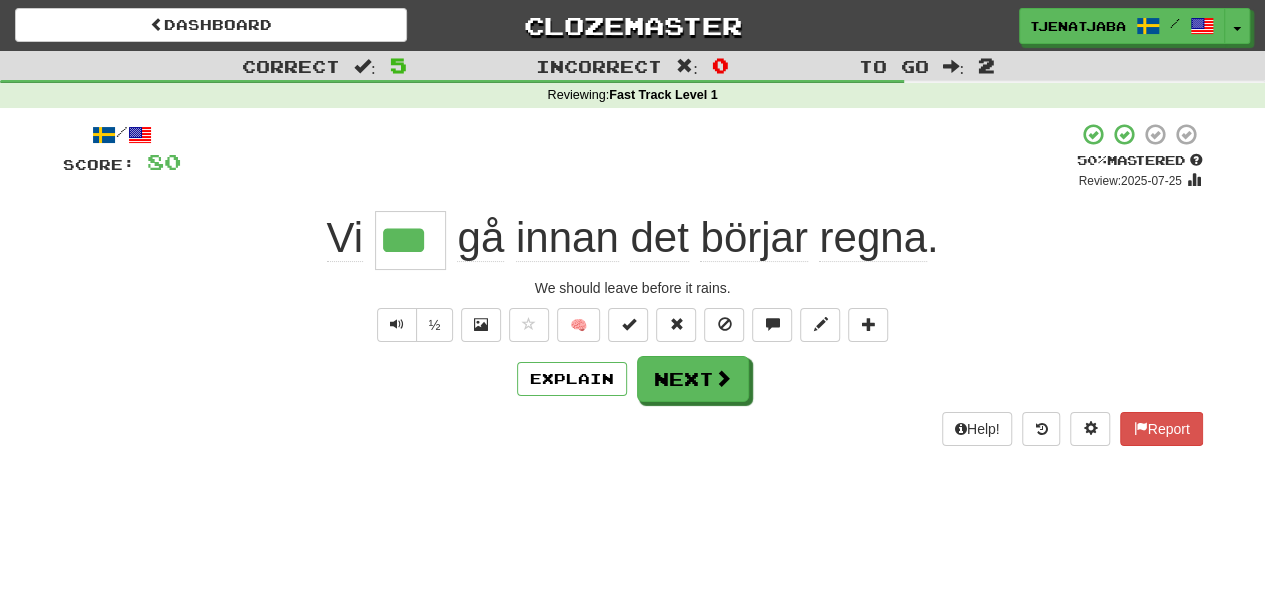 click on "🧠" at bounding box center [698, 324] 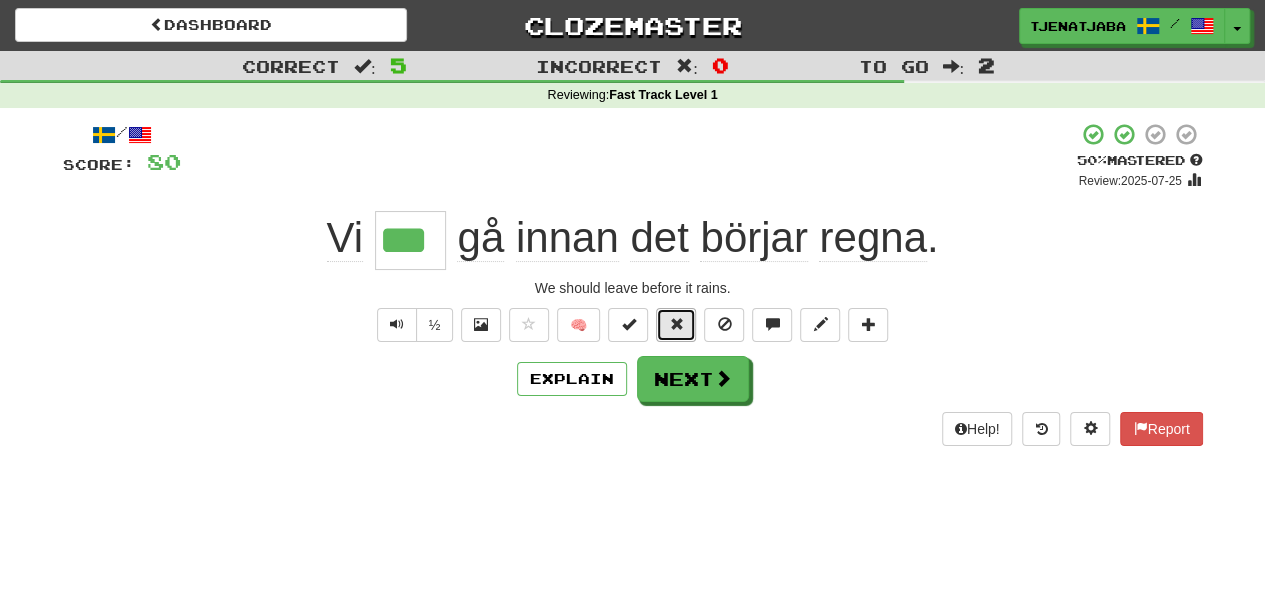 click at bounding box center (676, 325) 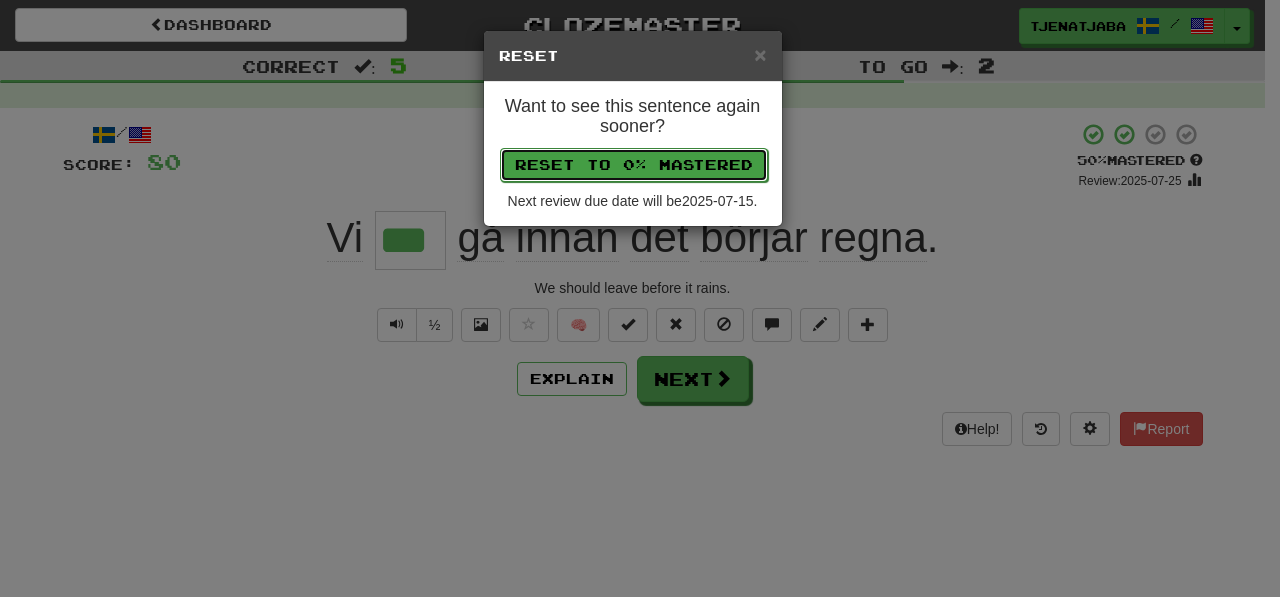 click on "Reset to 0% Mastered" at bounding box center [634, 165] 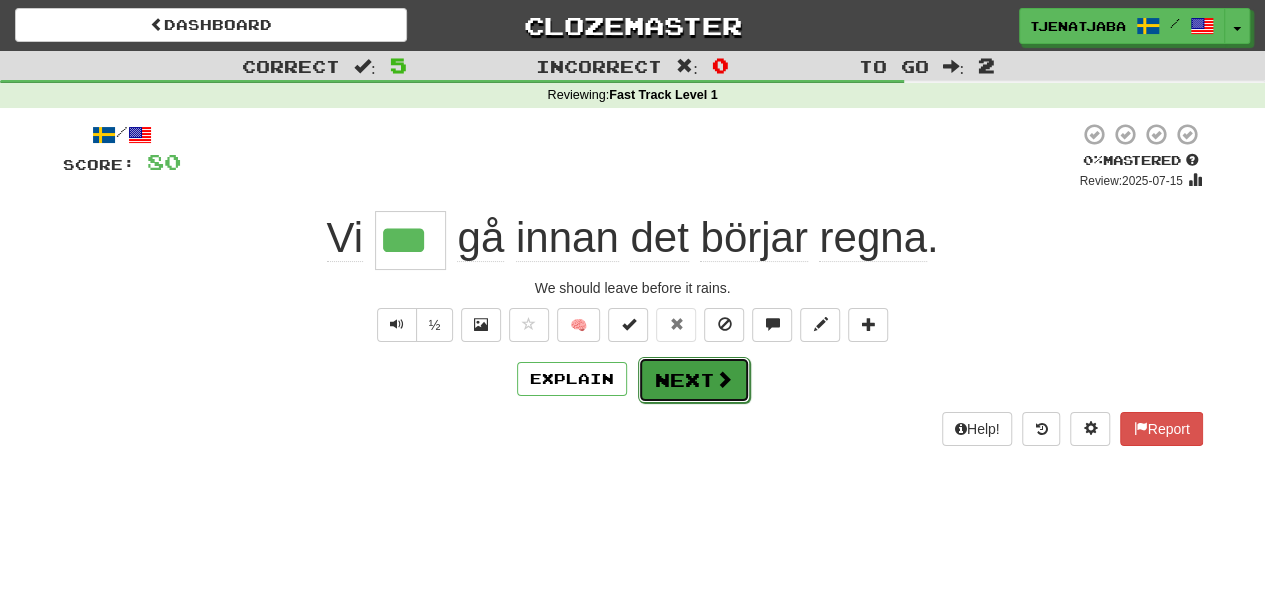 click on "Next" at bounding box center [694, 380] 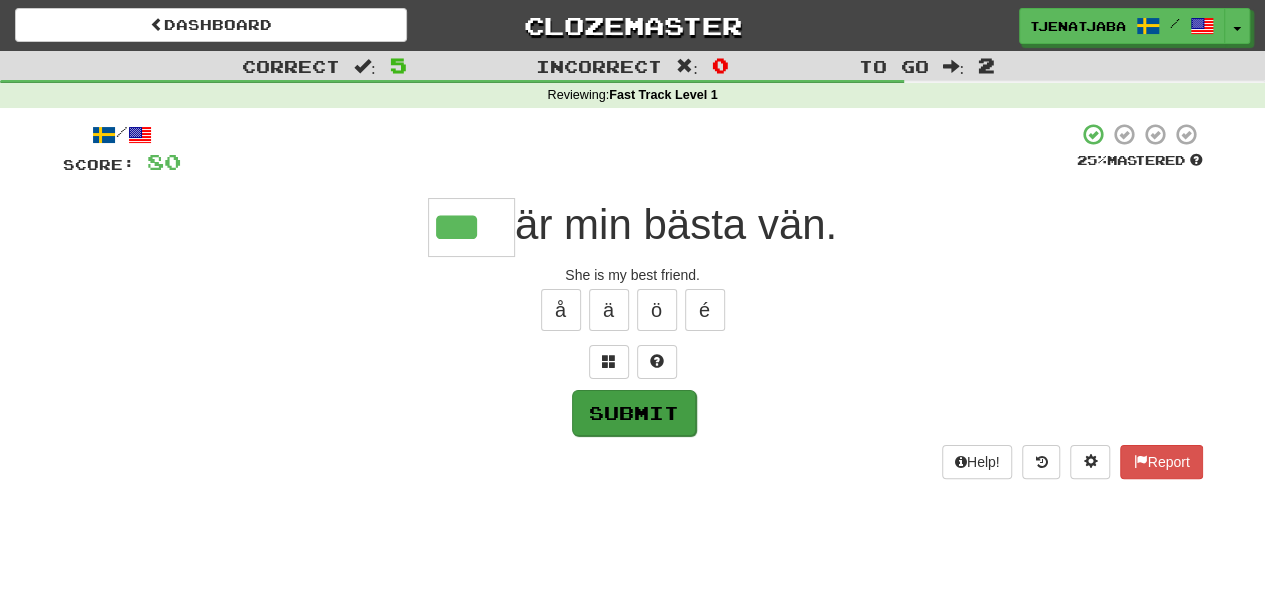 type on "***" 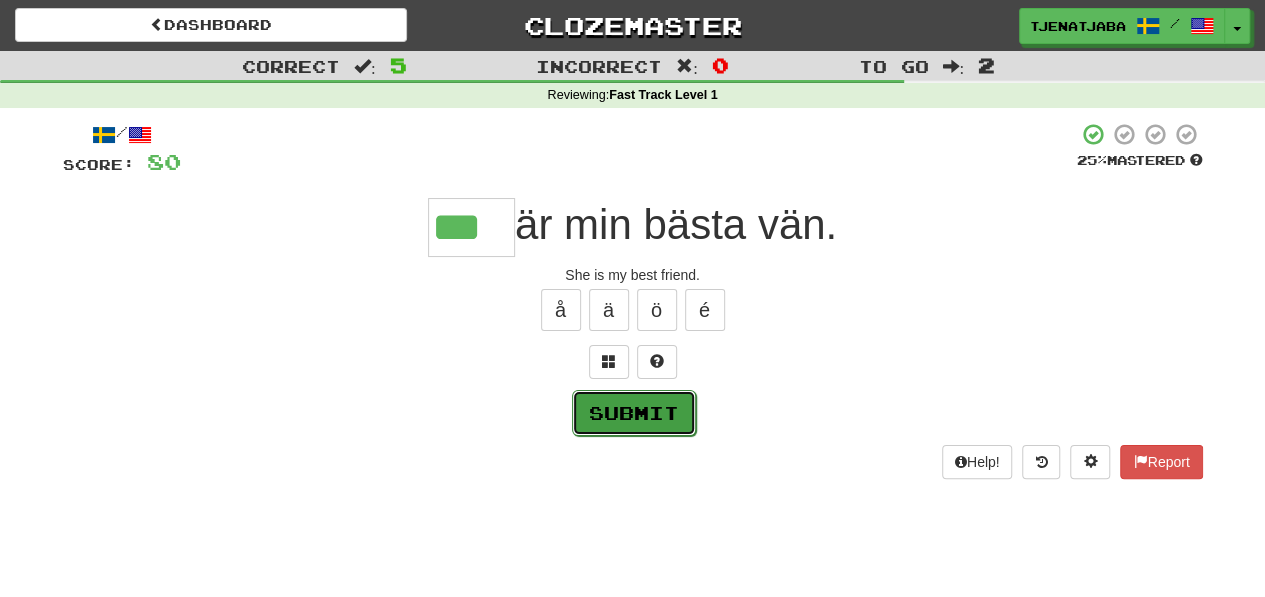 click on "Submit" at bounding box center [634, 413] 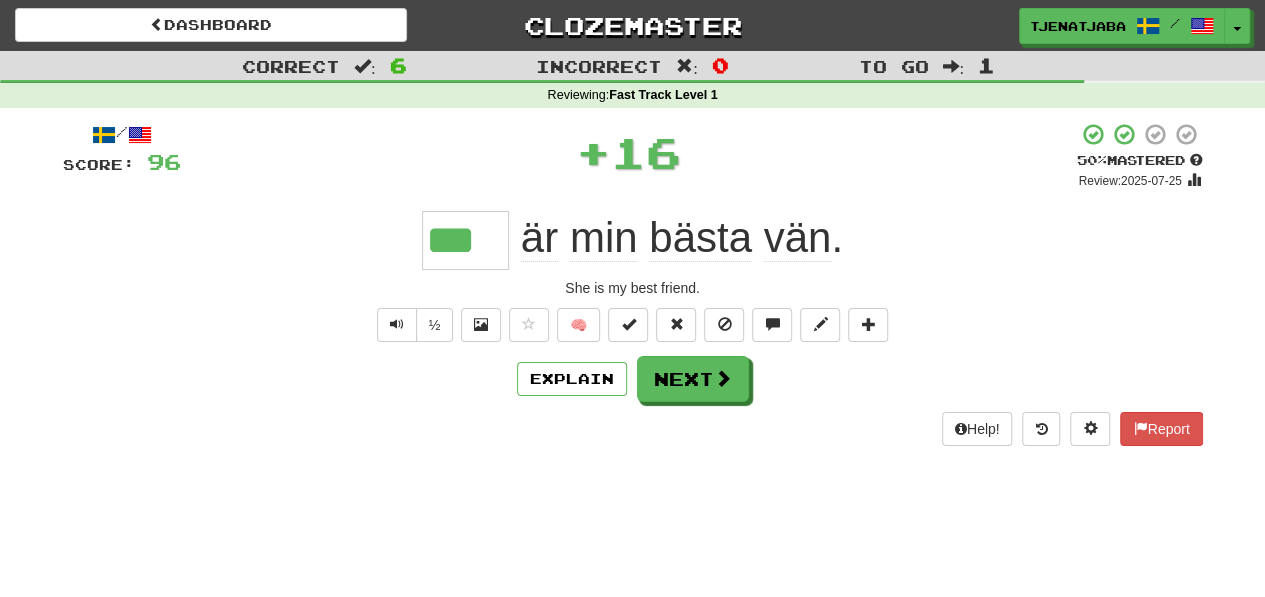 click on "16" at bounding box center (646, 152) 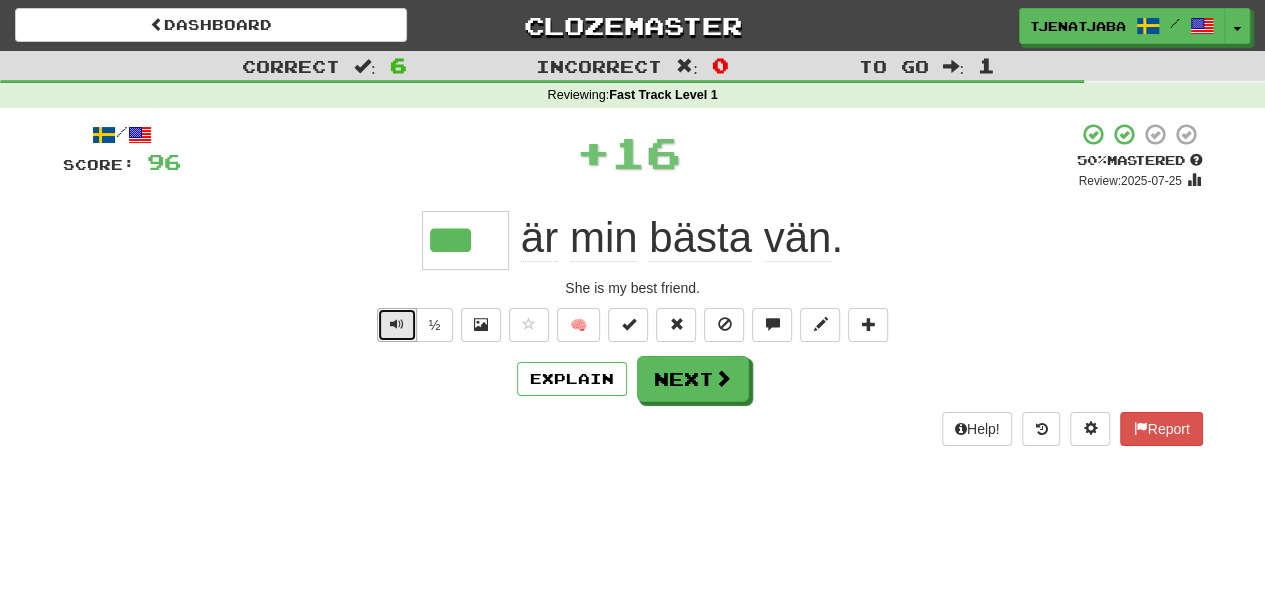 click at bounding box center [397, 324] 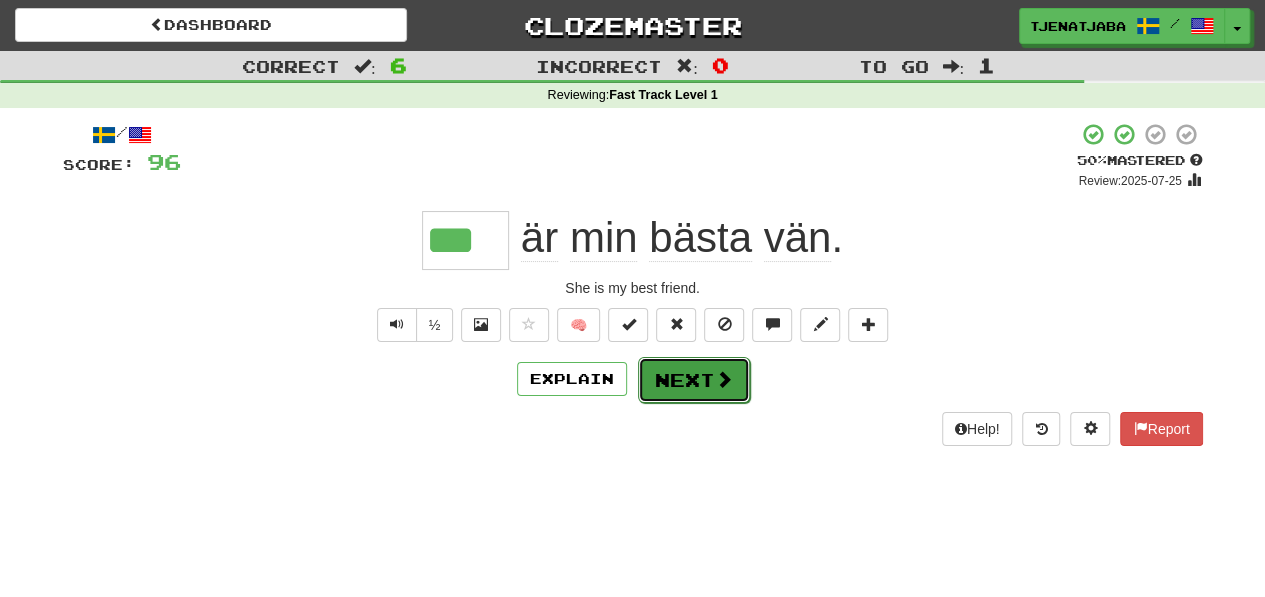 click on "Next" at bounding box center [694, 380] 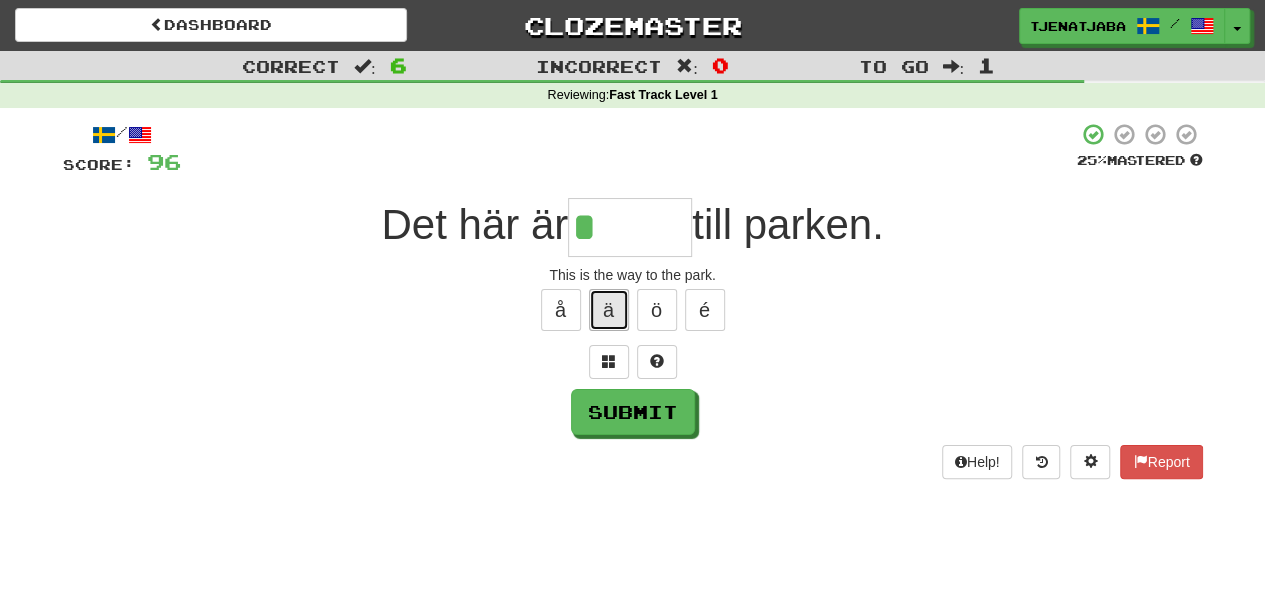 click on "ä" at bounding box center (609, 310) 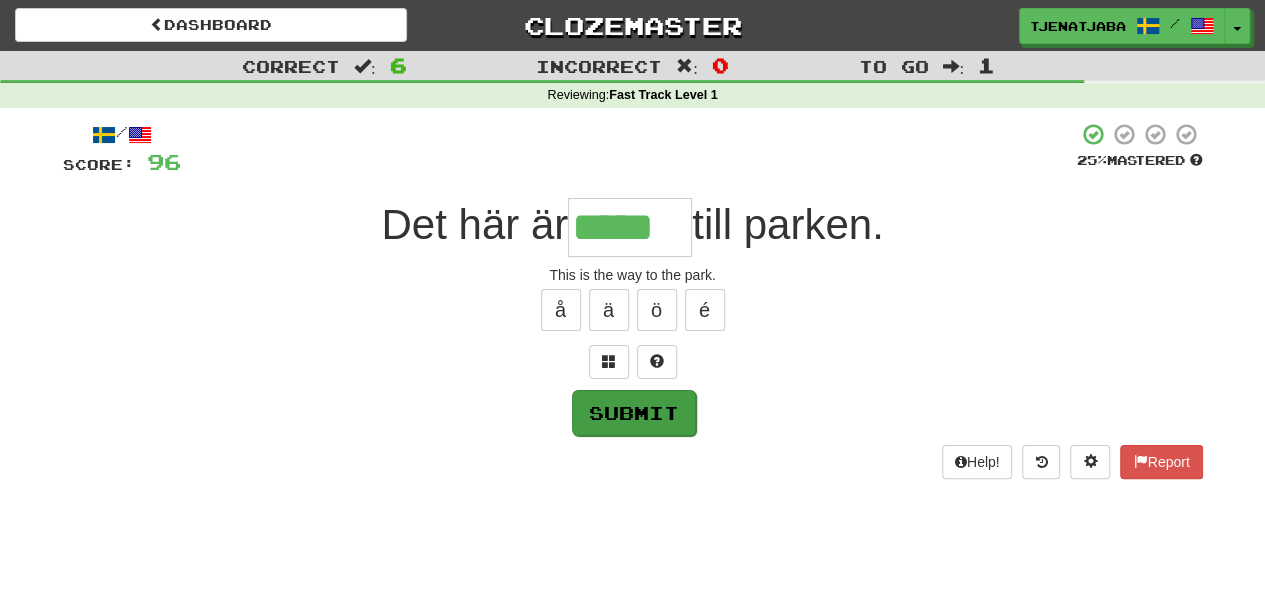 type on "*****" 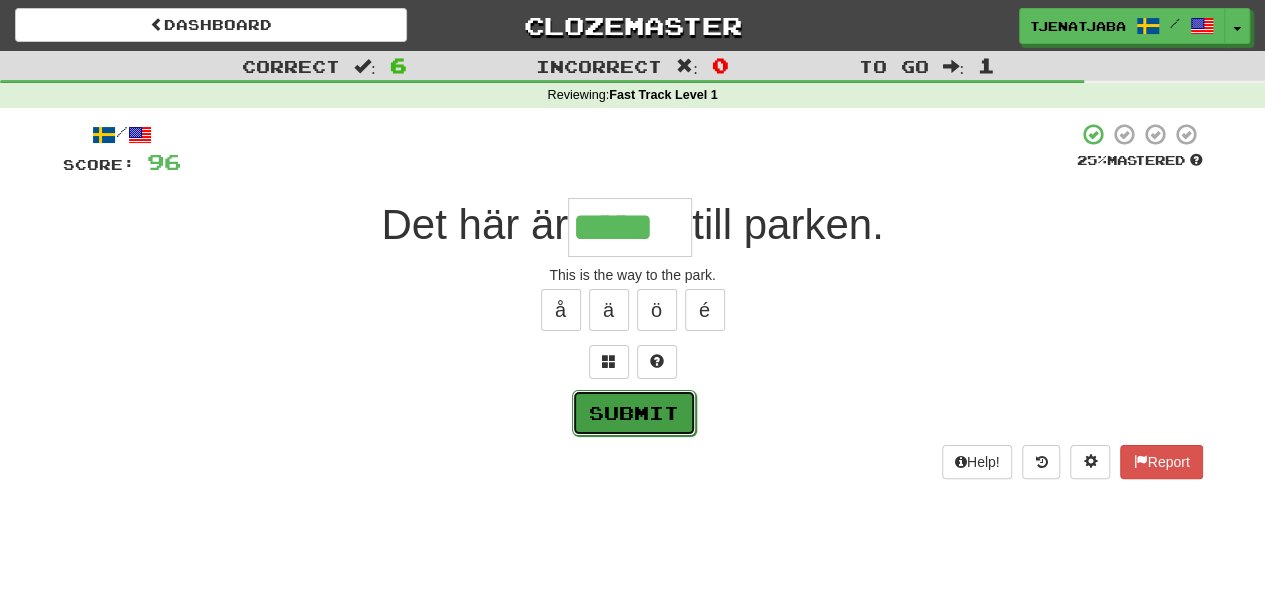 click on "Submit" at bounding box center (634, 413) 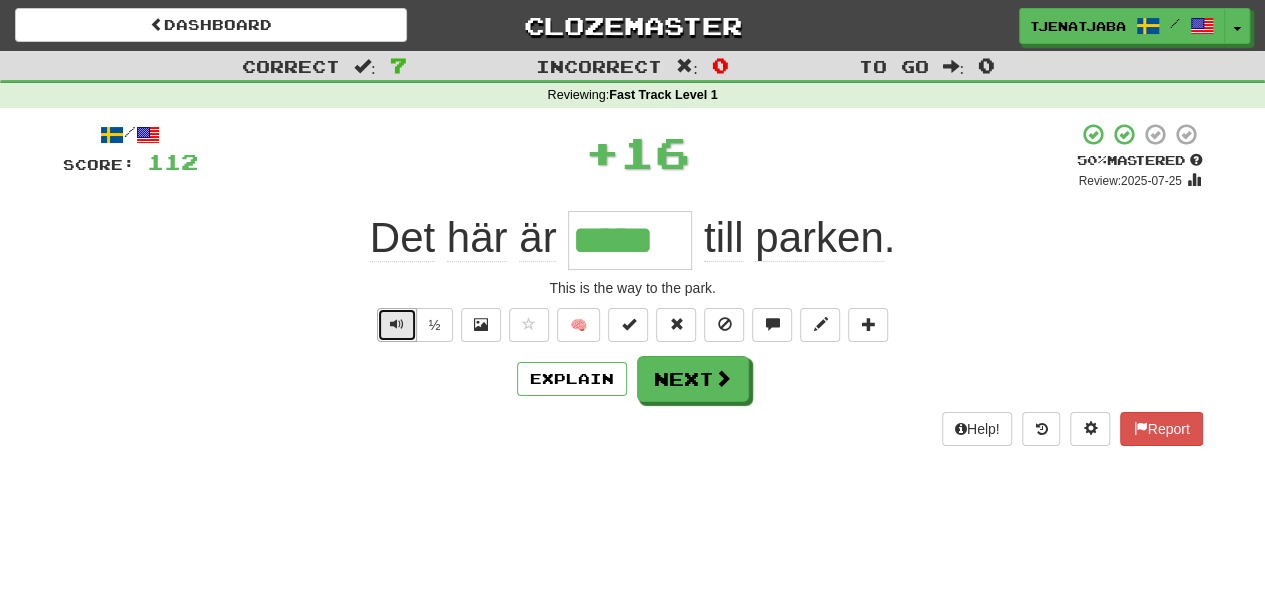 click at bounding box center [397, 325] 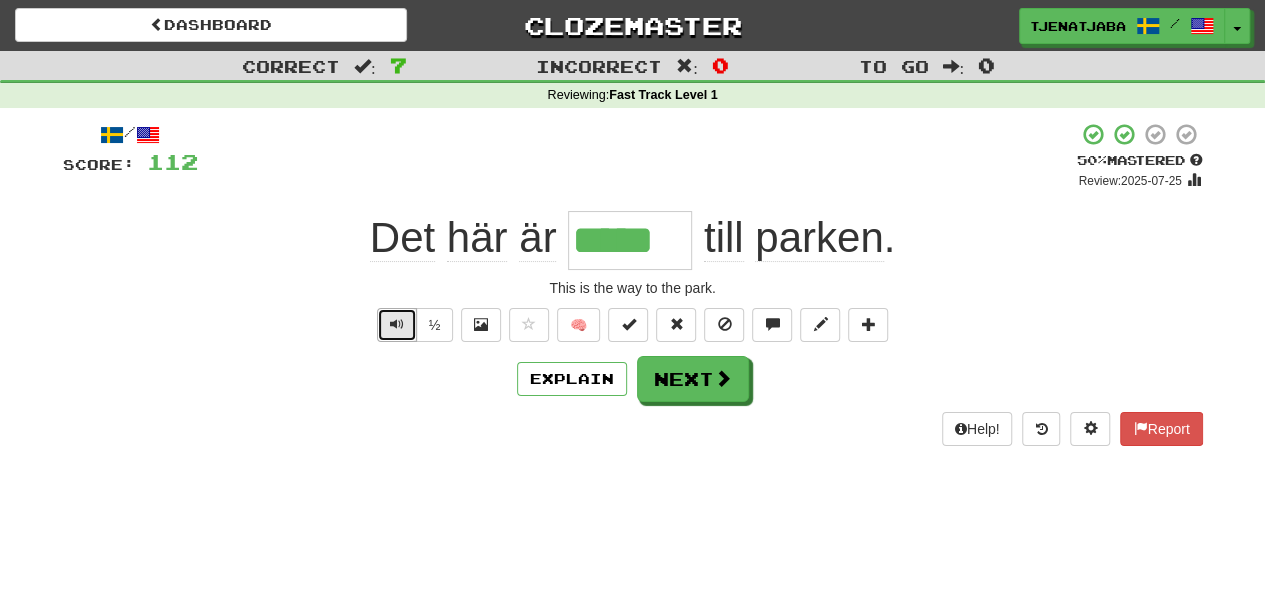 click at bounding box center [397, 325] 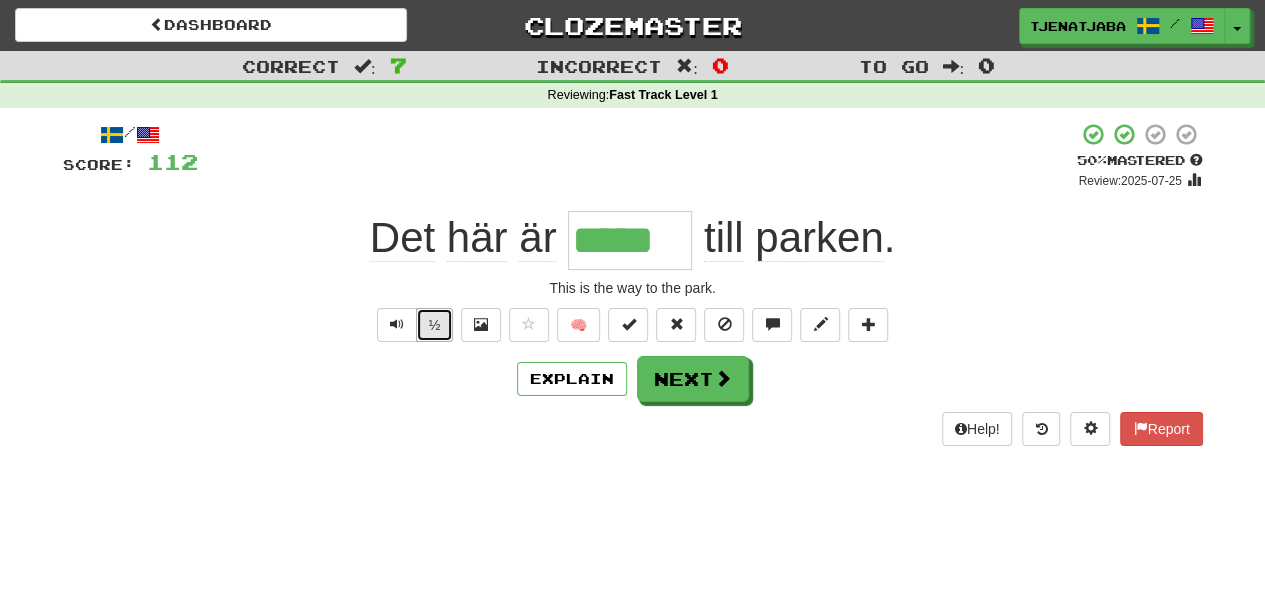click on "½" at bounding box center [435, 325] 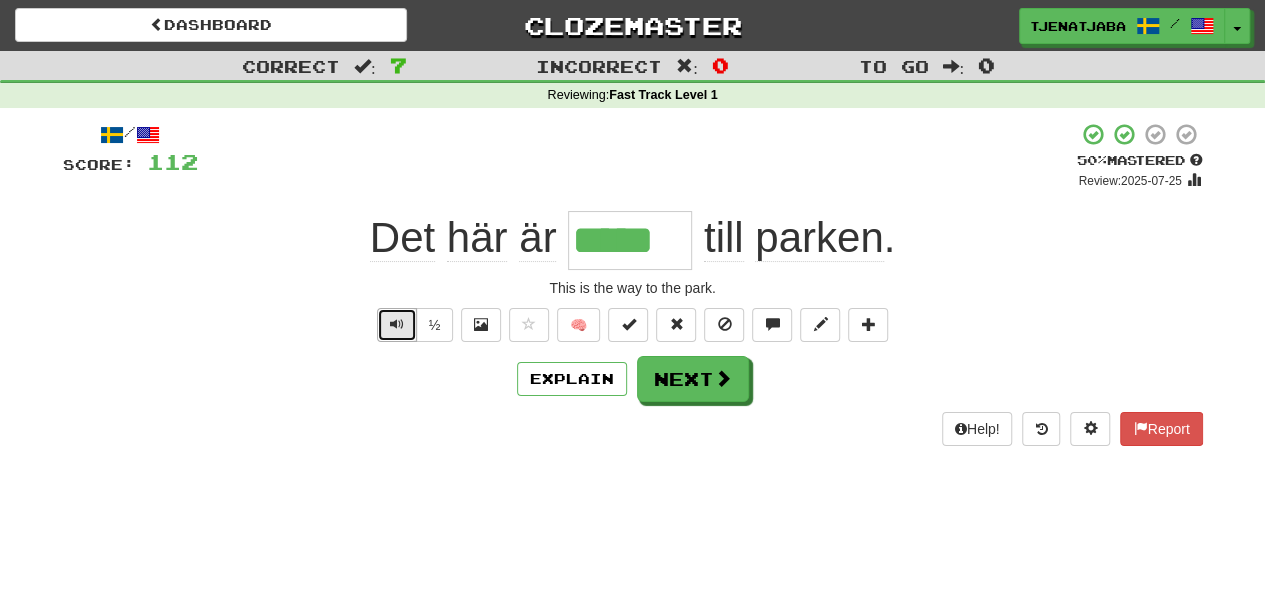 click at bounding box center [397, 325] 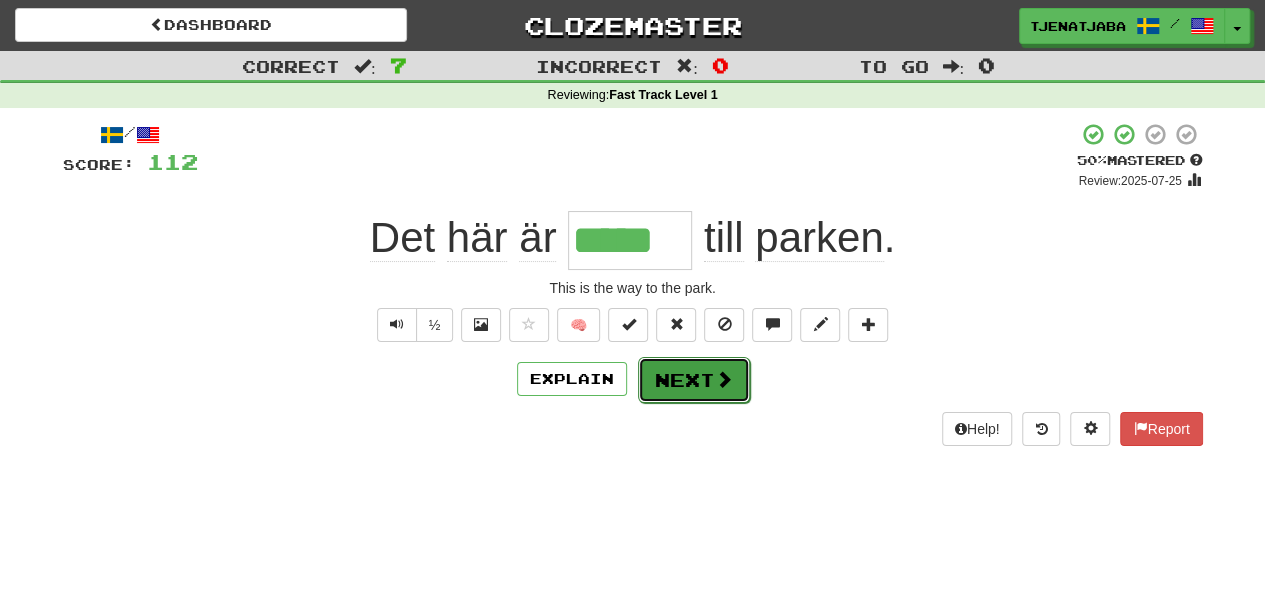 click on "Next" at bounding box center [694, 380] 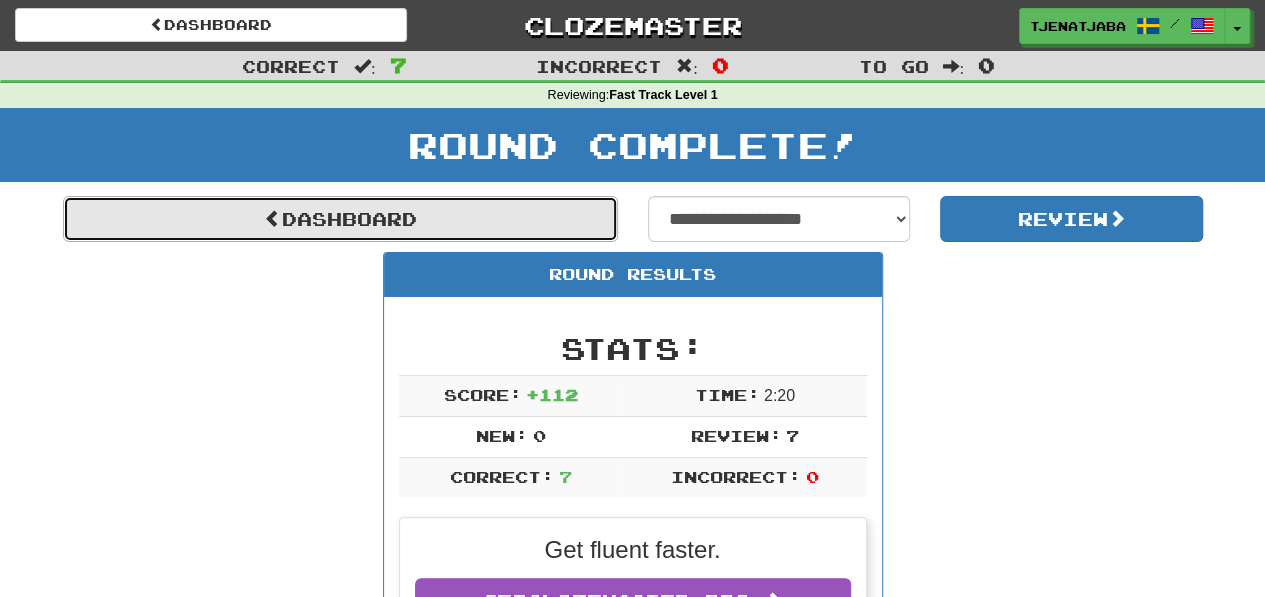 click on "Dashboard" at bounding box center [340, 219] 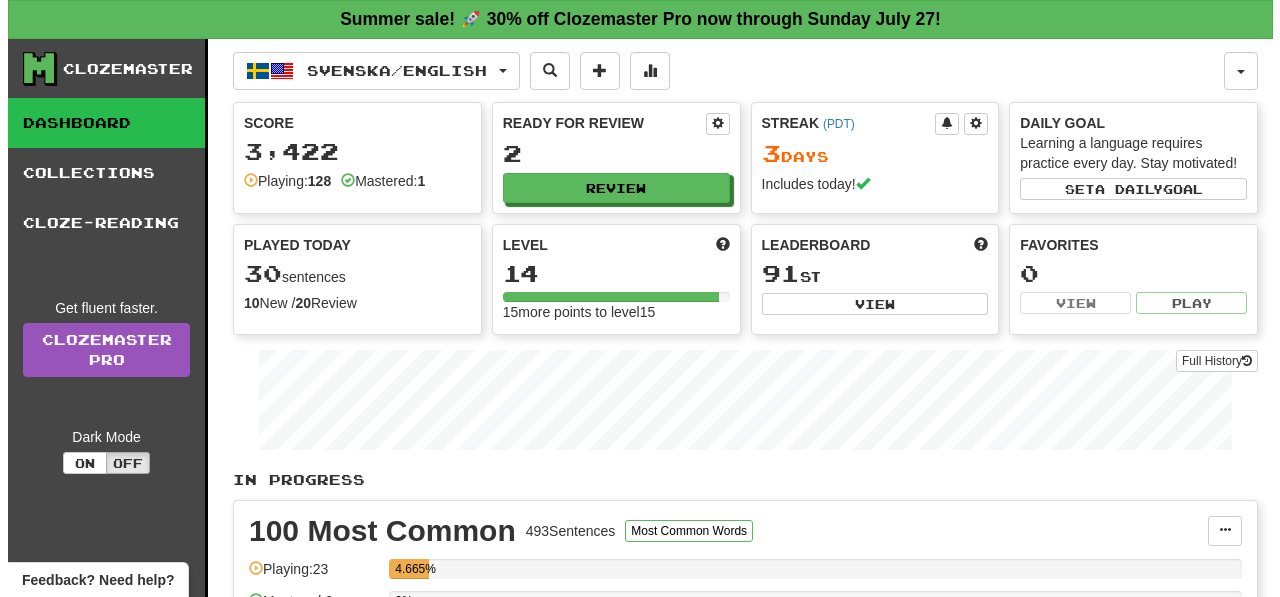 scroll, scrollTop: 0, scrollLeft: 0, axis: both 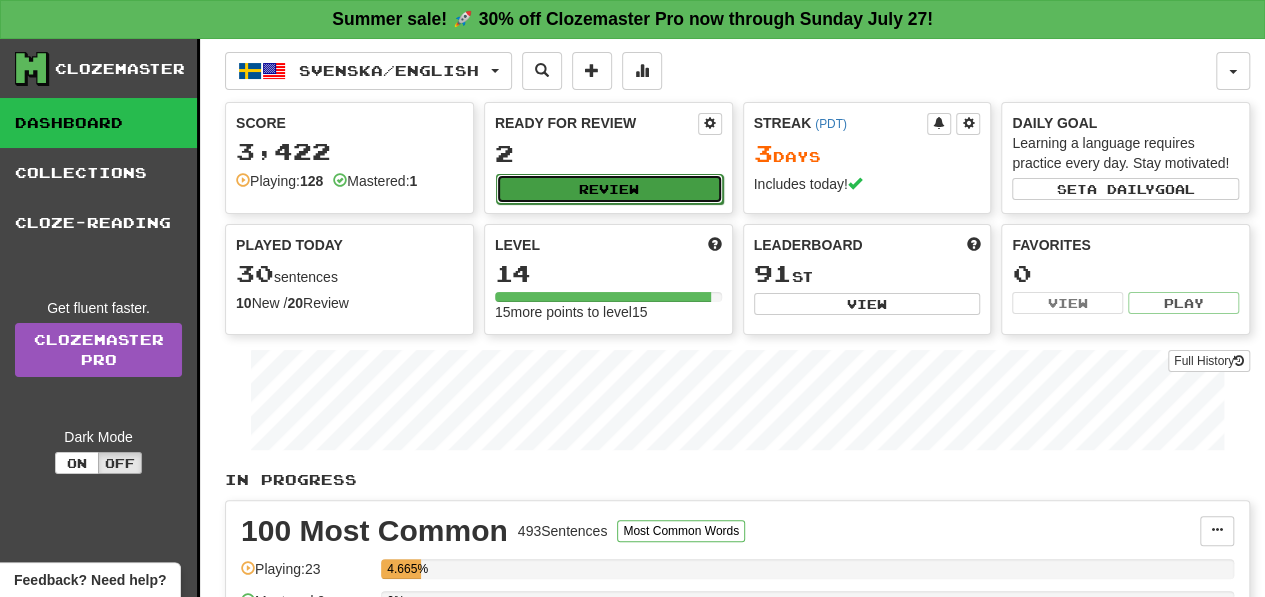 click on "Review" at bounding box center [609, 189] 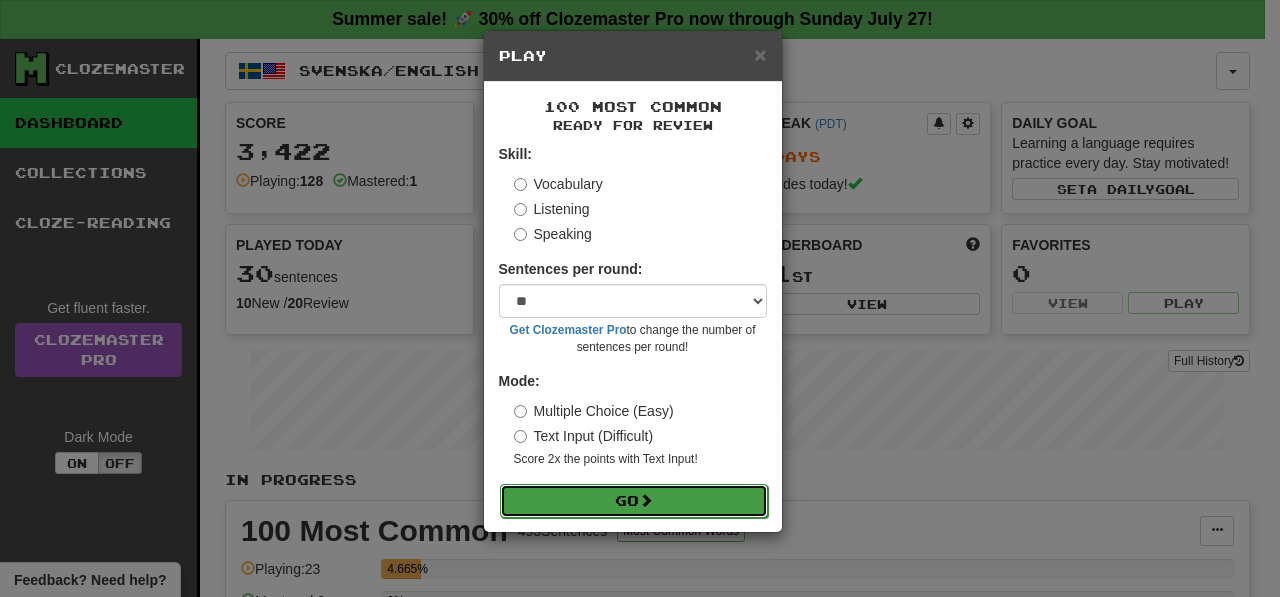 click at bounding box center [646, 500] 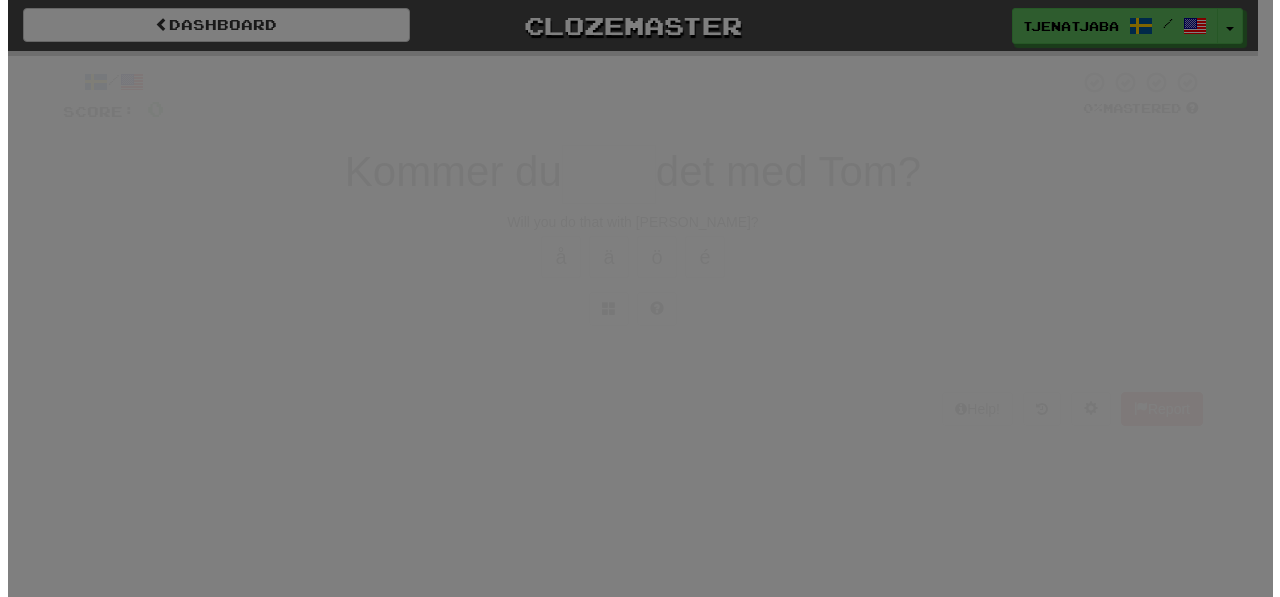 scroll, scrollTop: 0, scrollLeft: 0, axis: both 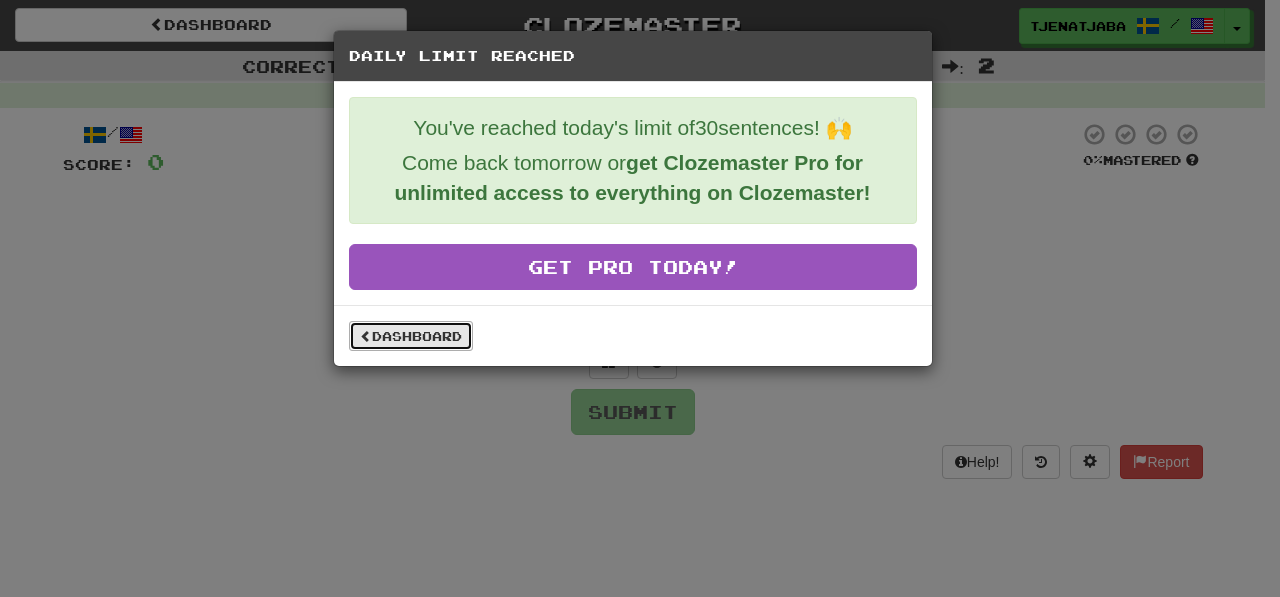 click on "Dashboard" at bounding box center [411, 336] 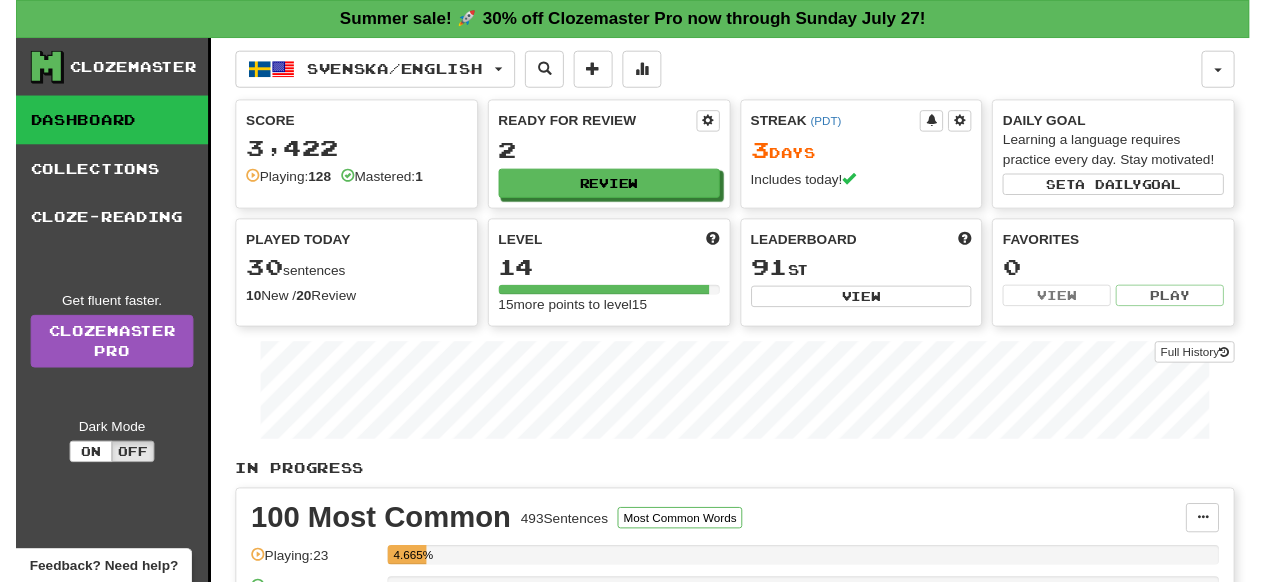 scroll, scrollTop: 0, scrollLeft: 0, axis: both 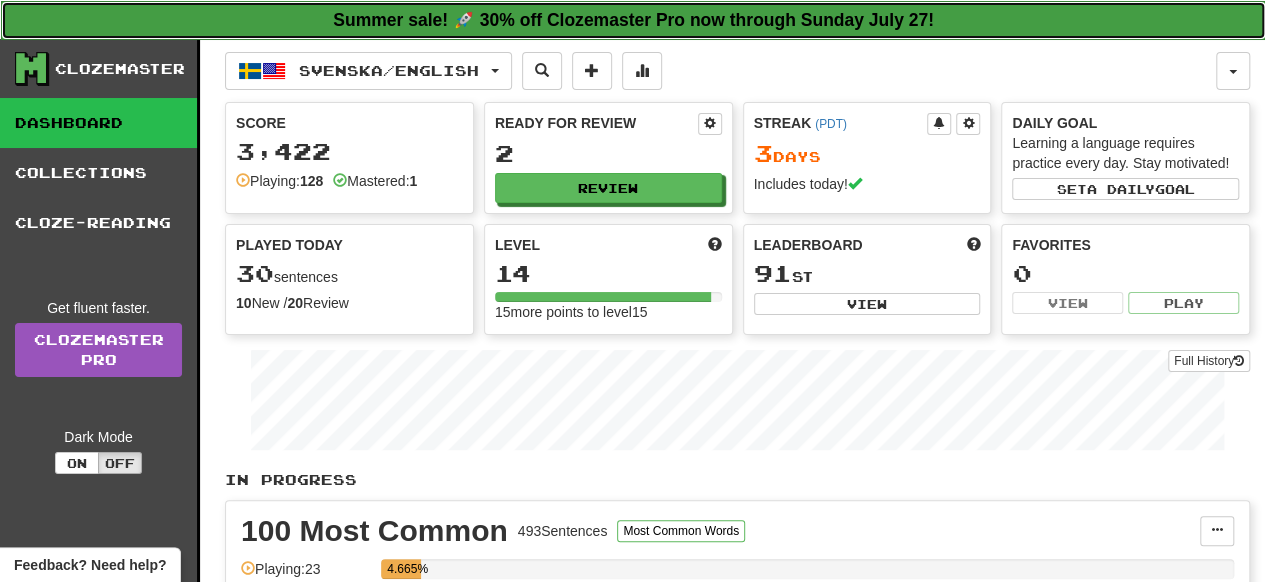 click on "Summer sale! 🚀 30% off Clozemaster Pro now through Sunday July 27!" at bounding box center (633, 20) 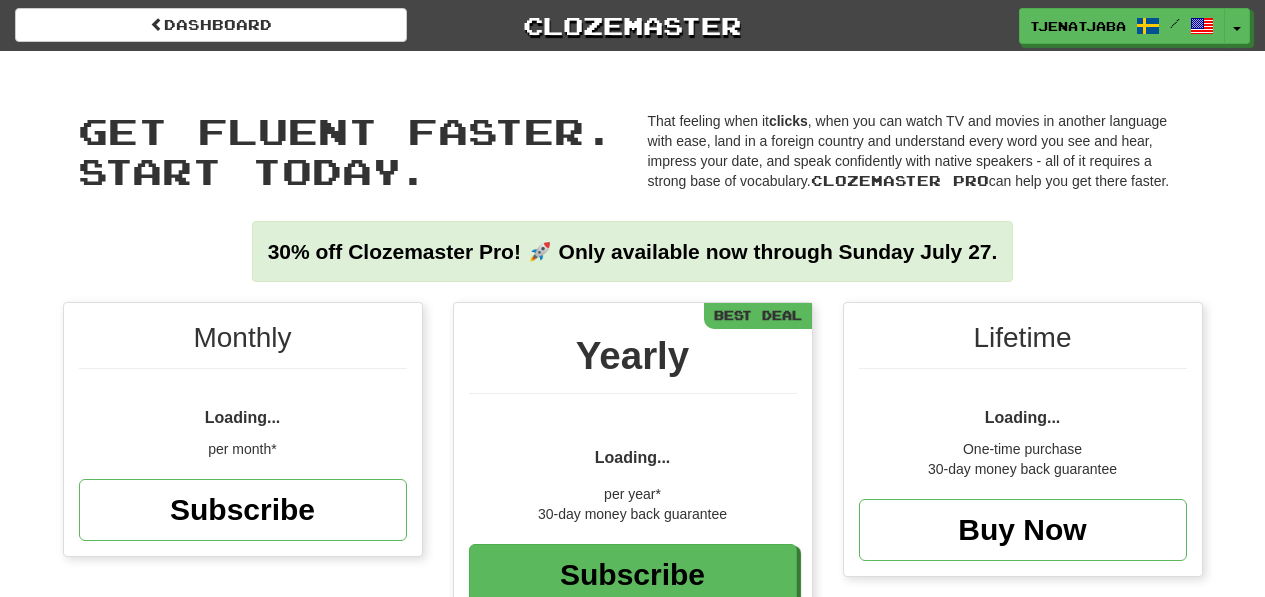 scroll, scrollTop: 0, scrollLeft: 0, axis: both 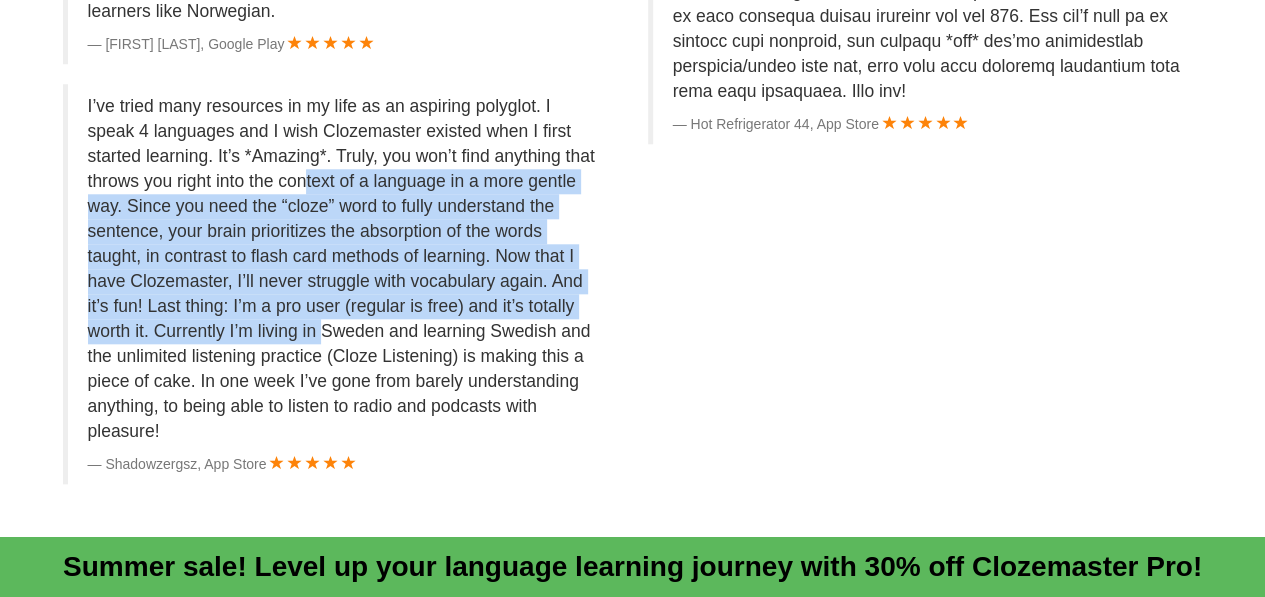 drag, startPoint x: 298, startPoint y: 185, endPoint x: 312, endPoint y: 324, distance: 139.70326 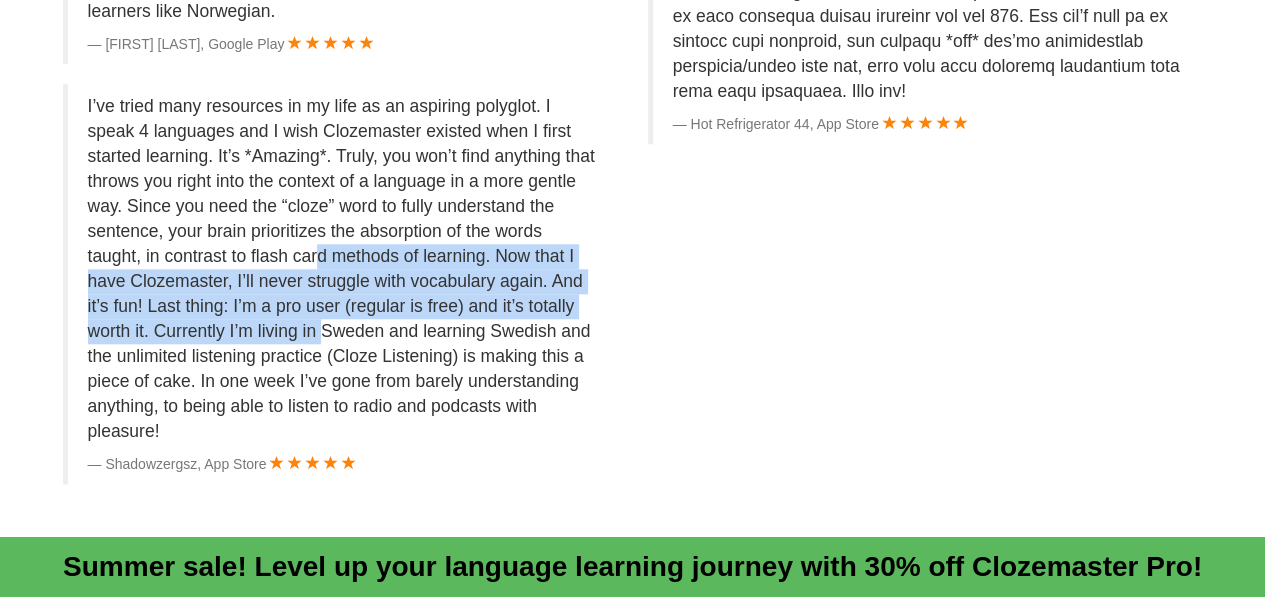 drag, startPoint x: 312, startPoint y: 324, endPoint x: 307, endPoint y: 239, distance: 85.146935 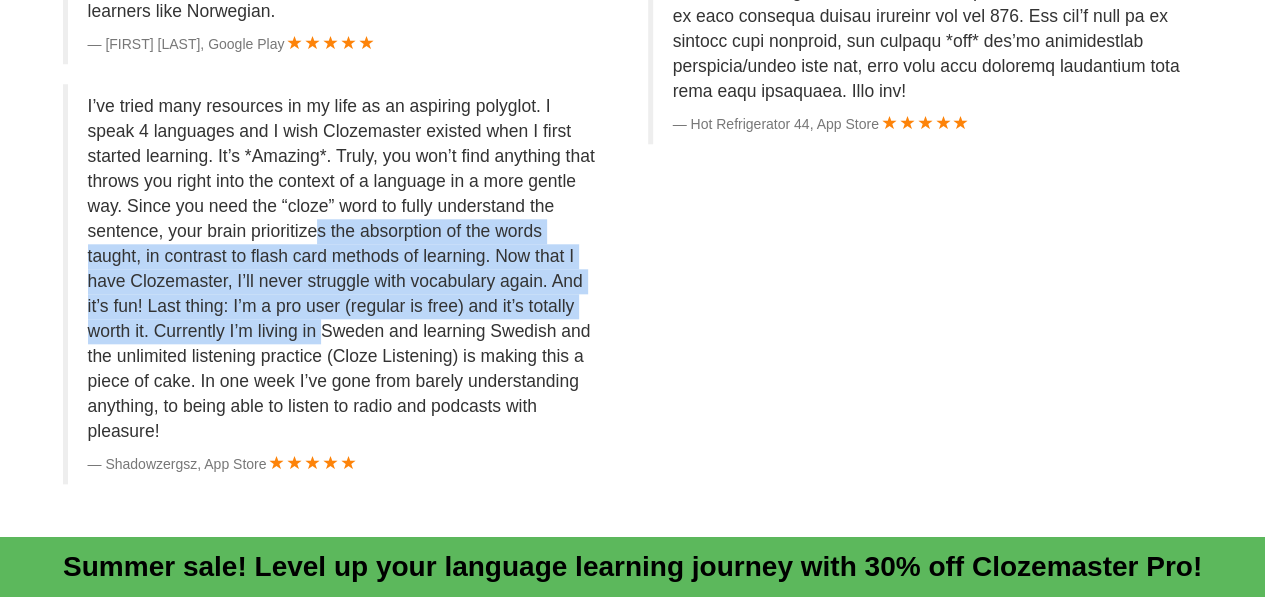 click on "I’ve tried many resources in my life as an aspiring polyglot. I speak 4 languages and I wish Clozemaster existed when I first started learning.
It’s *Amazing*. Truly, you won’t find anything that throws you right into the context of a language in a more gentle way. Since you need the “cloze” word to fully understand the sentence, your brain prioritizes the absorption of the words taught, in contrast to flash card methods of learning.
Now that I have Clozemaster, I’ll never struggle with vocabulary again. And it’s fun!
Last thing: I’m a pro user (regular is free) and it’s totally worth it. Currently I’m living in Sweden and learning Swedish and the unlimited listening practice (Cloze Listening) is making this a piece of cake. In one week I’ve gone from barely understanding anything, to being able to listen to radio and podcasts with pleasure!" at bounding box center [343, 269] 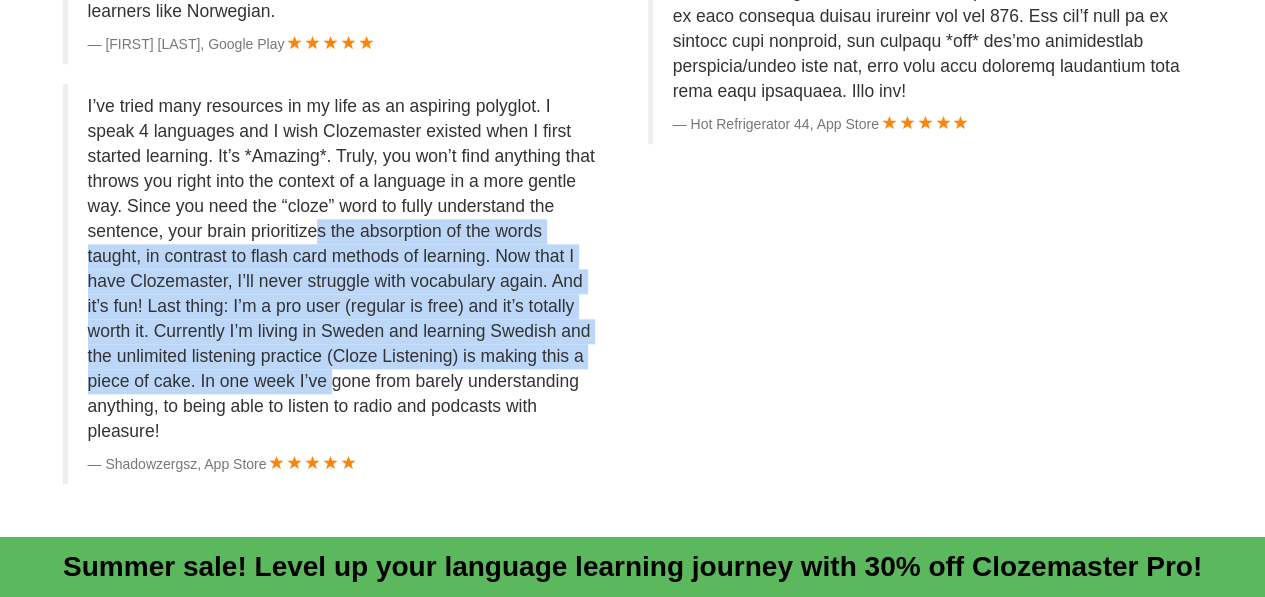 drag, startPoint x: 307, startPoint y: 239, endPoint x: 324, endPoint y: 372, distance: 134.08206 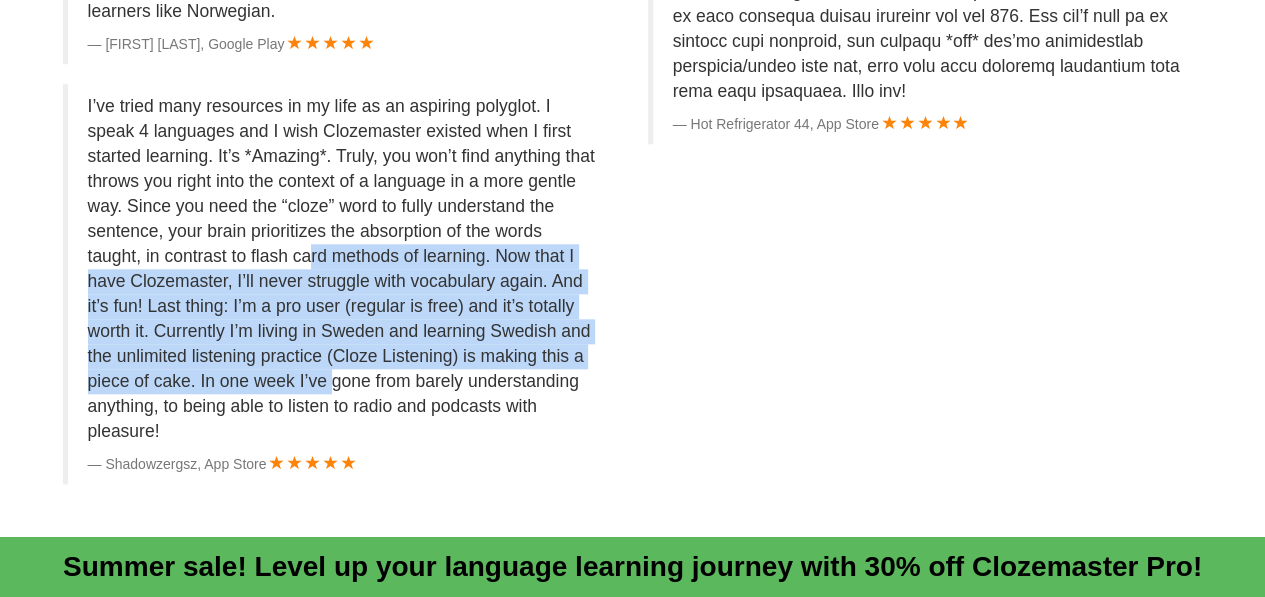 drag, startPoint x: 324, startPoint y: 372, endPoint x: 304, endPoint y: 245, distance: 128.56516 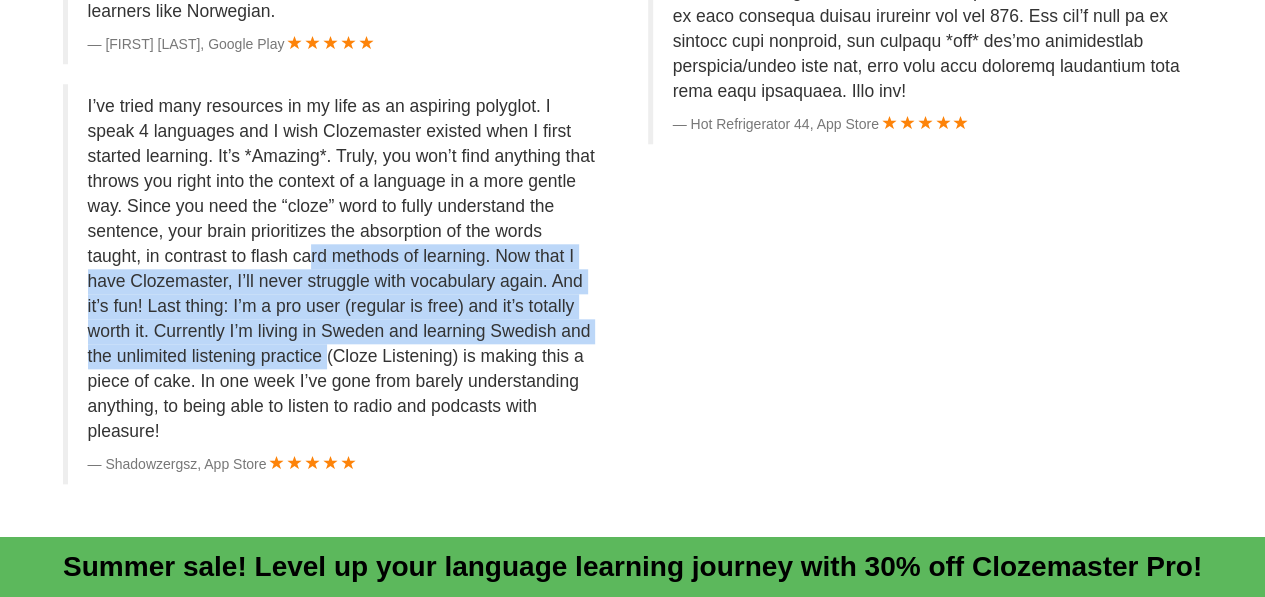 drag, startPoint x: 304, startPoint y: 245, endPoint x: 322, endPoint y: 359, distance: 115.41231 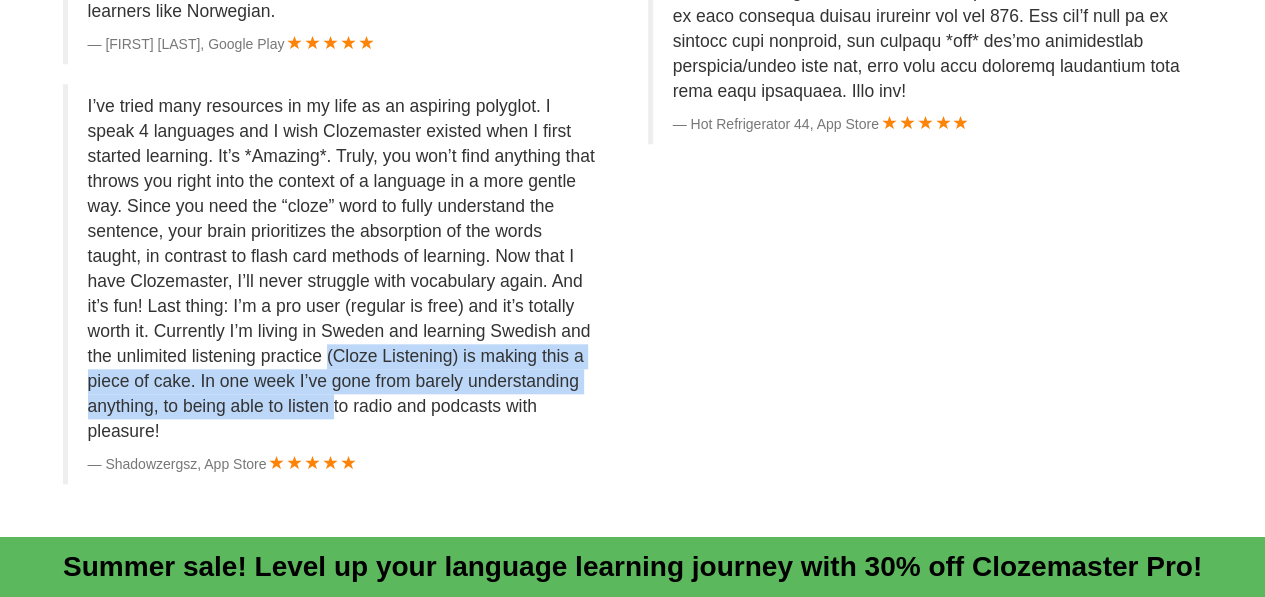 drag, startPoint x: 322, startPoint y: 359, endPoint x: 326, endPoint y: 393, distance: 34.234486 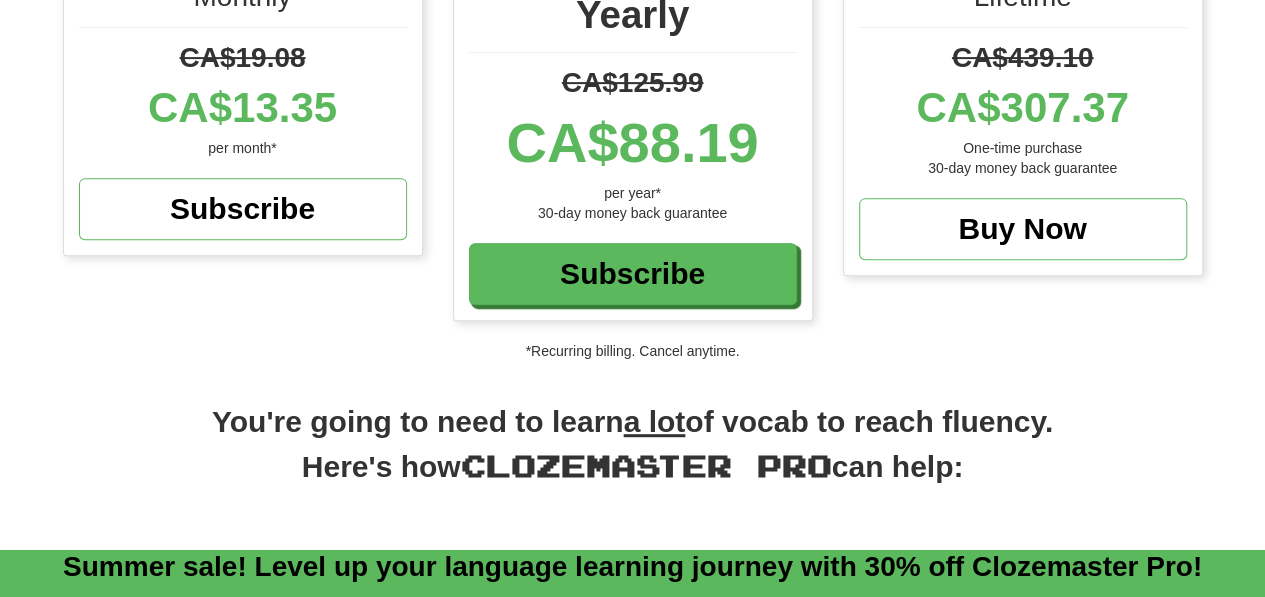 scroll, scrollTop: 0, scrollLeft: 0, axis: both 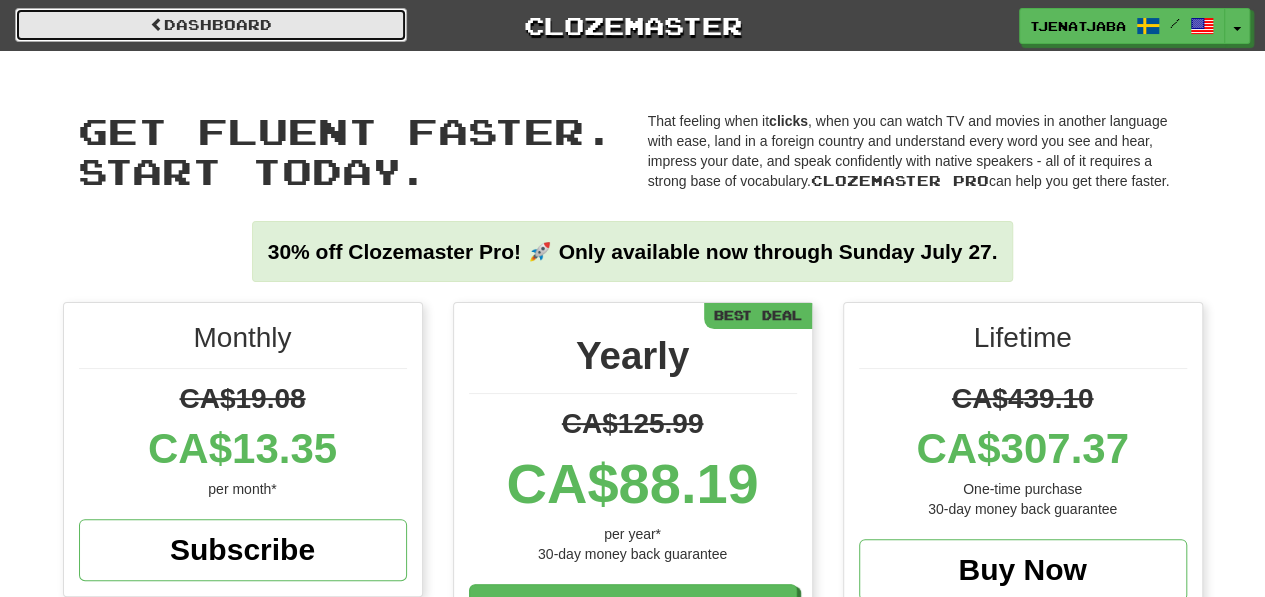 click on "Dashboard" at bounding box center [211, 25] 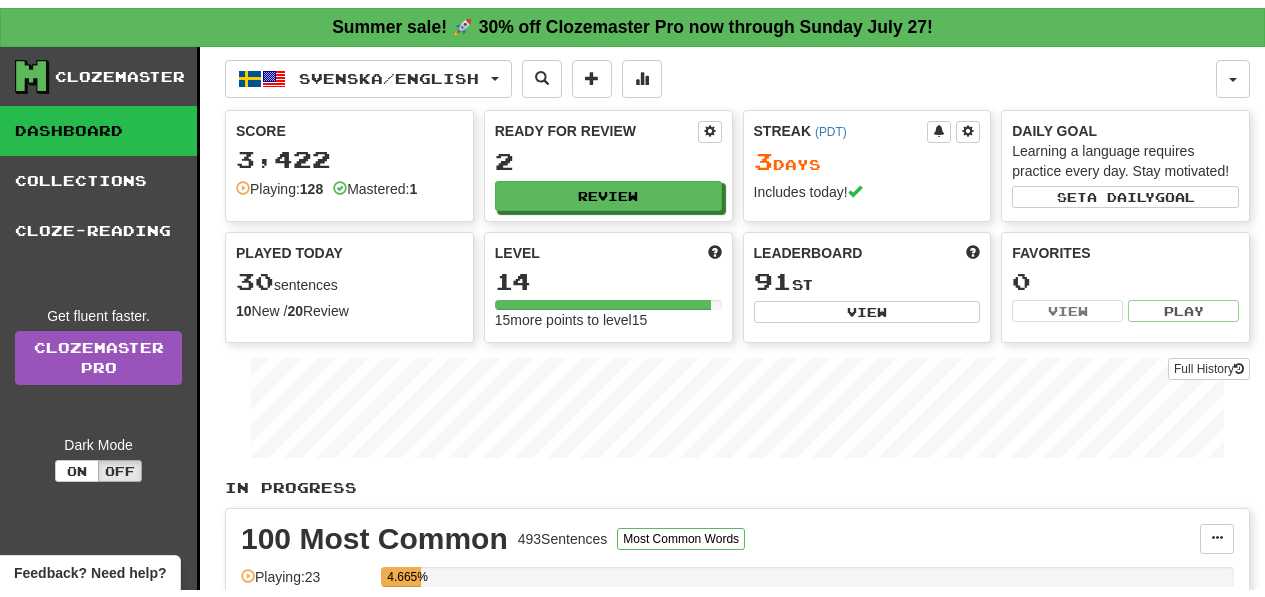 scroll, scrollTop: 0, scrollLeft: 0, axis: both 